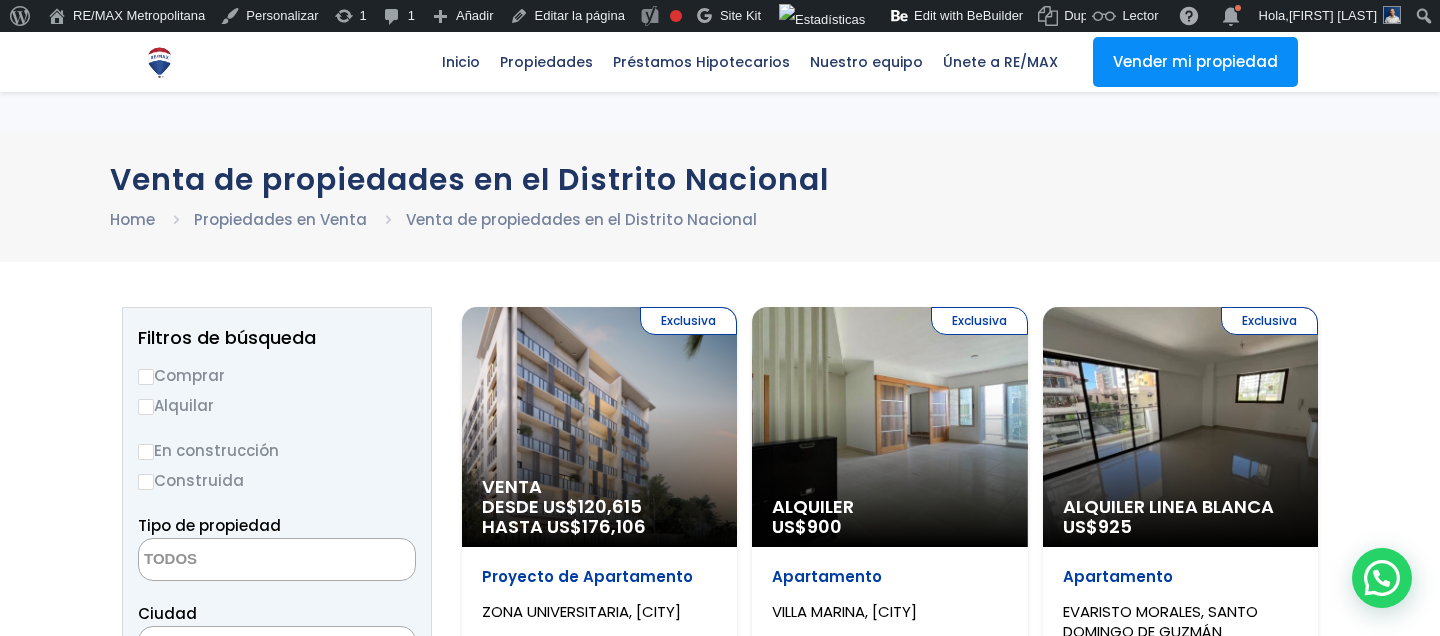 select 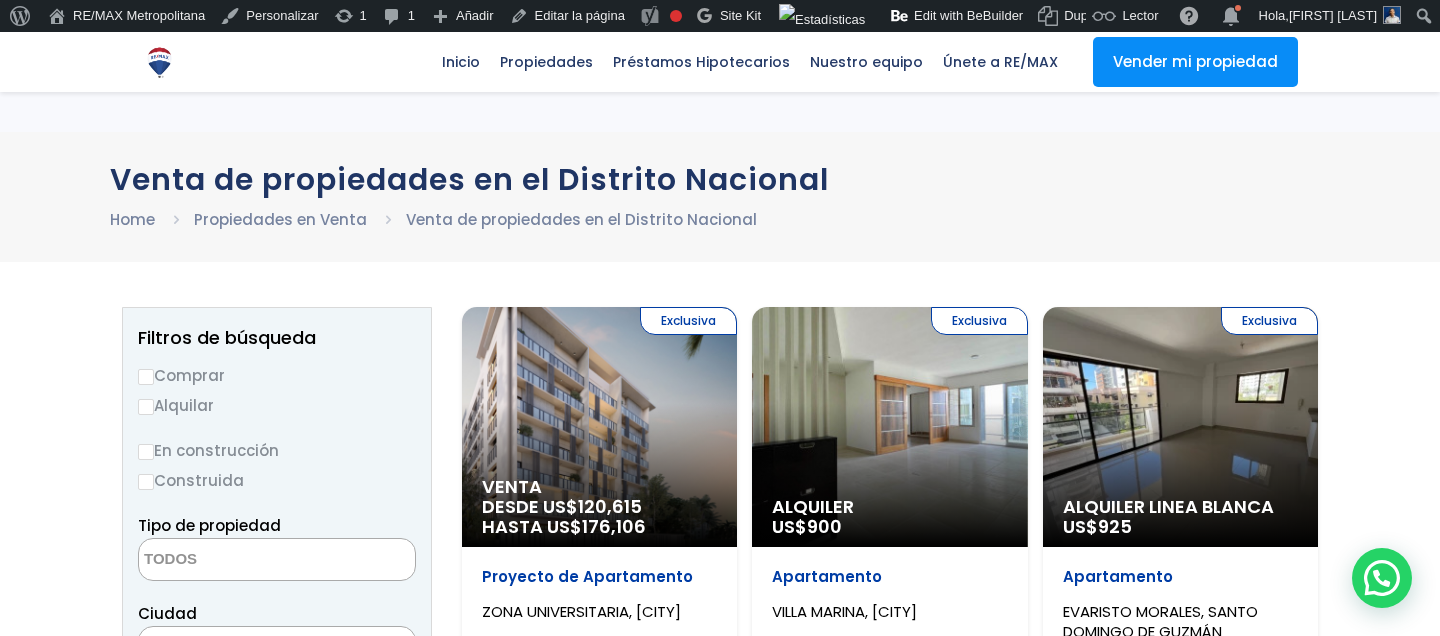 scroll, scrollTop: 5682, scrollLeft: 0, axis: vertical 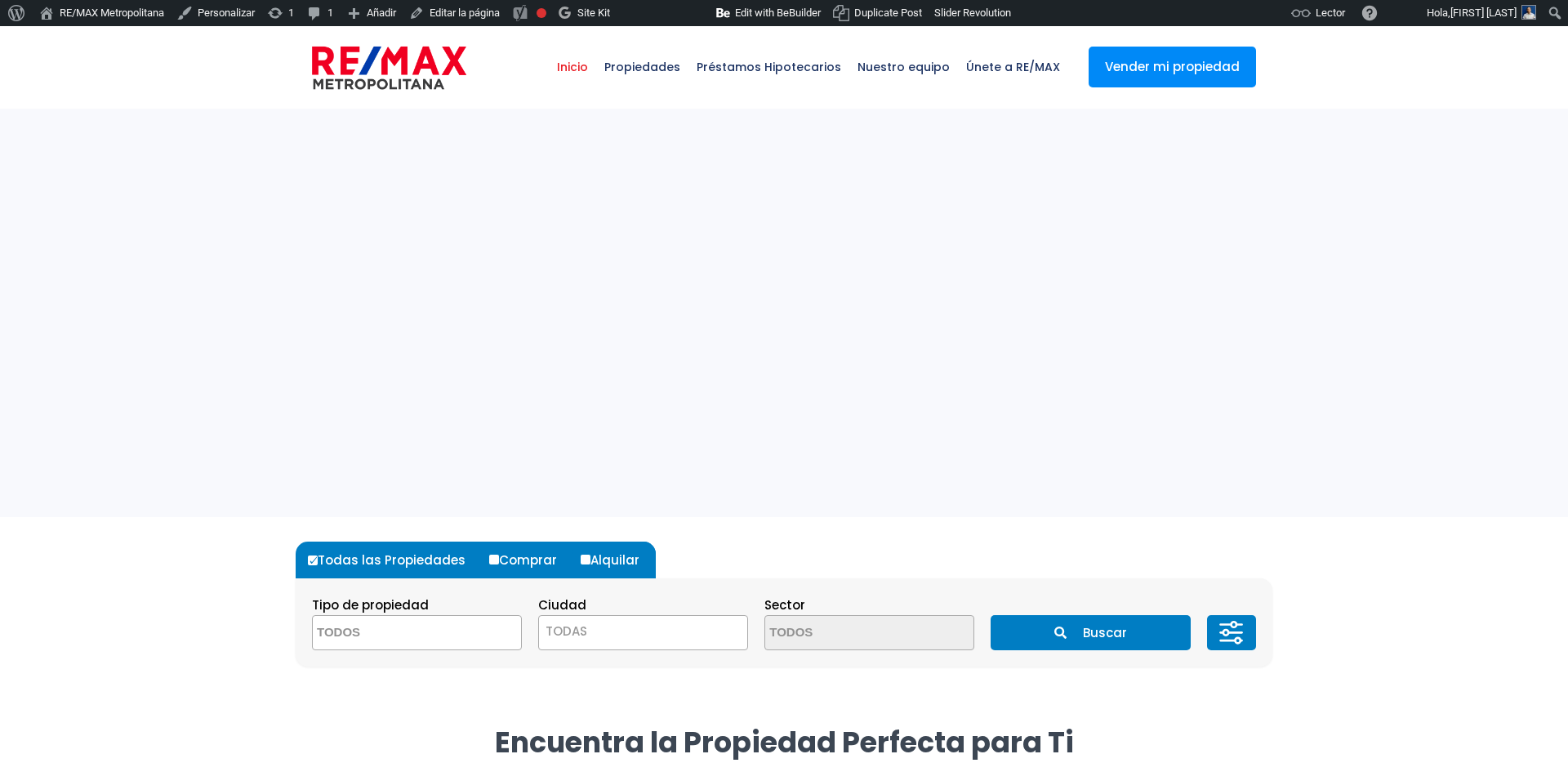 select 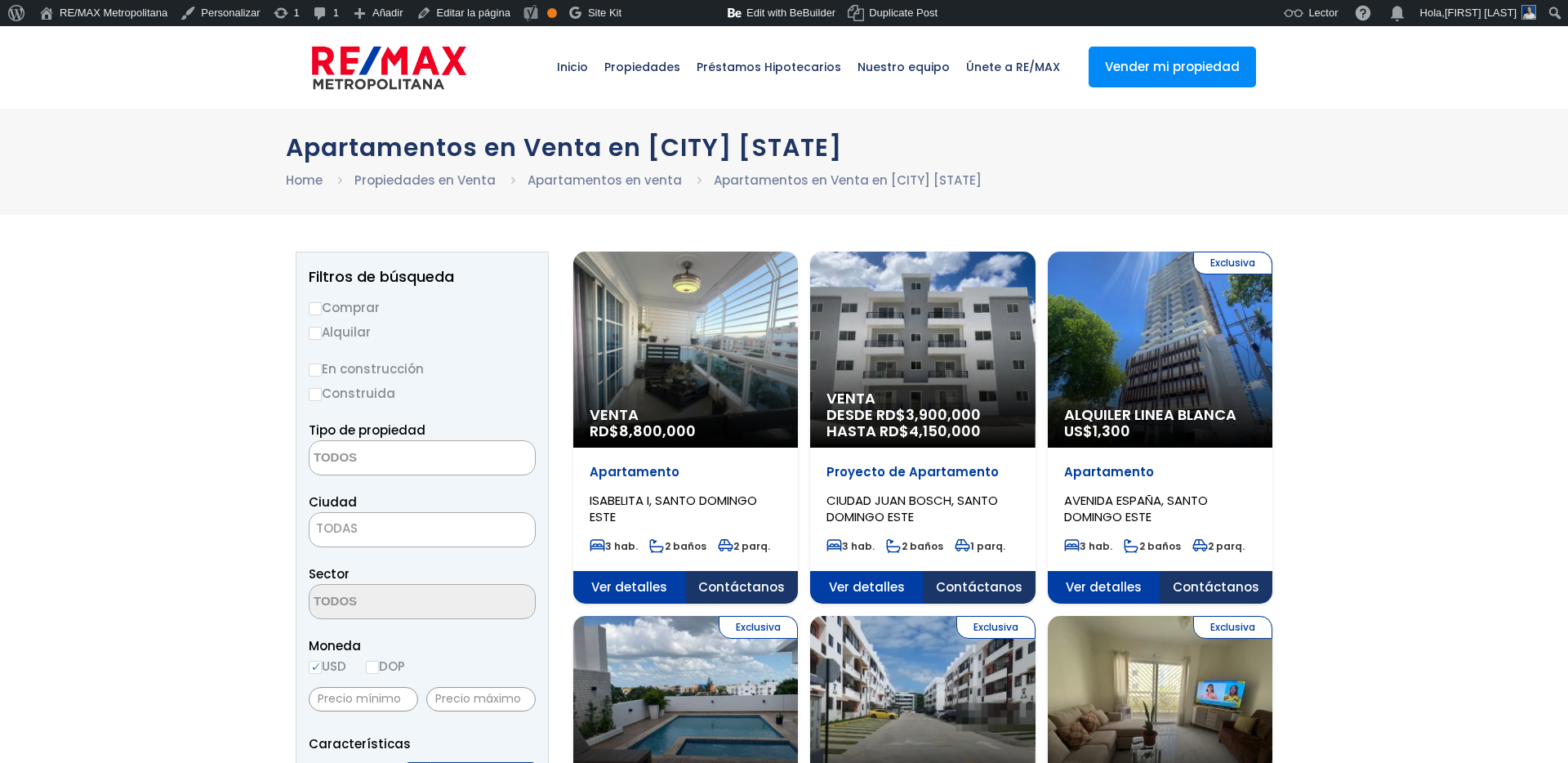 select 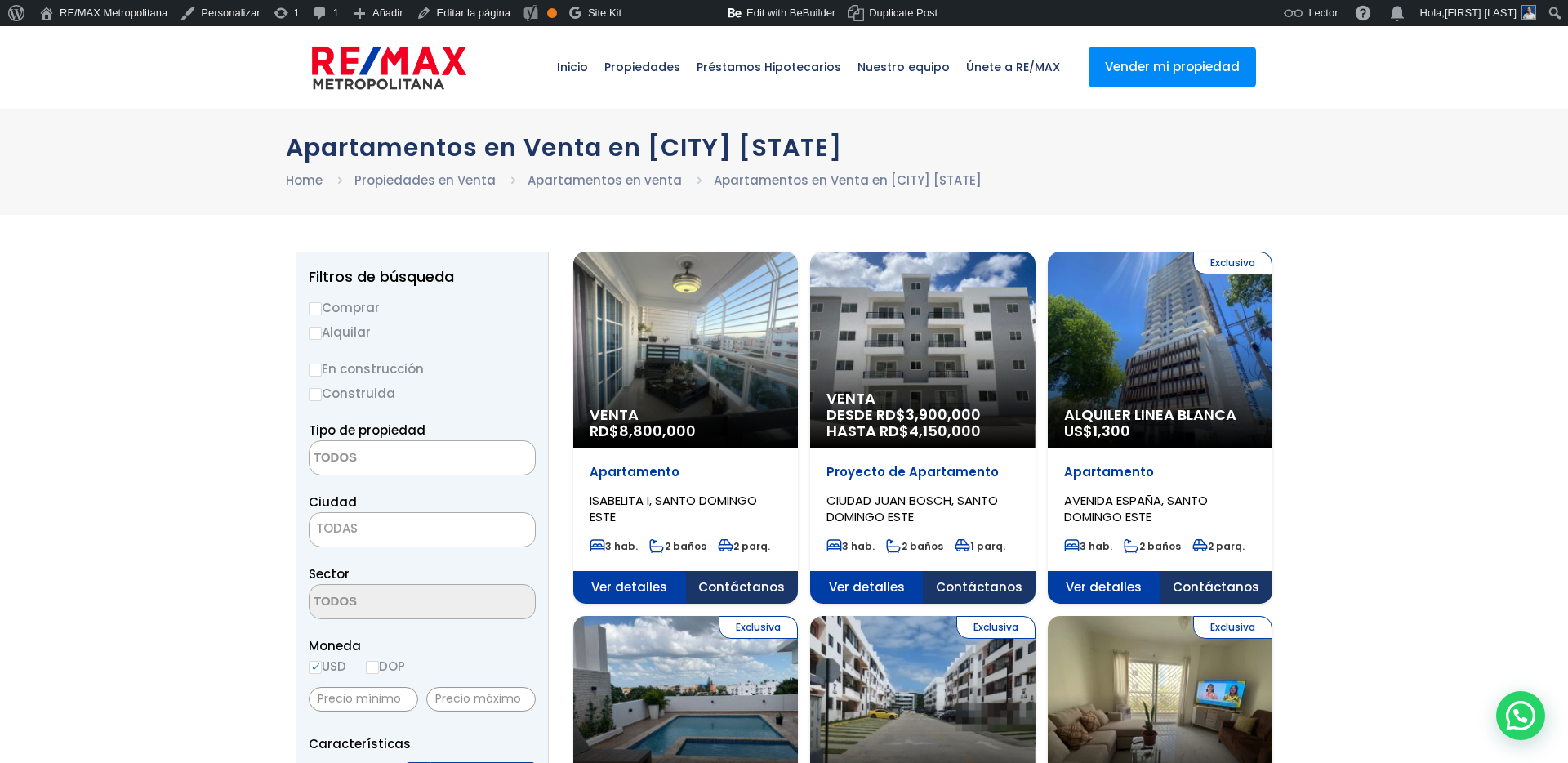 scroll, scrollTop: 0, scrollLeft: 0, axis: both 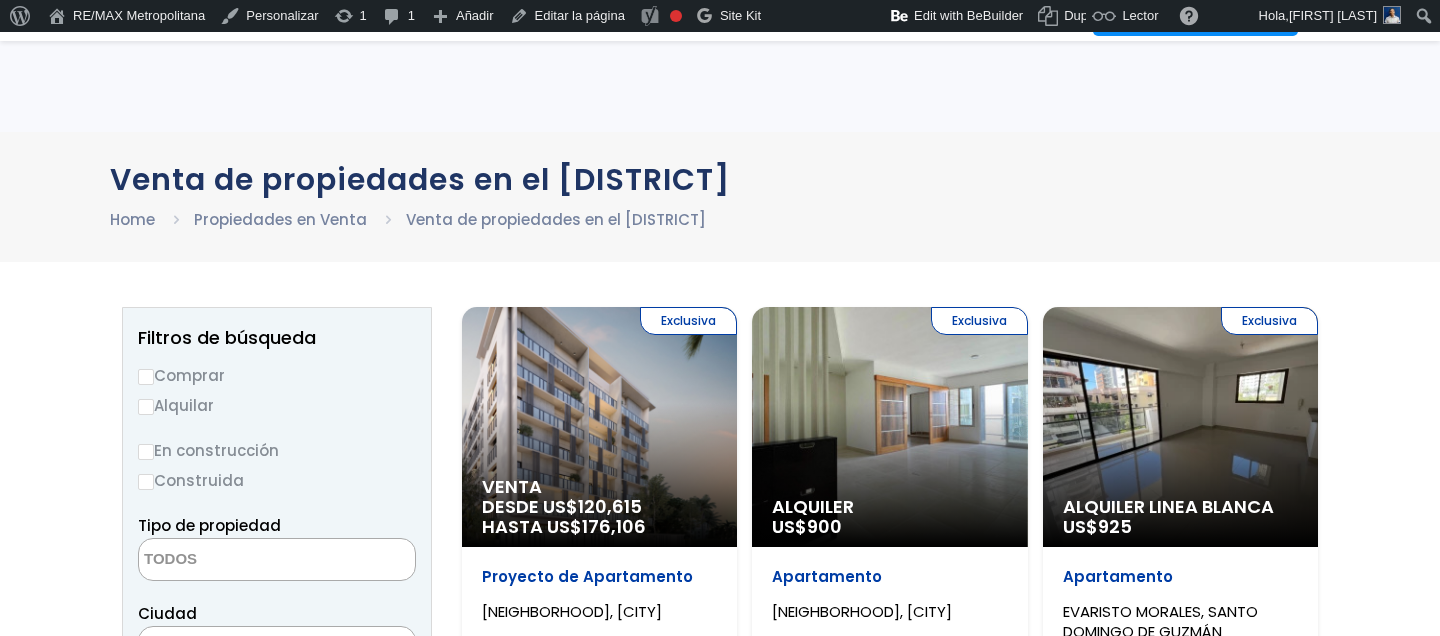 select 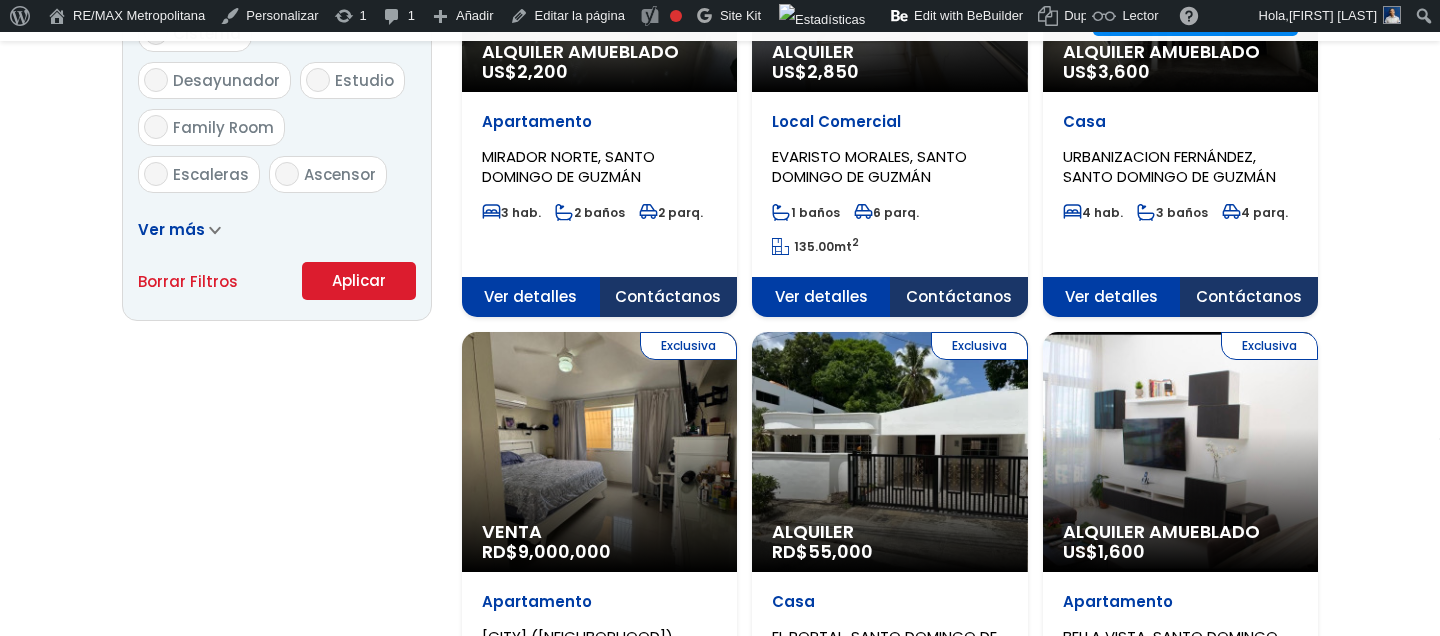 scroll, scrollTop: 0, scrollLeft: 0, axis: both 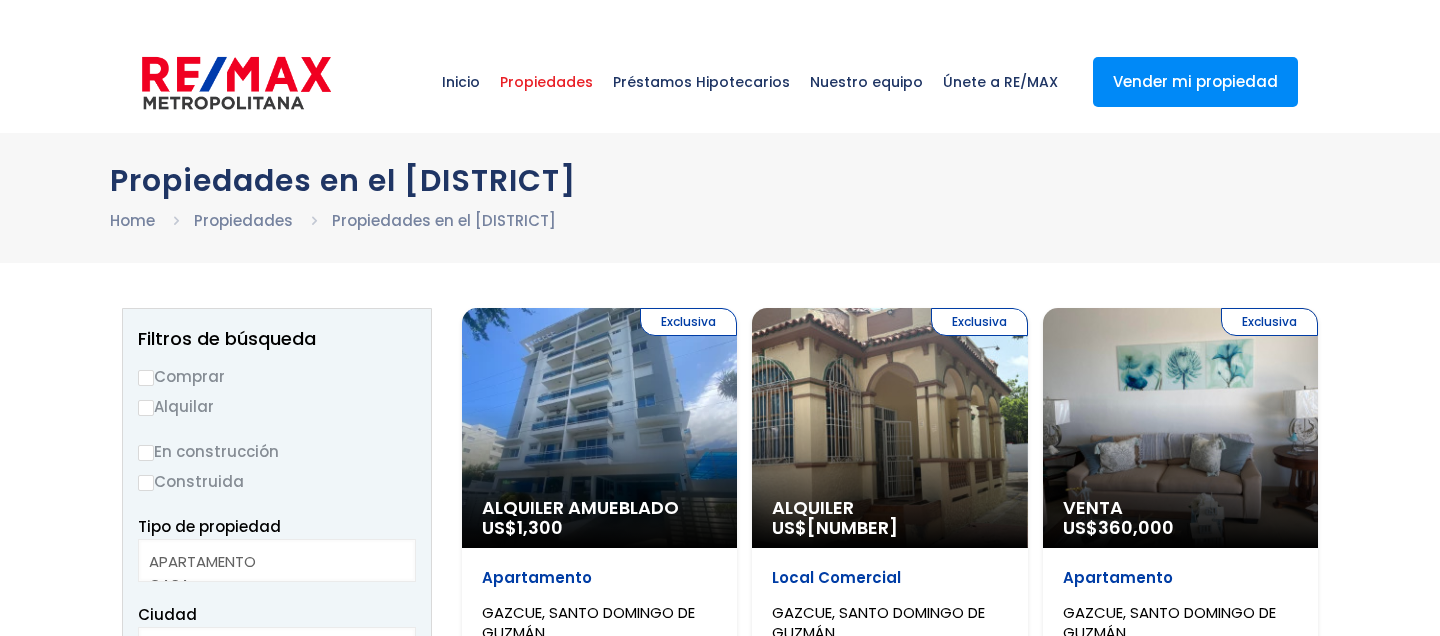 select 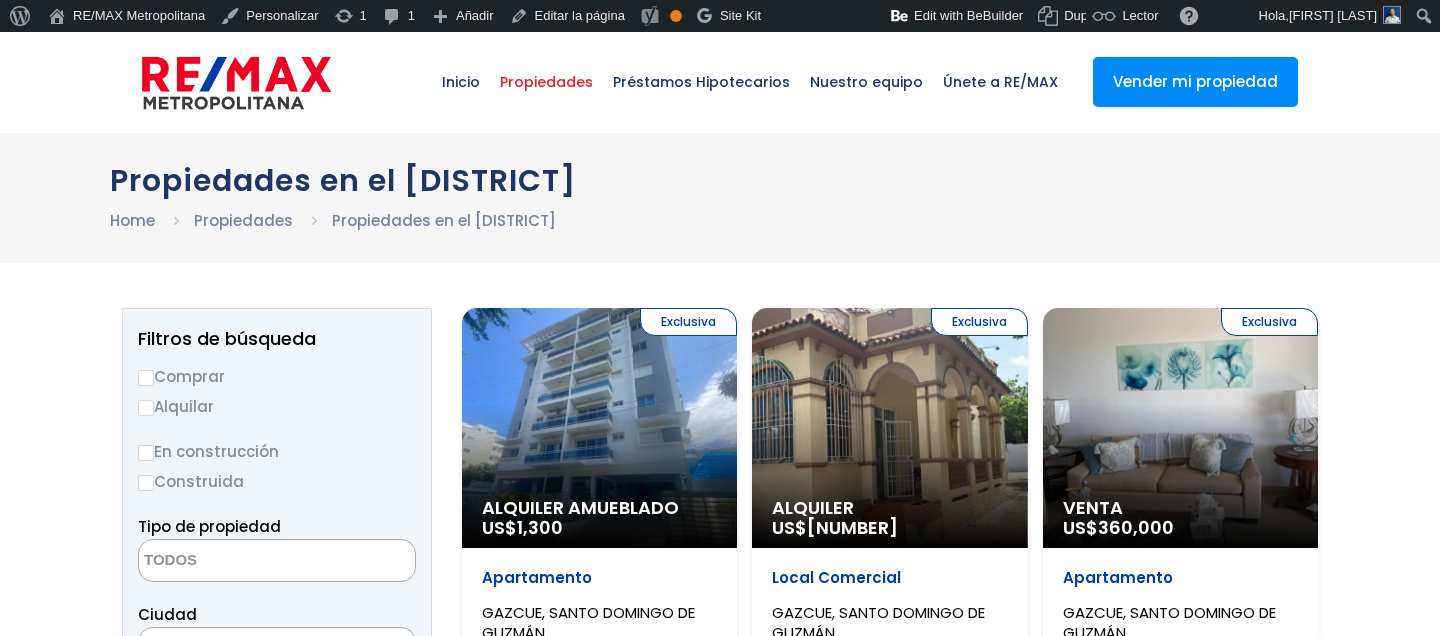 scroll, scrollTop: 0, scrollLeft: 0, axis: both 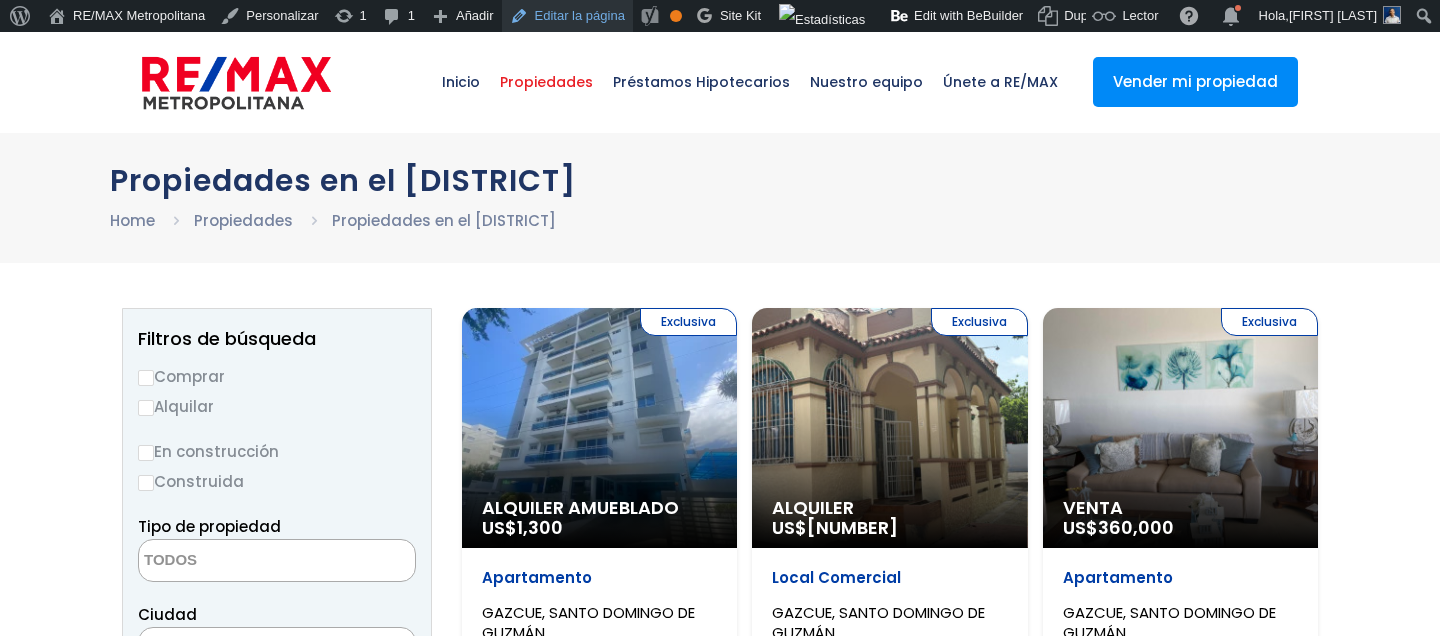 click on "Editar la página" at bounding box center (567, 16) 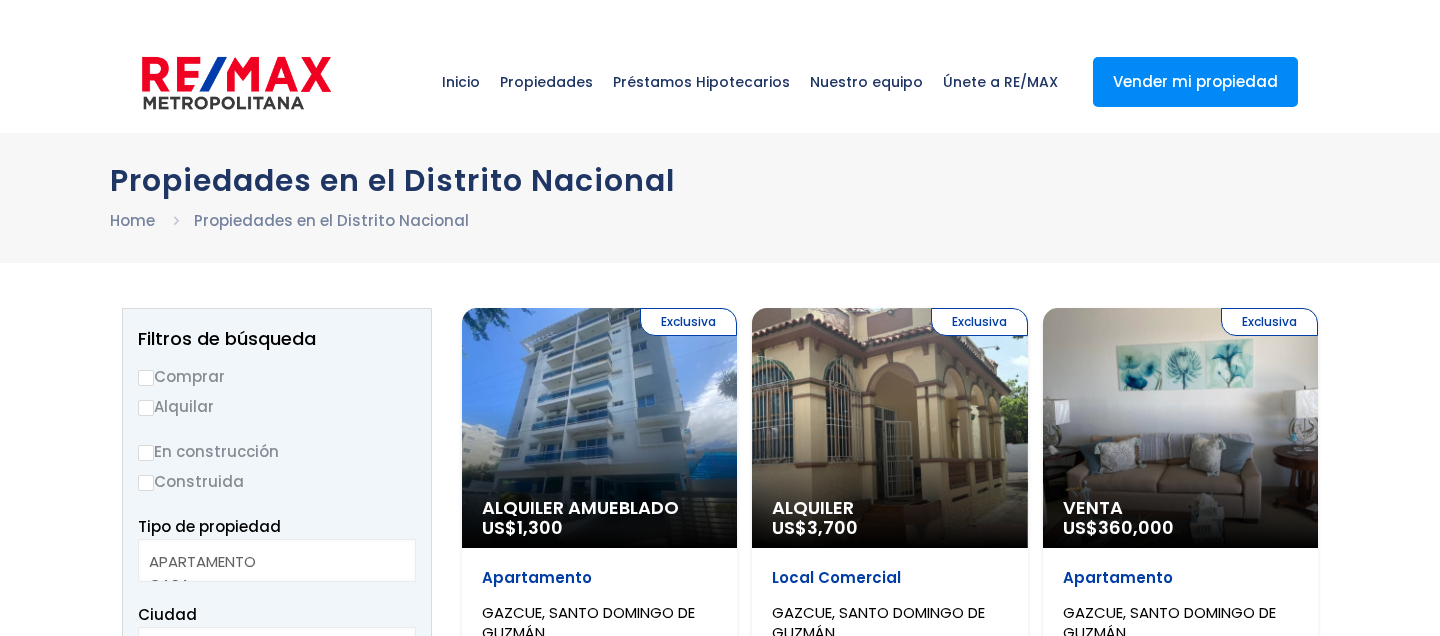 select 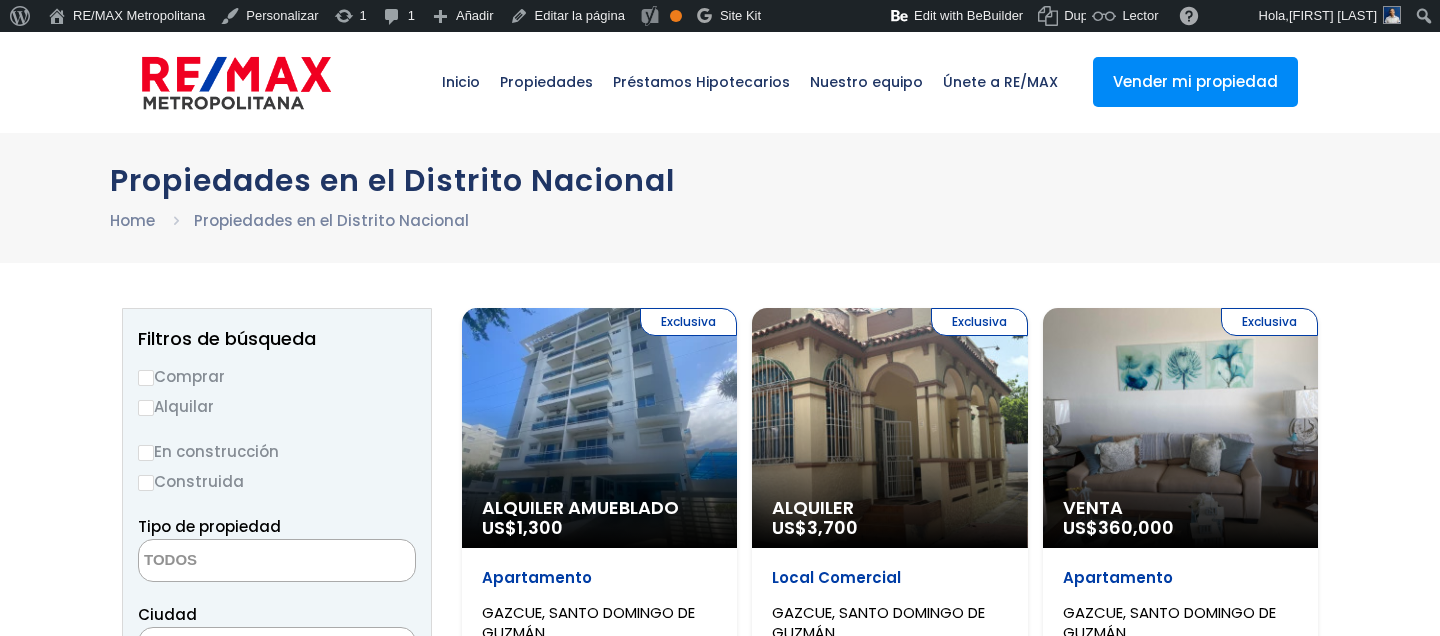 scroll, scrollTop: 0, scrollLeft: 0, axis: both 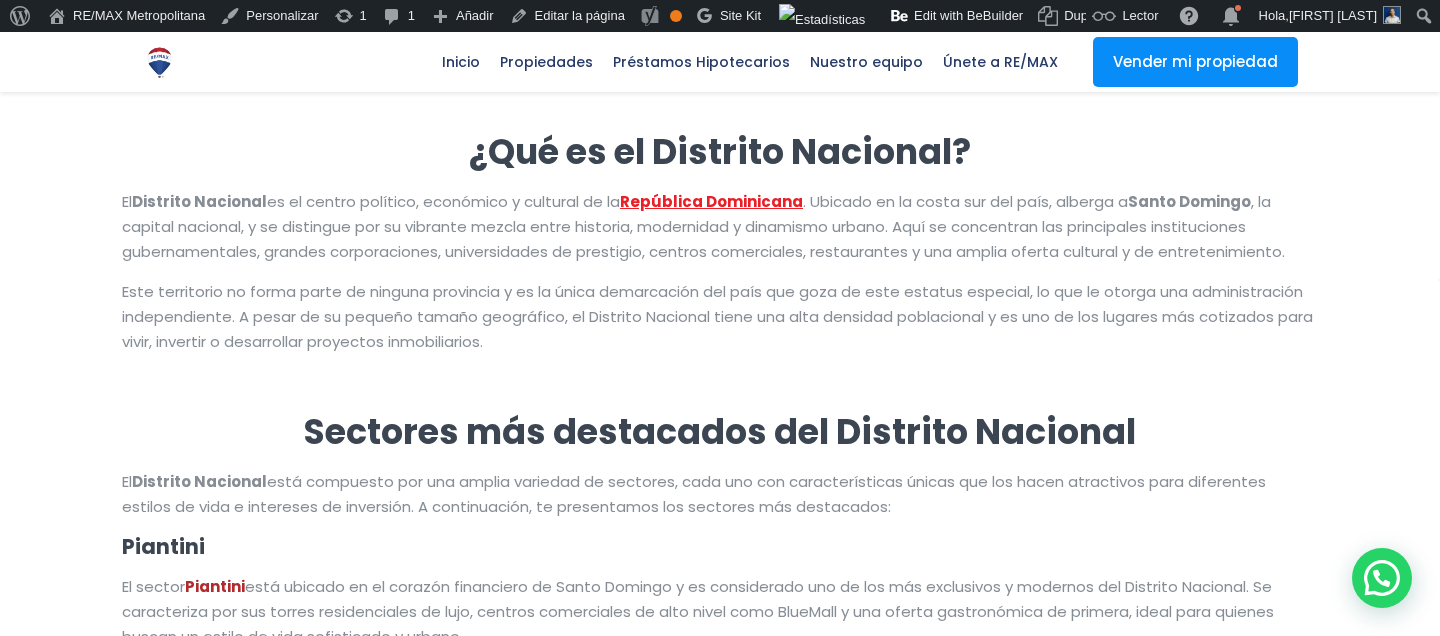 click on "República Dominicana" at bounding box center [711, 201] 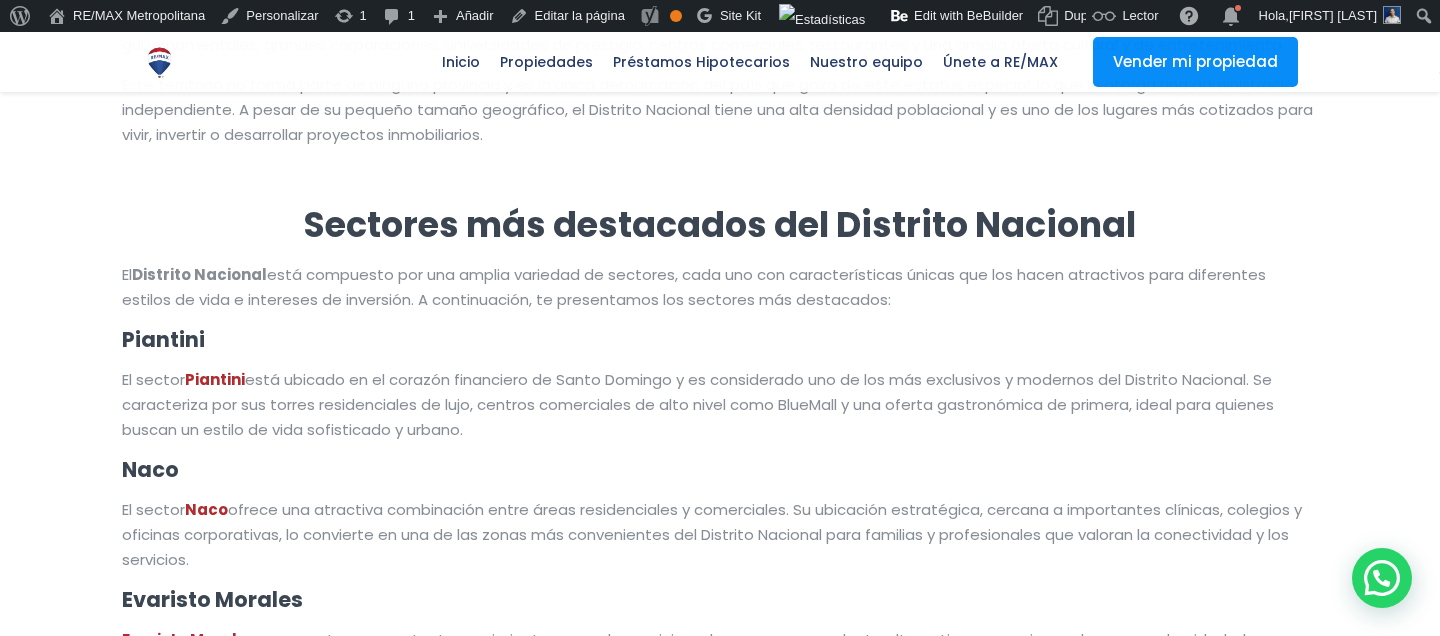 scroll, scrollTop: 3417, scrollLeft: 0, axis: vertical 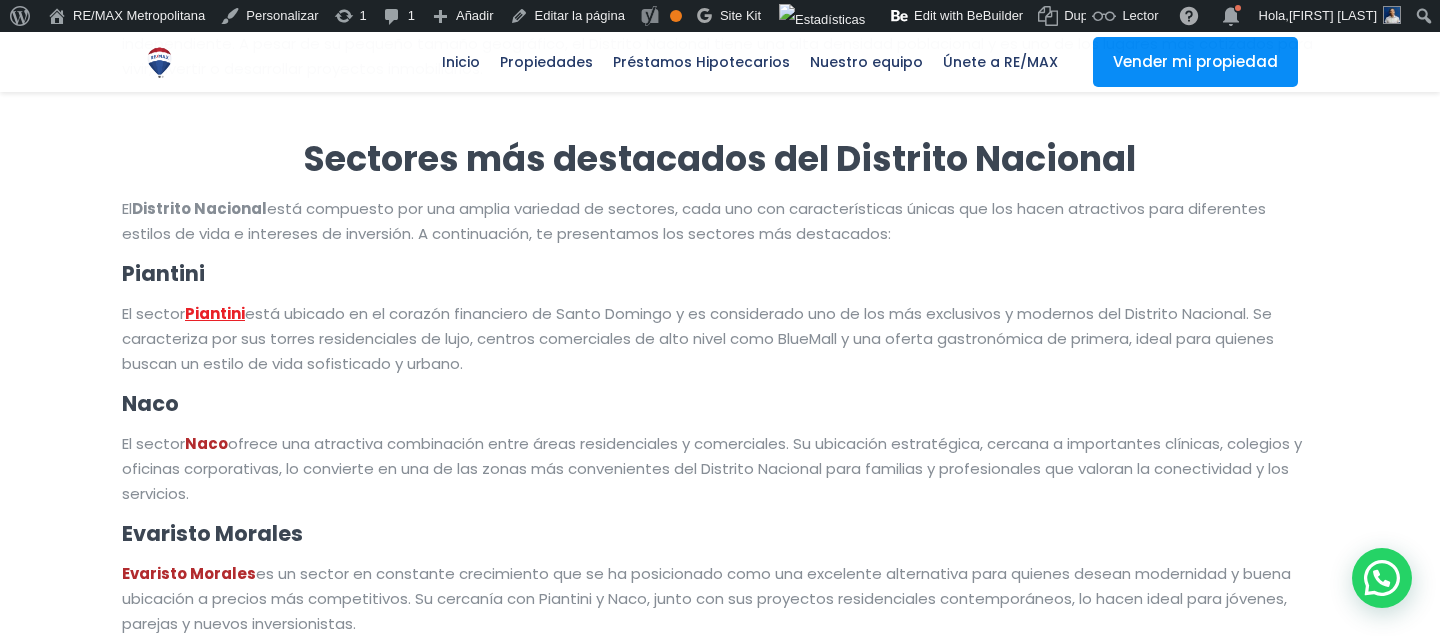 click on "Piantini" at bounding box center [215, 313] 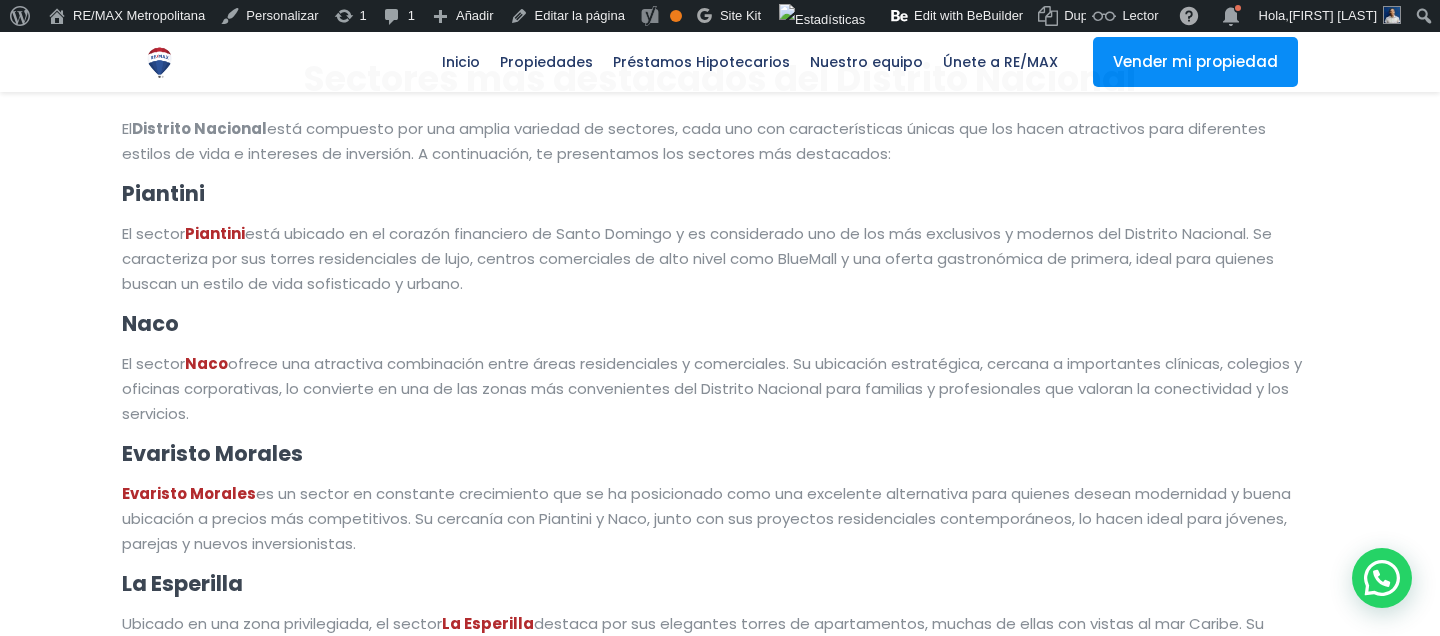 scroll, scrollTop: 3583, scrollLeft: 0, axis: vertical 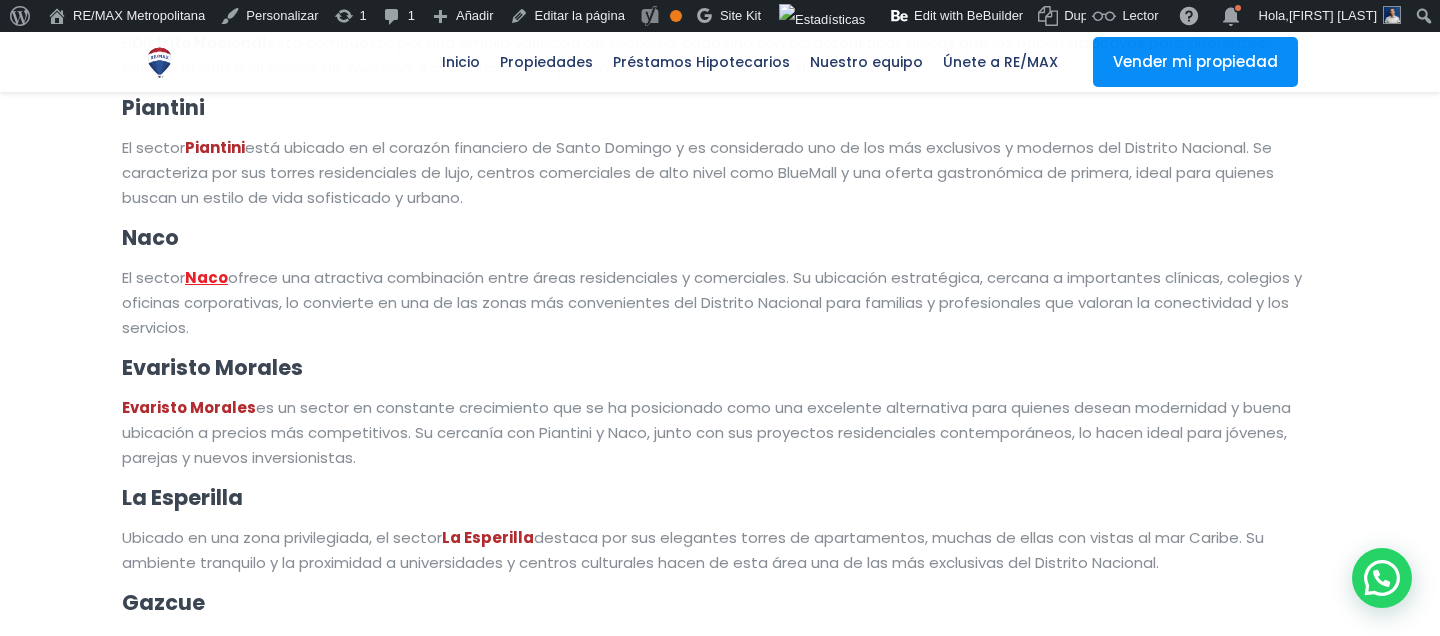 click on "Naco" at bounding box center (206, 277) 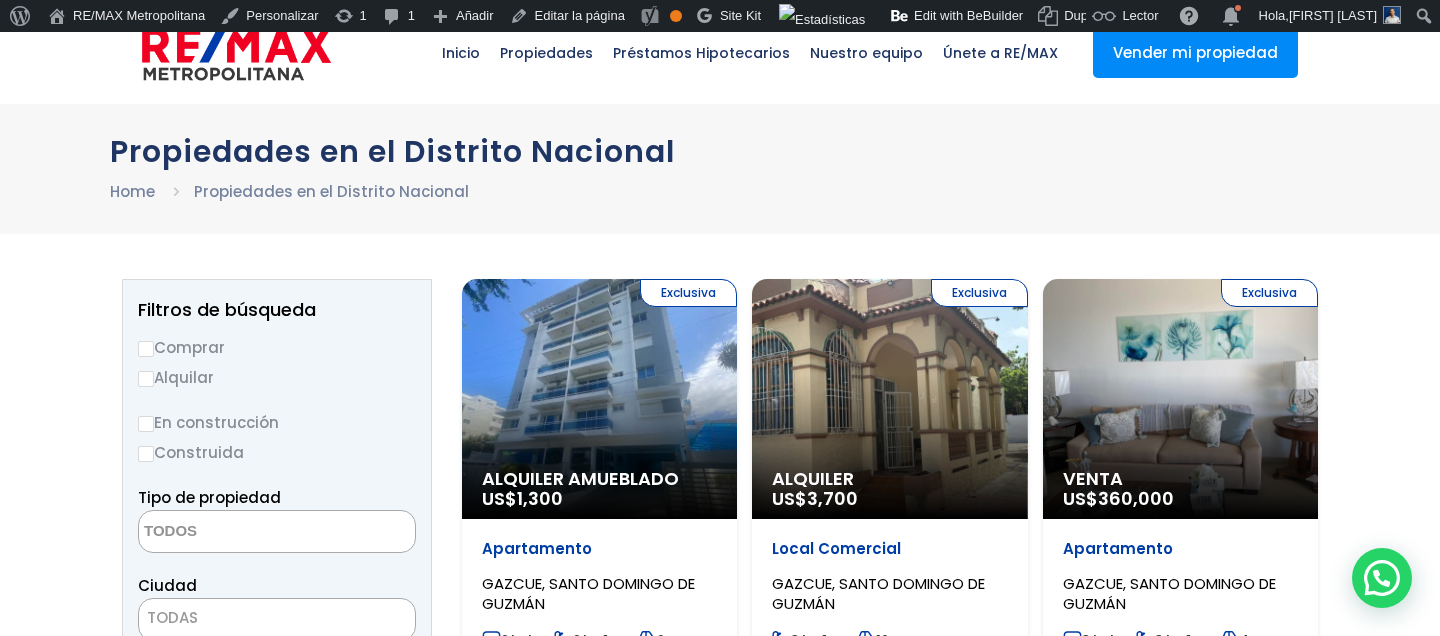 scroll, scrollTop: 0, scrollLeft: 0, axis: both 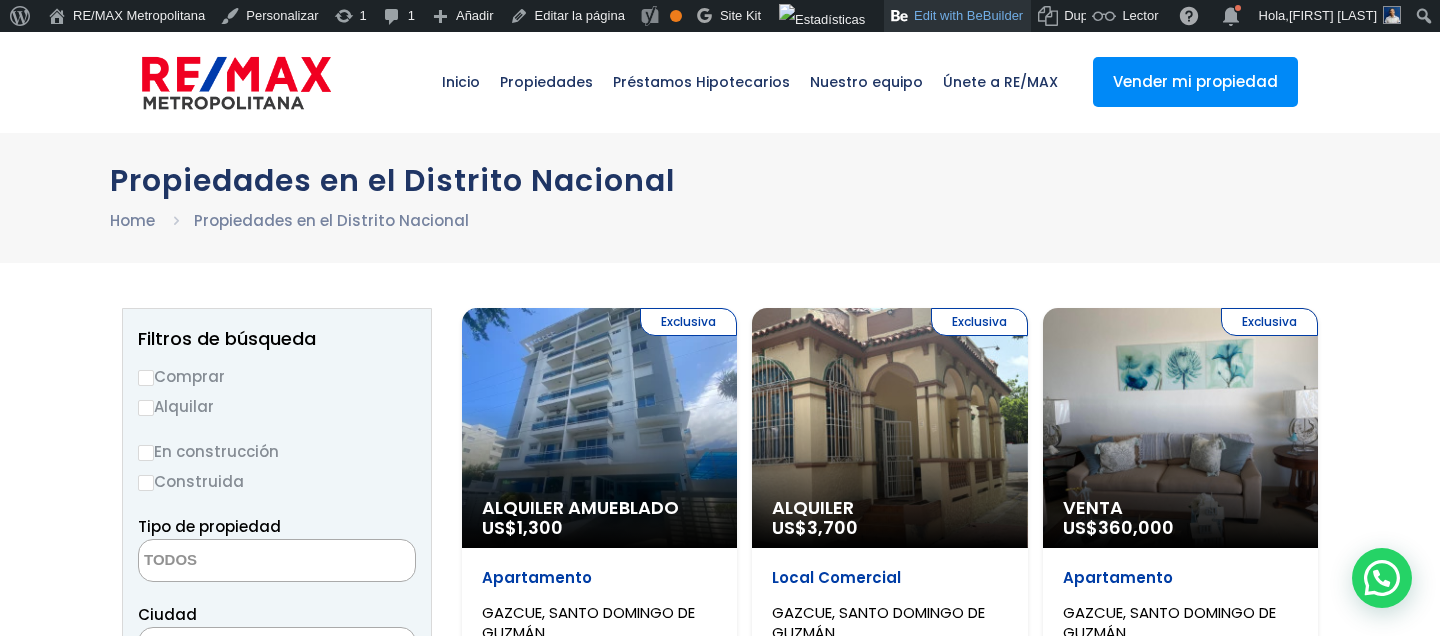 click on "Edit with BeBuilder" at bounding box center (957, 16) 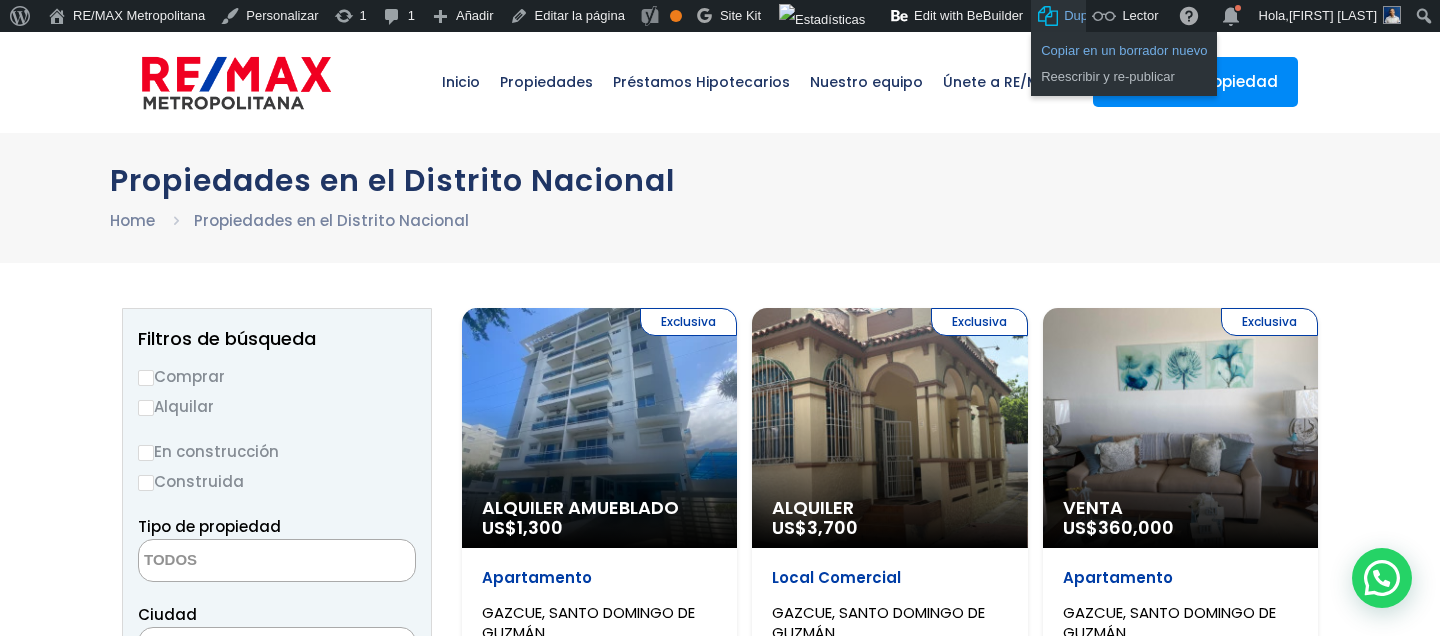 click on "Copiar en un borrador nuevo" at bounding box center (1124, 51) 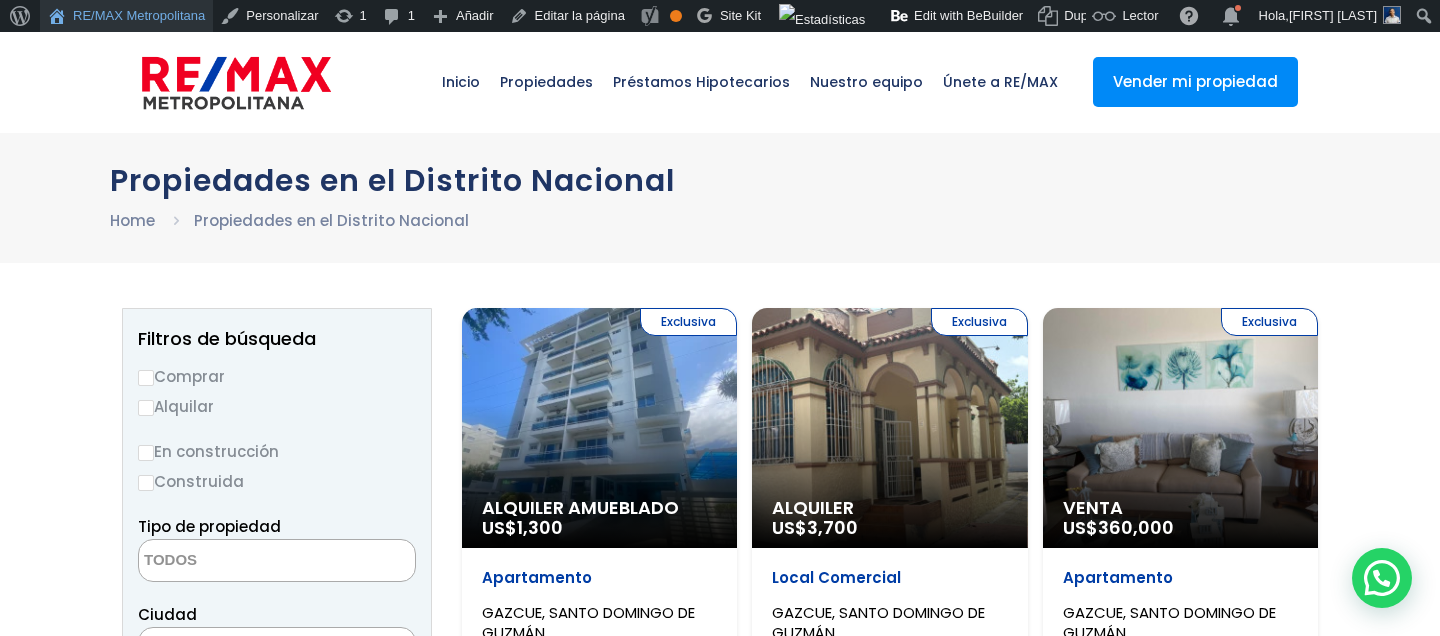 click on "RE/MAX Metropolitana" at bounding box center (126, 16) 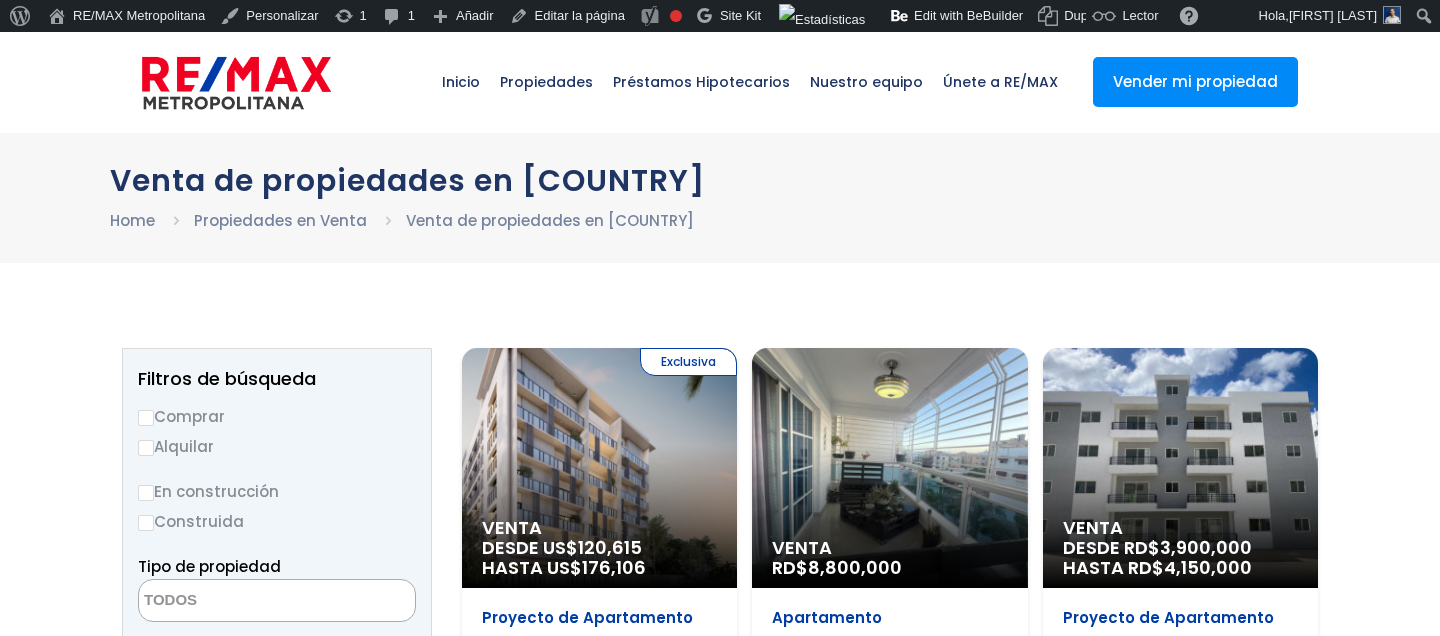 select 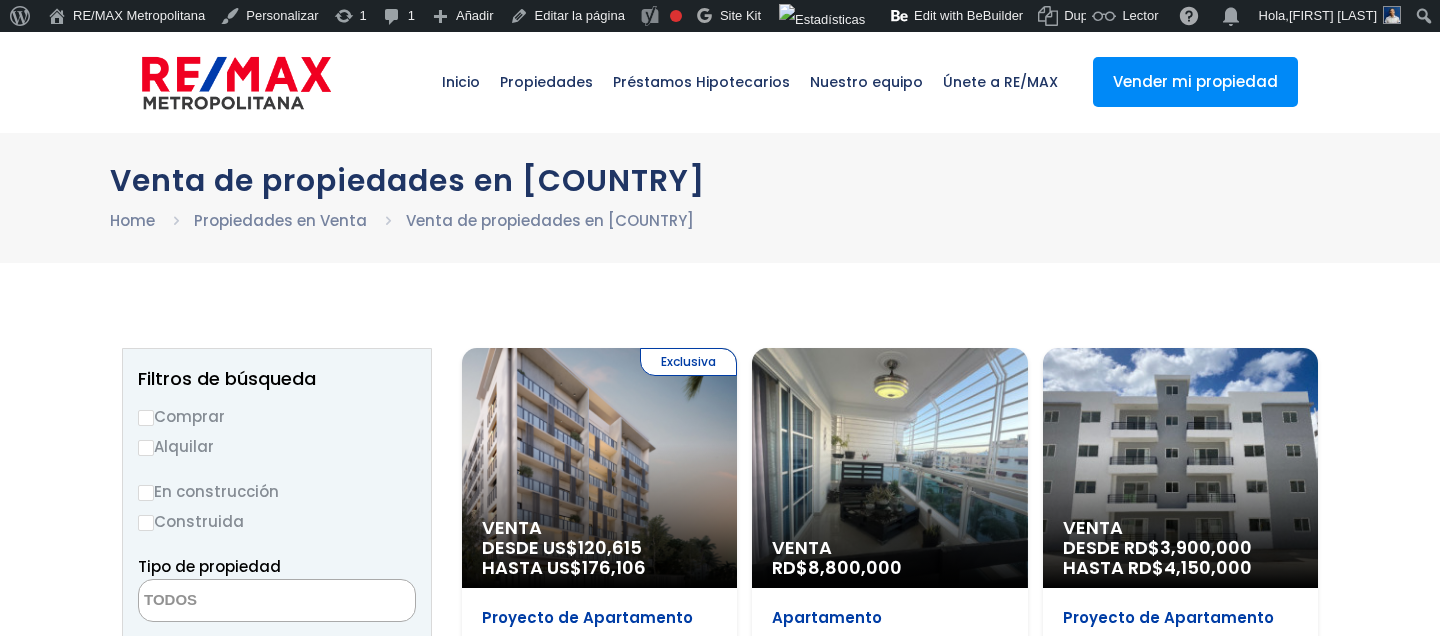 scroll, scrollTop: 0, scrollLeft: 0, axis: both 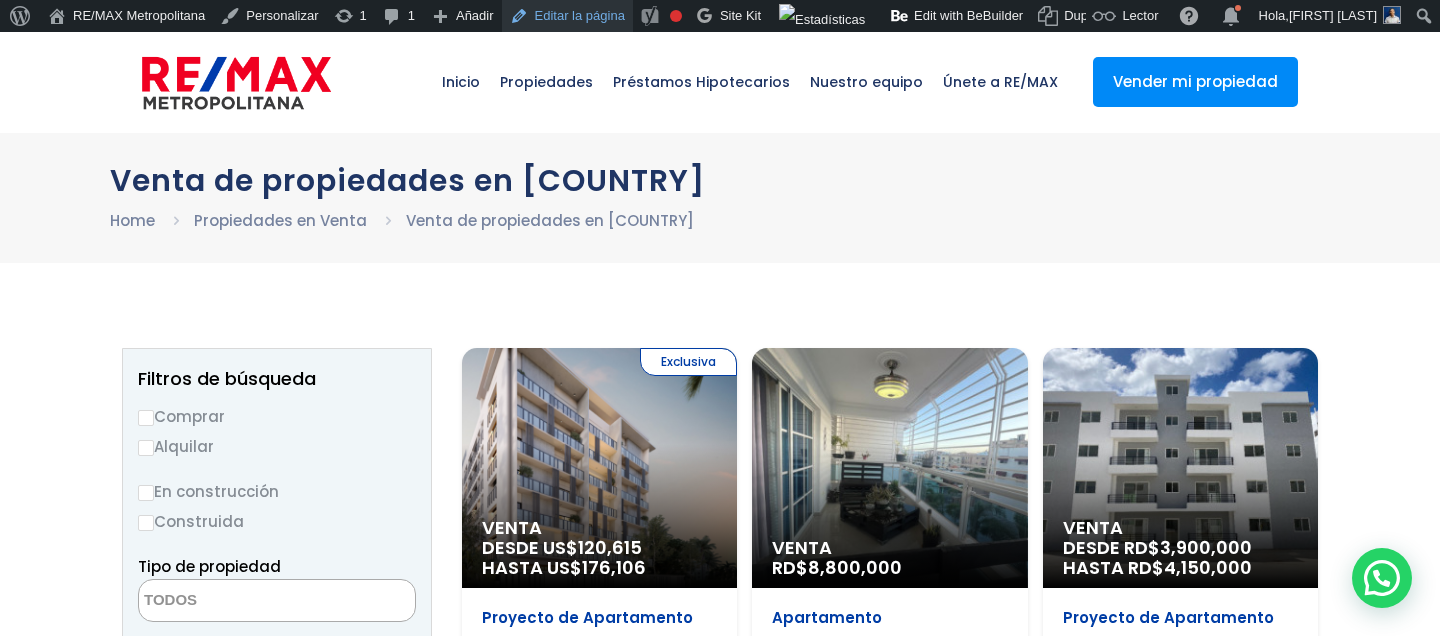 click on "Editar la página" at bounding box center (567, 16) 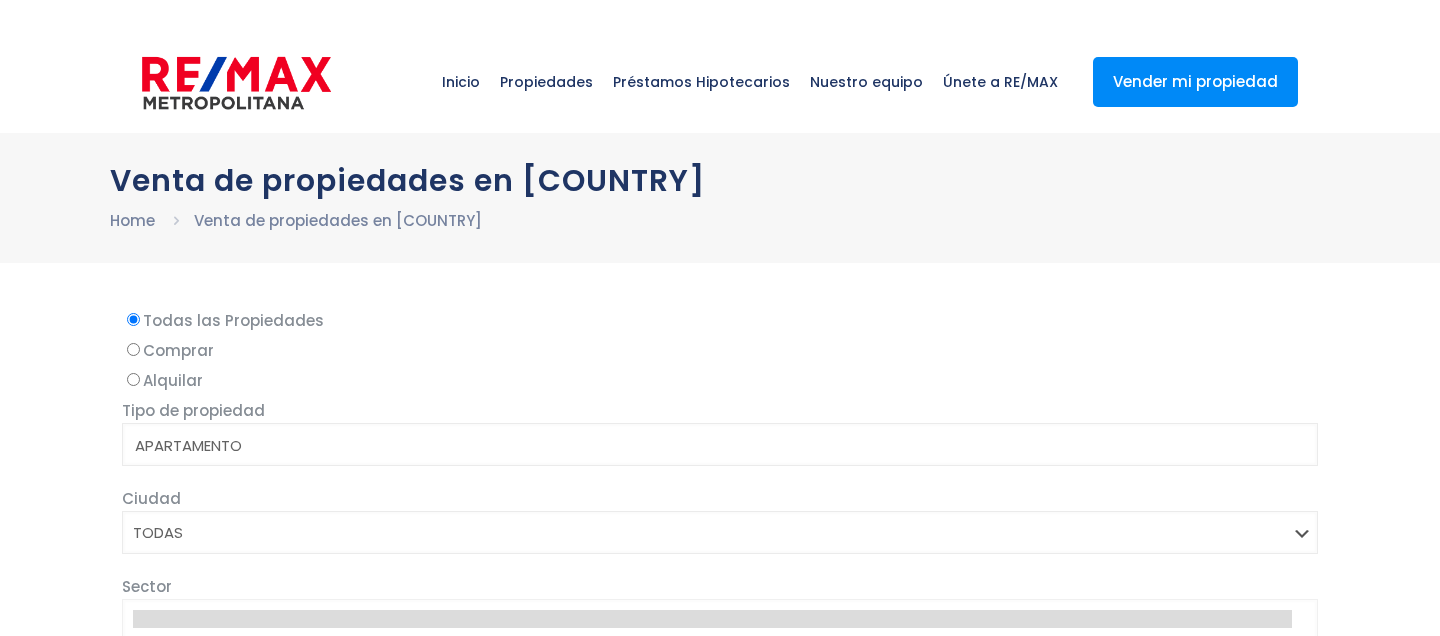 select 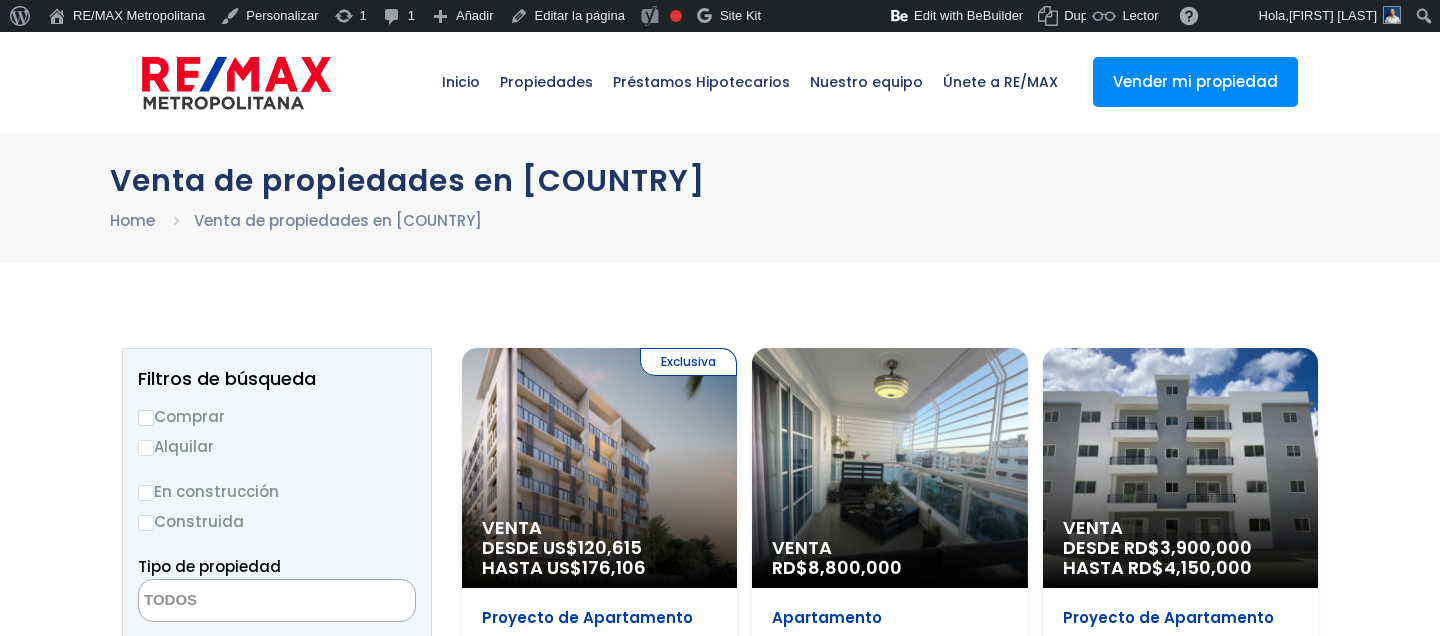 scroll, scrollTop: 0, scrollLeft: 0, axis: both 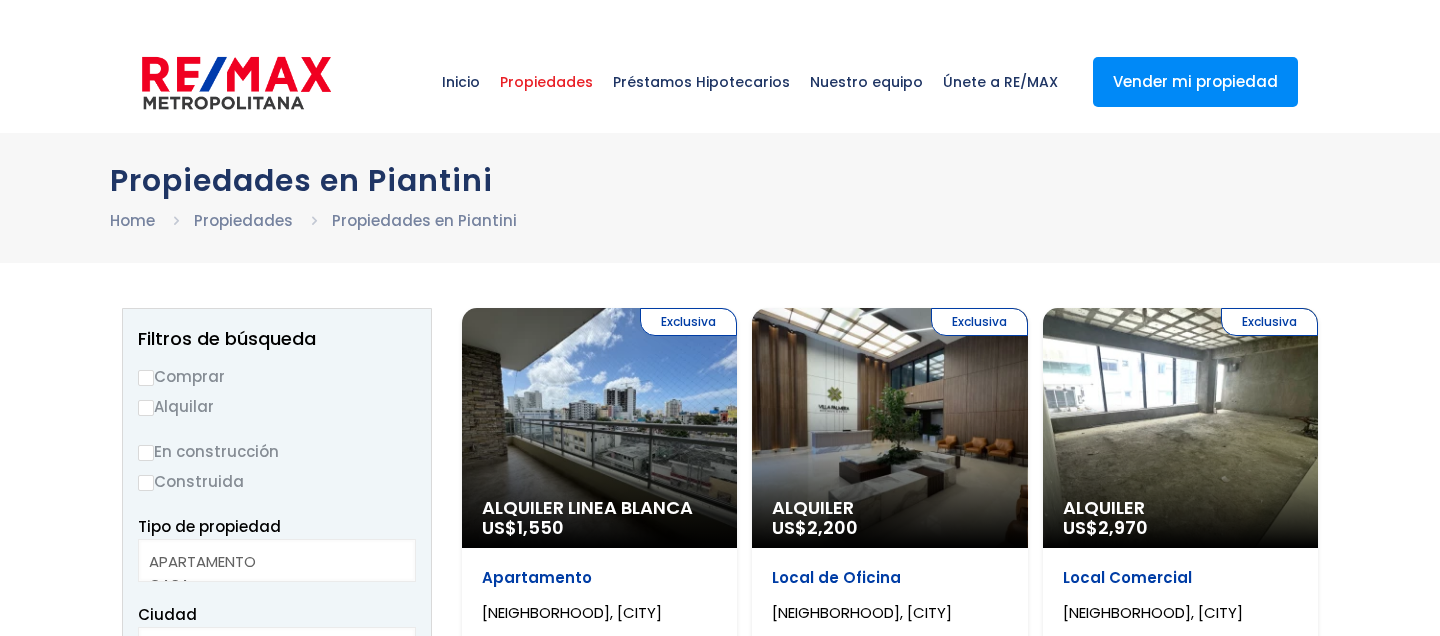 select 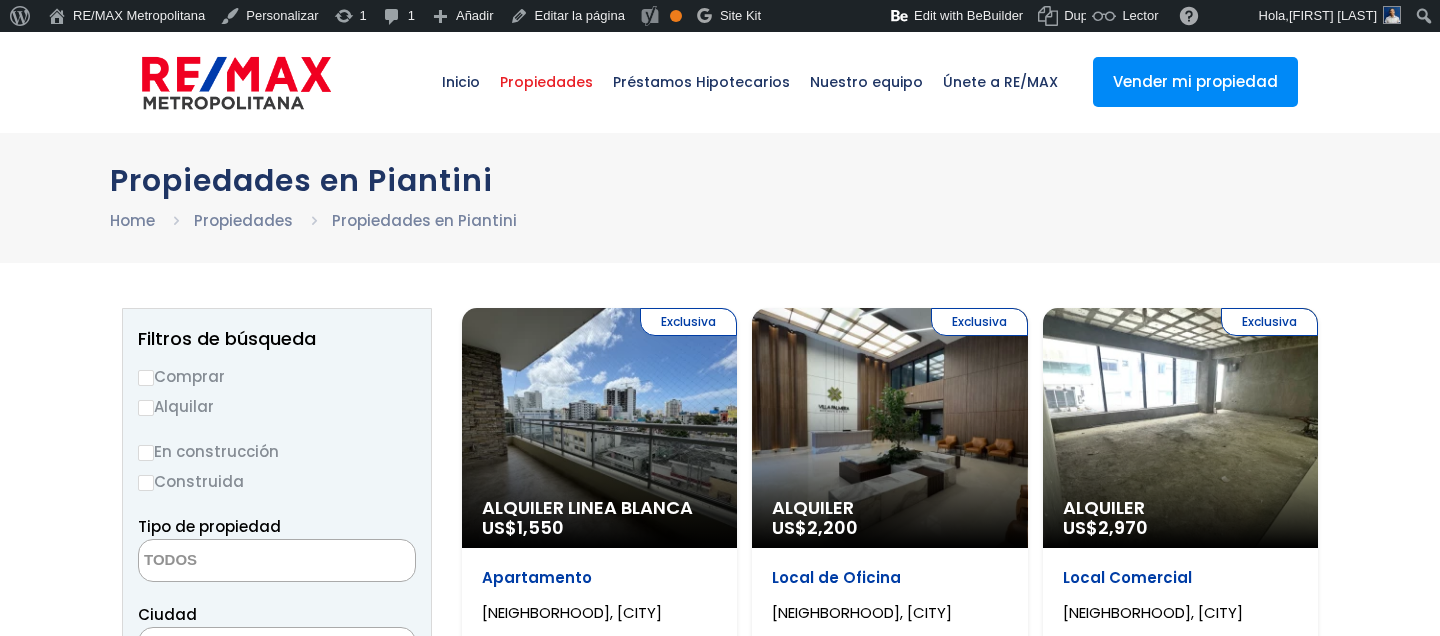 scroll, scrollTop: 0, scrollLeft: 0, axis: both 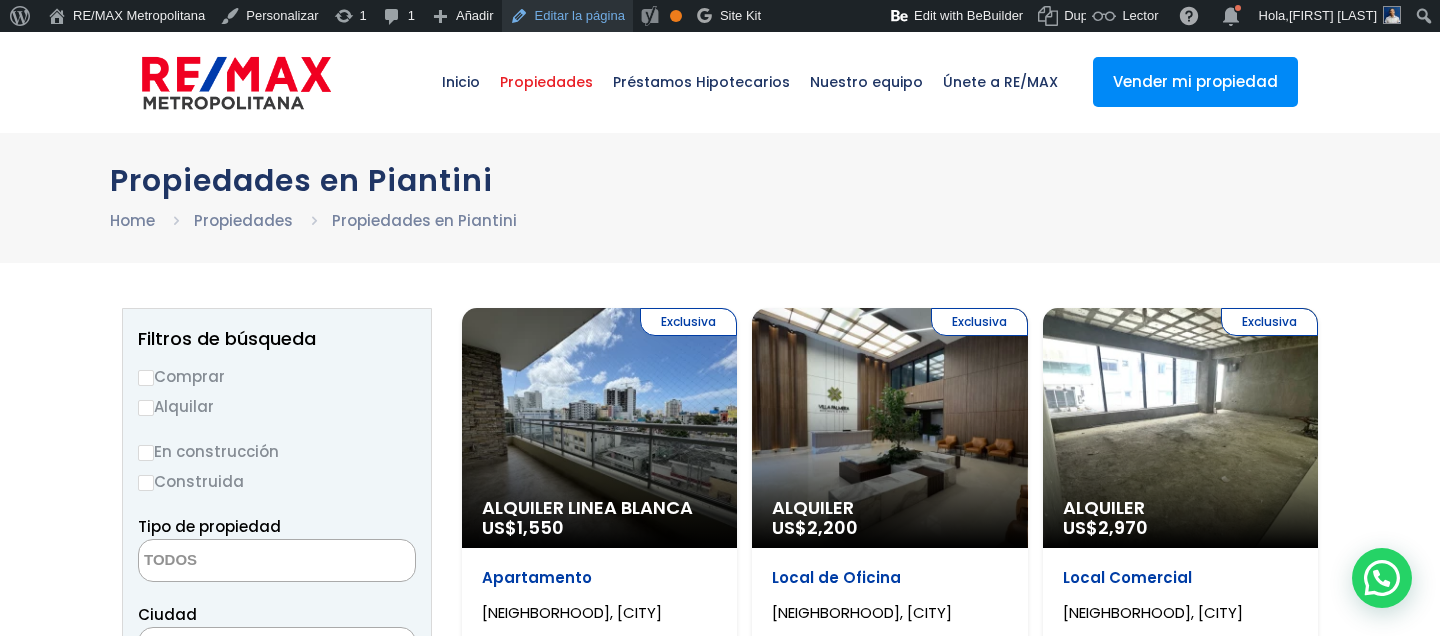click on "Editar la página" at bounding box center (567, 16) 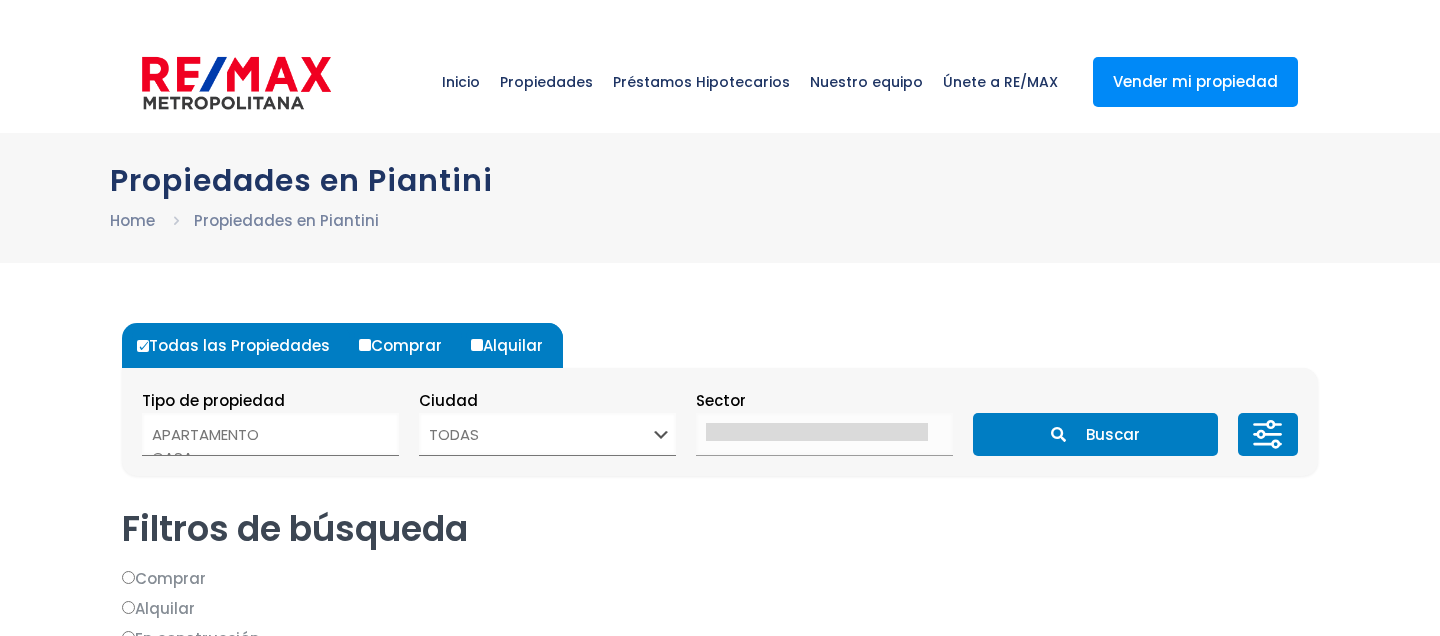 select 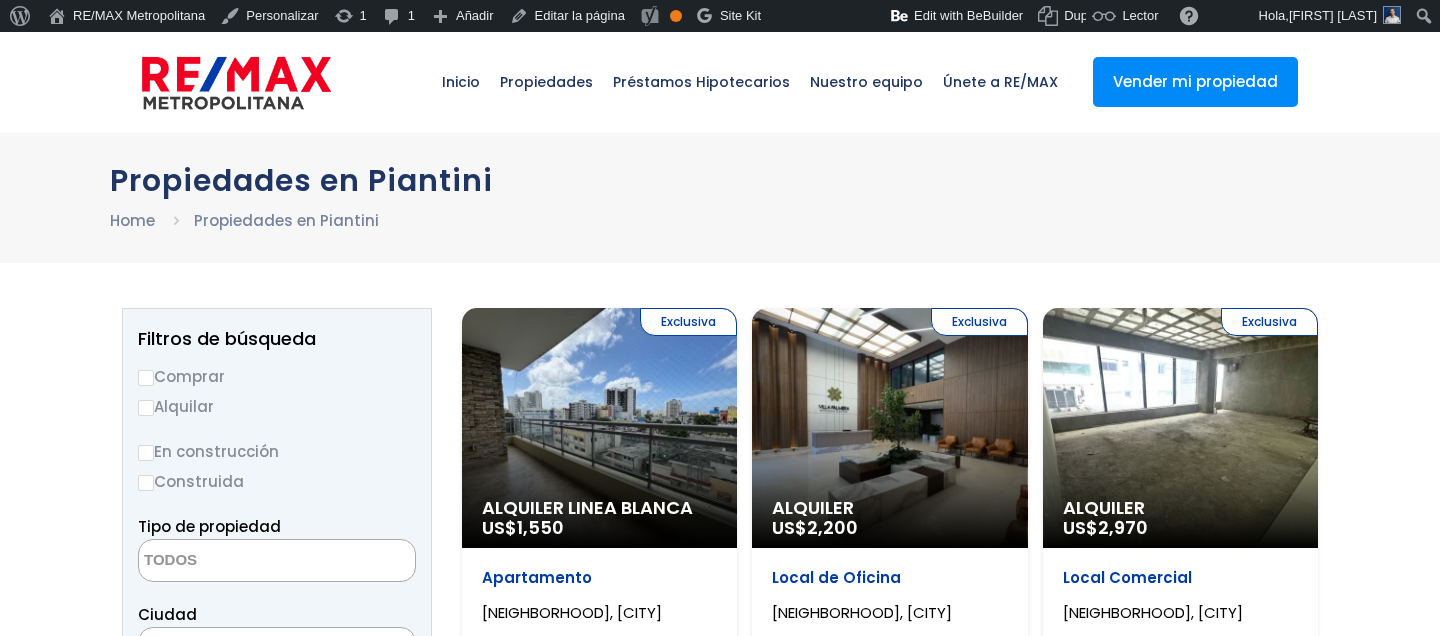 scroll, scrollTop: 0, scrollLeft: 0, axis: both 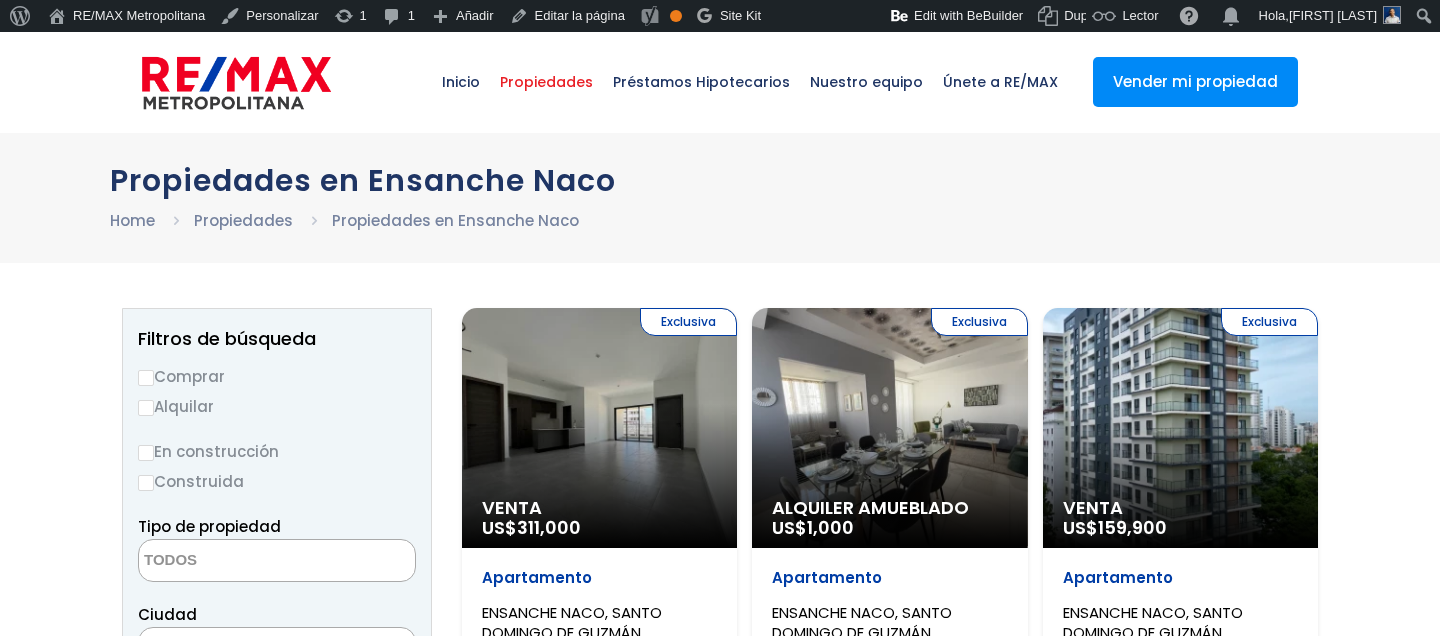 select 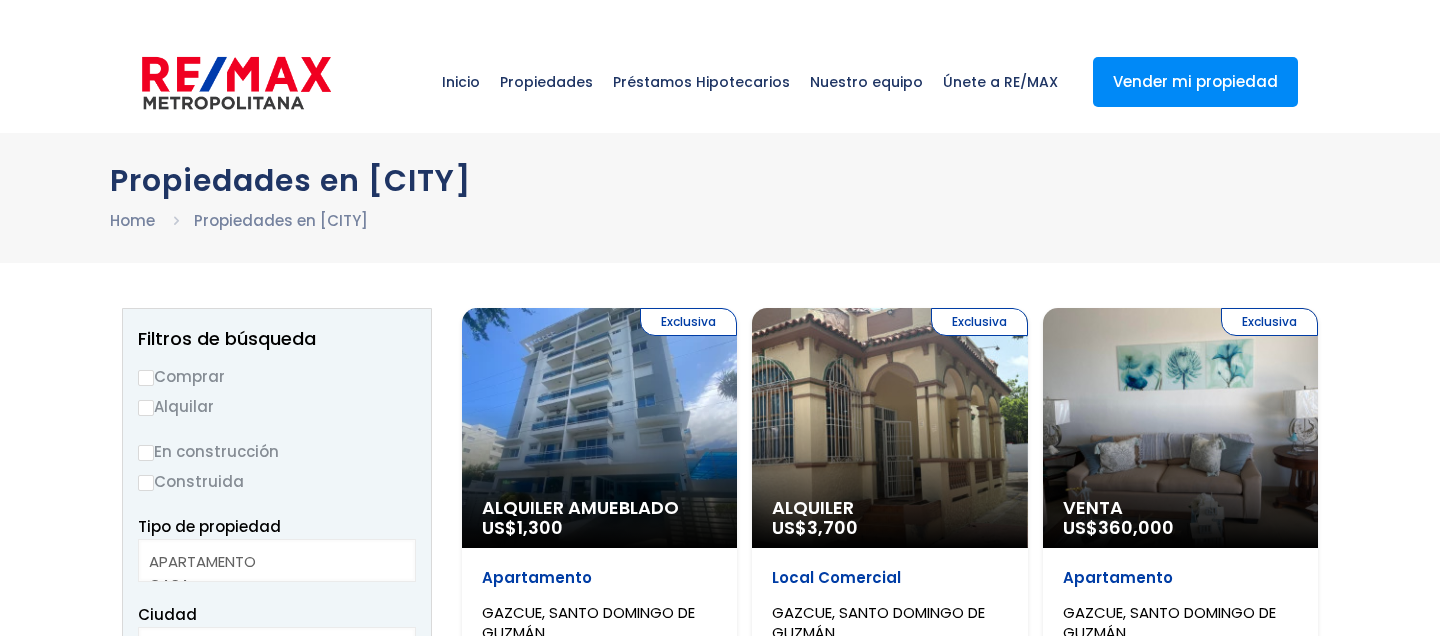 select 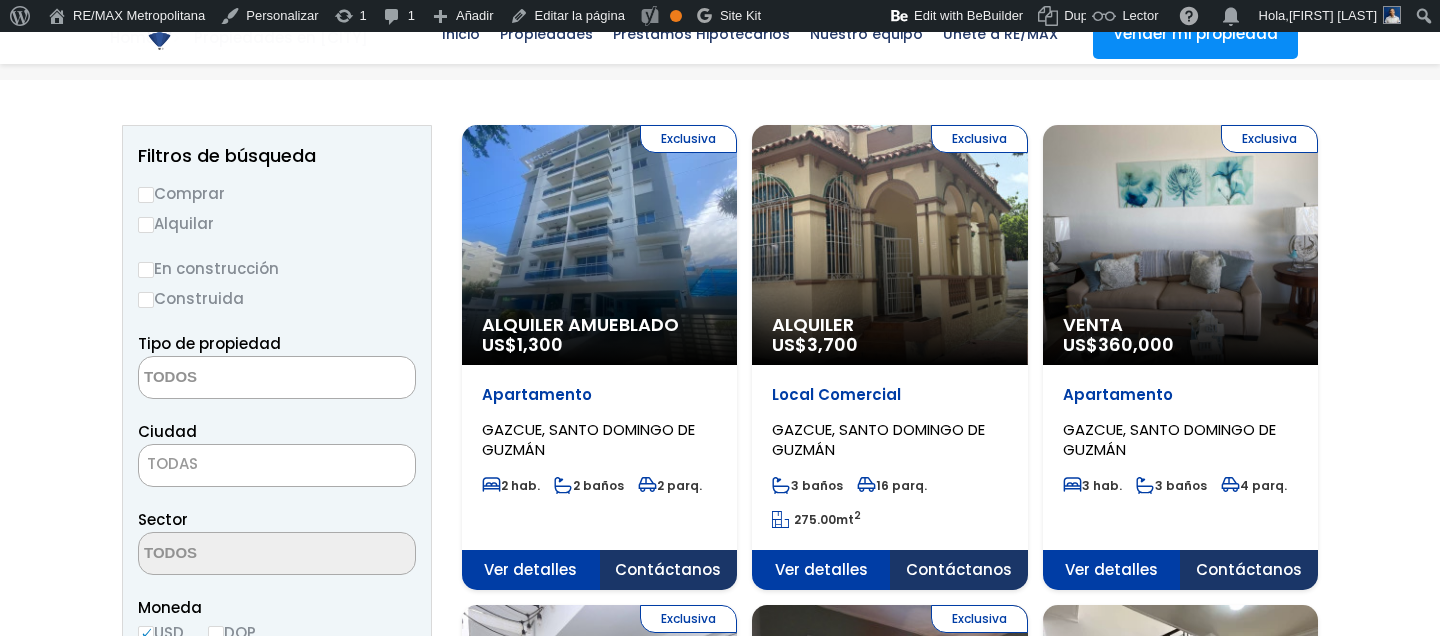 scroll, scrollTop: 1550, scrollLeft: 0, axis: vertical 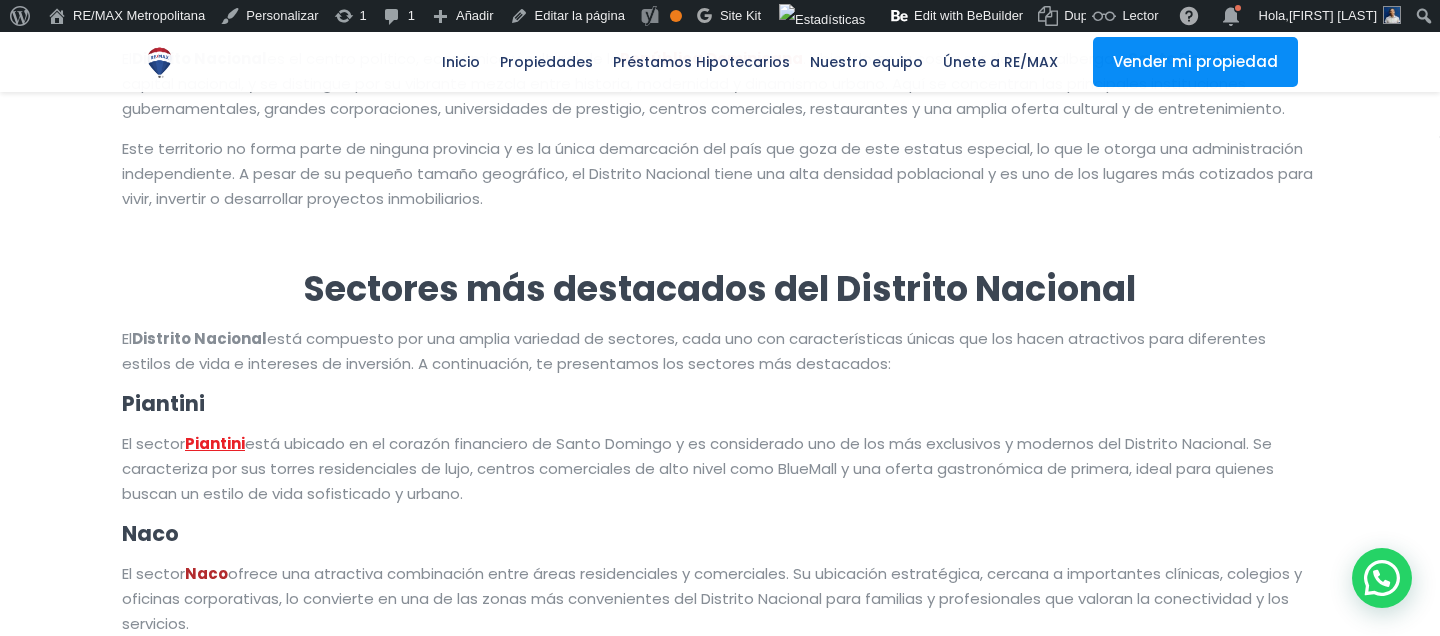 click on "Piantini" at bounding box center [215, 443] 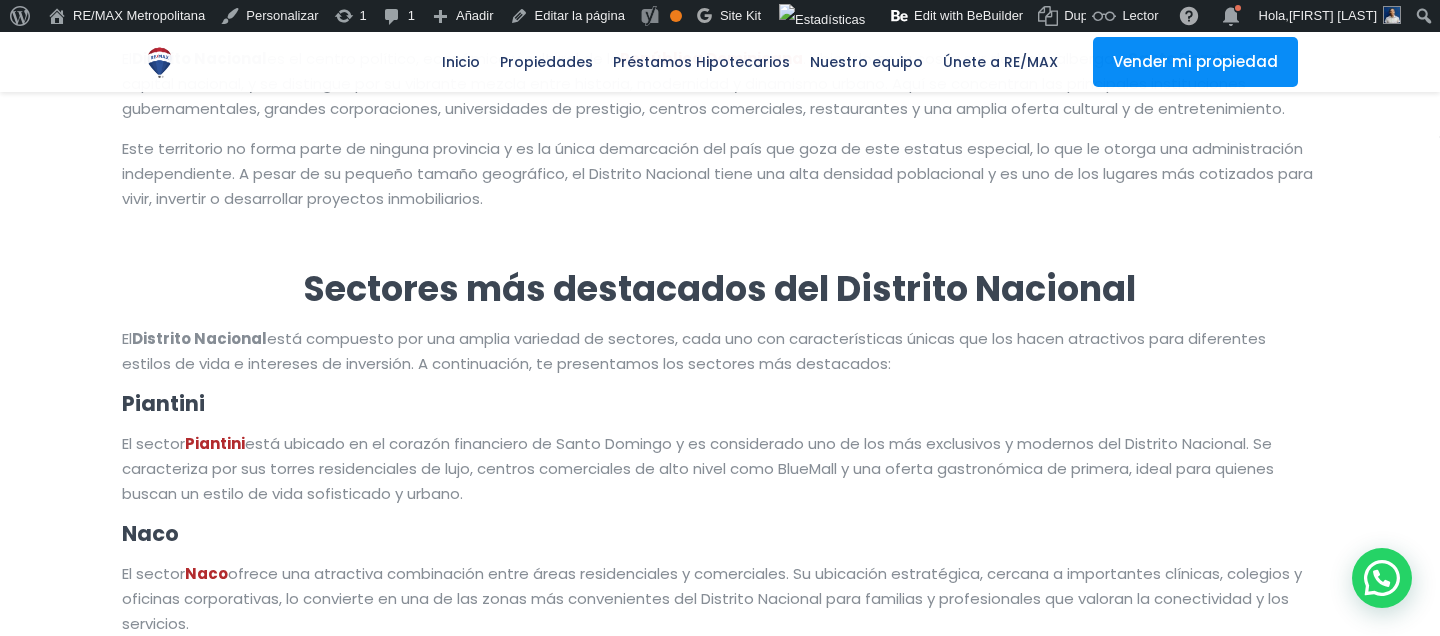 scroll, scrollTop: 0, scrollLeft: 0, axis: both 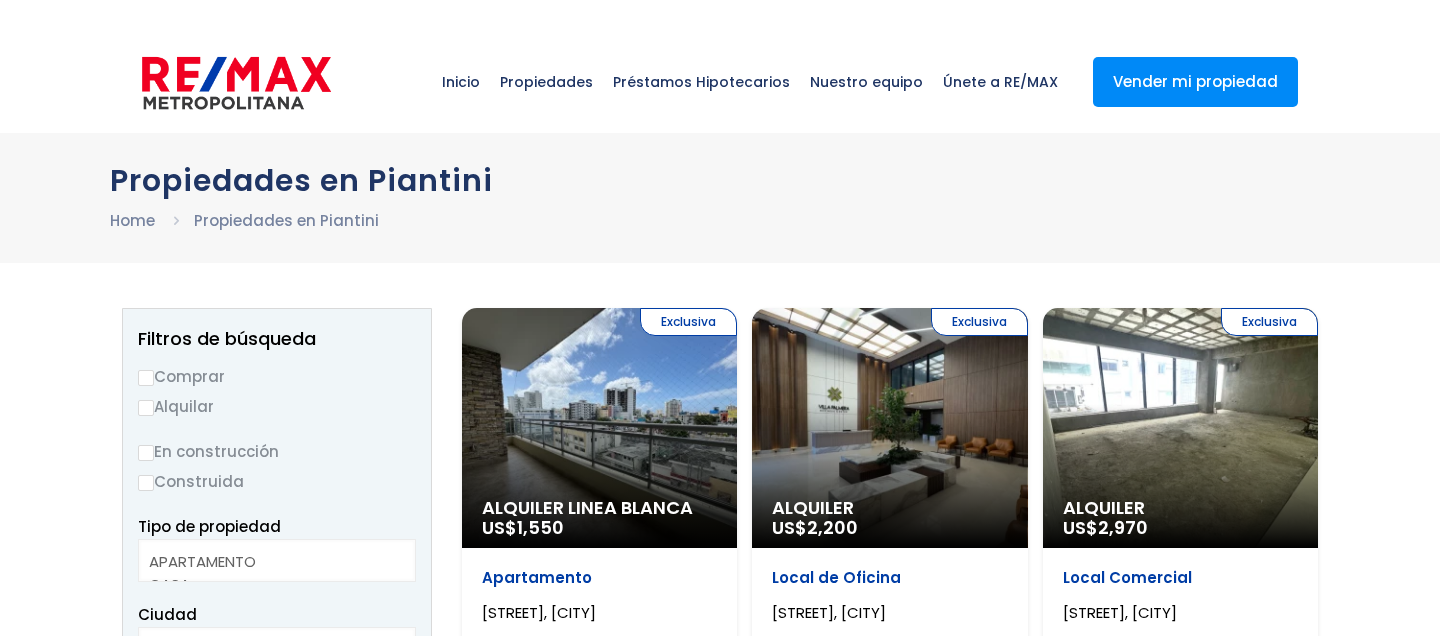 select 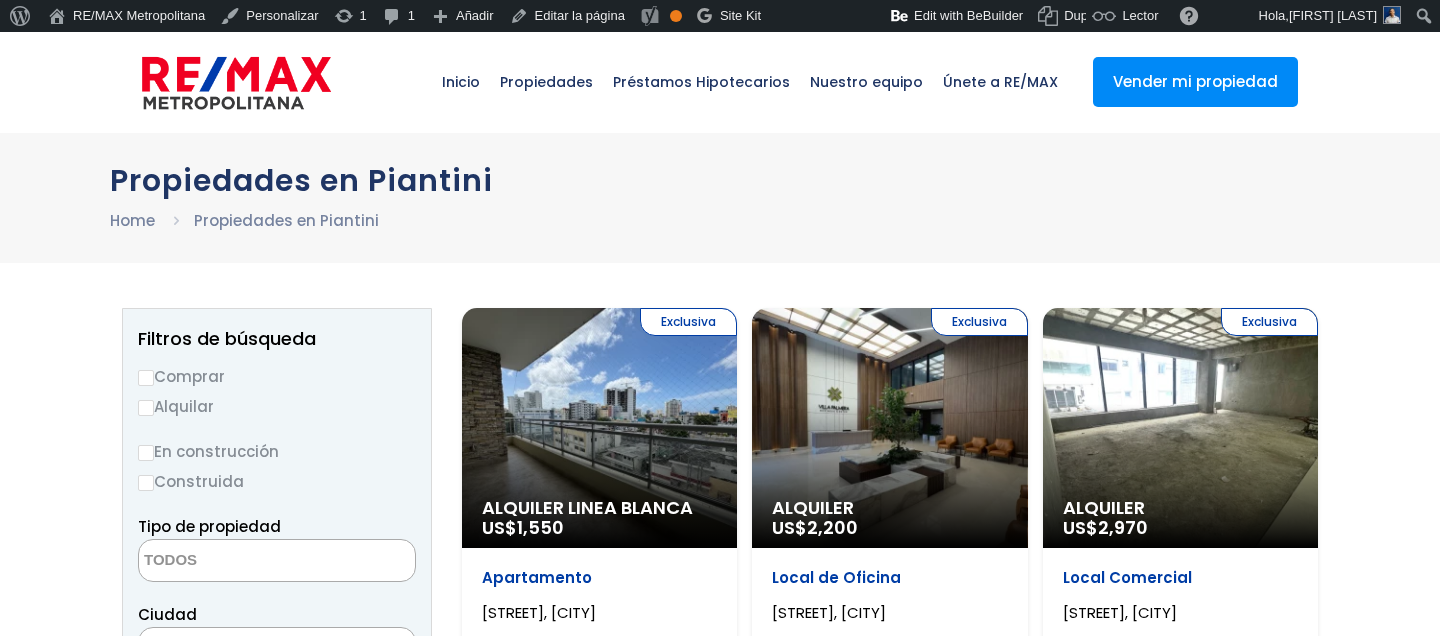 scroll, scrollTop: 0, scrollLeft: 0, axis: both 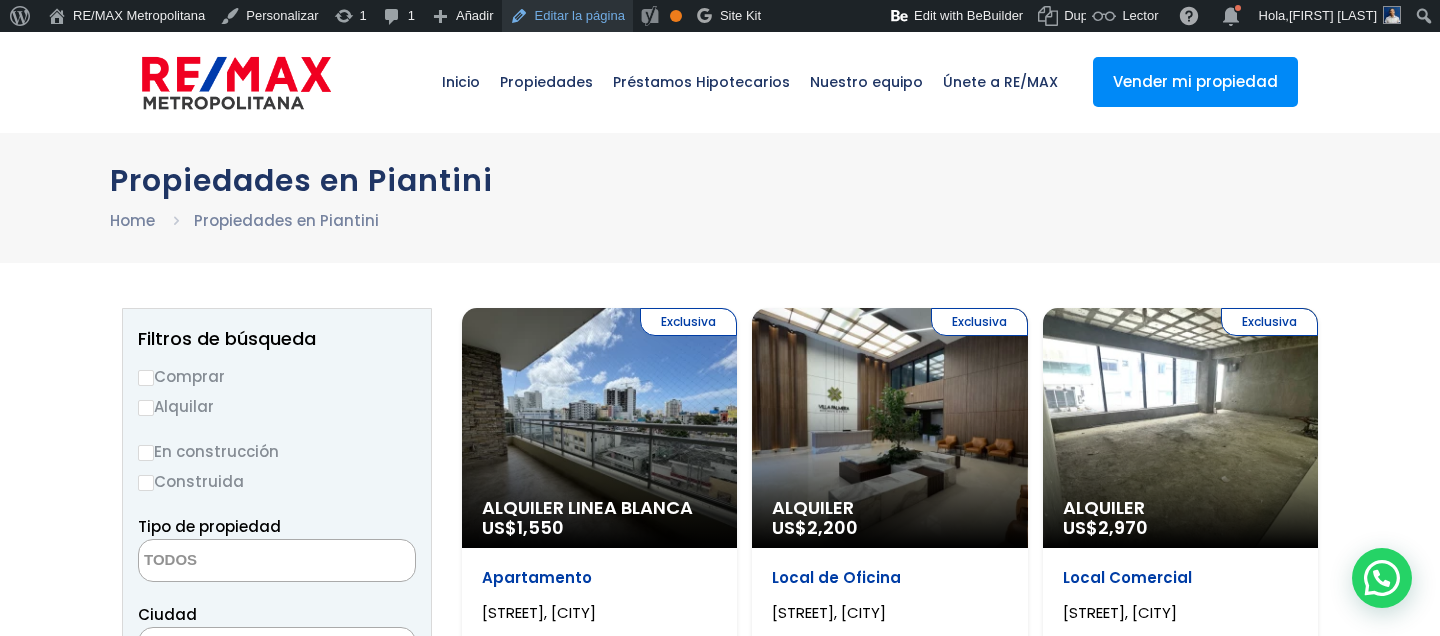 click on "Editar la página" at bounding box center [567, 16] 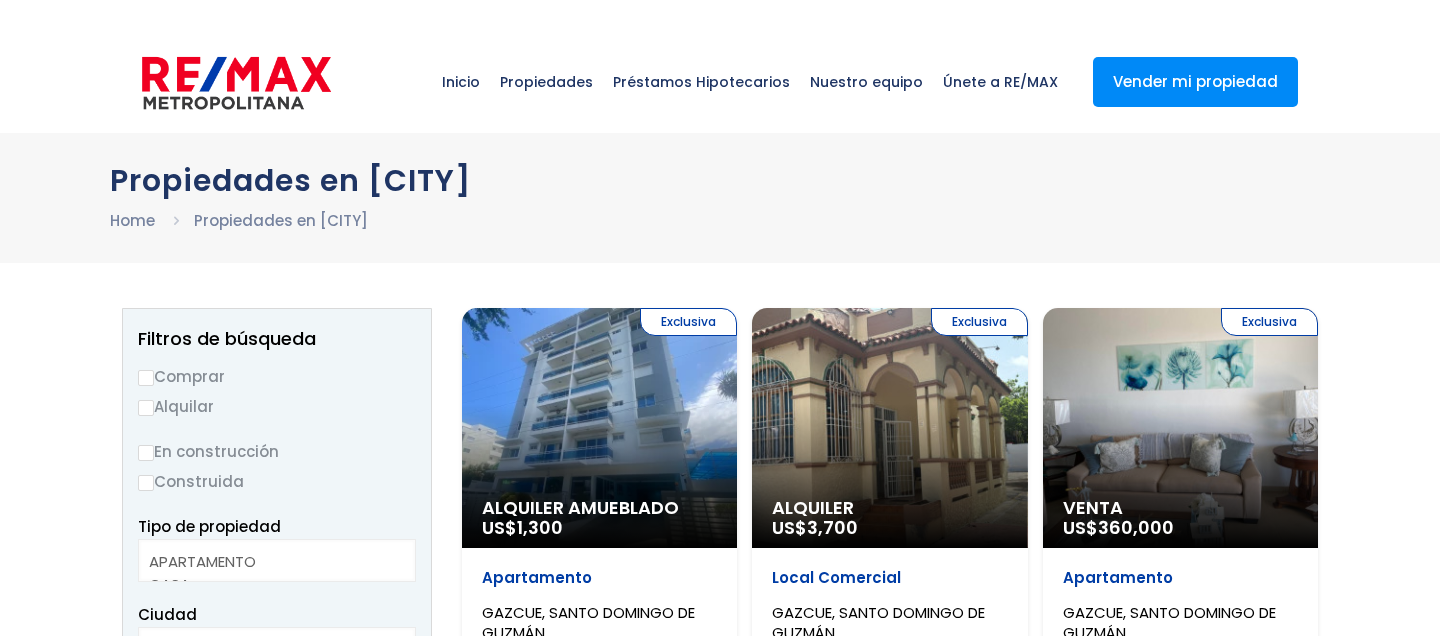 select 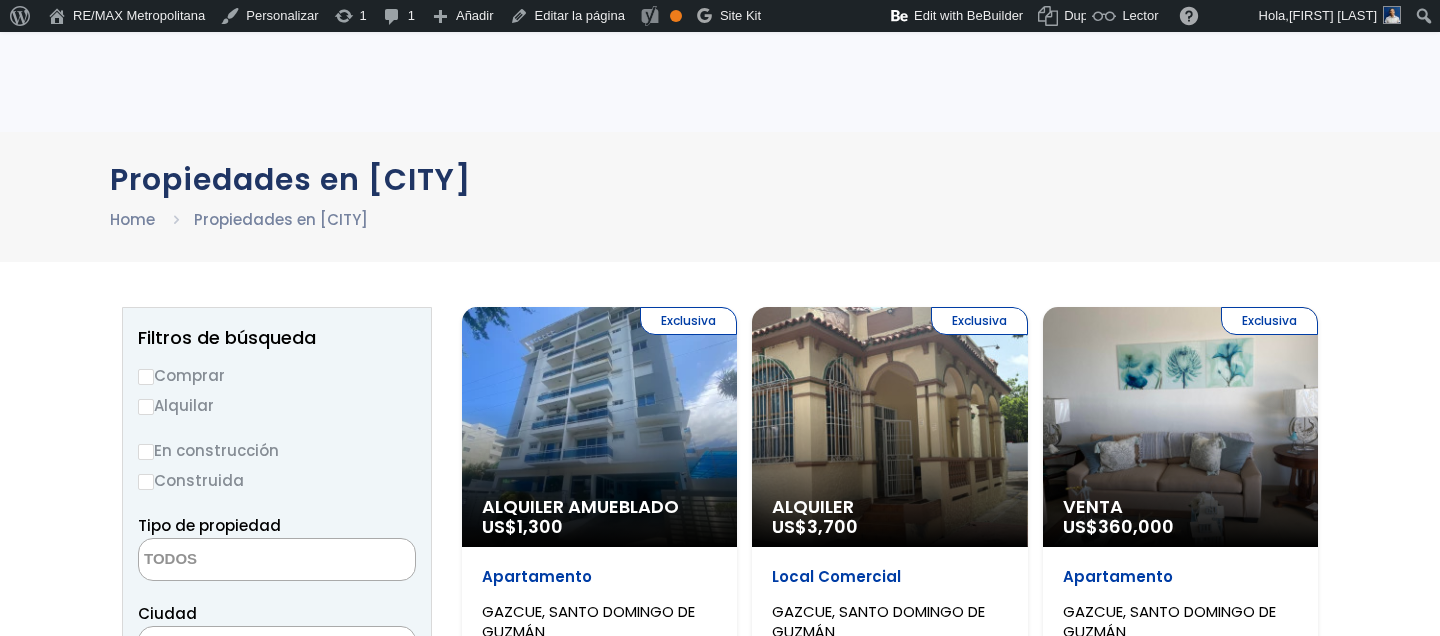 scroll, scrollTop: 490, scrollLeft: 0, axis: vertical 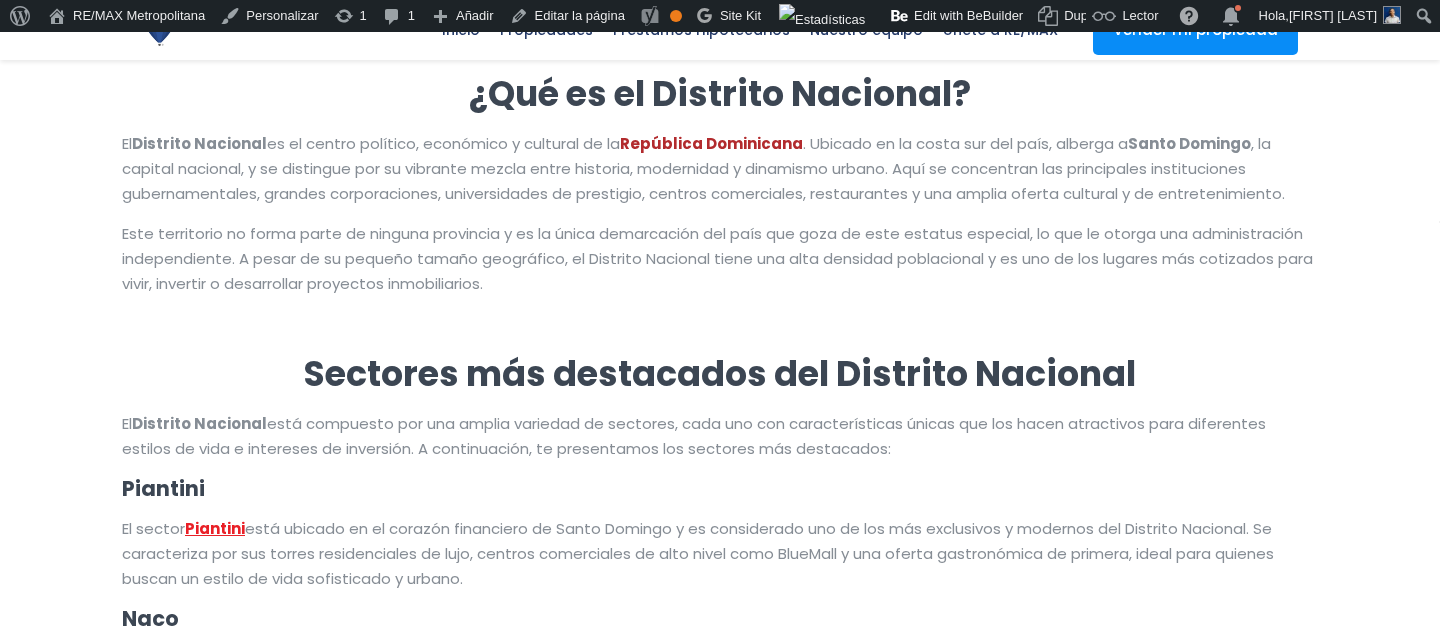 click on "Piantini" at bounding box center (215, 528) 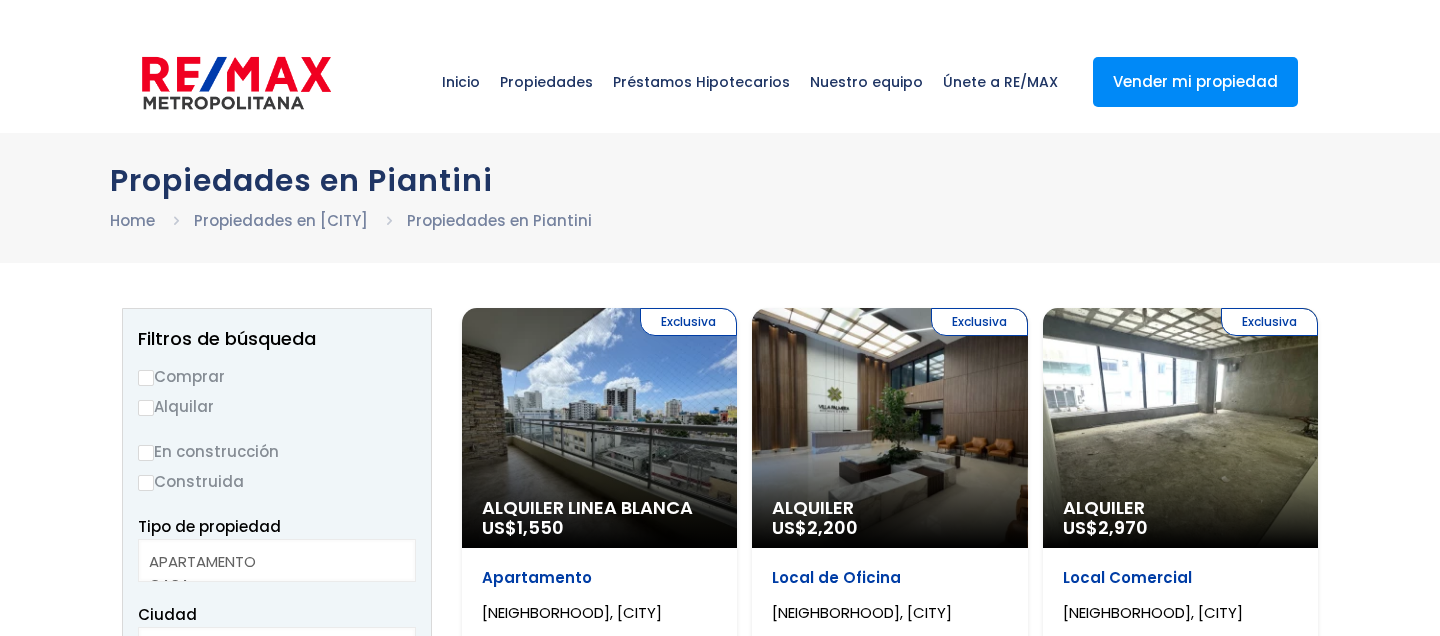 select 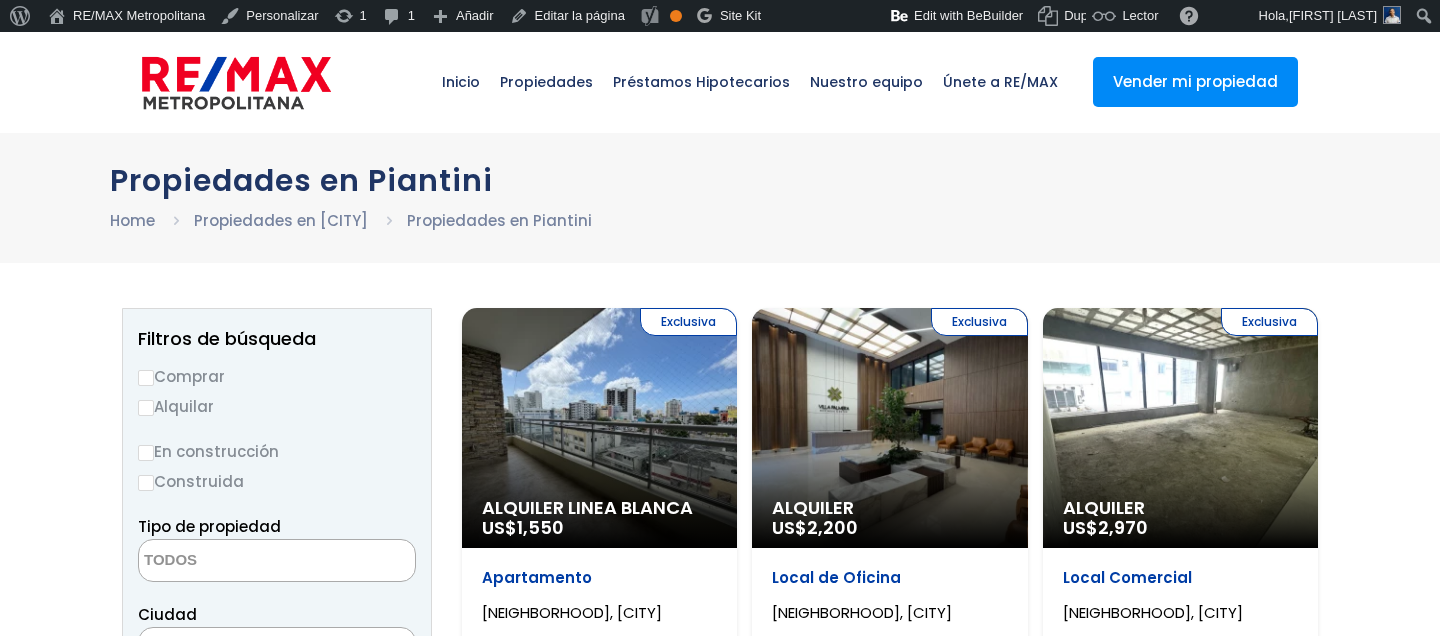 scroll, scrollTop: 0, scrollLeft: 0, axis: both 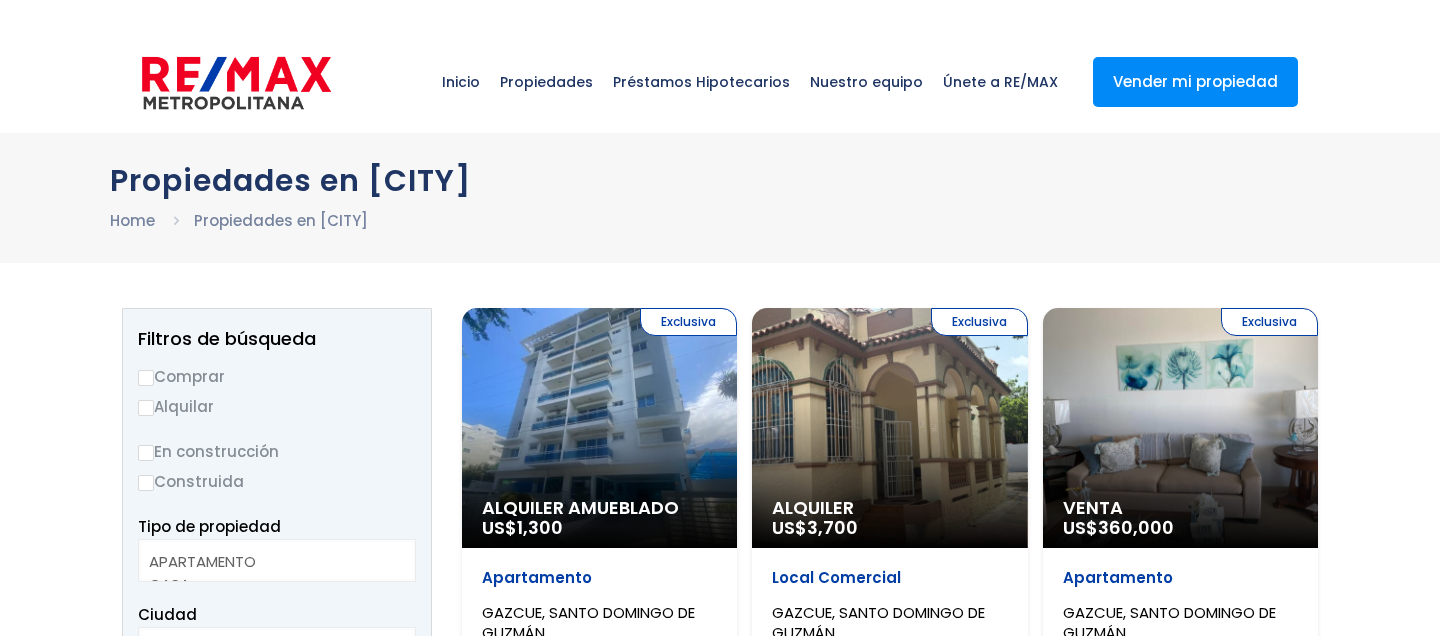 select 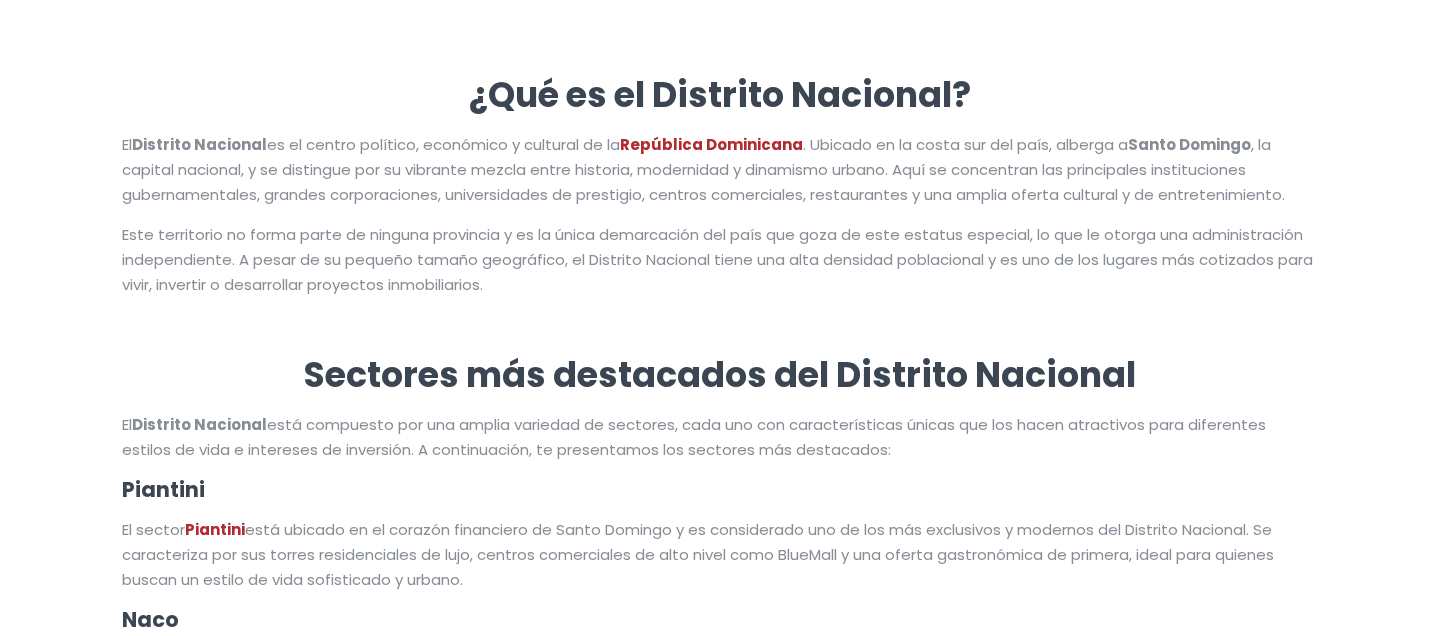 scroll, scrollTop: 0, scrollLeft: 0, axis: both 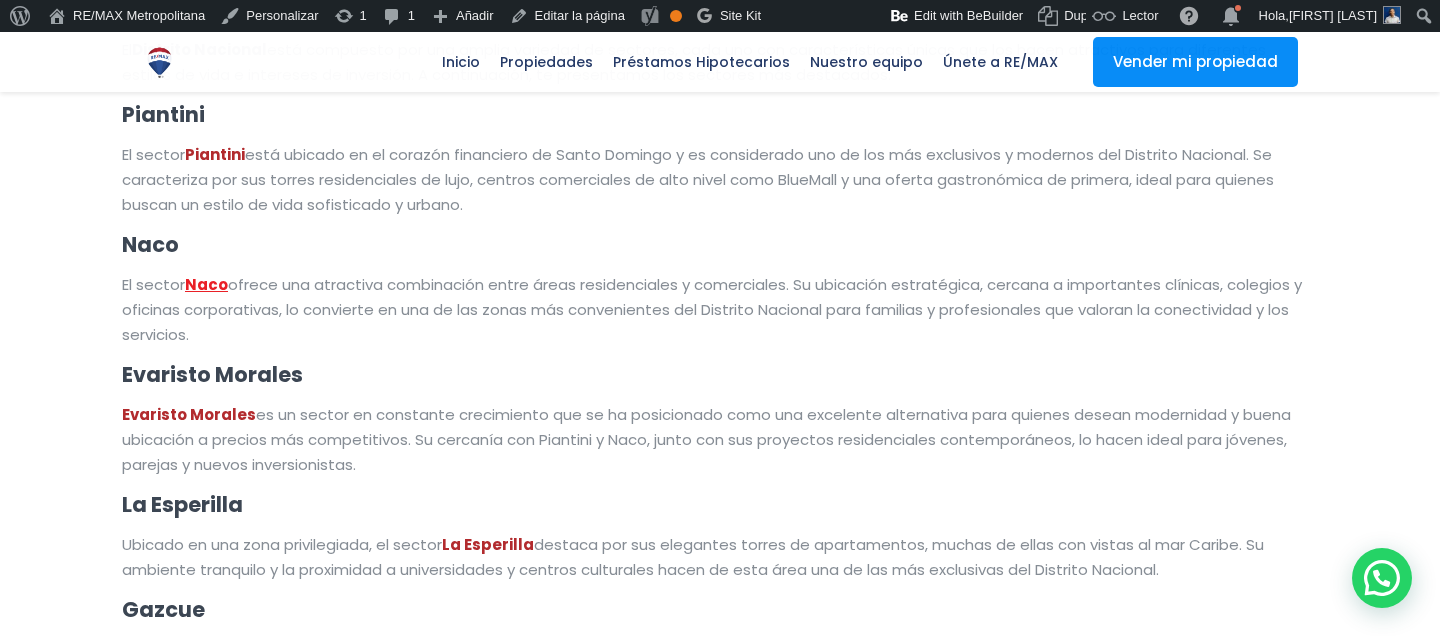 click on "Naco" at bounding box center (206, 284) 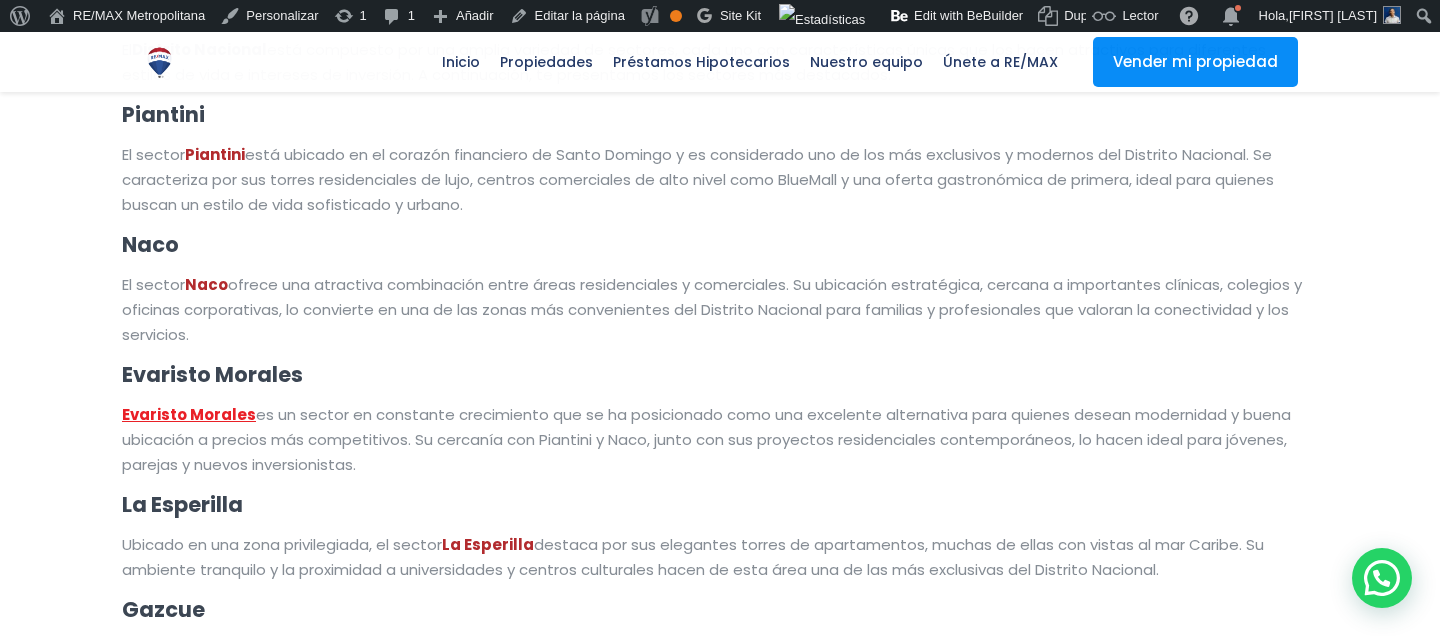 click on "Evaristo Morales" at bounding box center (189, 414) 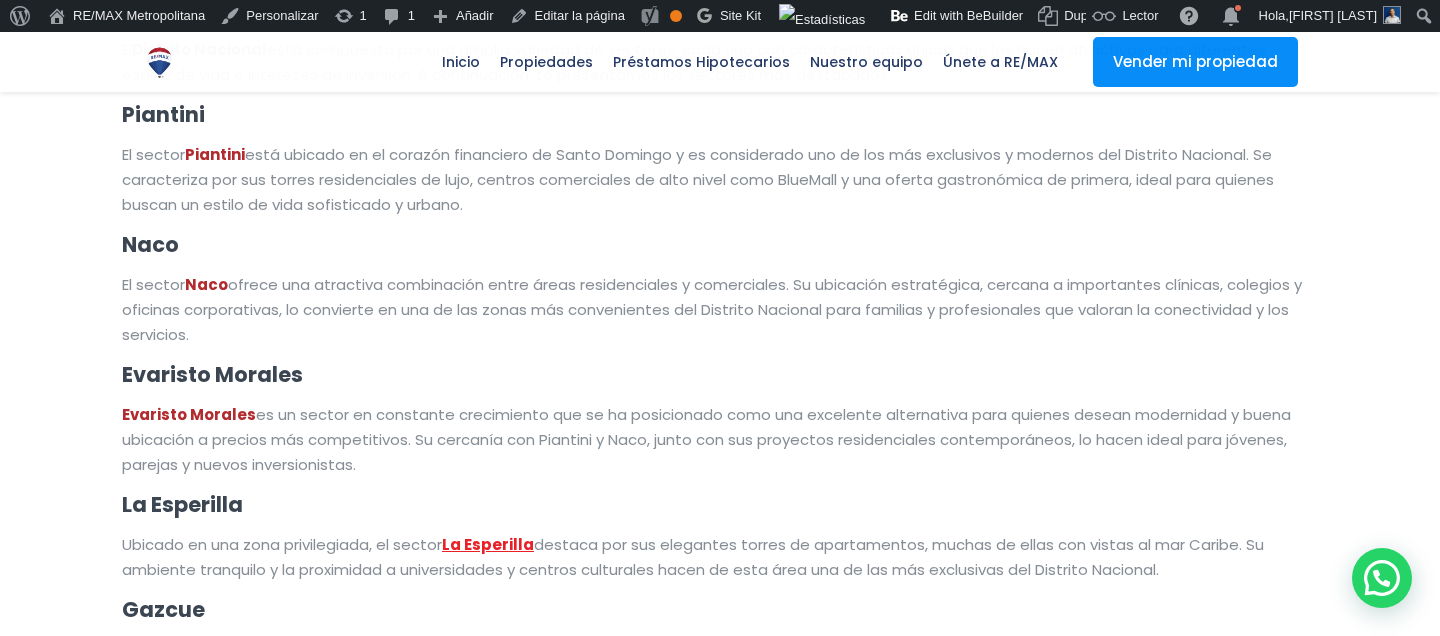 click on "La Esperilla" at bounding box center [488, 544] 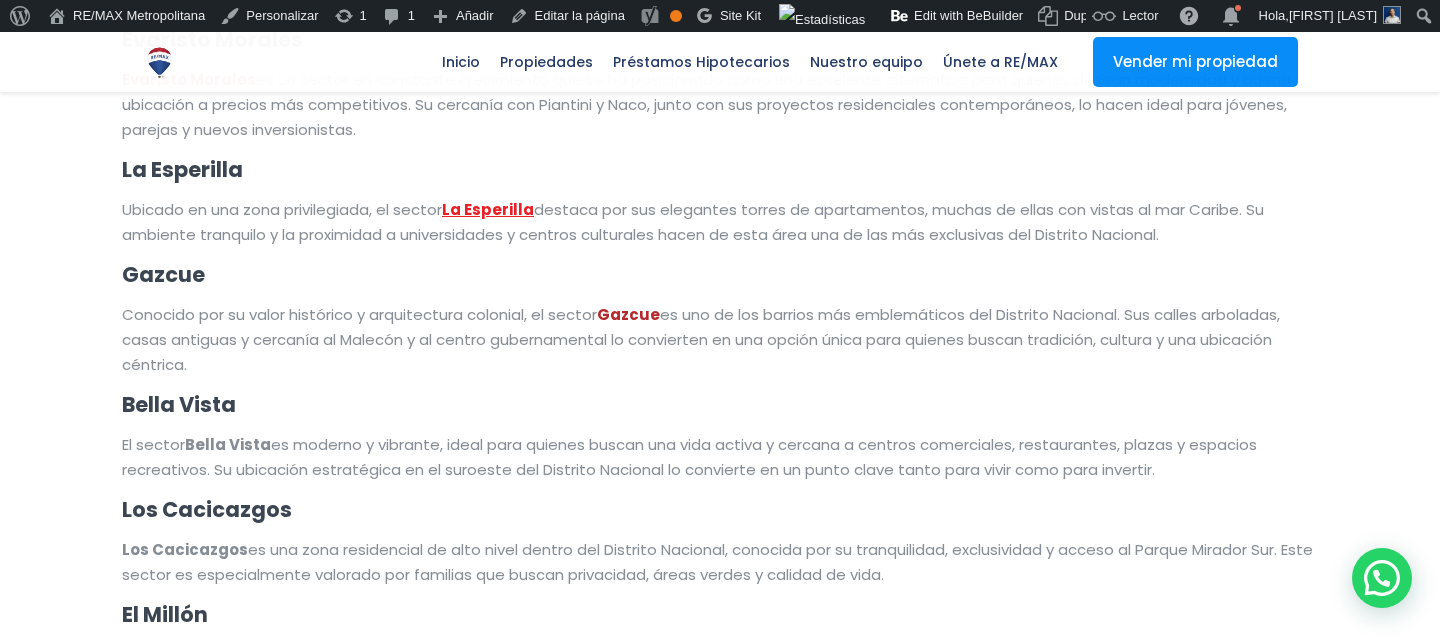 scroll, scrollTop: 3938, scrollLeft: 0, axis: vertical 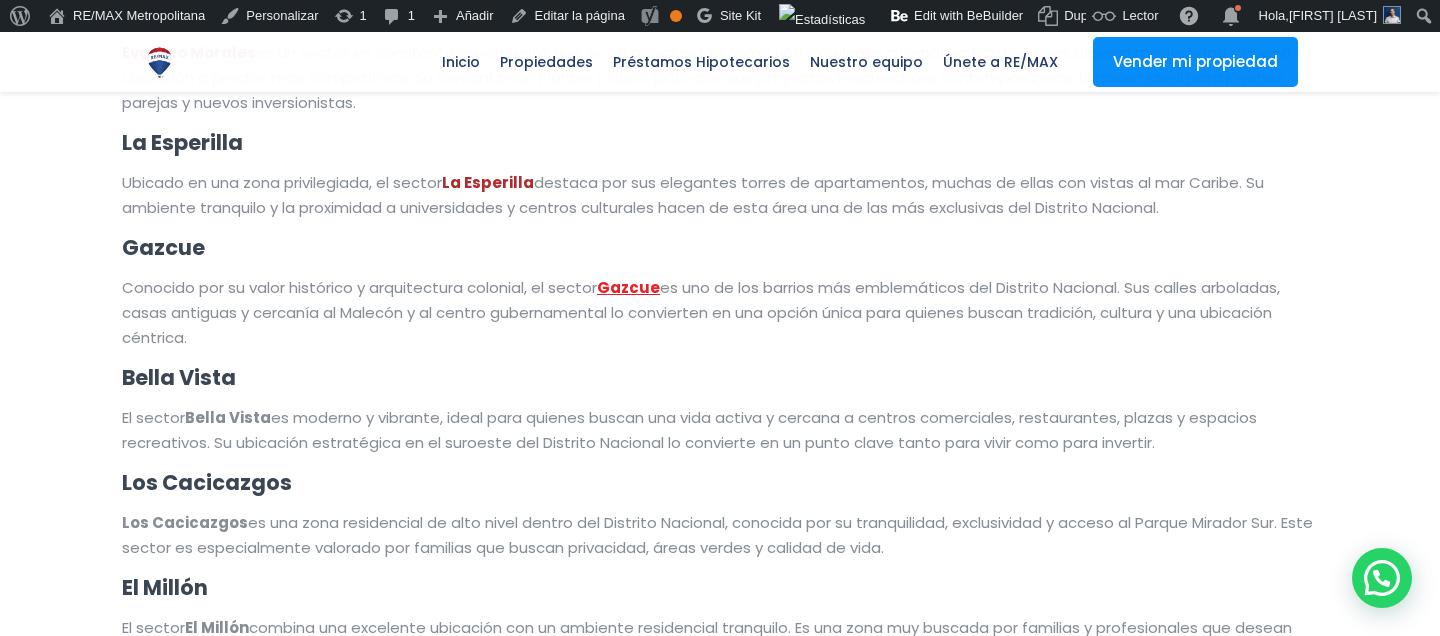 click on "Gazcue" at bounding box center (628, 287) 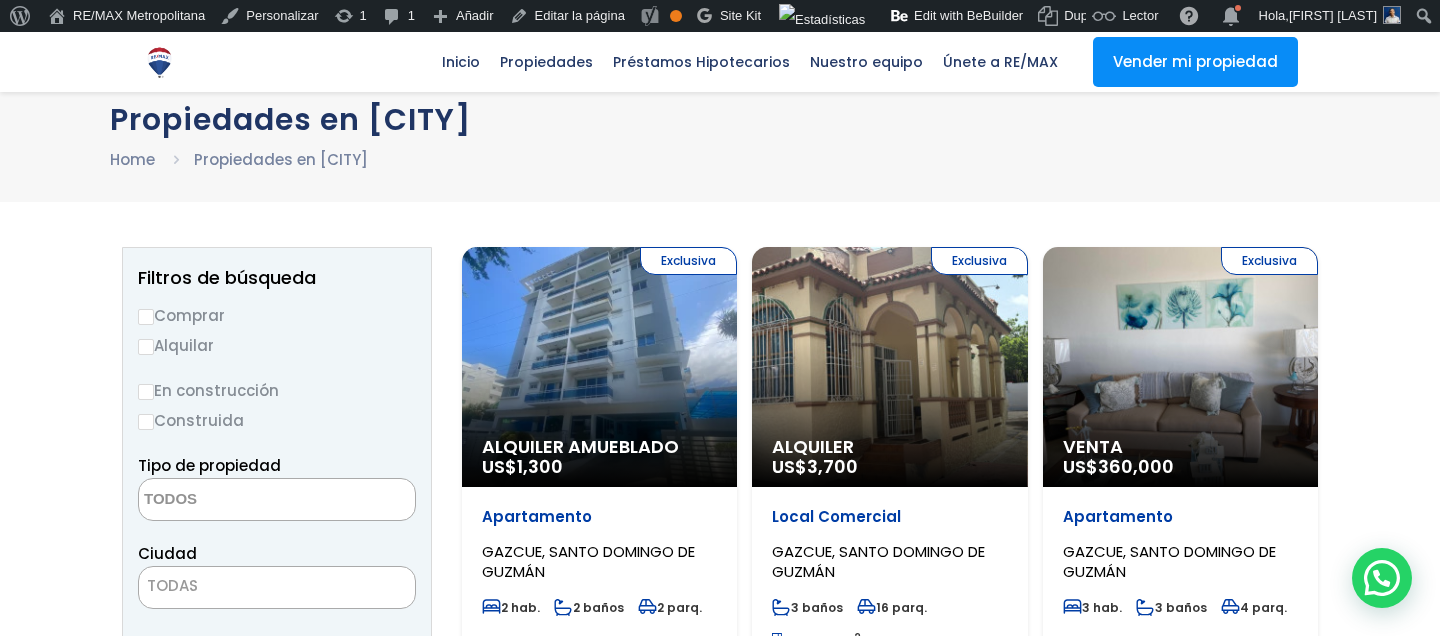 scroll, scrollTop: 0, scrollLeft: 0, axis: both 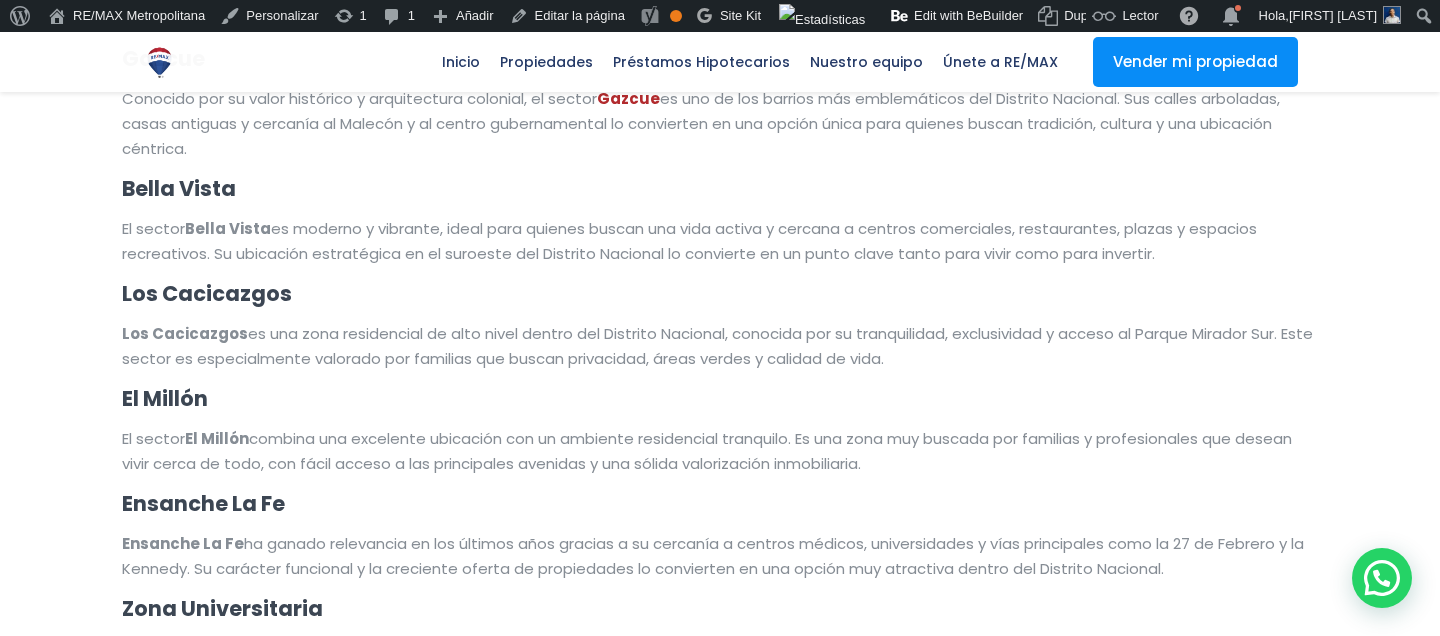 click on "Los Cacicazgos" at bounding box center [207, 293] 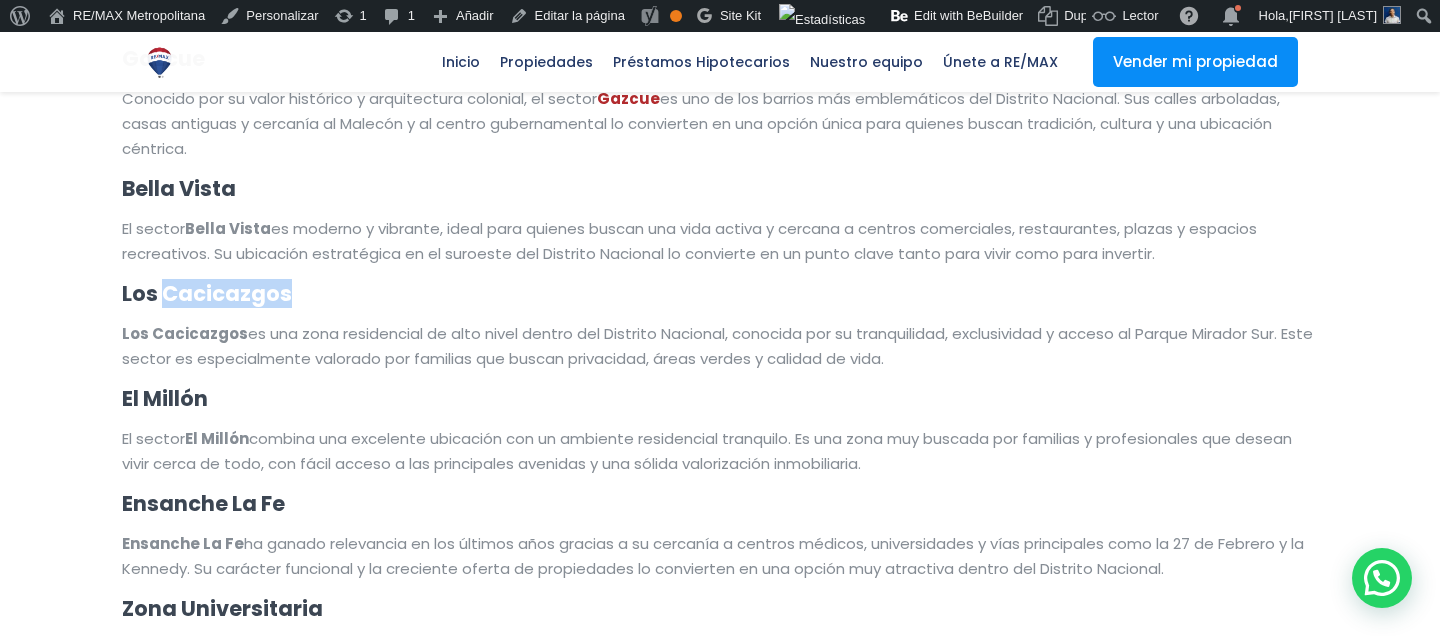 click on "Los Cacicazgos" at bounding box center [207, 293] 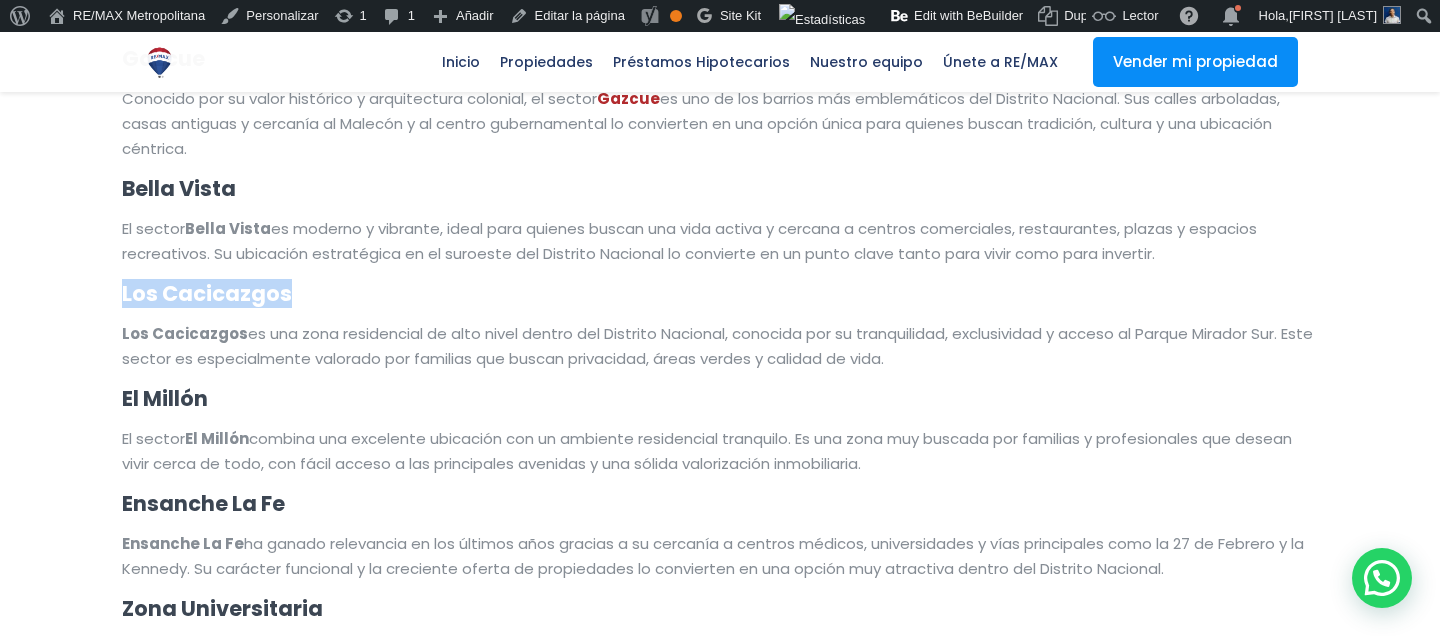 click on "Los Cacicazgos" at bounding box center (207, 293) 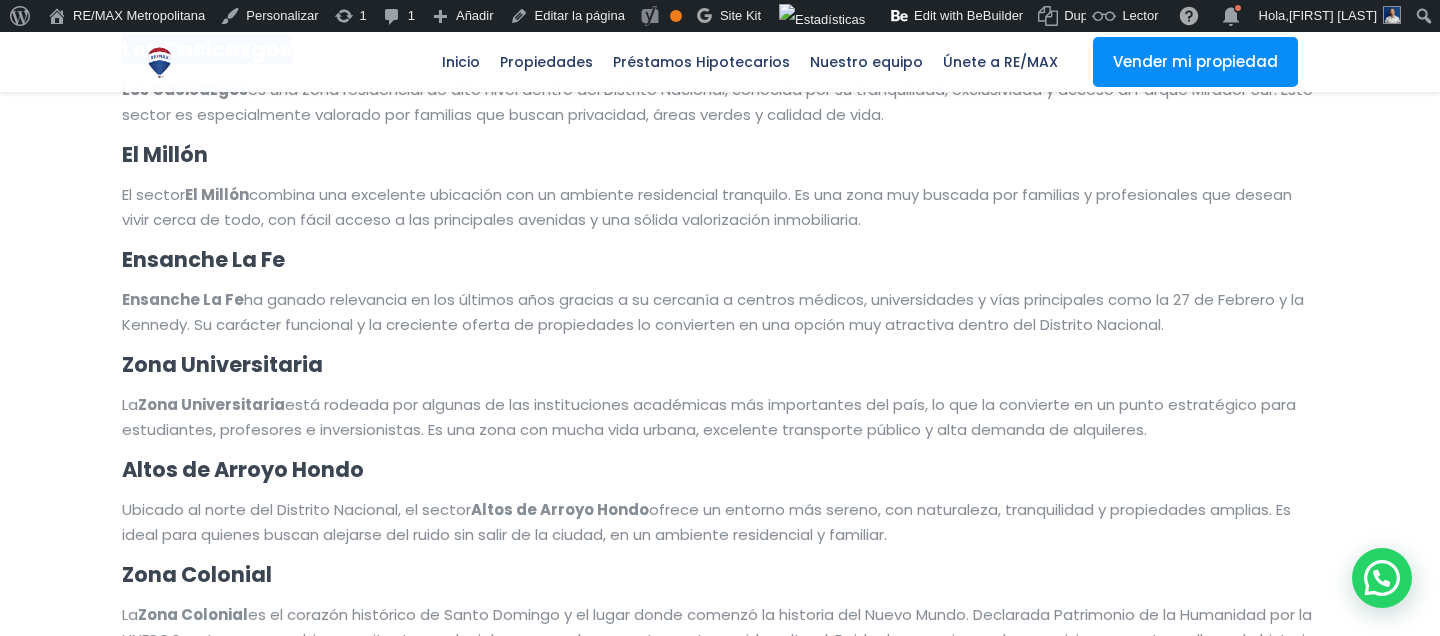 scroll, scrollTop: 4222, scrollLeft: 0, axis: vertical 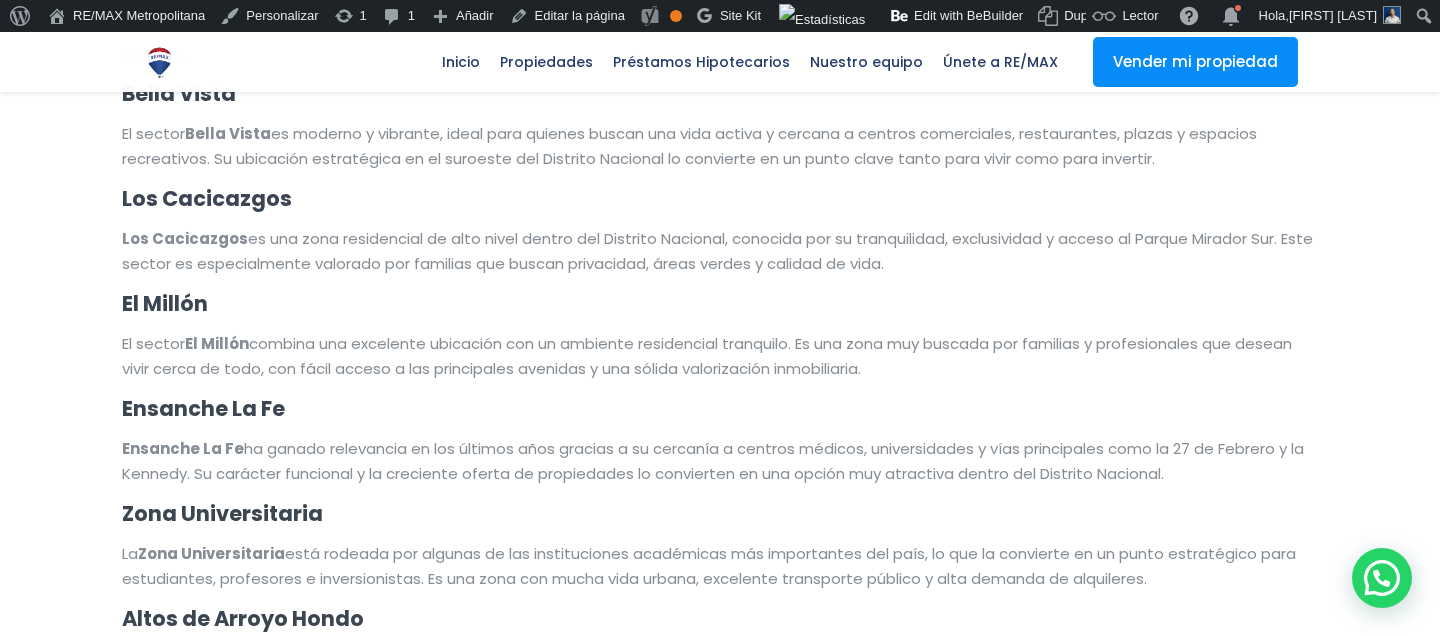 click on "Ensanche La Fe" at bounding box center (203, 408) 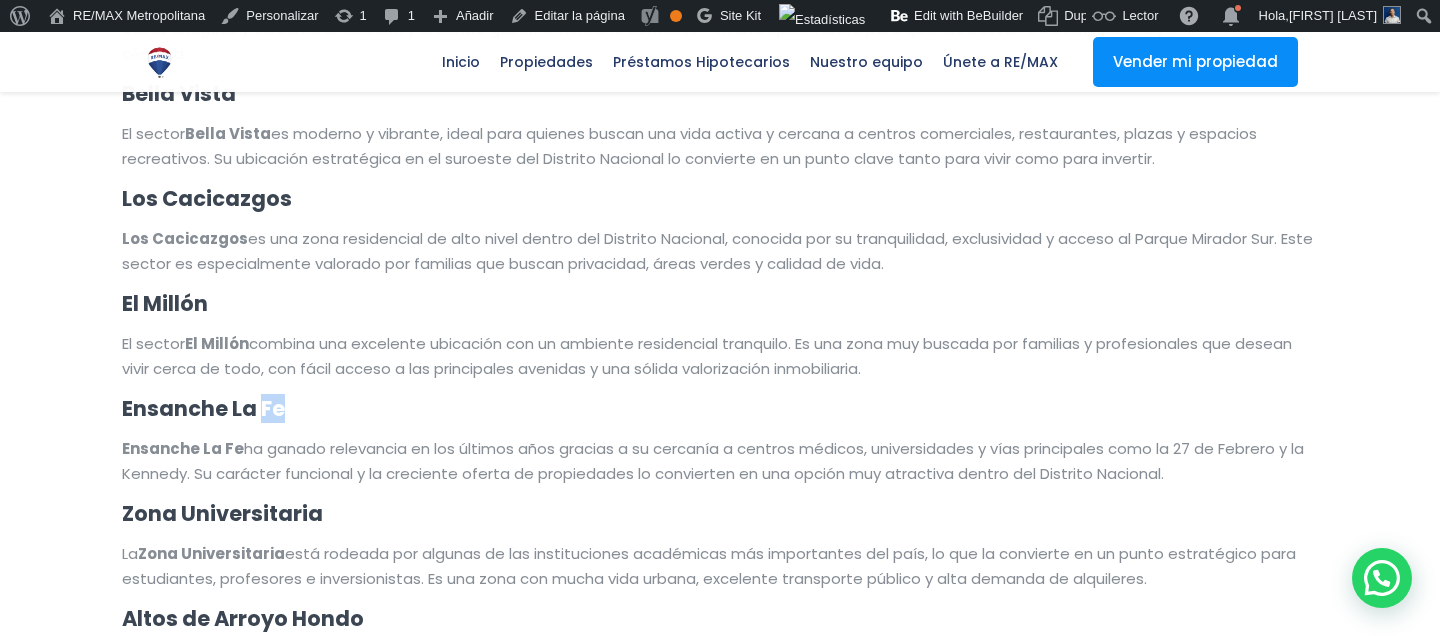 click on "Ensanche La Fe" at bounding box center (203, 408) 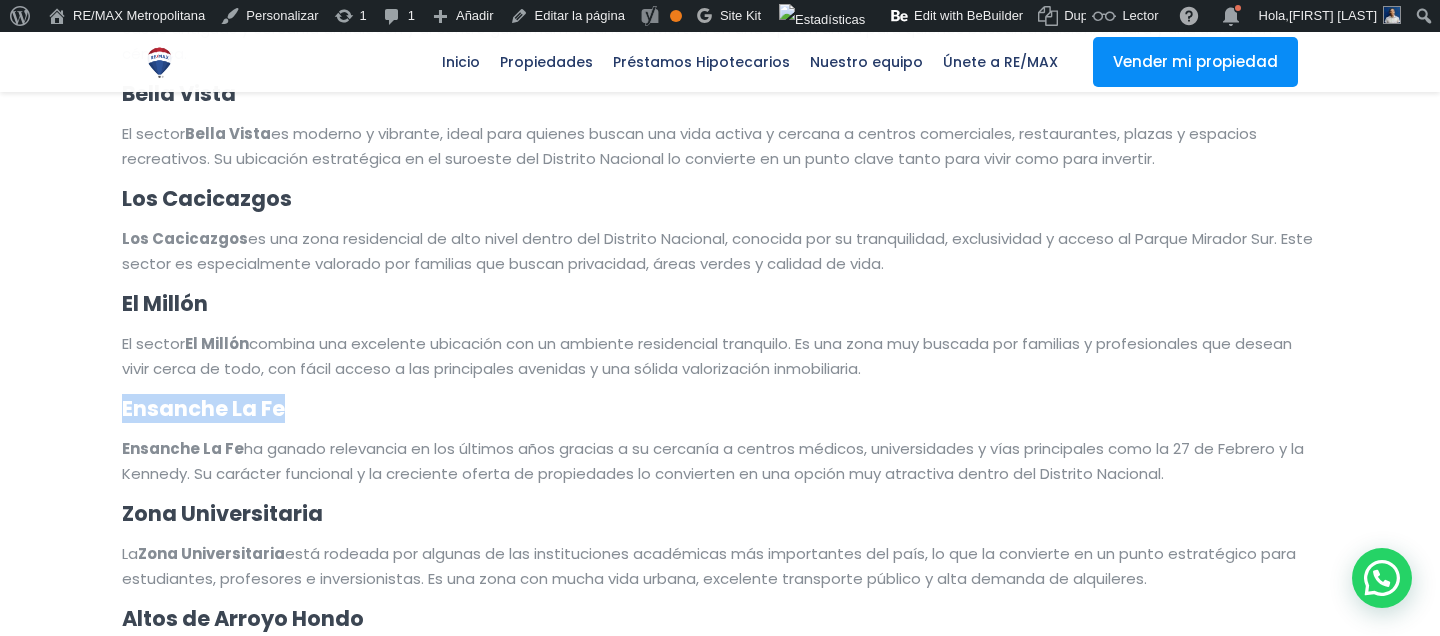 click on "Ensanche La Fe" at bounding box center (203, 408) 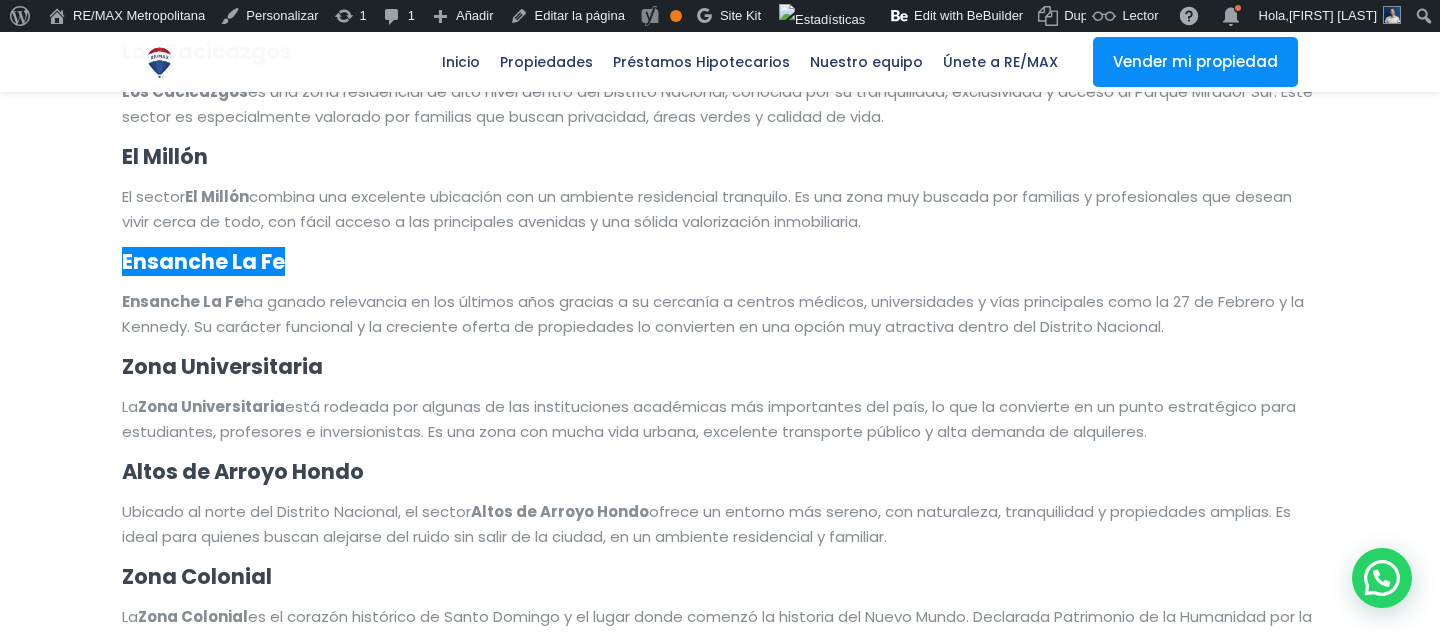 scroll, scrollTop: 4377, scrollLeft: 0, axis: vertical 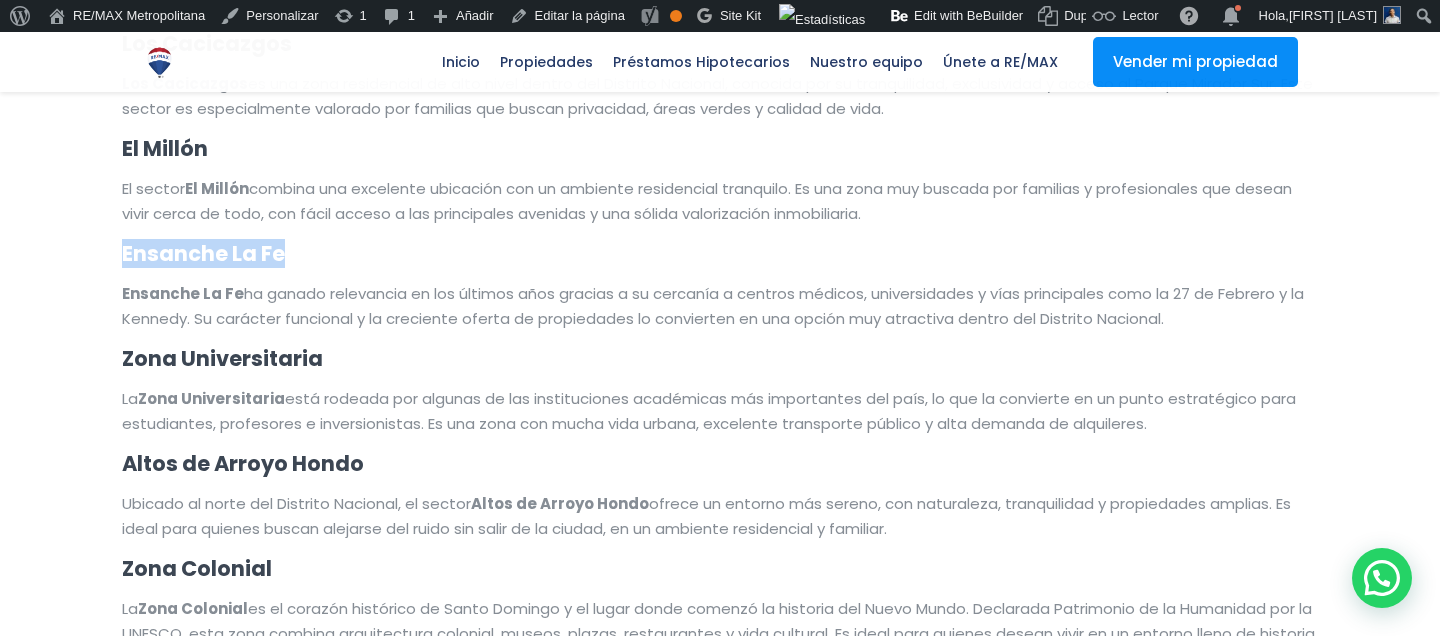 click on "Ensanche La Fe" at bounding box center (203, 253) 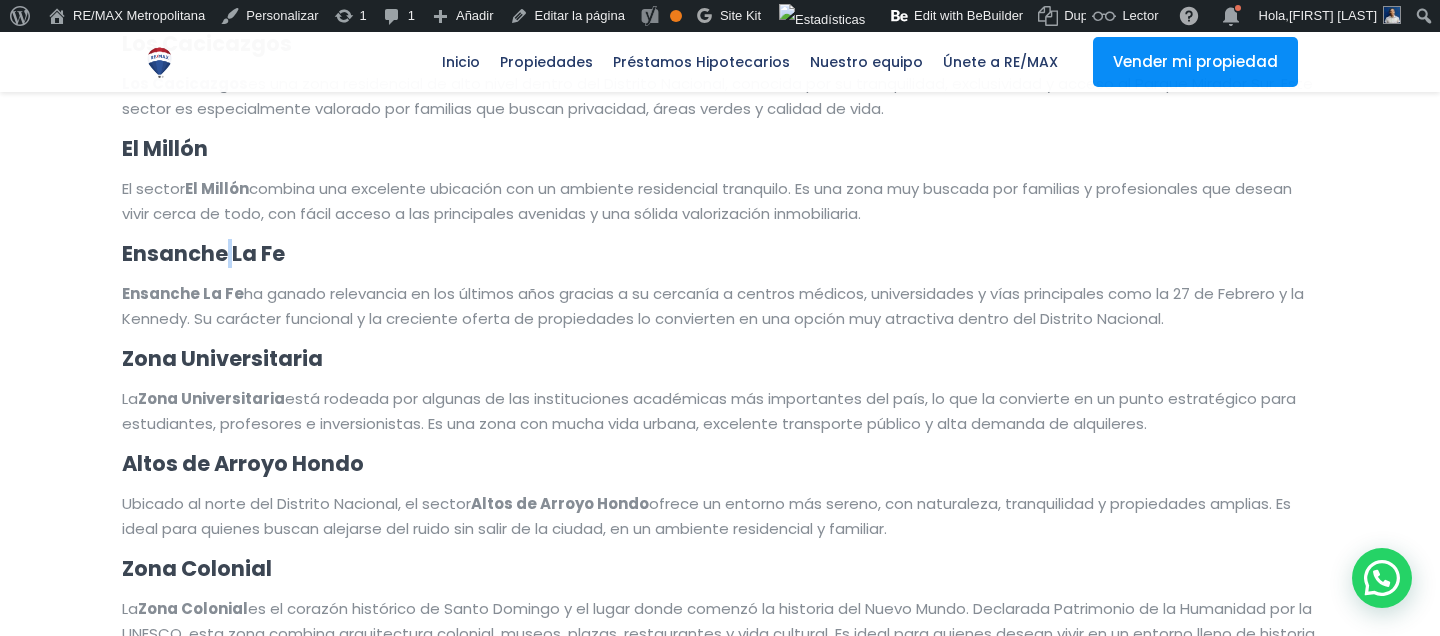 click on "Ensanche La Fe" at bounding box center (203, 253) 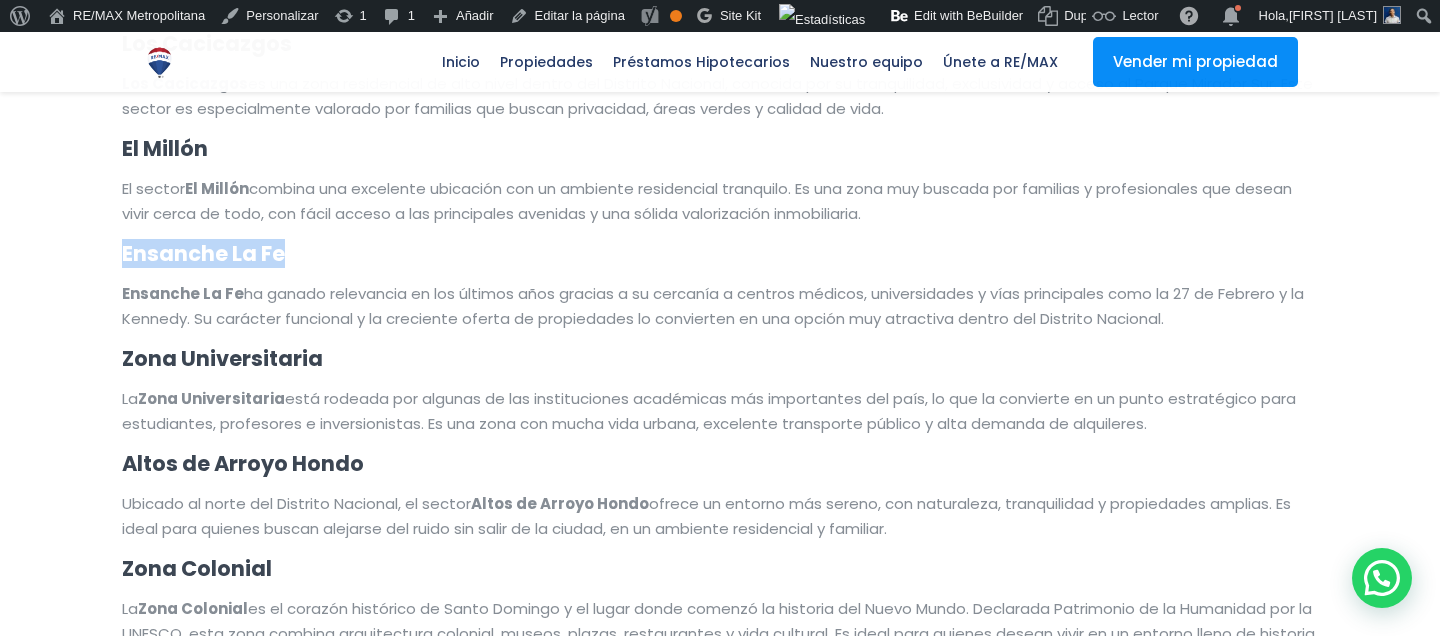 click on "Ensanche La Fe" at bounding box center [203, 253] 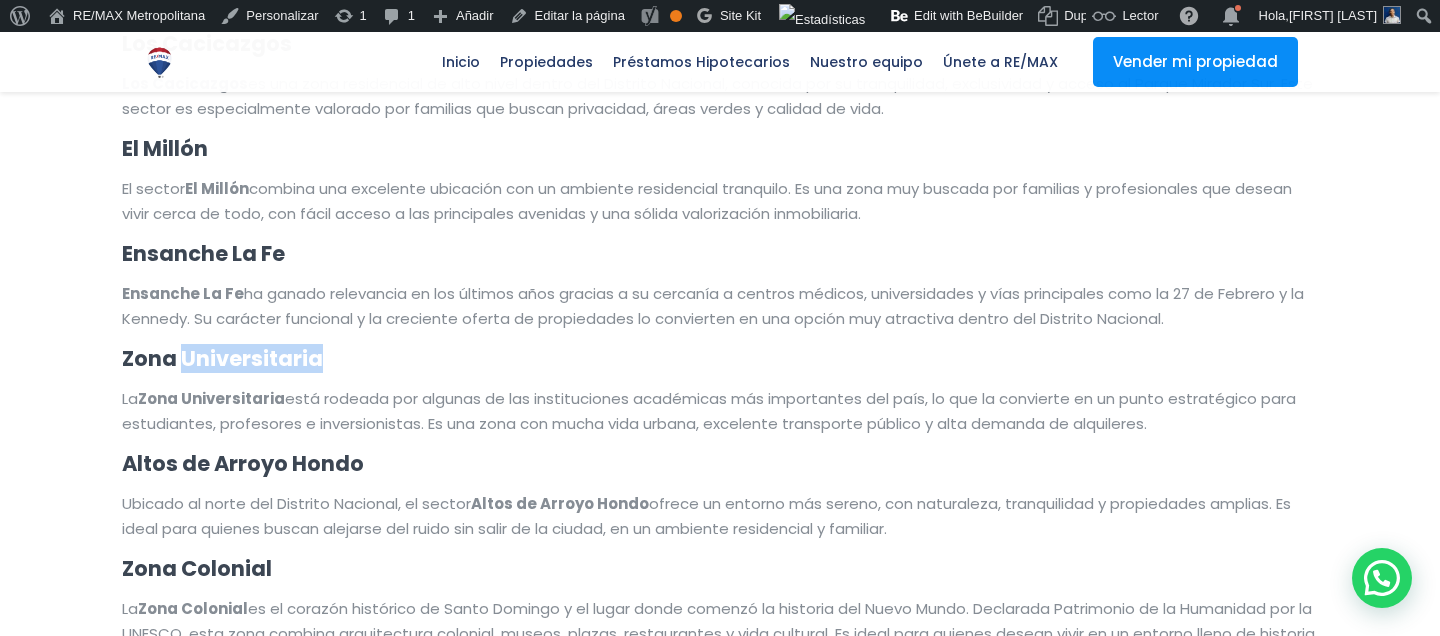 click on "Zona Universitaria" at bounding box center [222, 358] 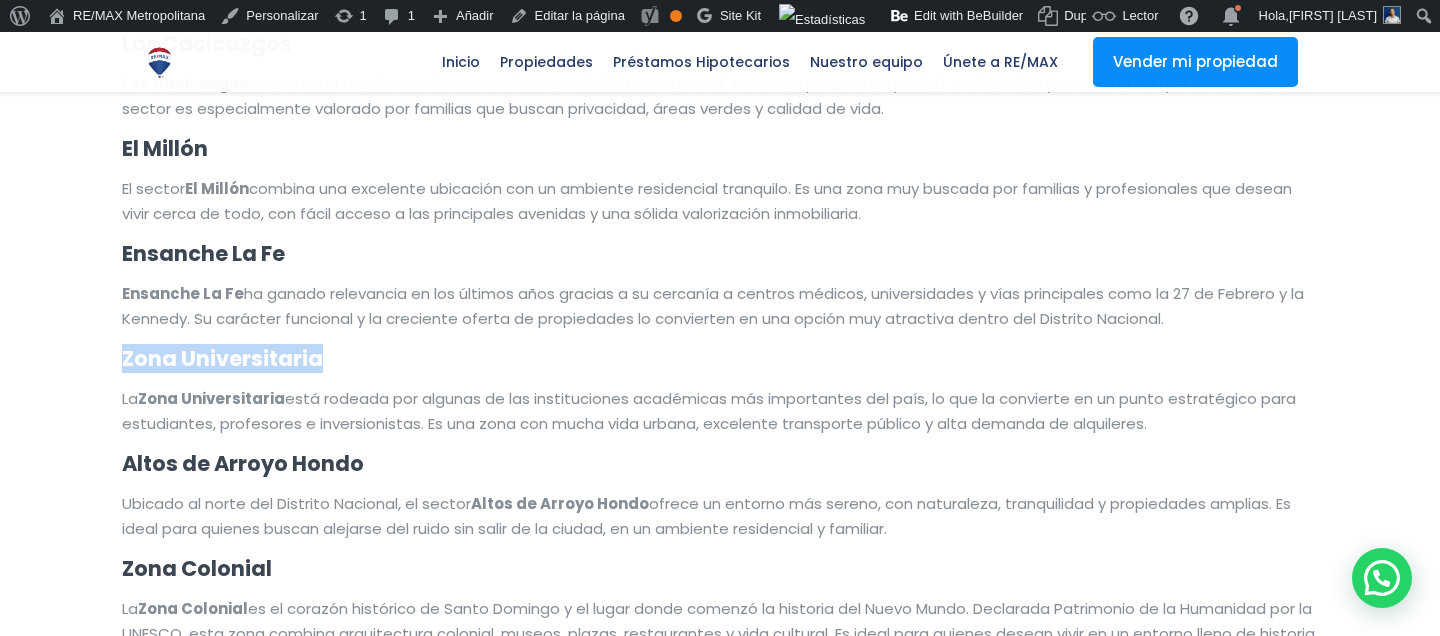 click on "Zona Universitaria" at bounding box center [222, 358] 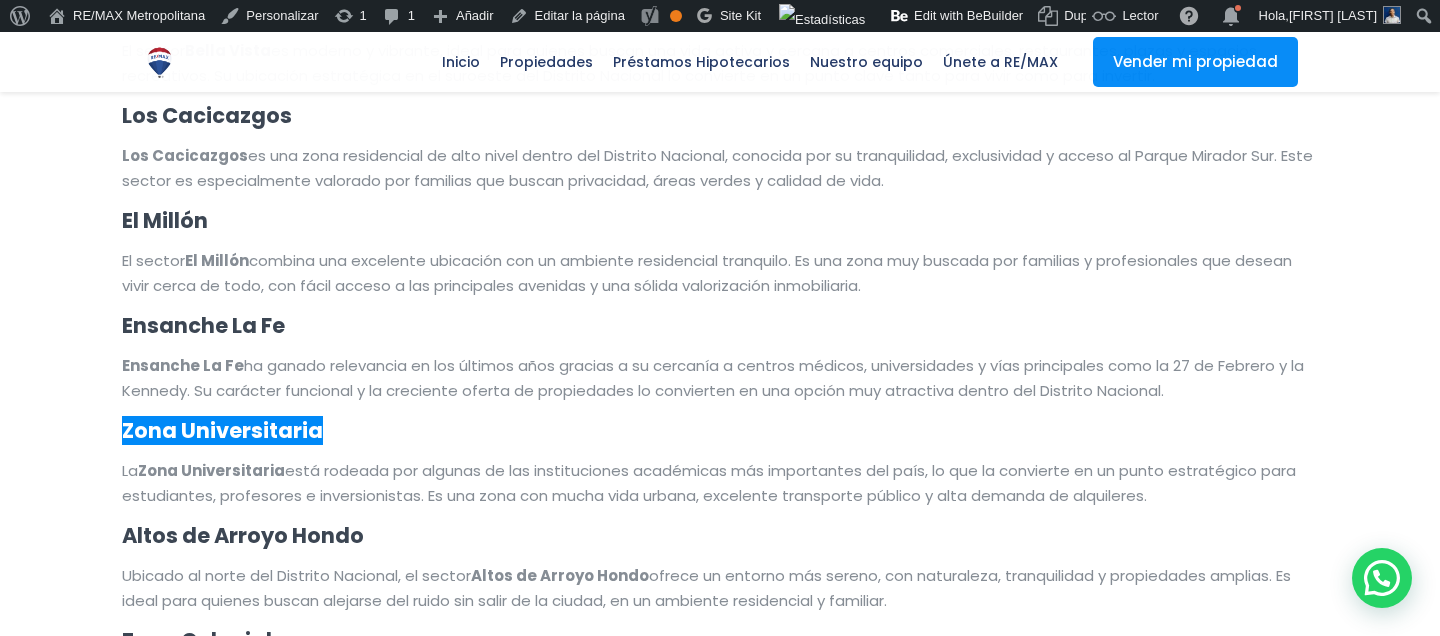 scroll, scrollTop: 4509, scrollLeft: 0, axis: vertical 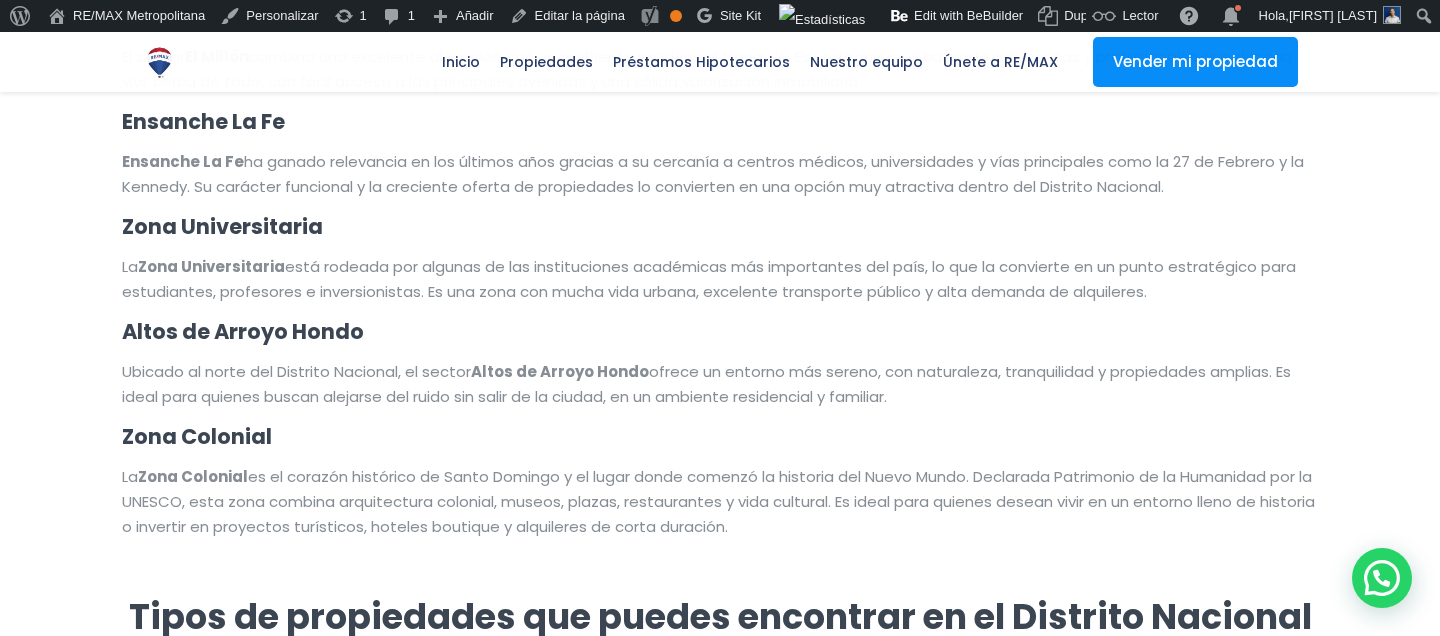click on "Altos de Arroyo Hondo" at bounding box center (720, 331) 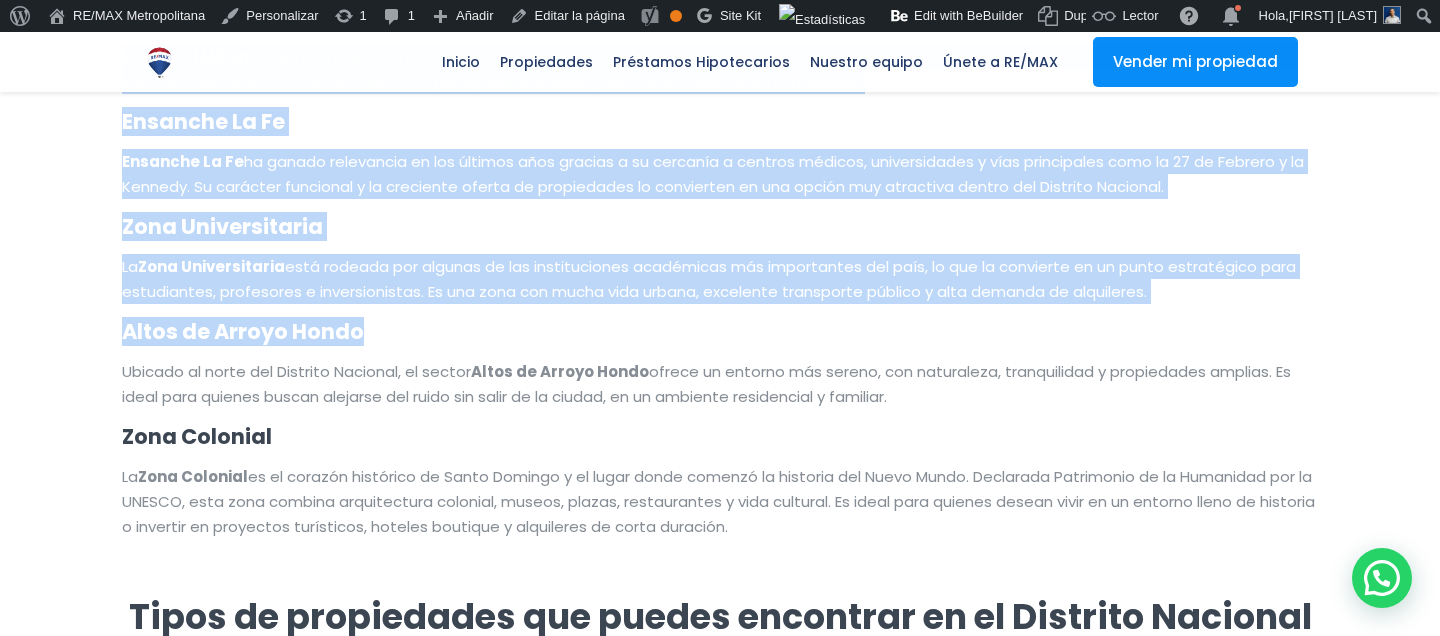 drag, startPoint x: 369, startPoint y: 327, endPoint x: 93, endPoint y: 330, distance: 276.0163 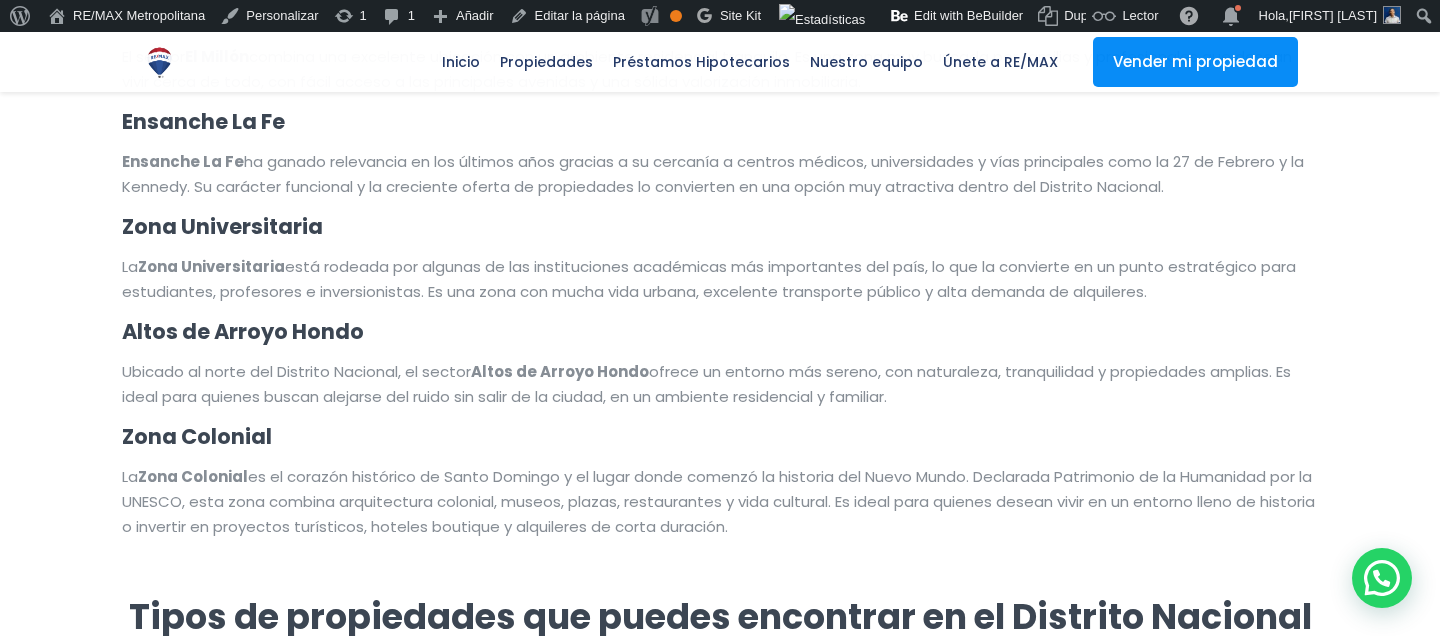 click on "Sectores más destacados del Distrito Nacional
El  Distrito Nacional  está compuesto por una amplia variedad de sectores, cada uno con características únicas que los hacen atractivos para diferentes estilos de vida e intereses de inversión. A continuación, te presentamos los sectores más destacados:
Piantini
El sector  Piantini  está ubicado en el corazón financiero de Santo Domingo y es considerado uno de los más exclusivos y modernos del Distrito Nacional. Se caracteriza por sus torres residenciales de lujo, centros comerciales de alto nivel como BlueMall y una oferta gastronómica de primera, ideal para quienes buscan un estilo de vida sofisticado y urbano.
Naco
El sector  Naco
Evaristo Morales
Evaristo Morales
La Esperilla
Ubicado en una zona privilegiada, el sector  La Esperilla
Gazcue
Conocido por su valor histórico y arquitectura colonial, el sector  Gazcue
Bella Vista
El sector  Bella Vista
Los Cacicazgos
Los Cacicazgos
El Millón
El sector  El Millón" at bounding box center (720, -201) 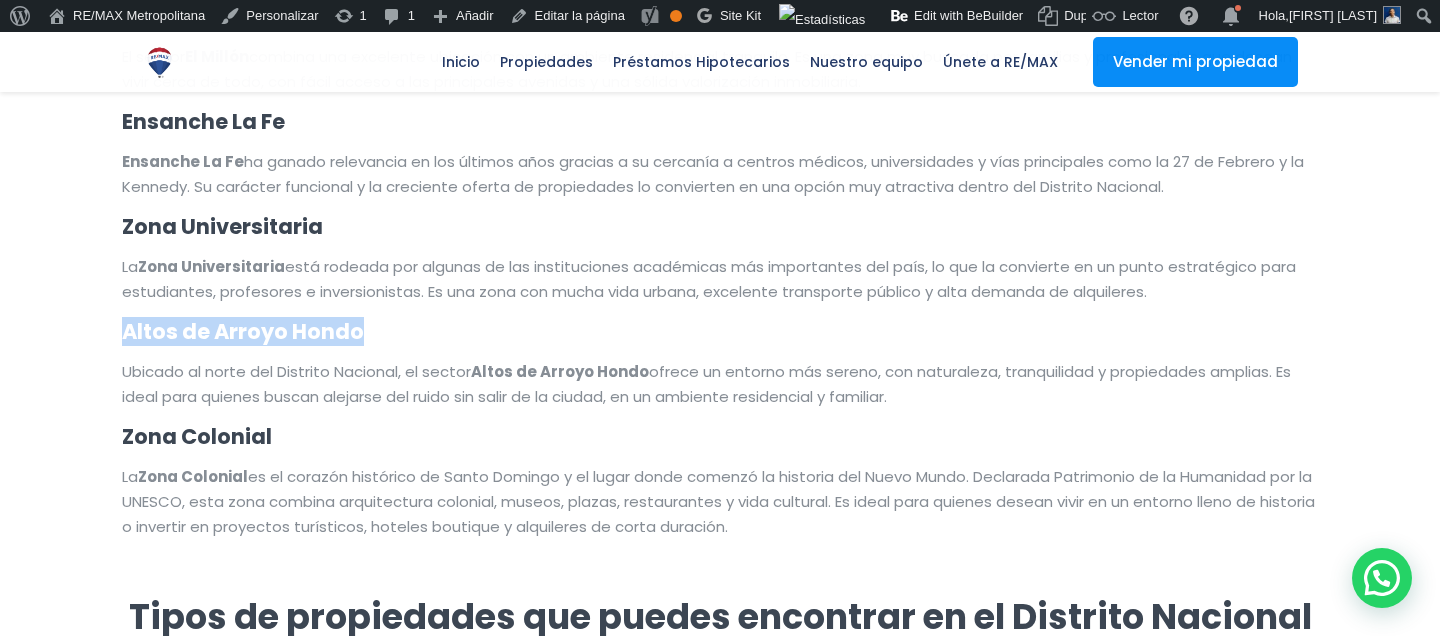 drag, startPoint x: 366, startPoint y: 328, endPoint x: 116, endPoint y: 330, distance: 250.008 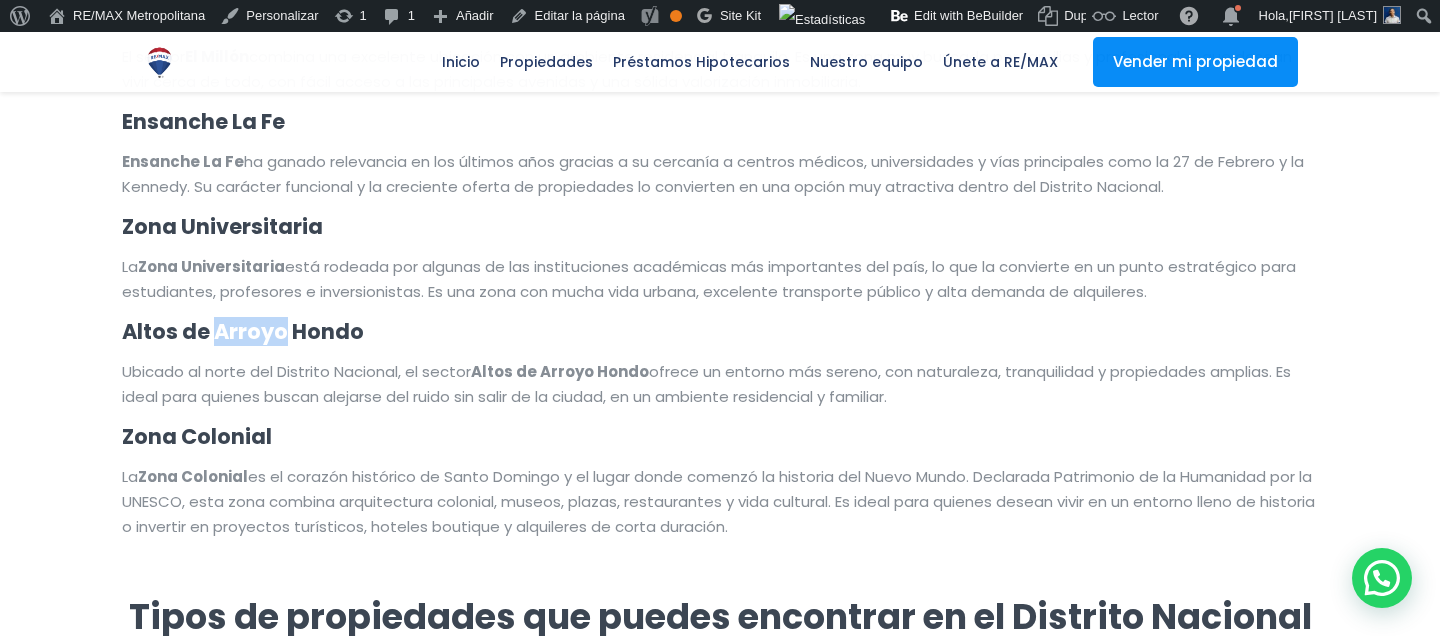 click on "Altos de Arroyo Hondo" at bounding box center [243, 331] 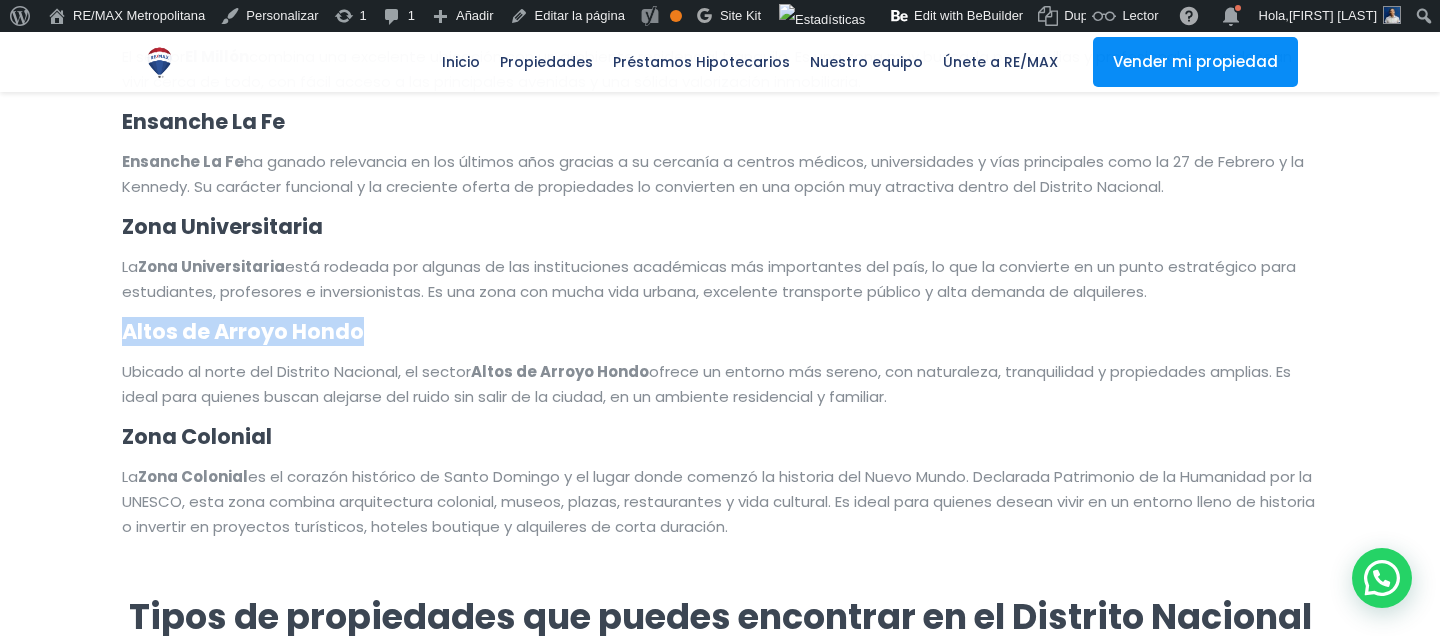copy on "Altos de Arroyo Hondo" 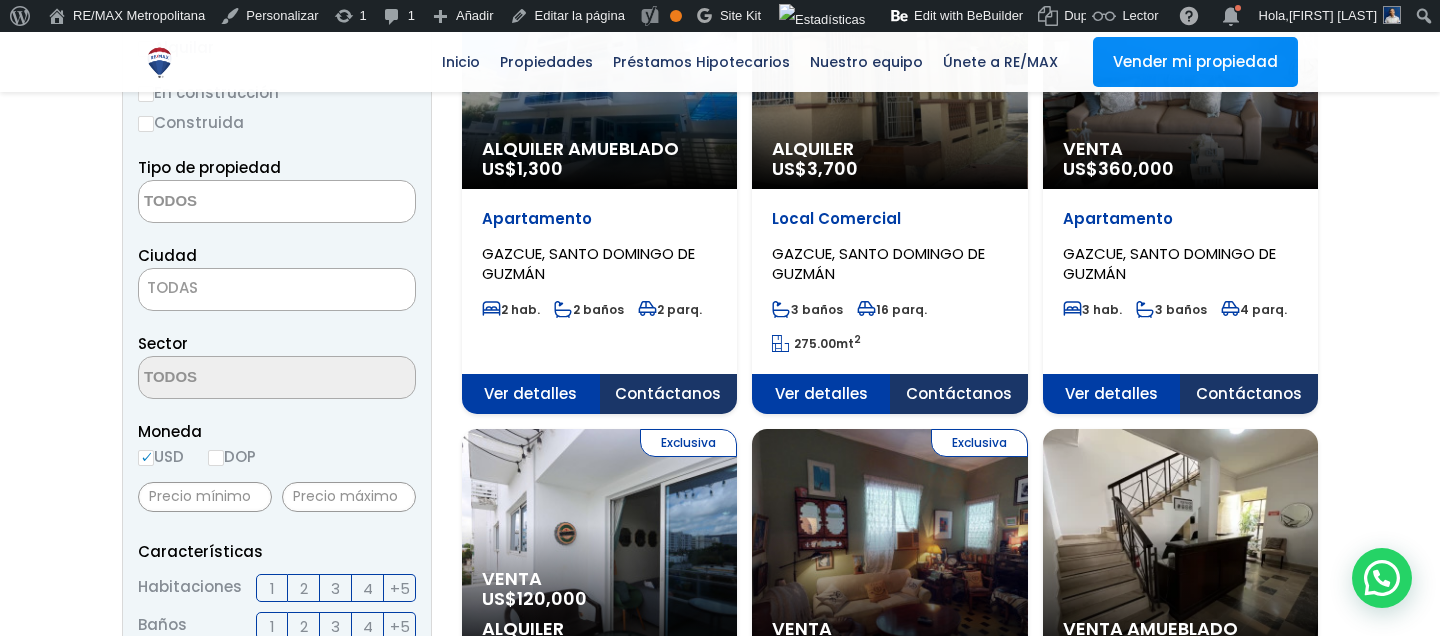 scroll, scrollTop: 0, scrollLeft: 0, axis: both 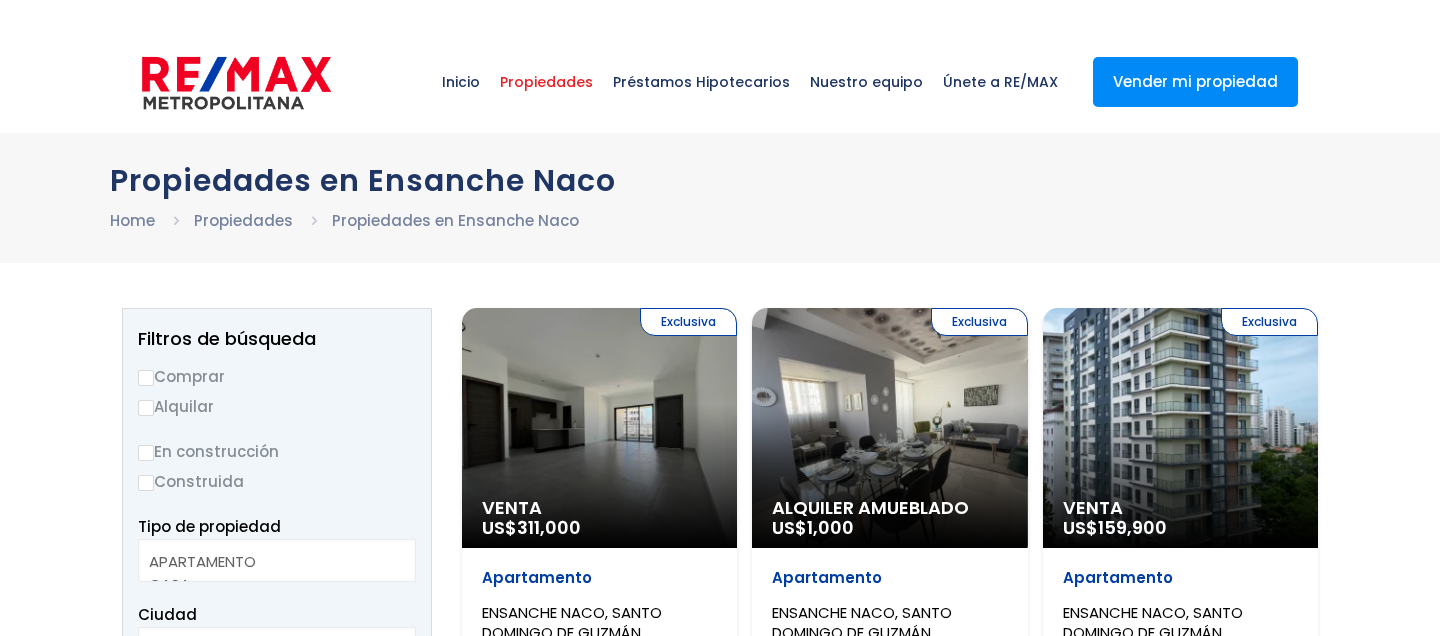 select 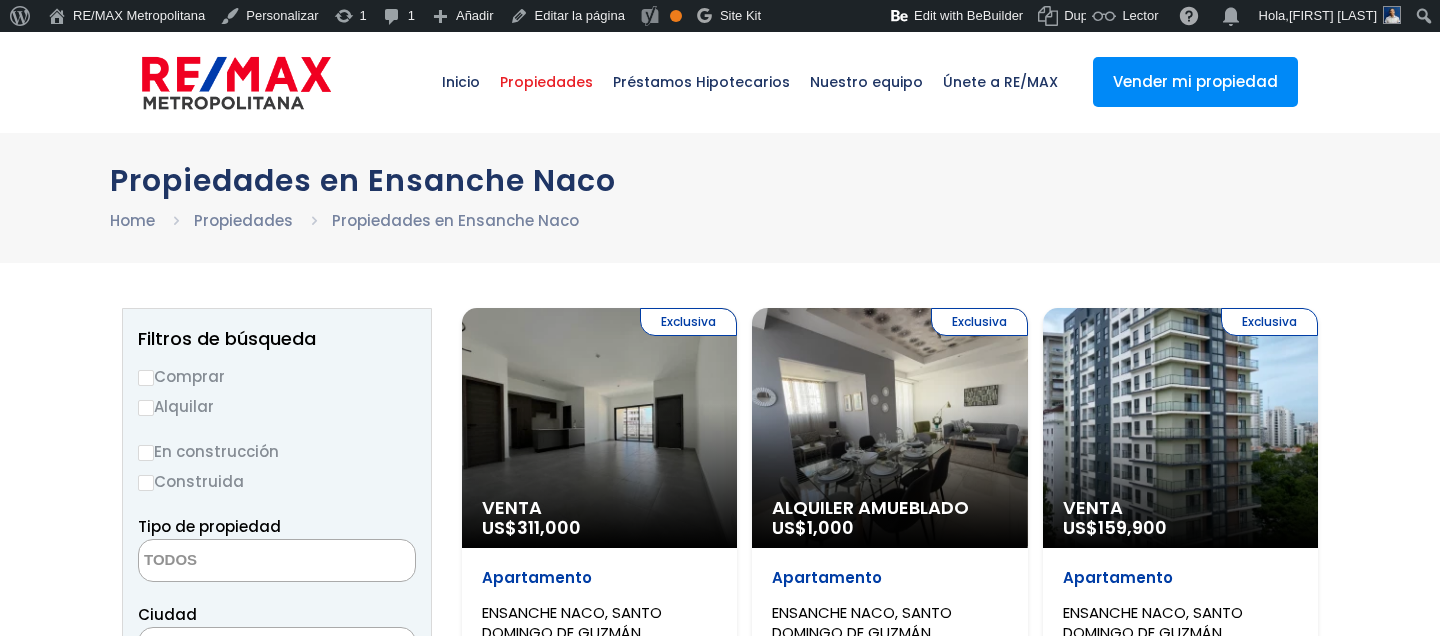 scroll, scrollTop: 0, scrollLeft: 0, axis: both 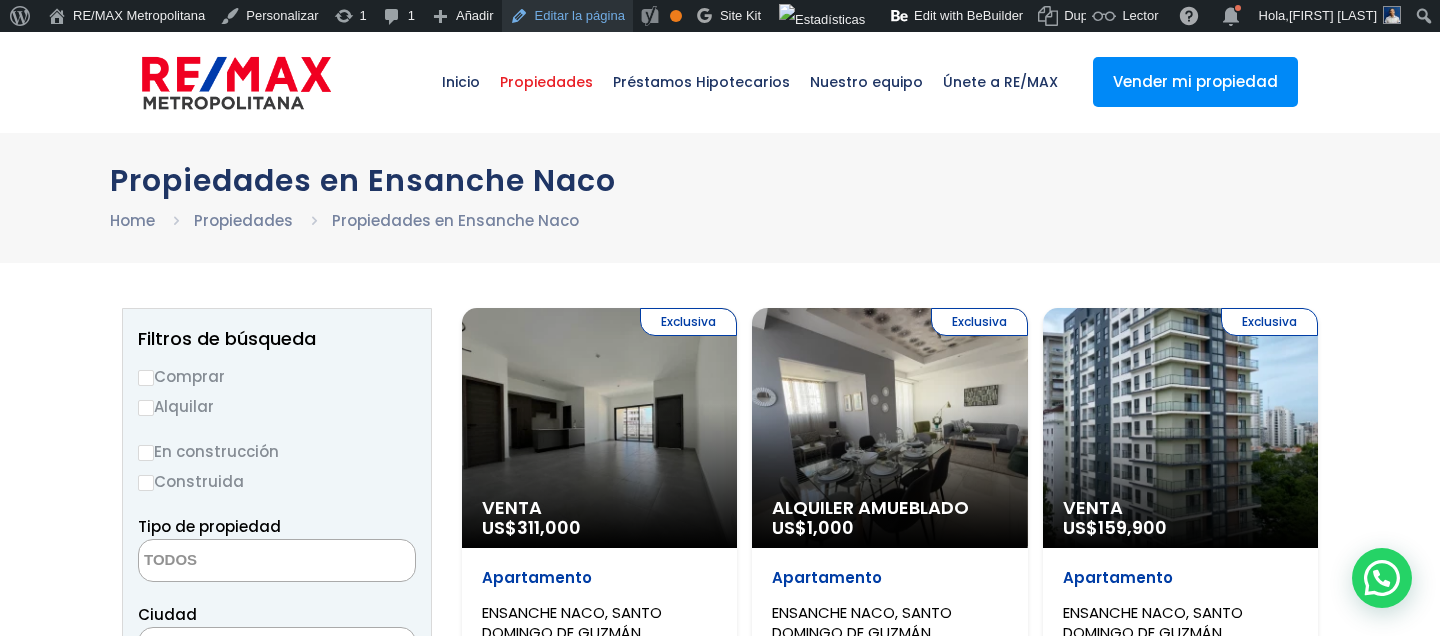 click on "Editar la página" at bounding box center (567, 16) 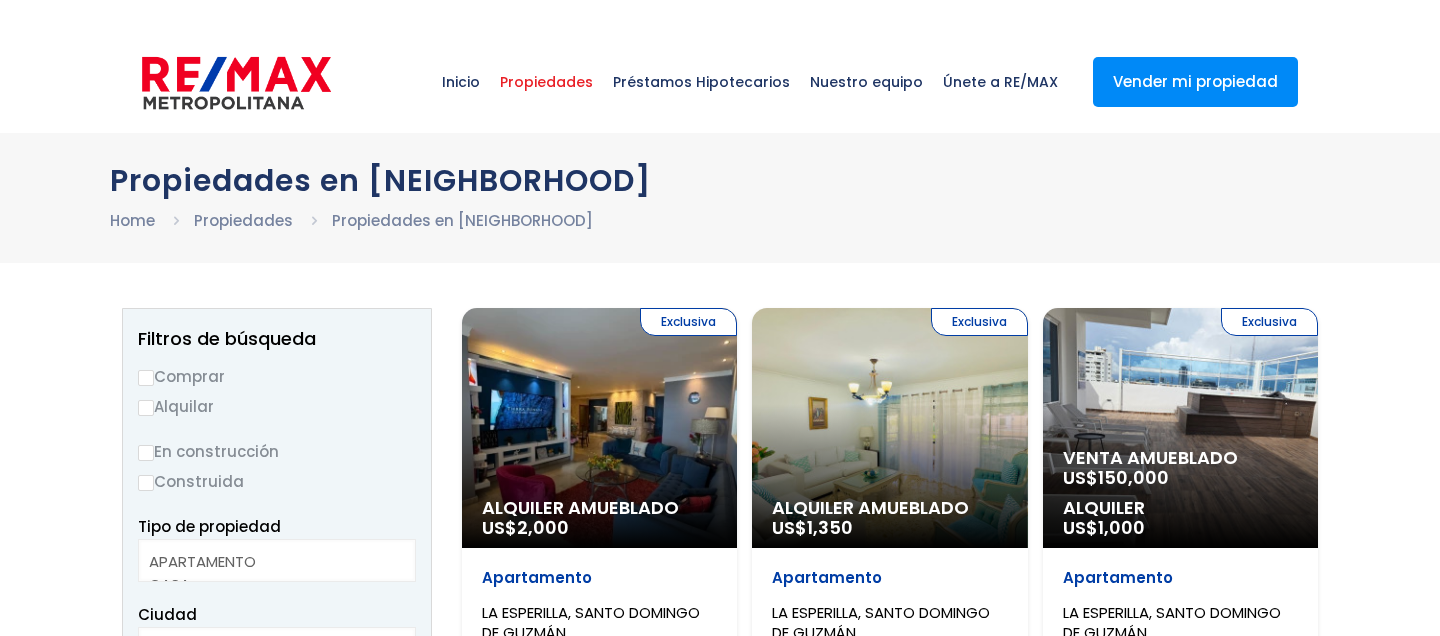select 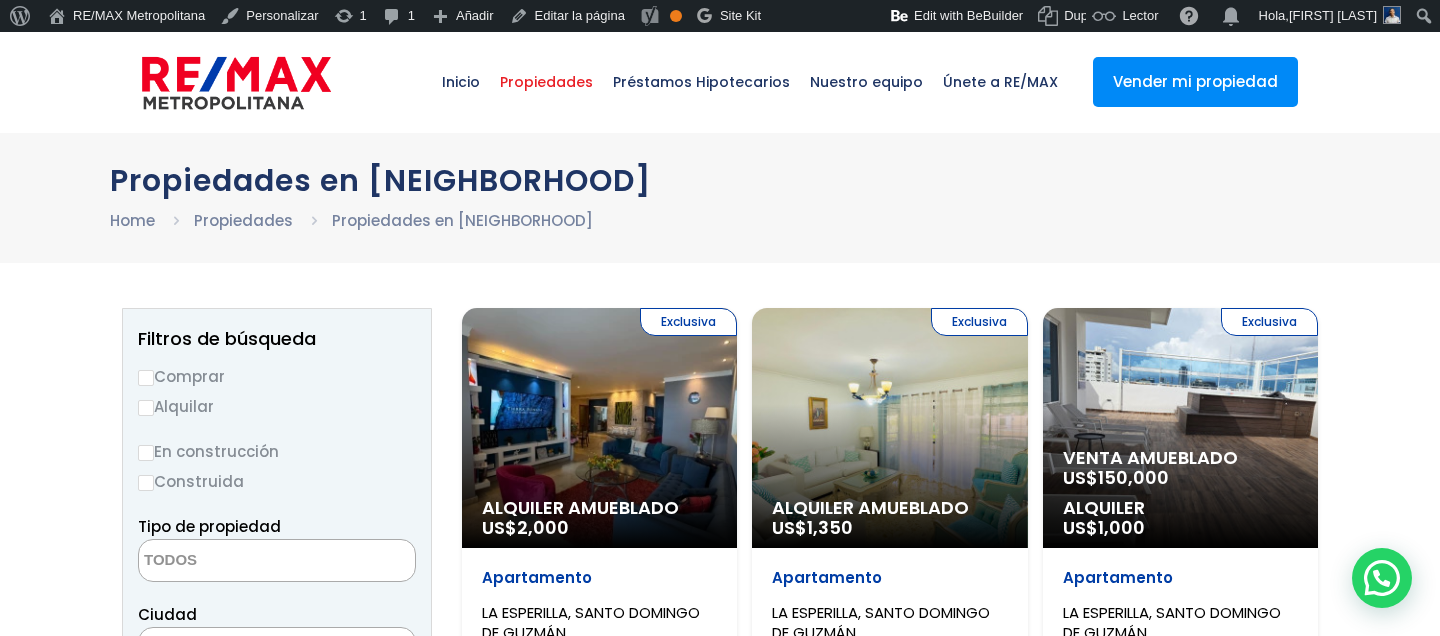 scroll, scrollTop: 0, scrollLeft: 0, axis: both 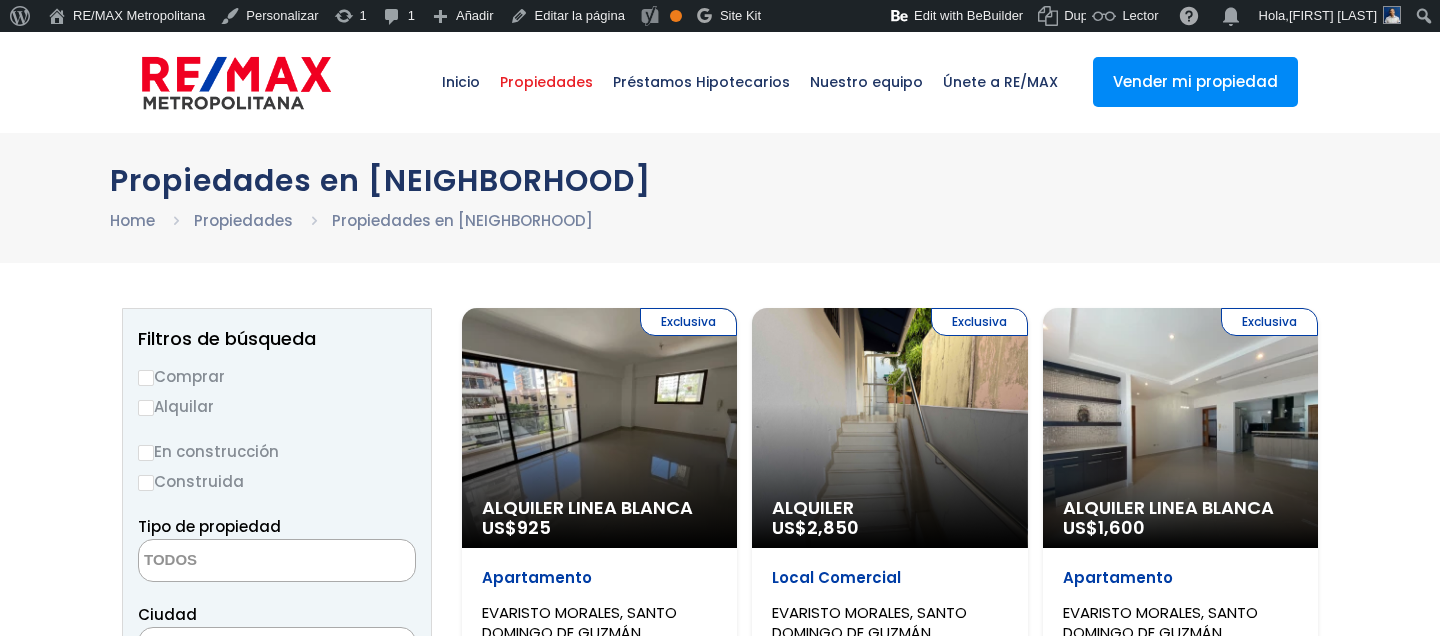 select 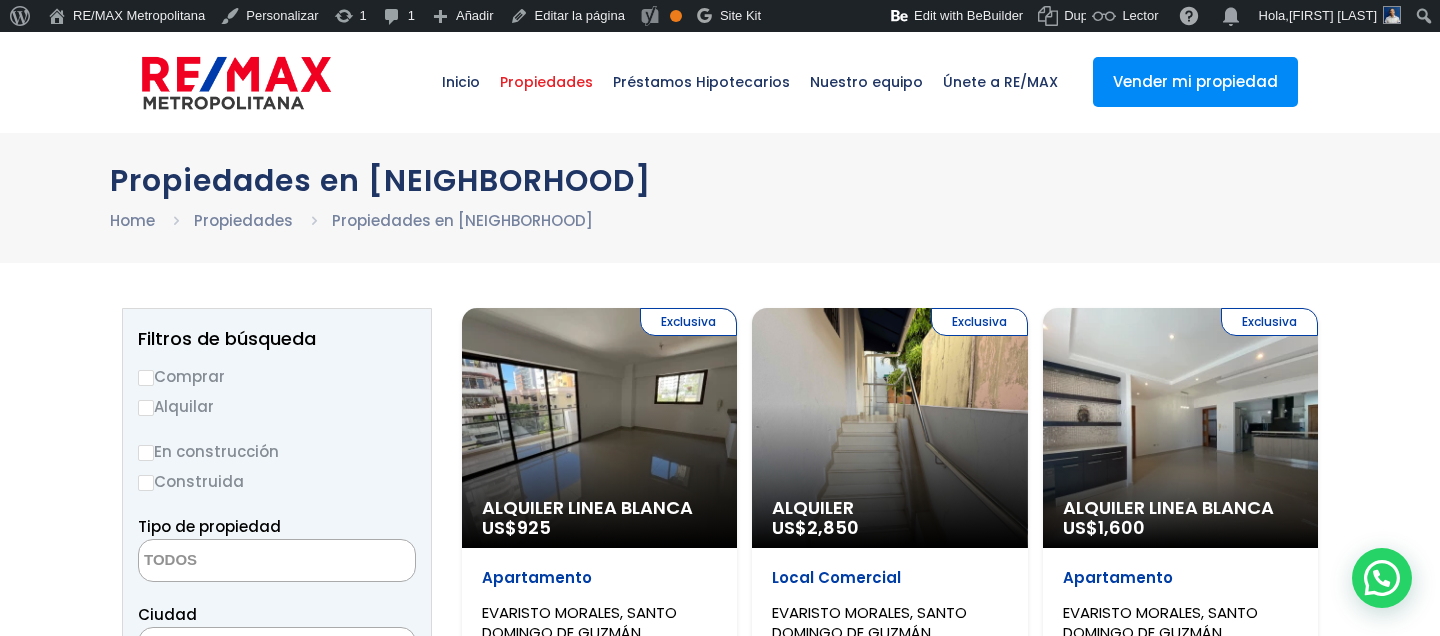scroll, scrollTop: 0, scrollLeft: 0, axis: both 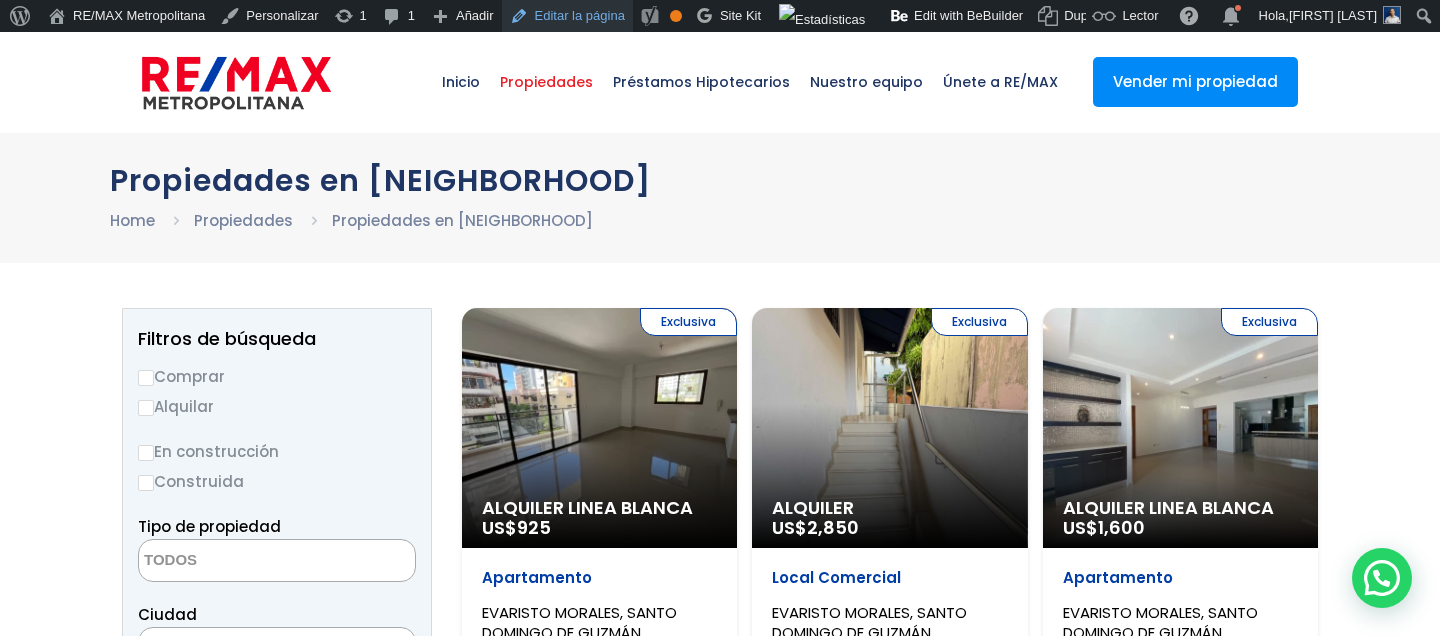 click on "Editar la página" at bounding box center [567, 16] 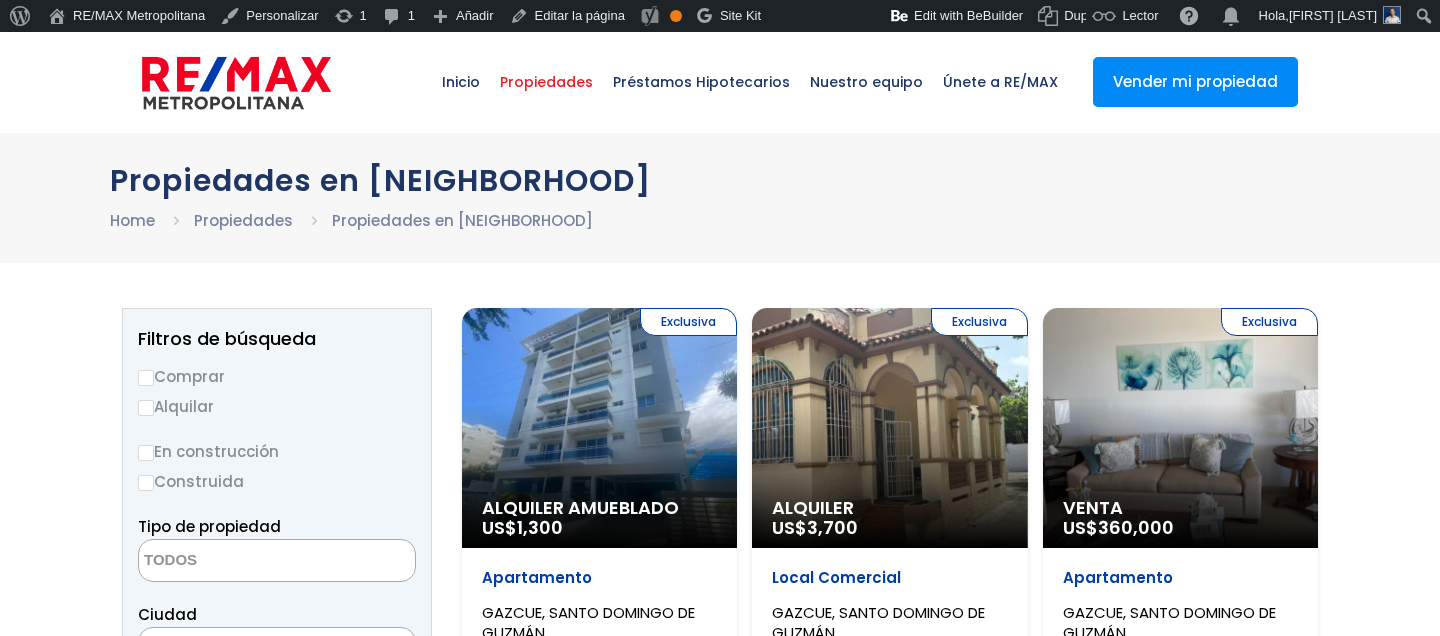 select 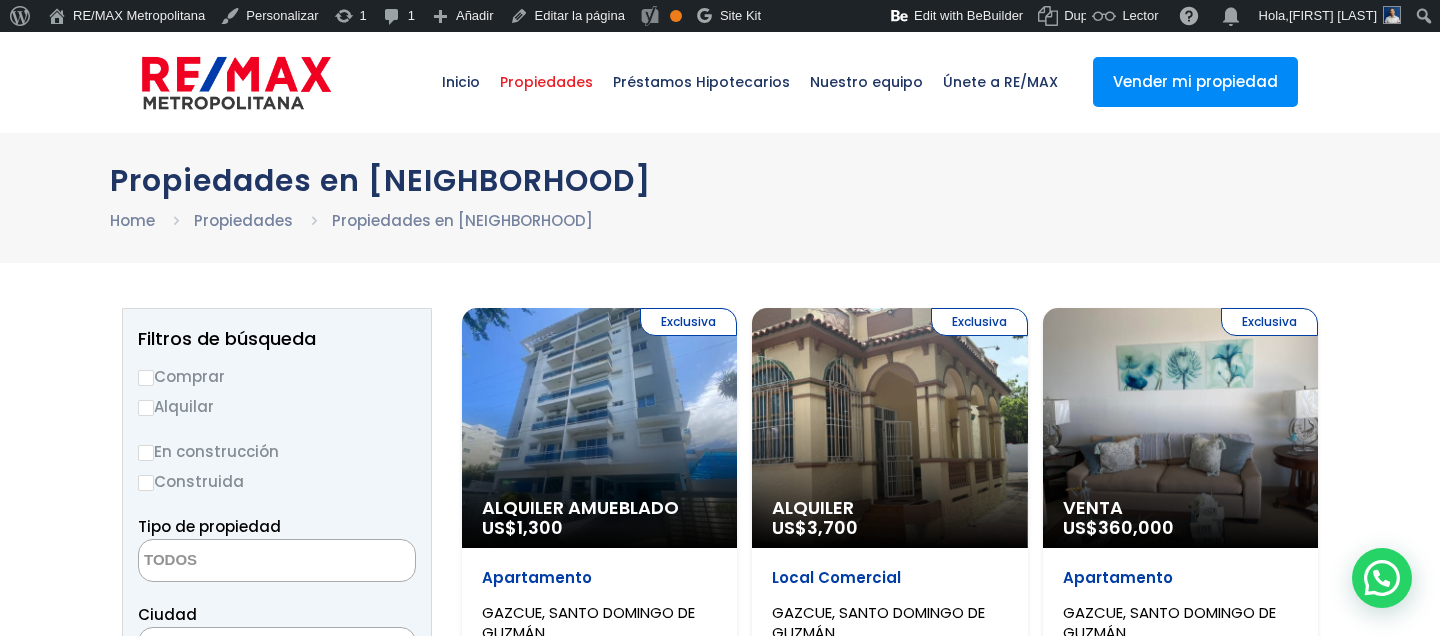 scroll, scrollTop: 0, scrollLeft: 0, axis: both 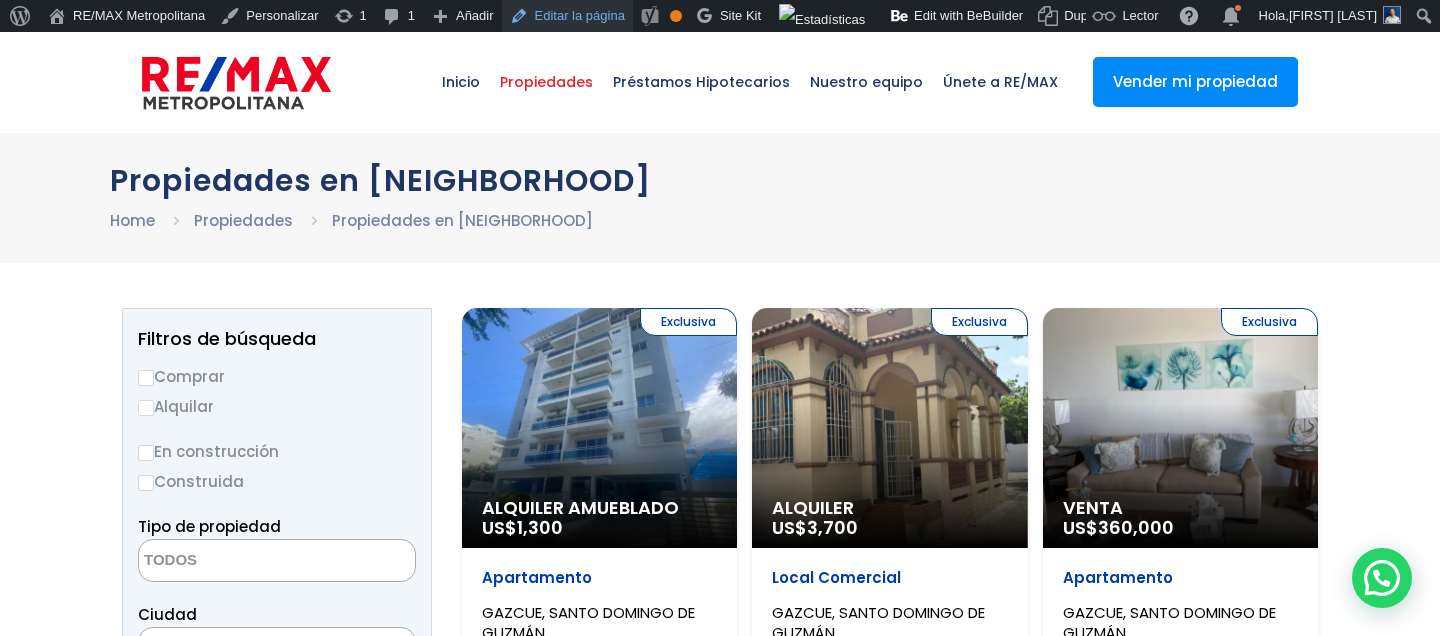 click on "Editar la página" at bounding box center [567, 16] 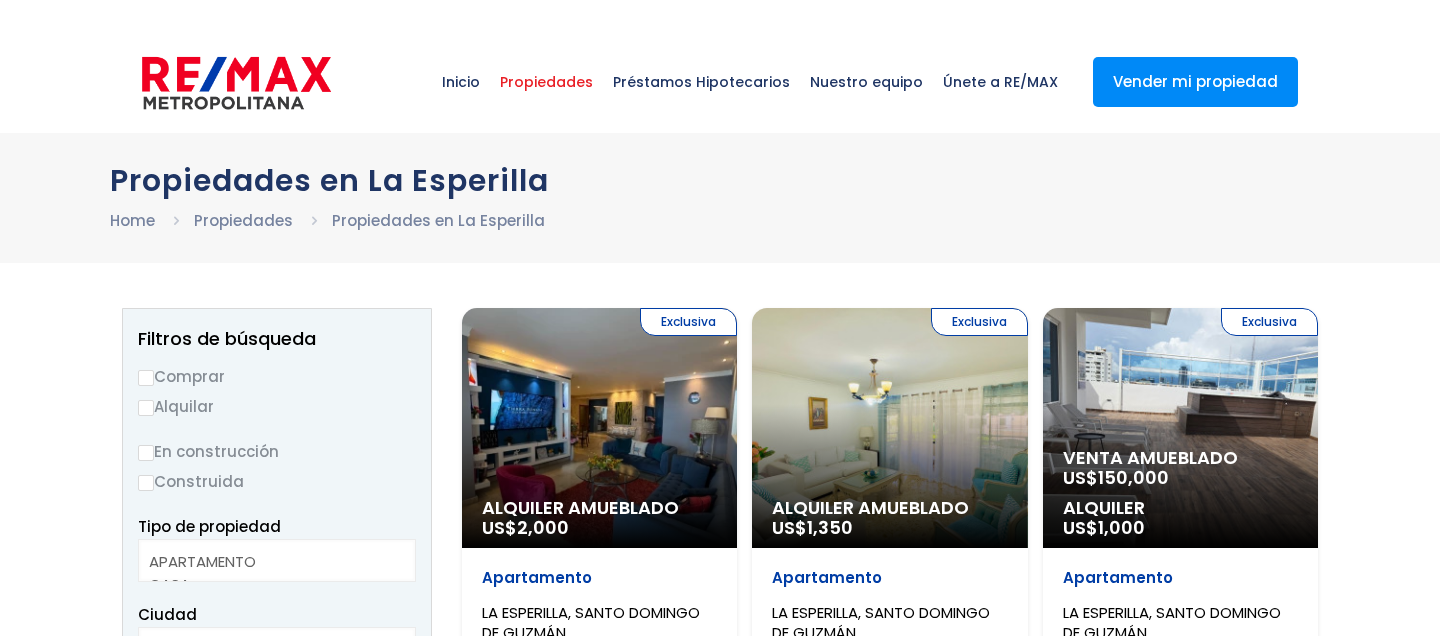select 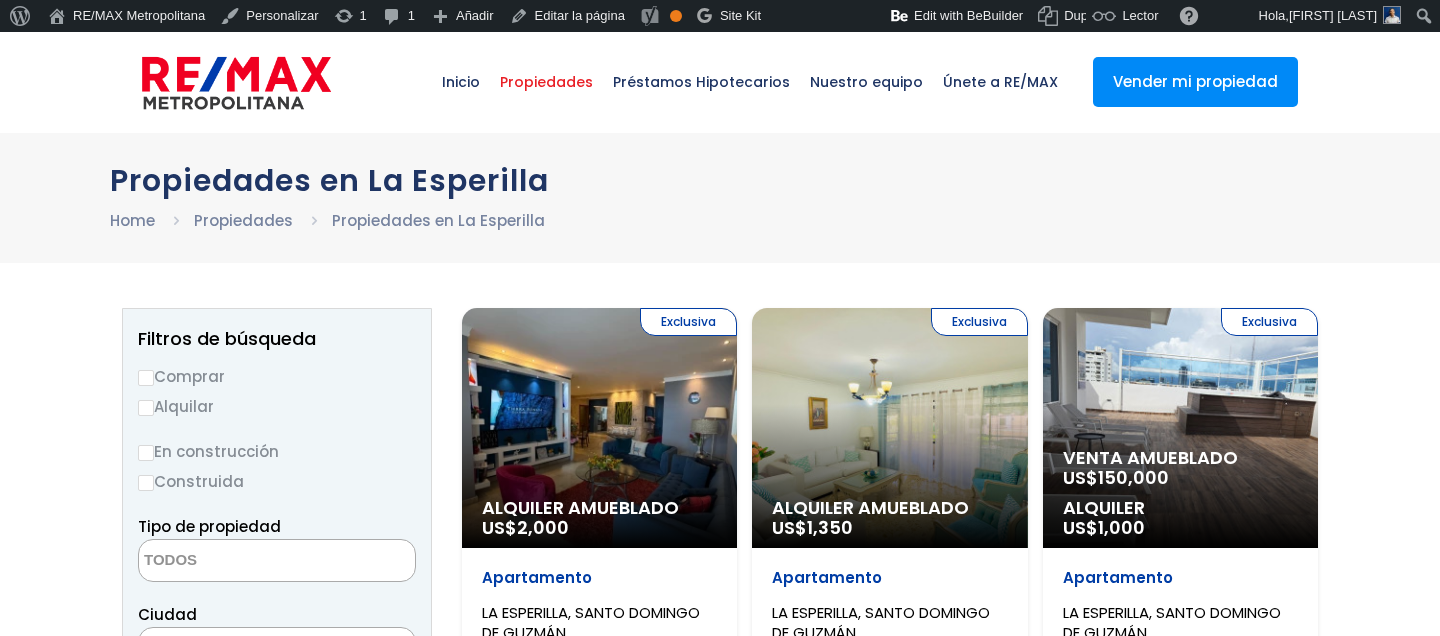 scroll, scrollTop: 0, scrollLeft: 0, axis: both 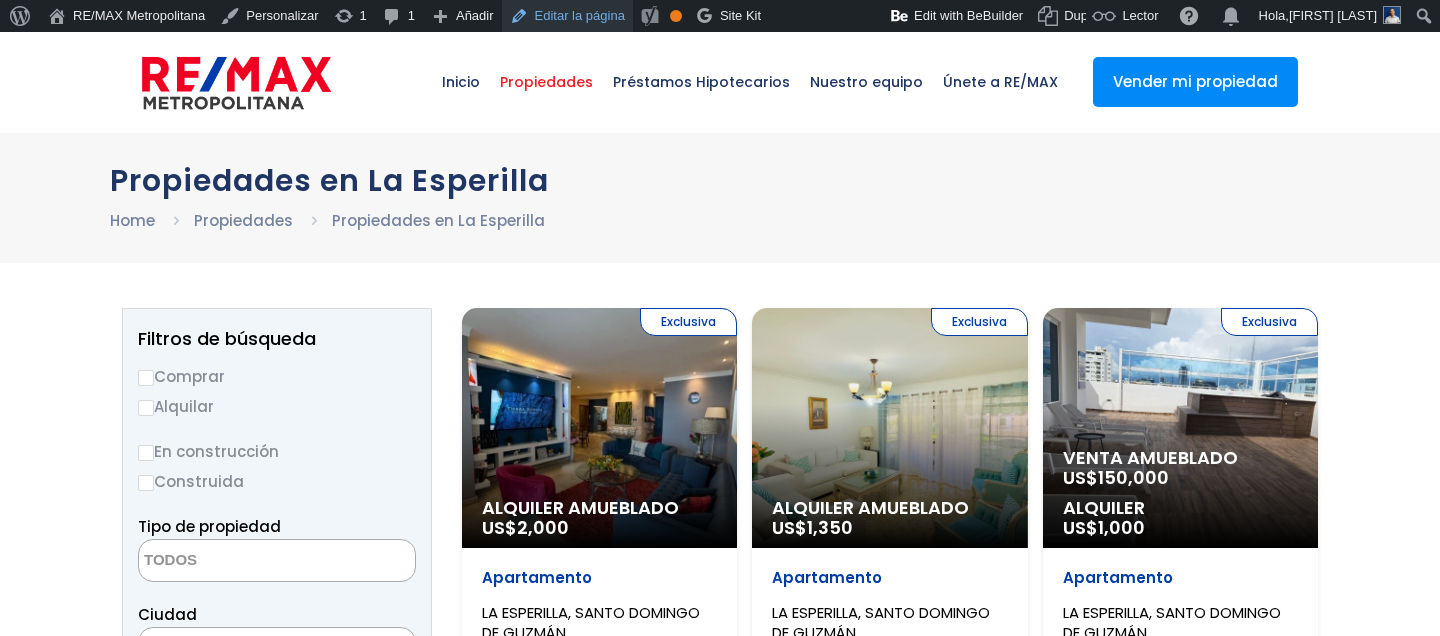 click on "Editar la página" at bounding box center [567, 16] 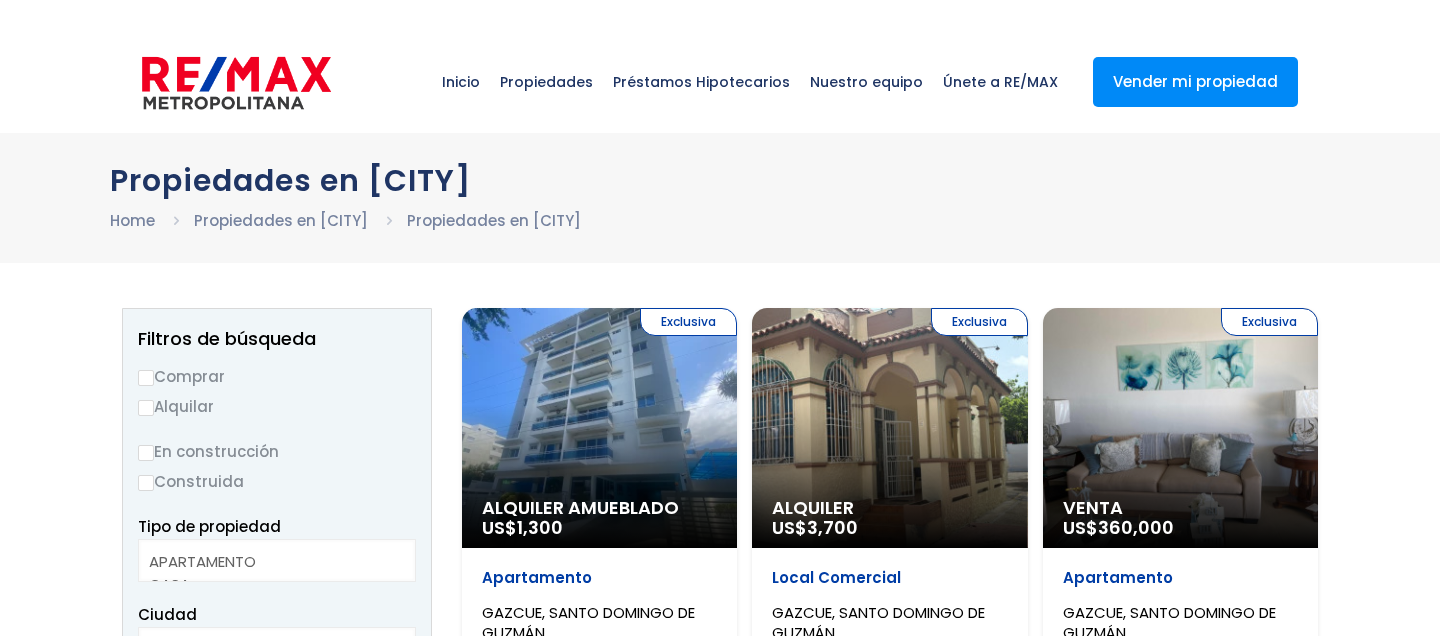 select 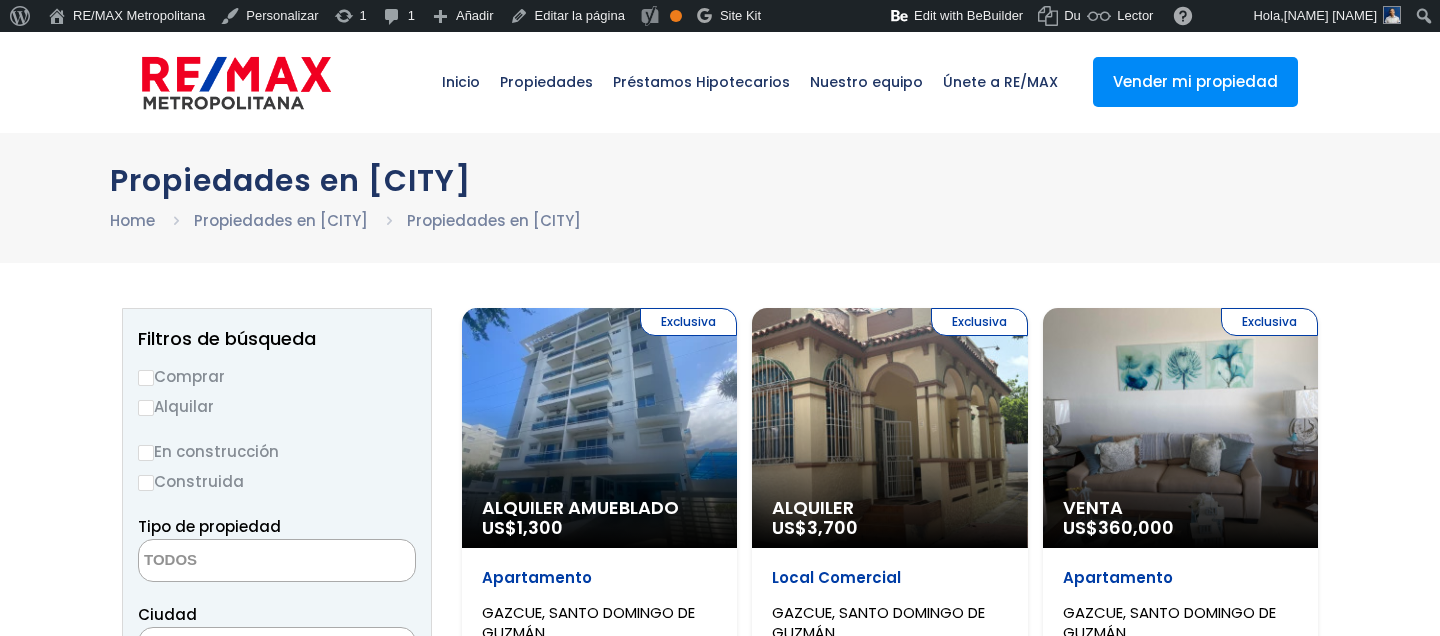 scroll, scrollTop: 0, scrollLeft: 0, axis: both 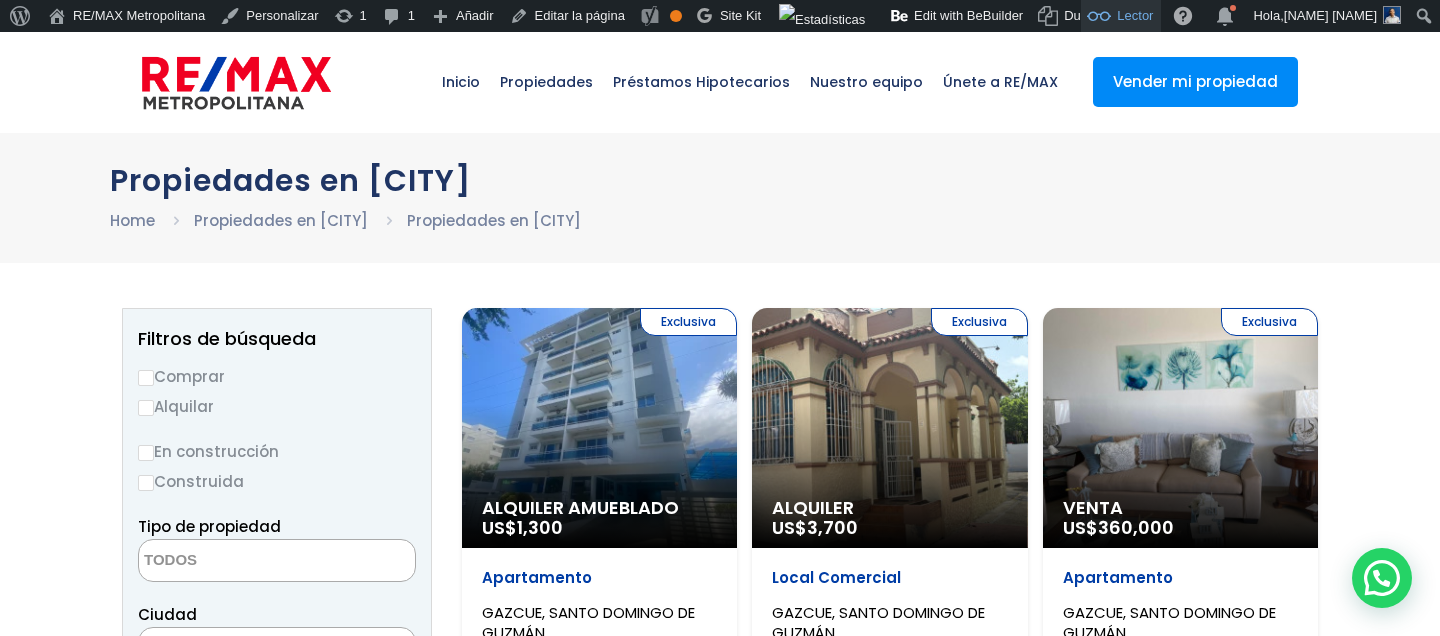 click at bounding box center (1099, 16) 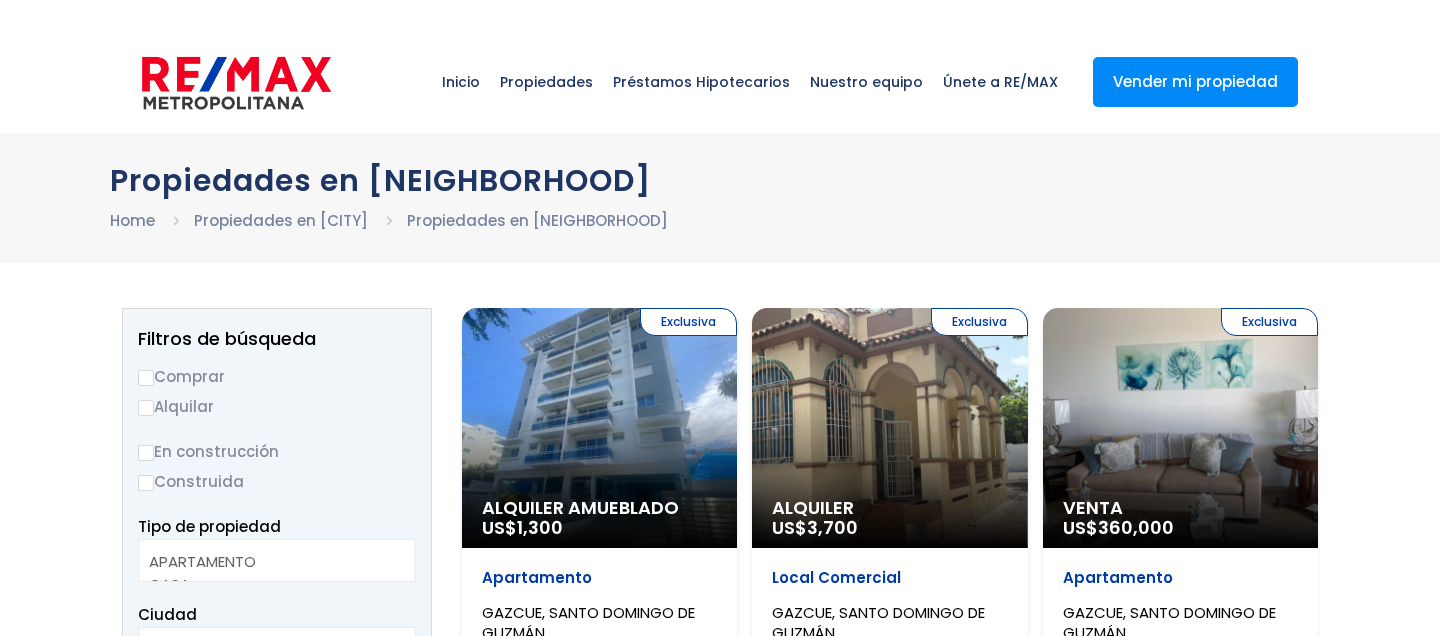 select 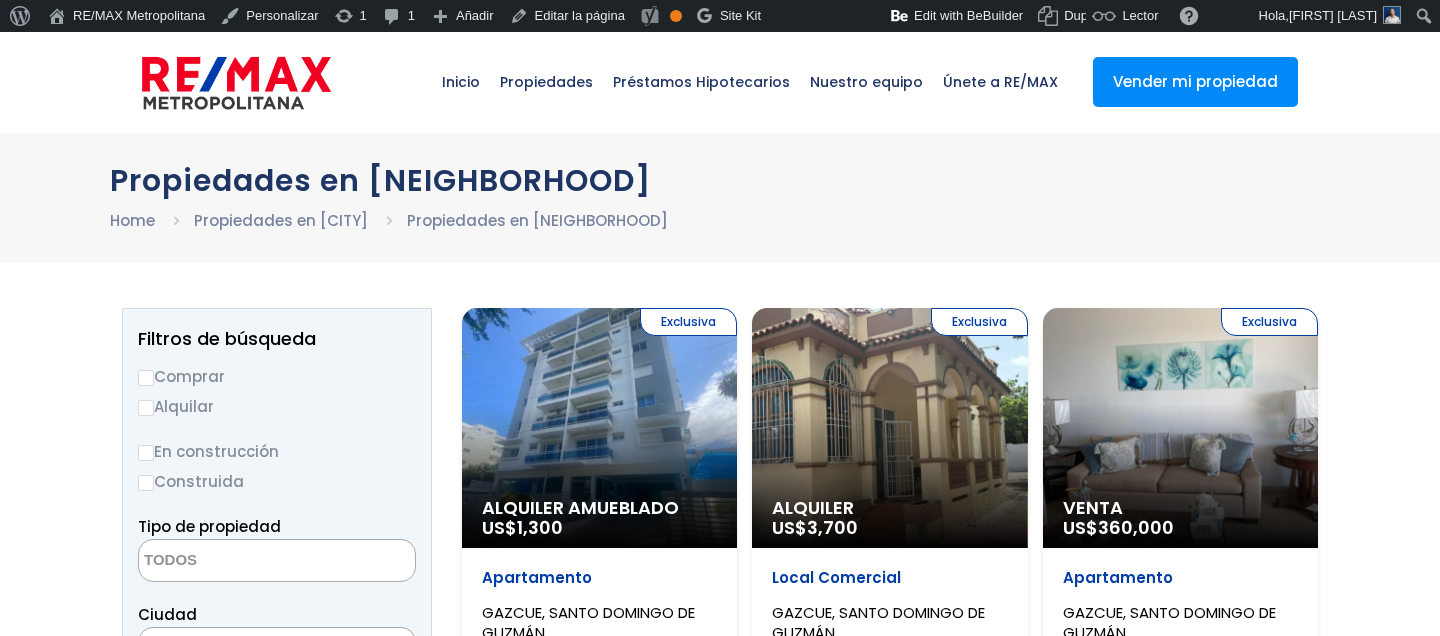 scroll, scrollTop: 0, scrollLeft: 0, axis: both 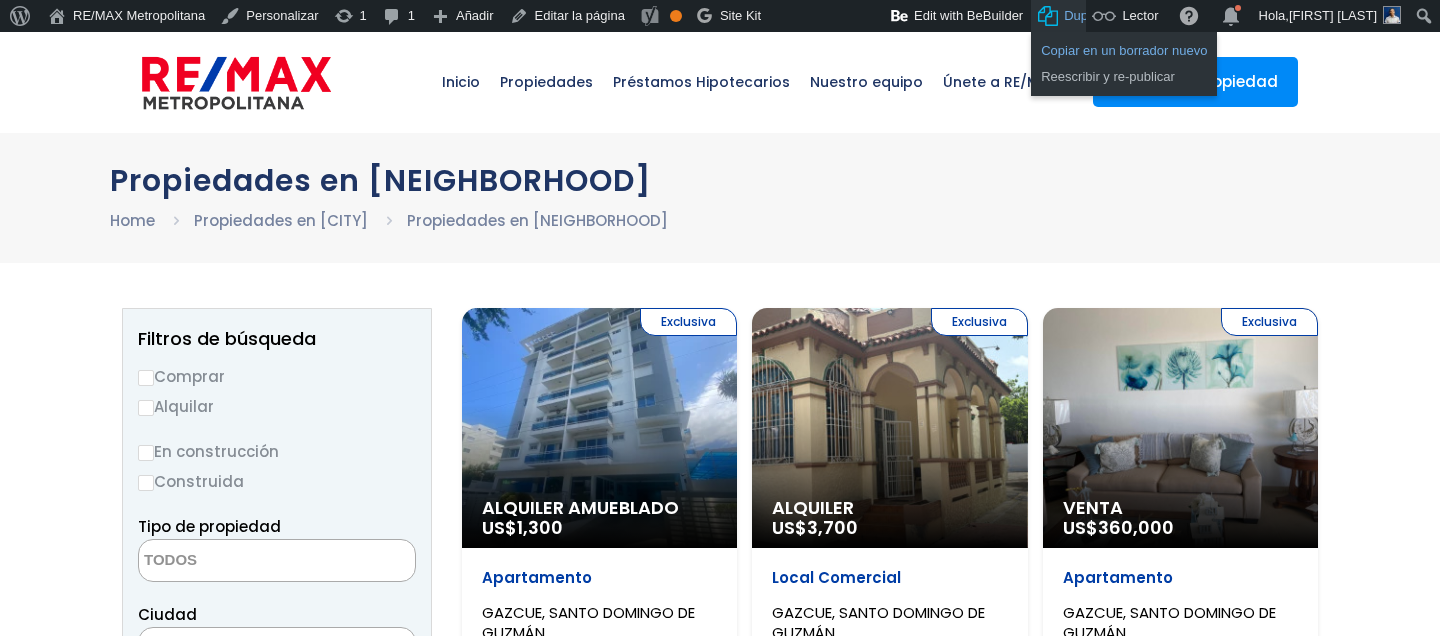 click on "Copiar en un borrador nuevo" at bounding box center [1124, 51] 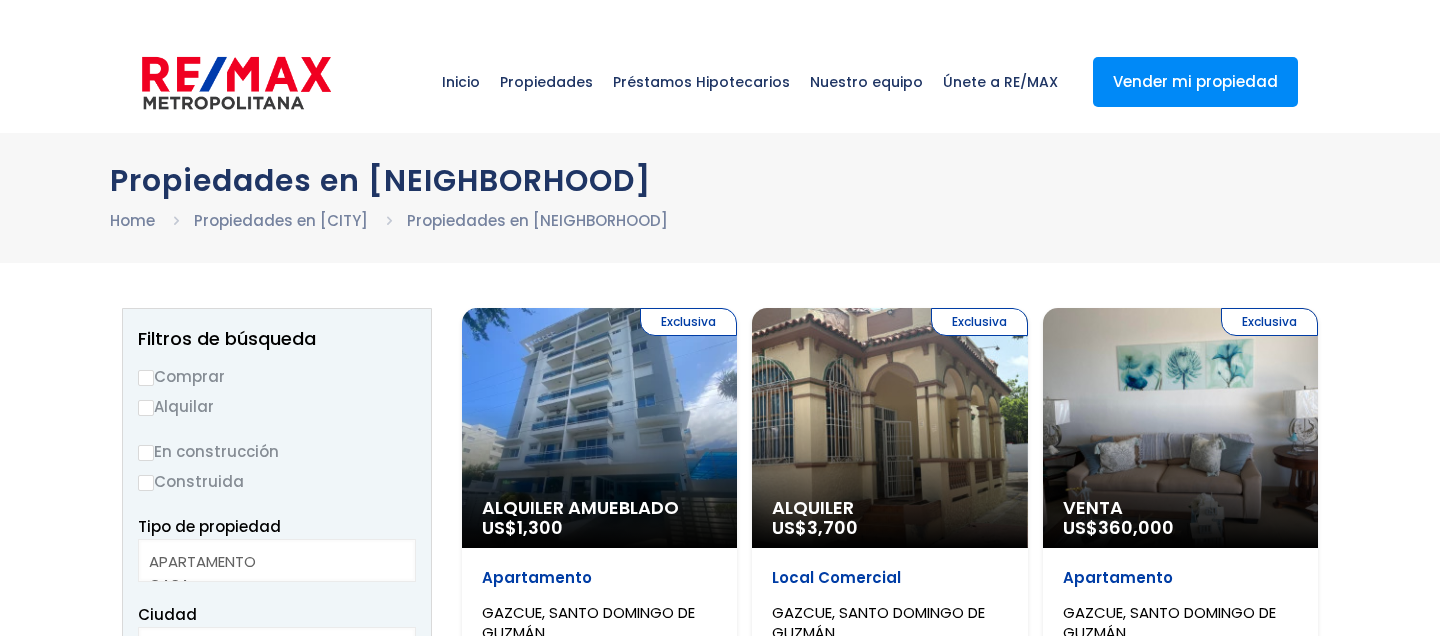 select 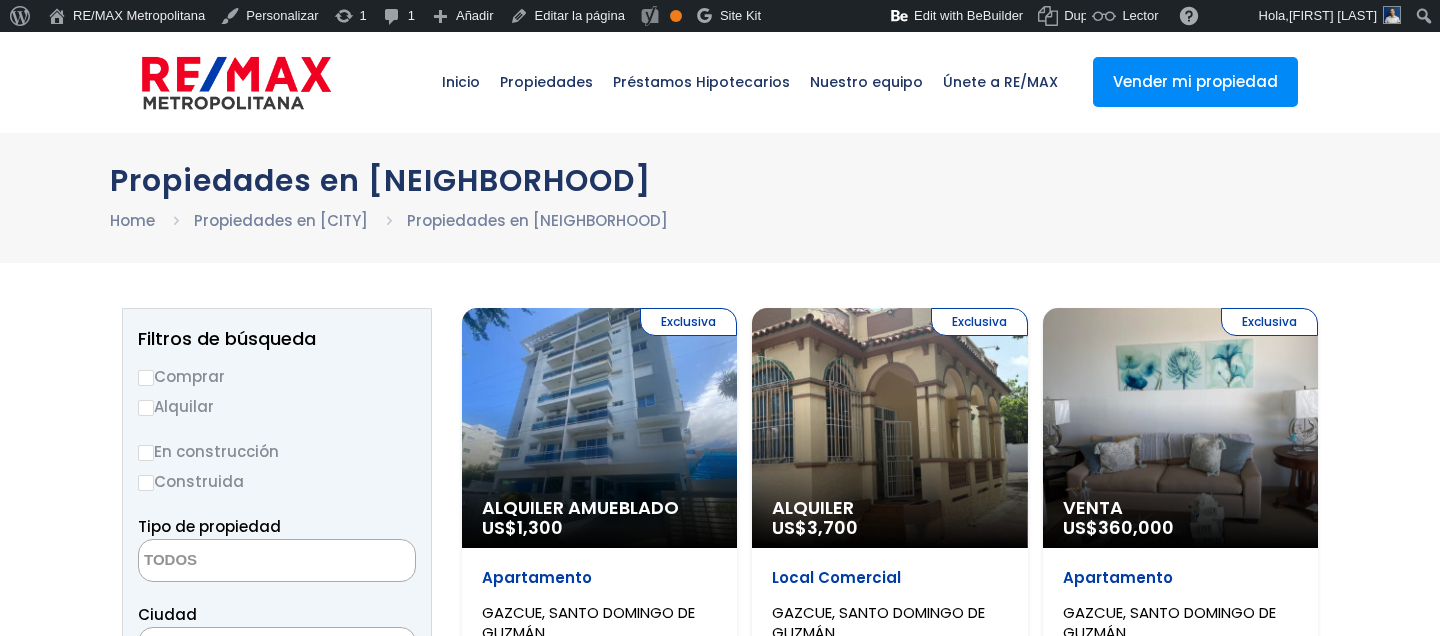 scroll, scrollTop: 0, scrollLeft: 0, axis: both 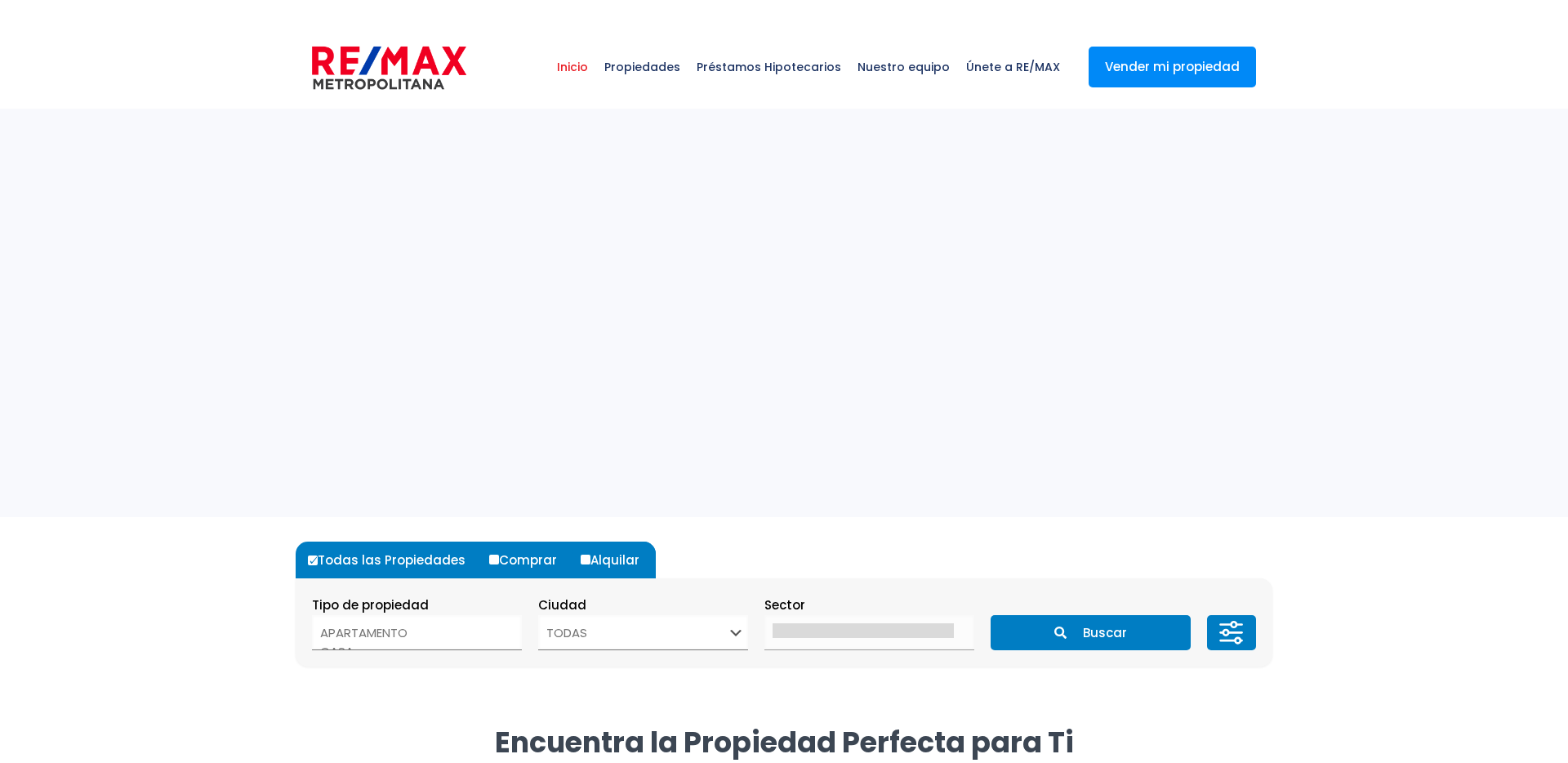 select 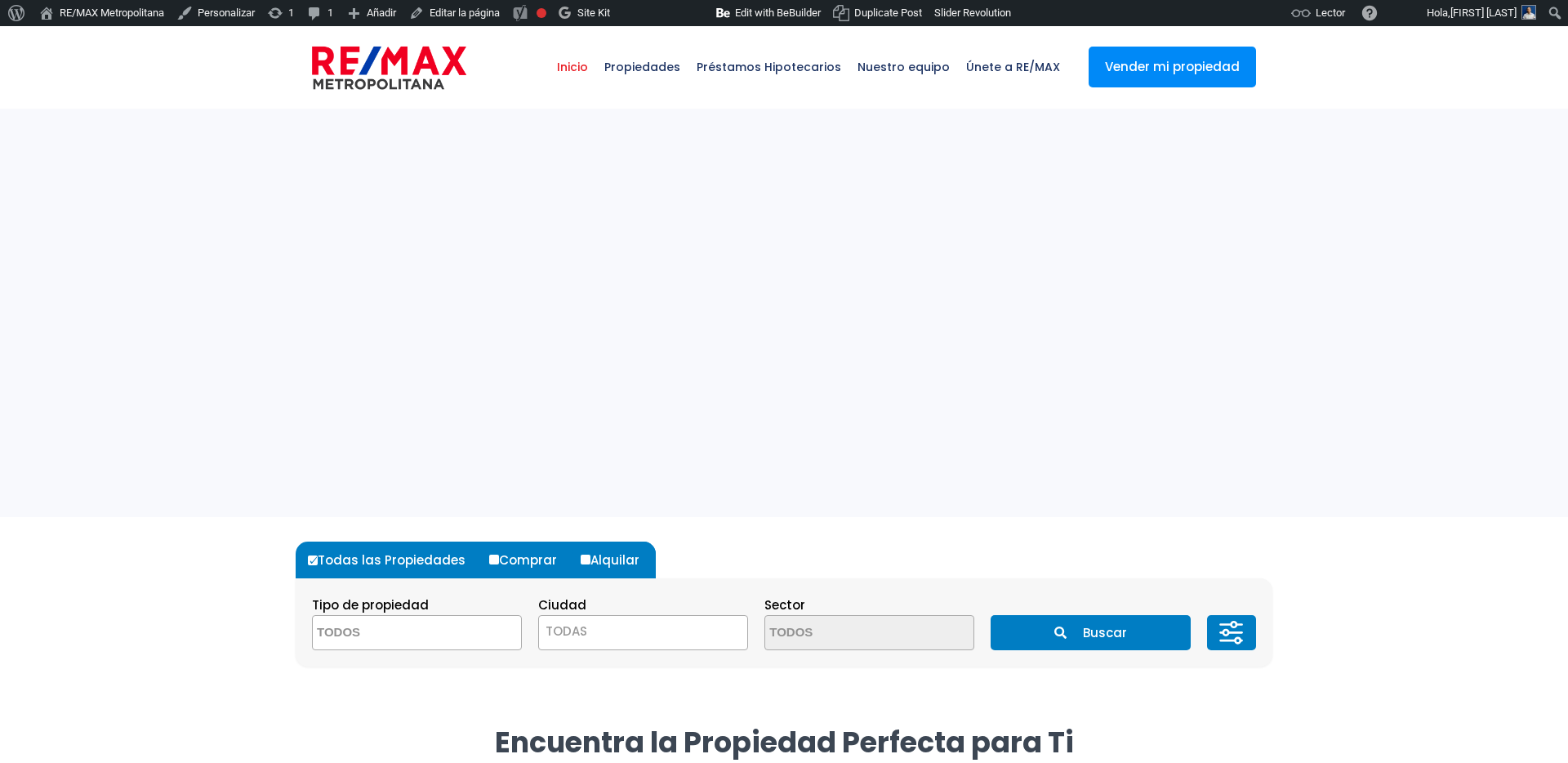 scroll, scrollTop: 0, scrollLeft: 0, axis: both 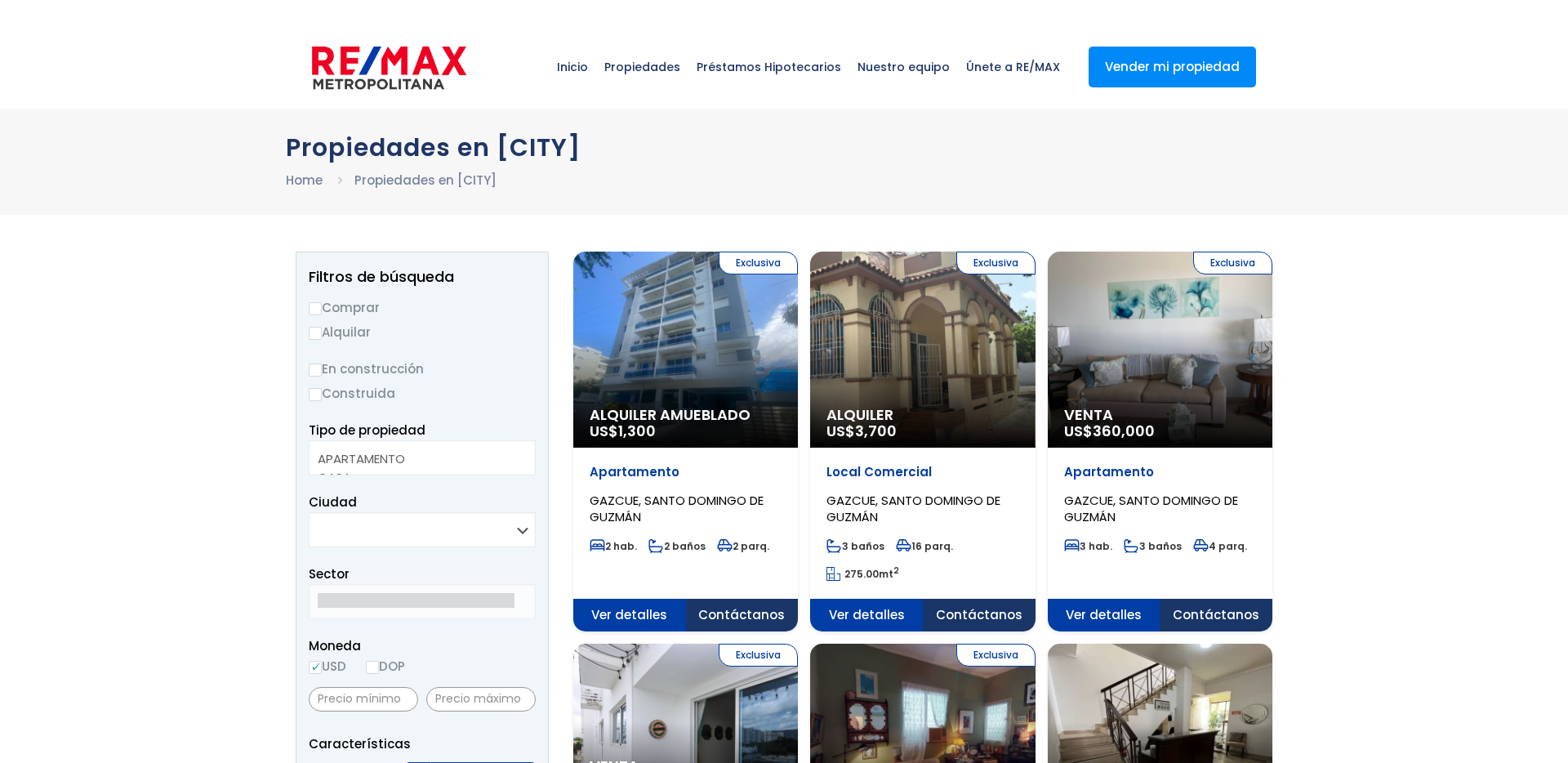 select 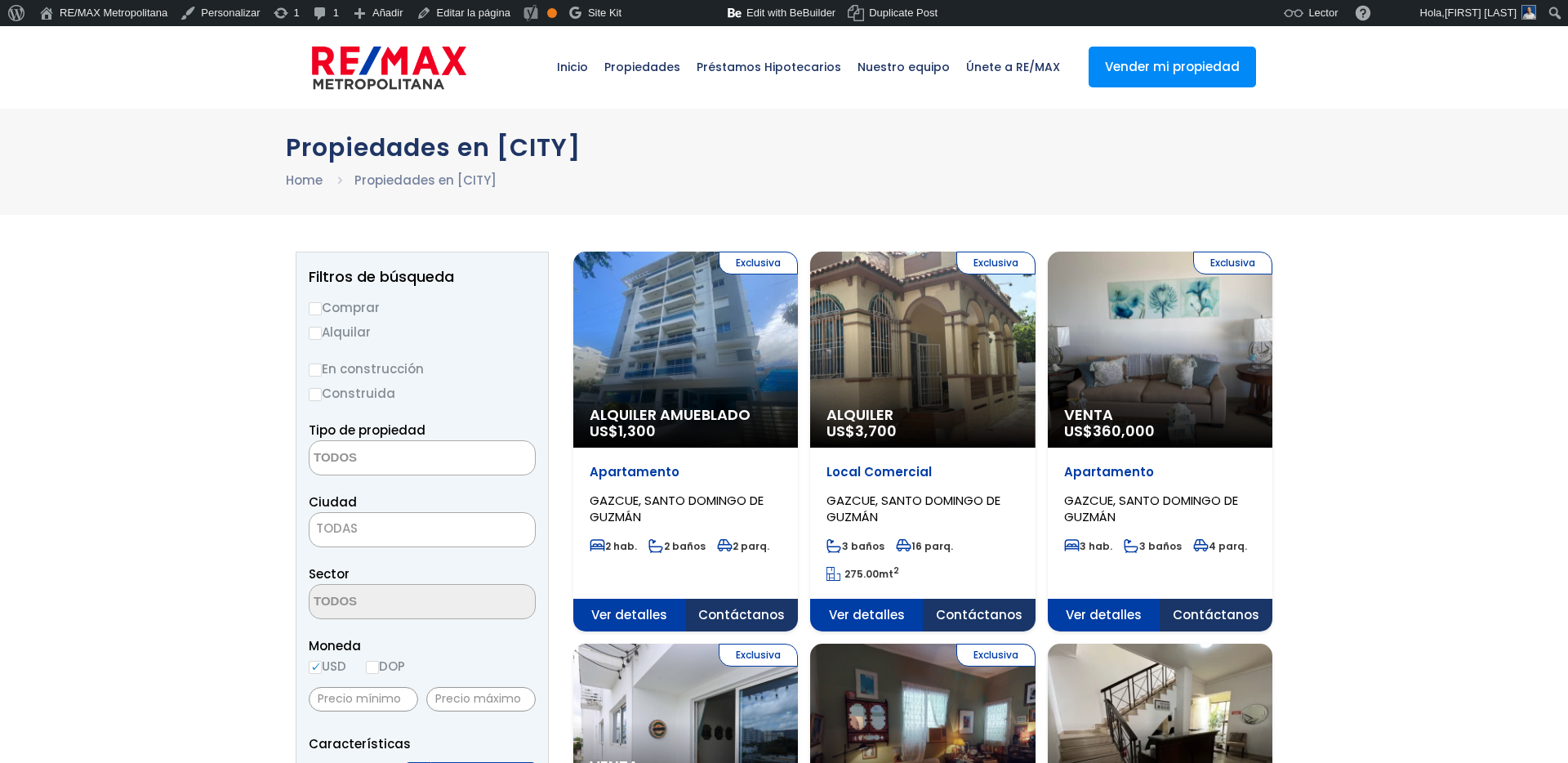 scroll, scrollTop: 0, scrollLeft: 0, axis: both 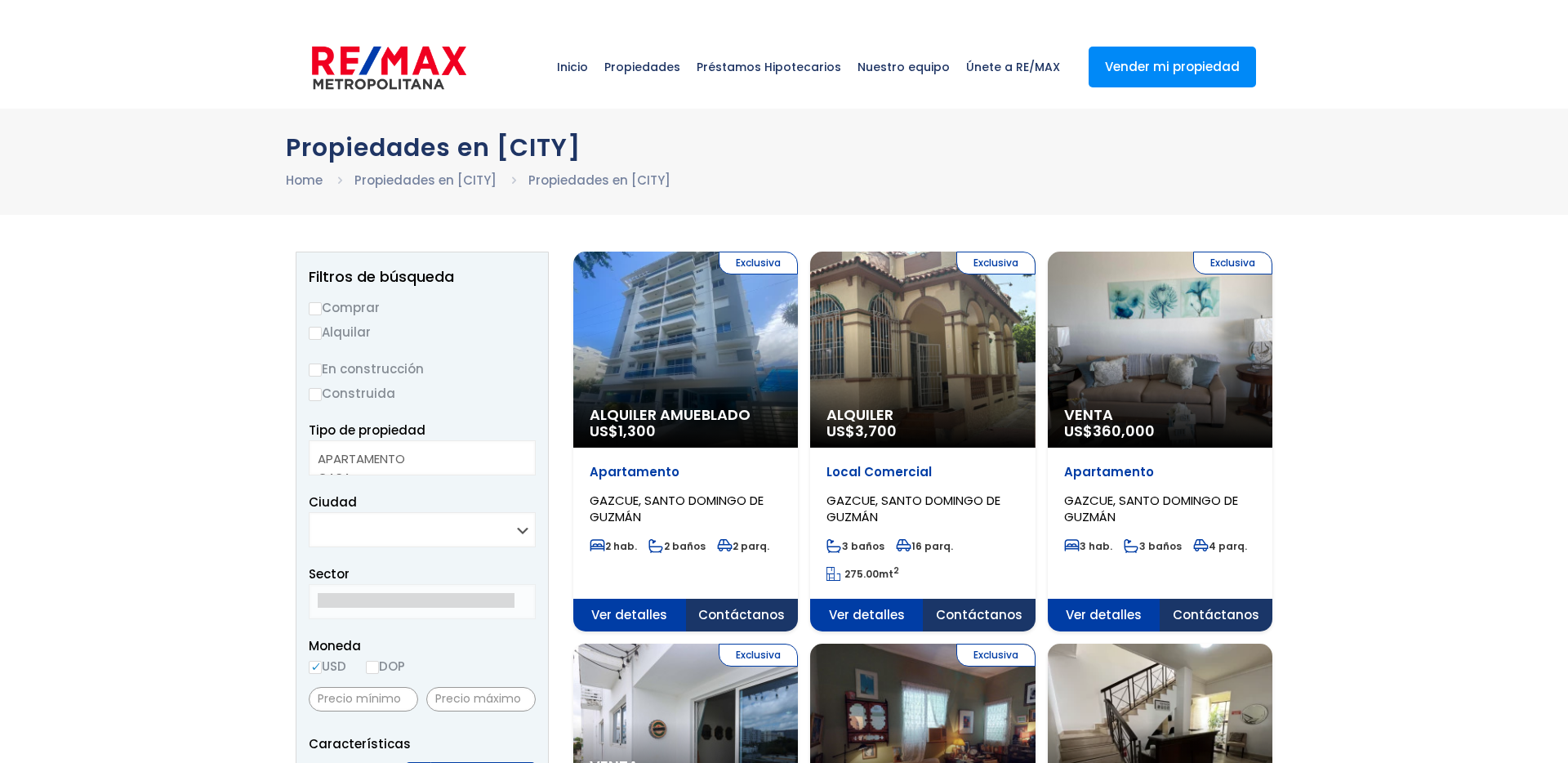 select 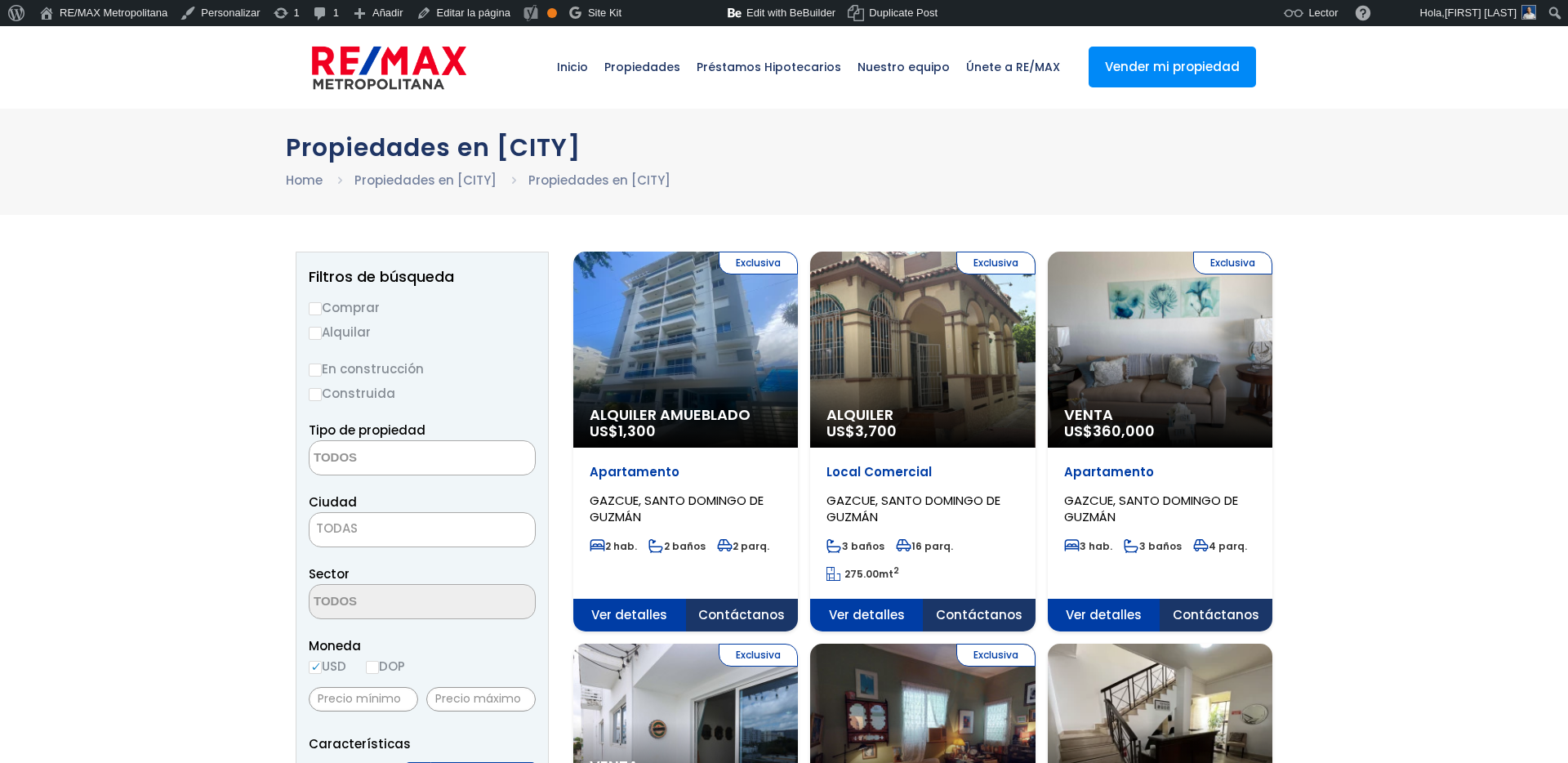 scroll, scrollTop: 0, scrollLeft: 0, axis: both 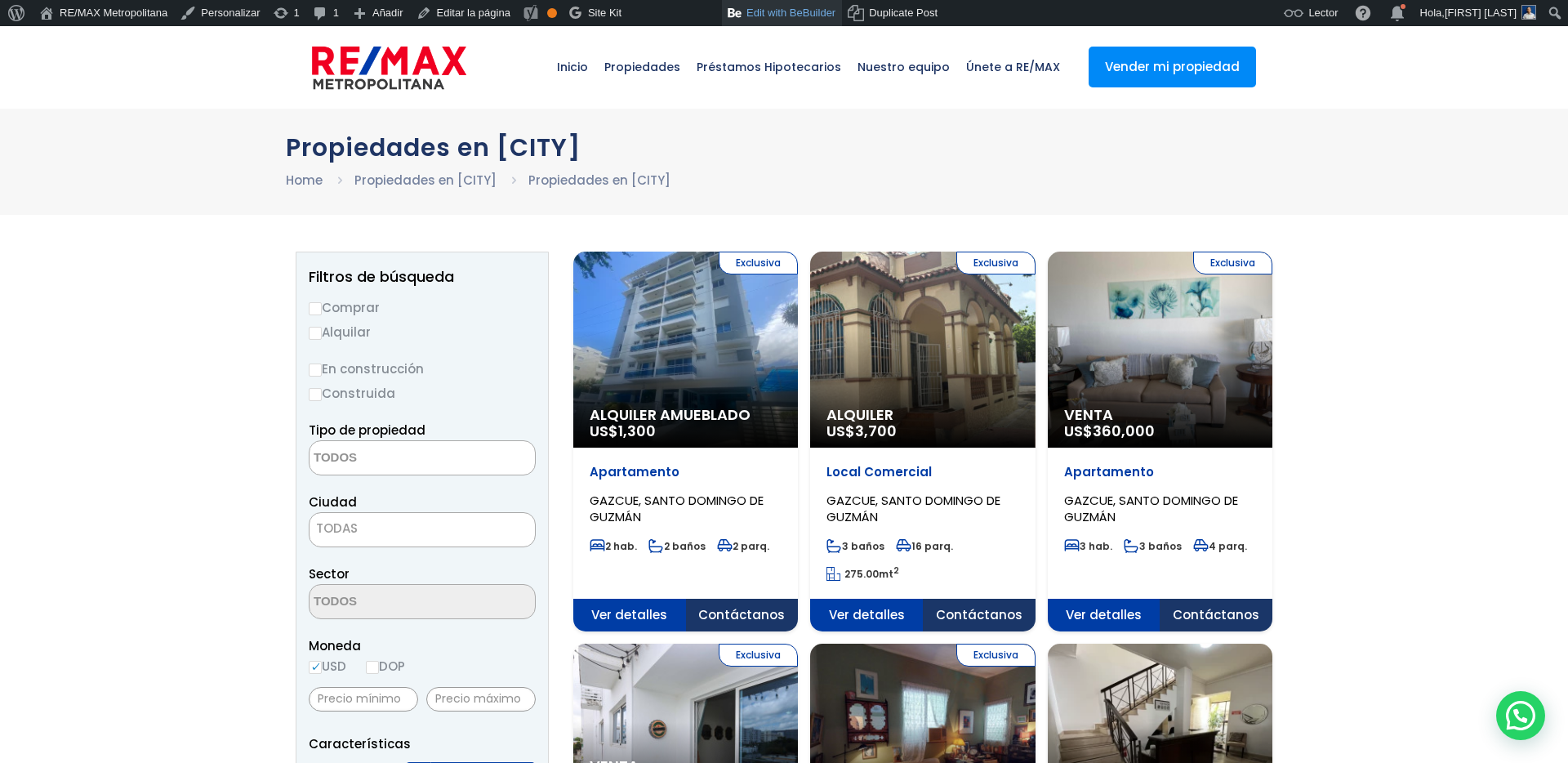 click on "Edit with BeBuilder" at bounding box center [782, 13] 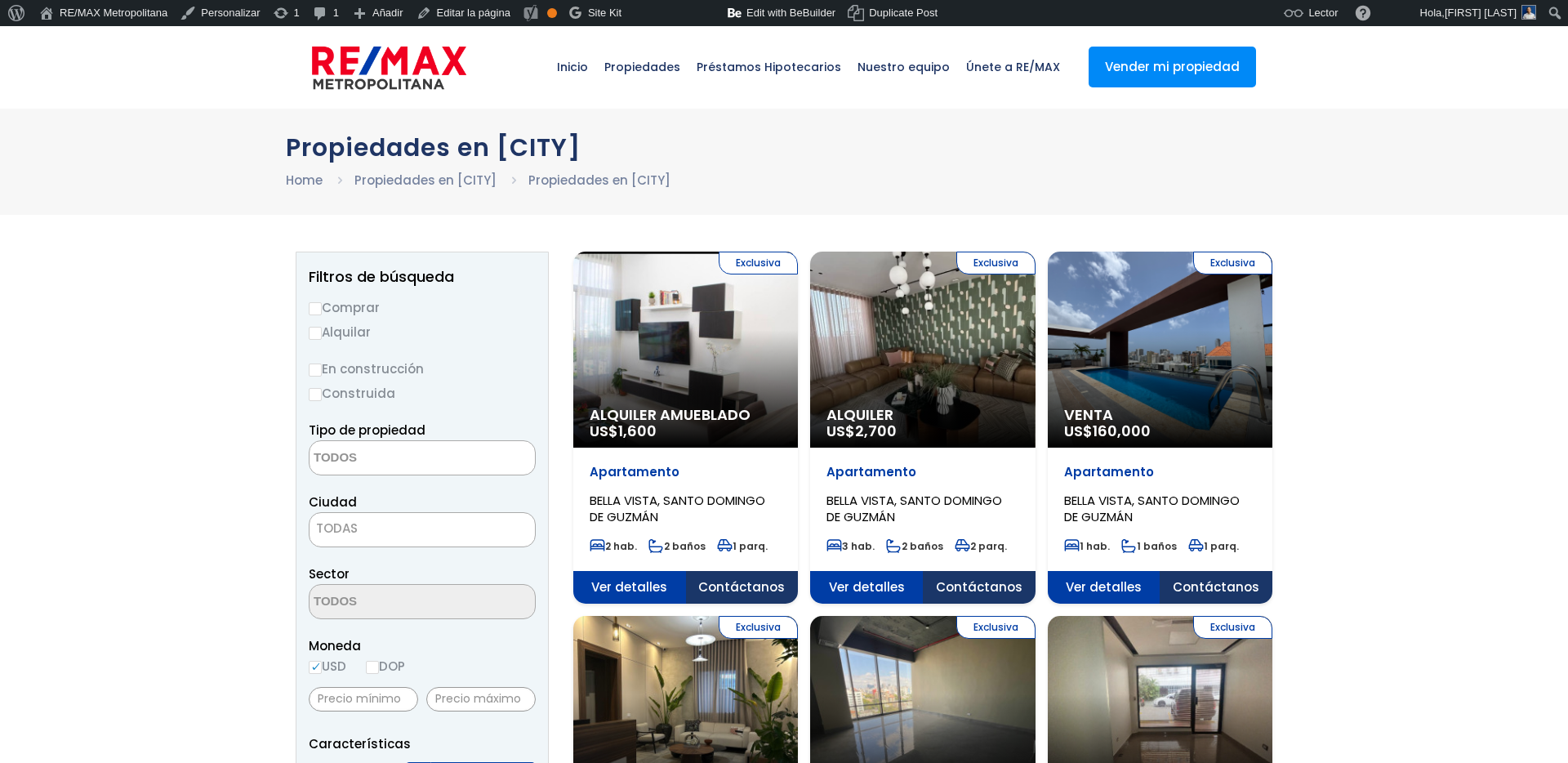 select 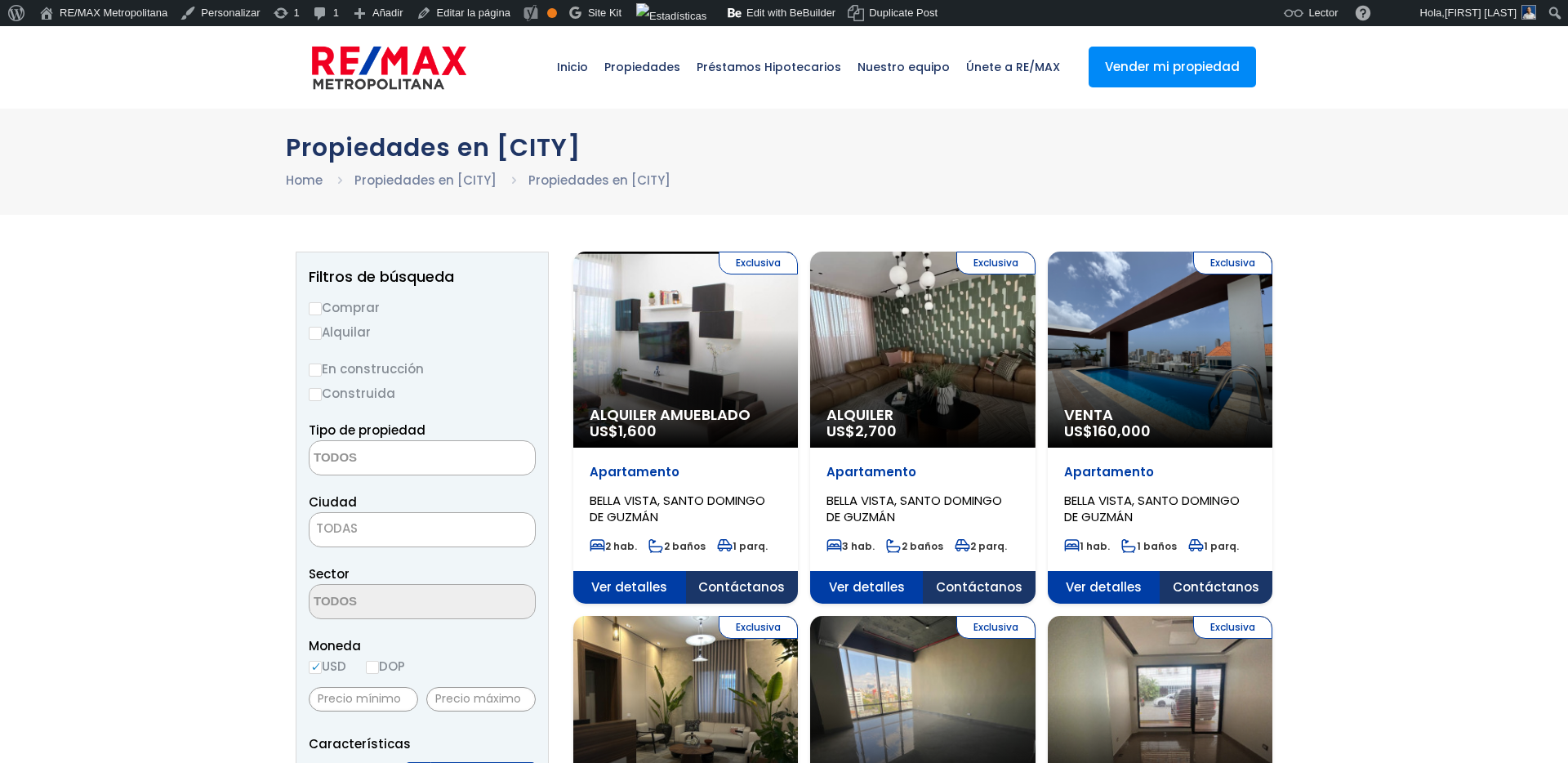 scroll, scrollTop: 0, scrollLeft: 0, axis: both 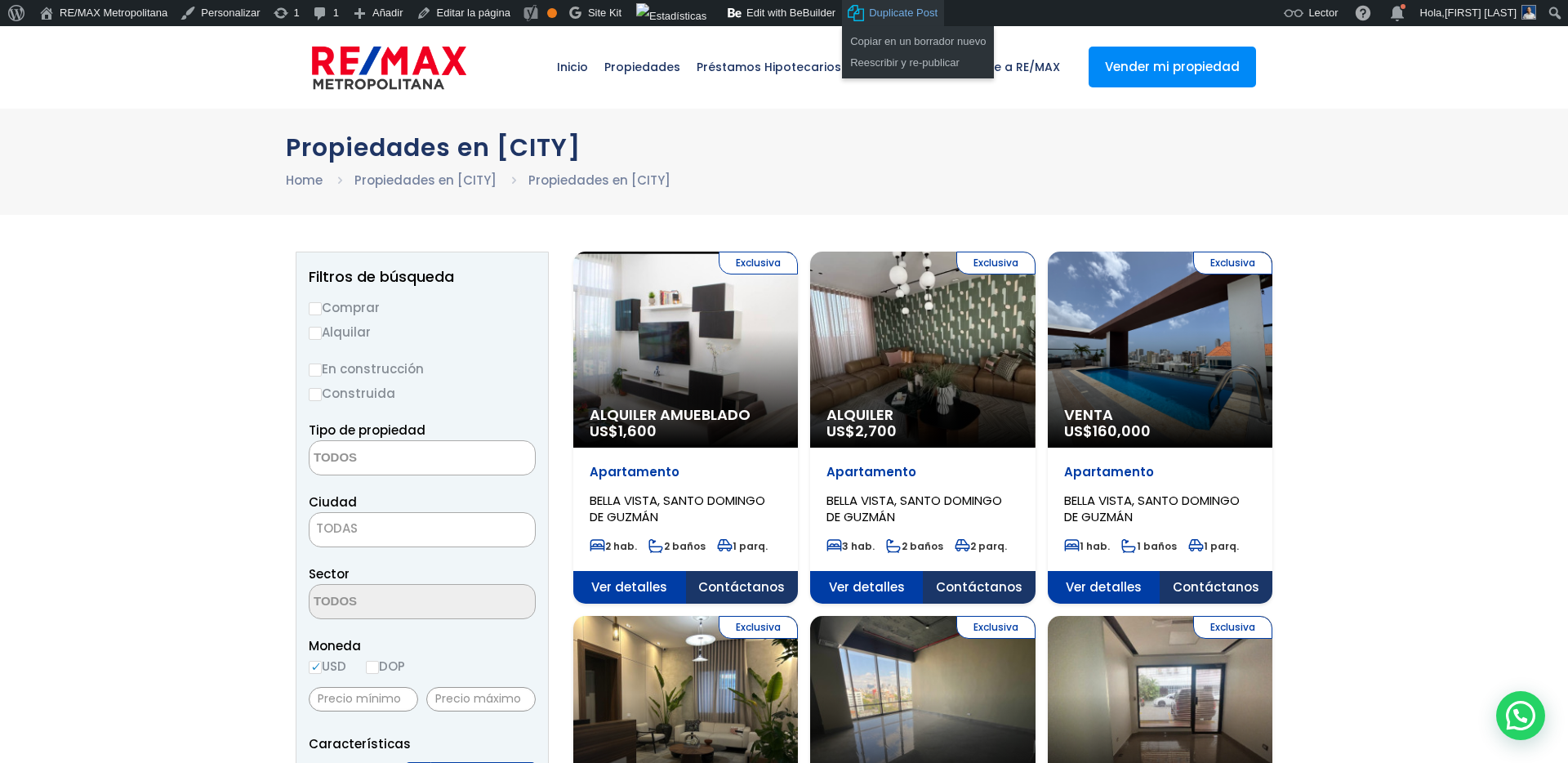click on "Duplicate Post" at bounding box center (903, 13) 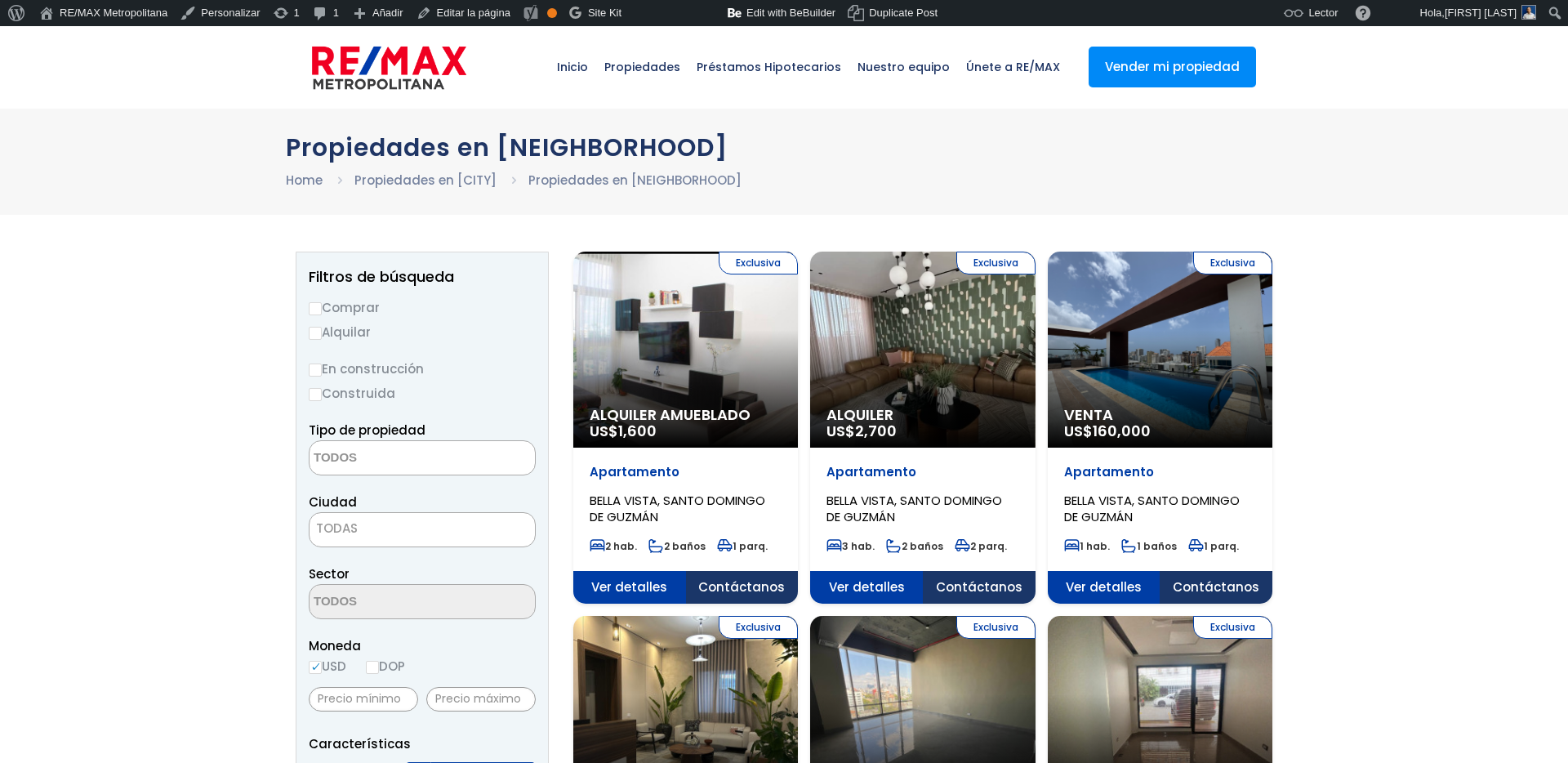 select 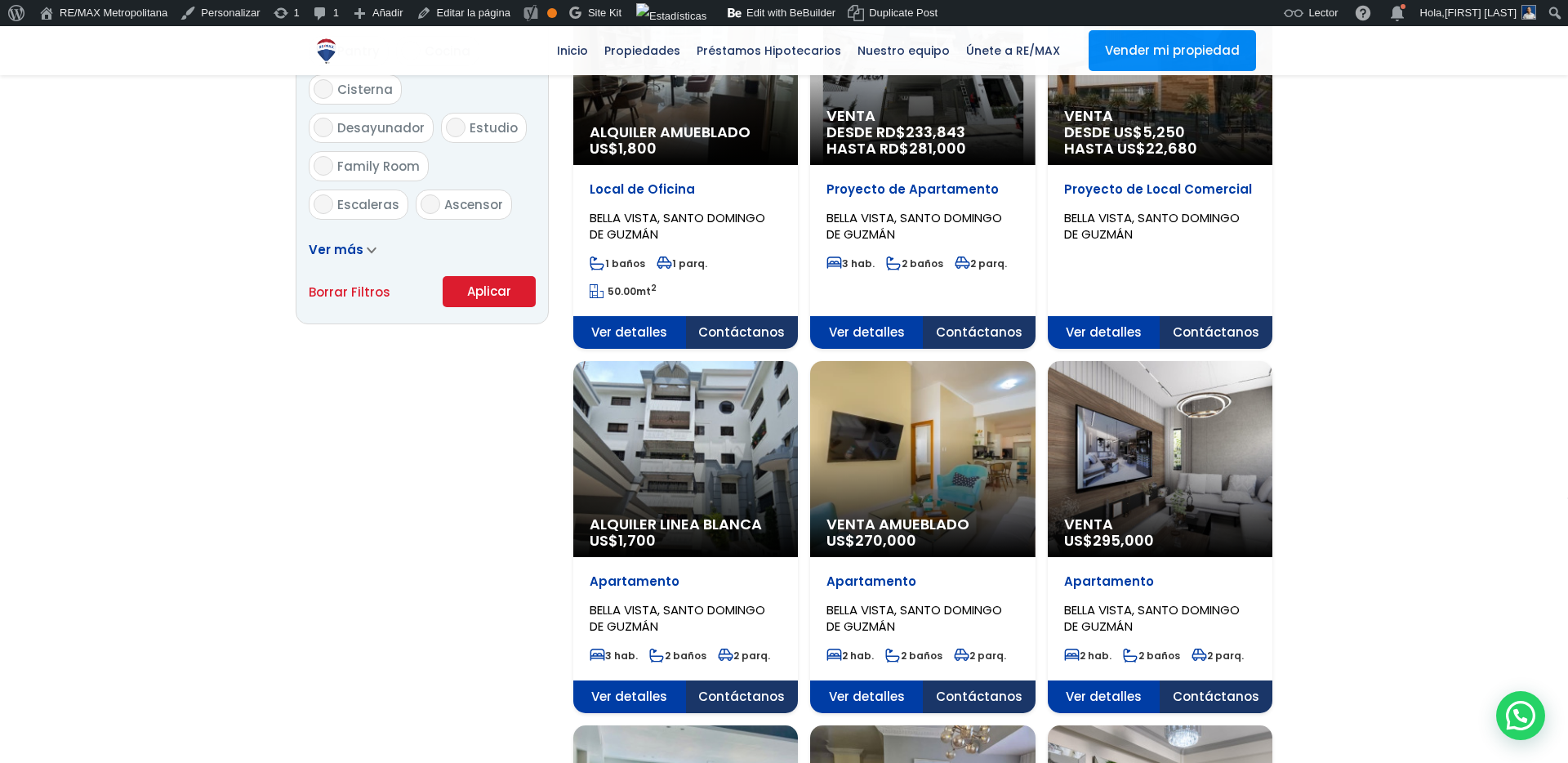 scroll, scrollTop: 0, scrollLeft: 0, axis: both 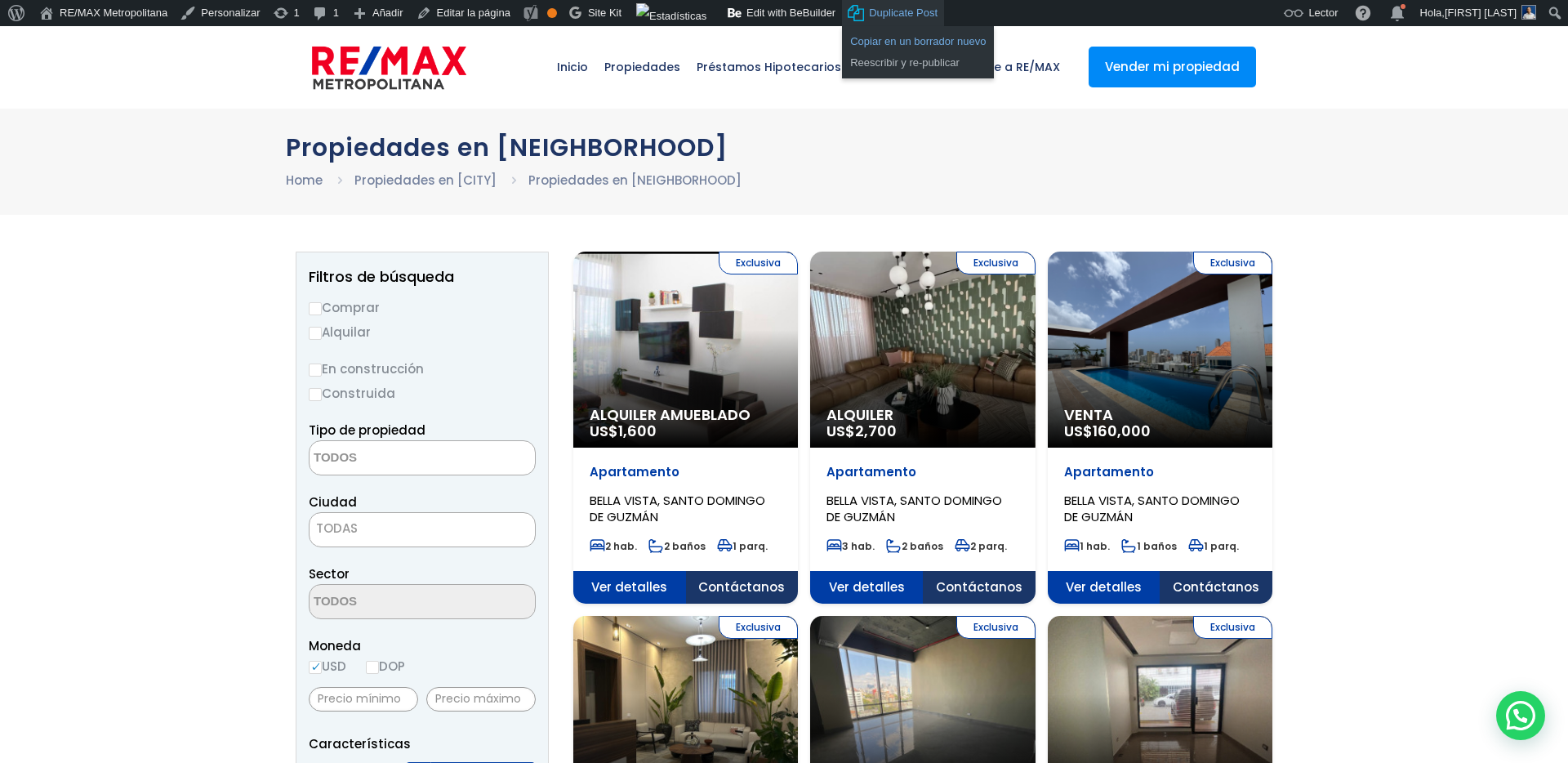 click on "Copiar en un borrador nuevo" at bounding box center (918, 42) 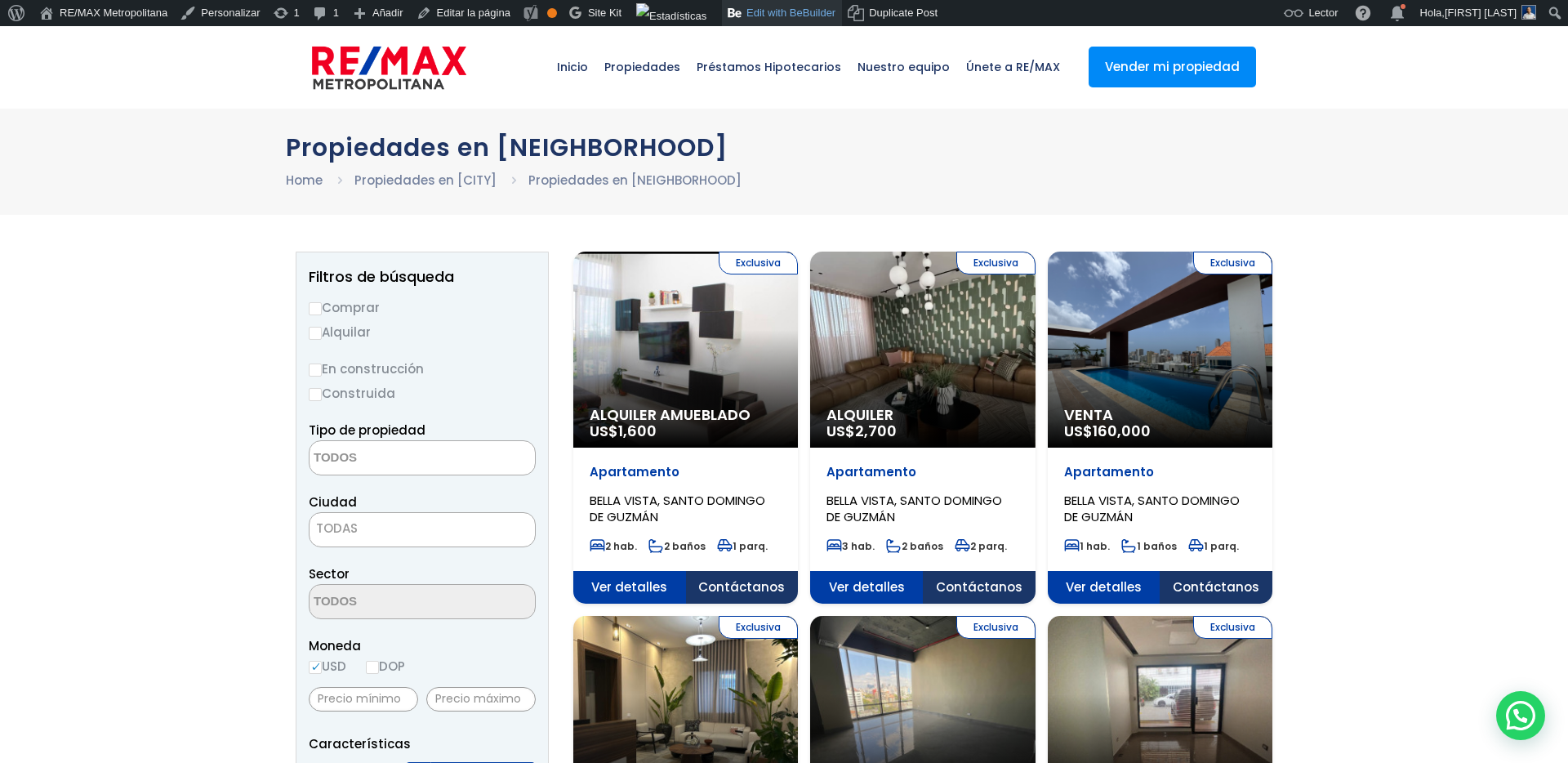 click on "Edit with BeBuilder" at bounding box center (782, 13) 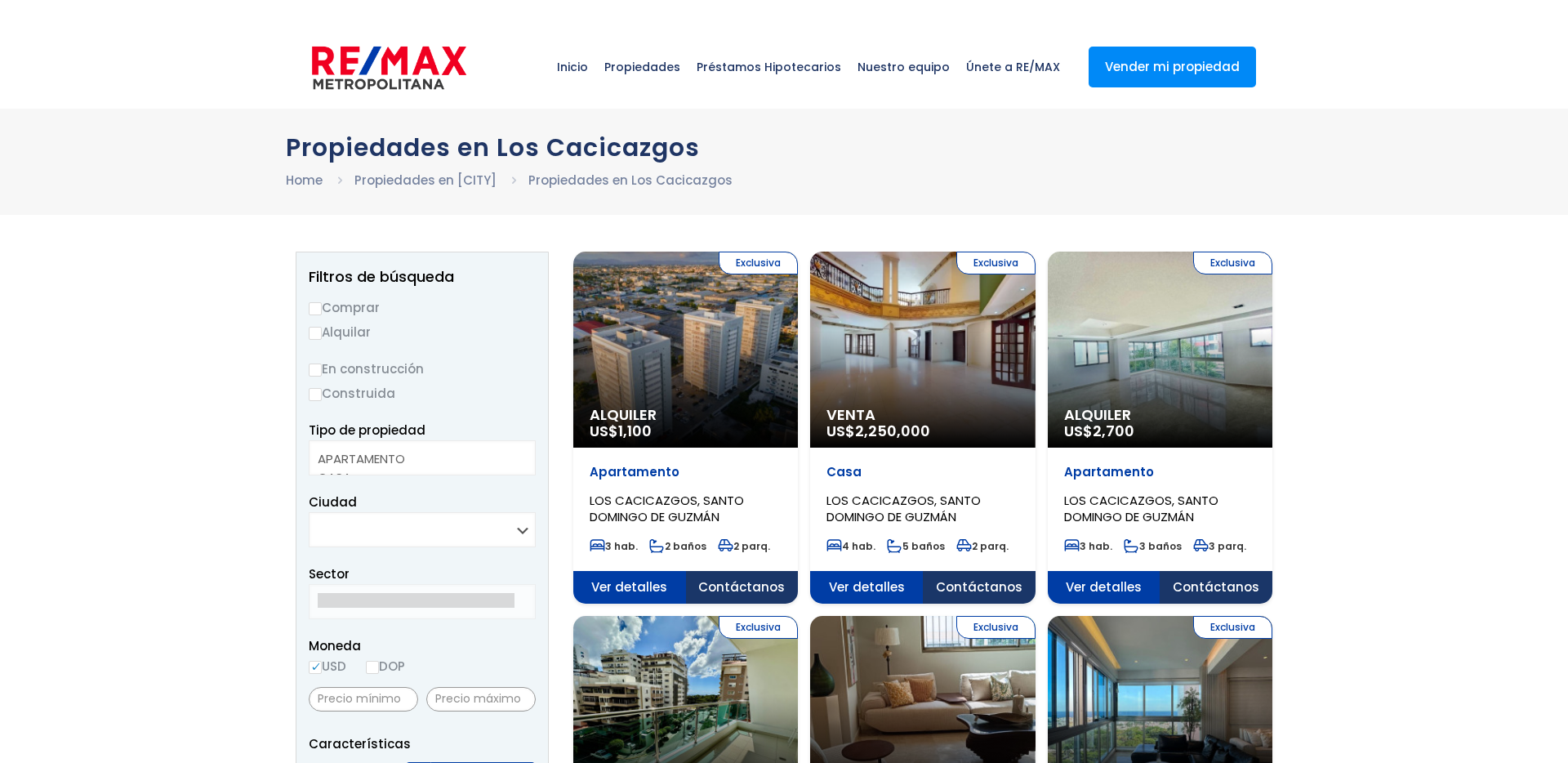 select 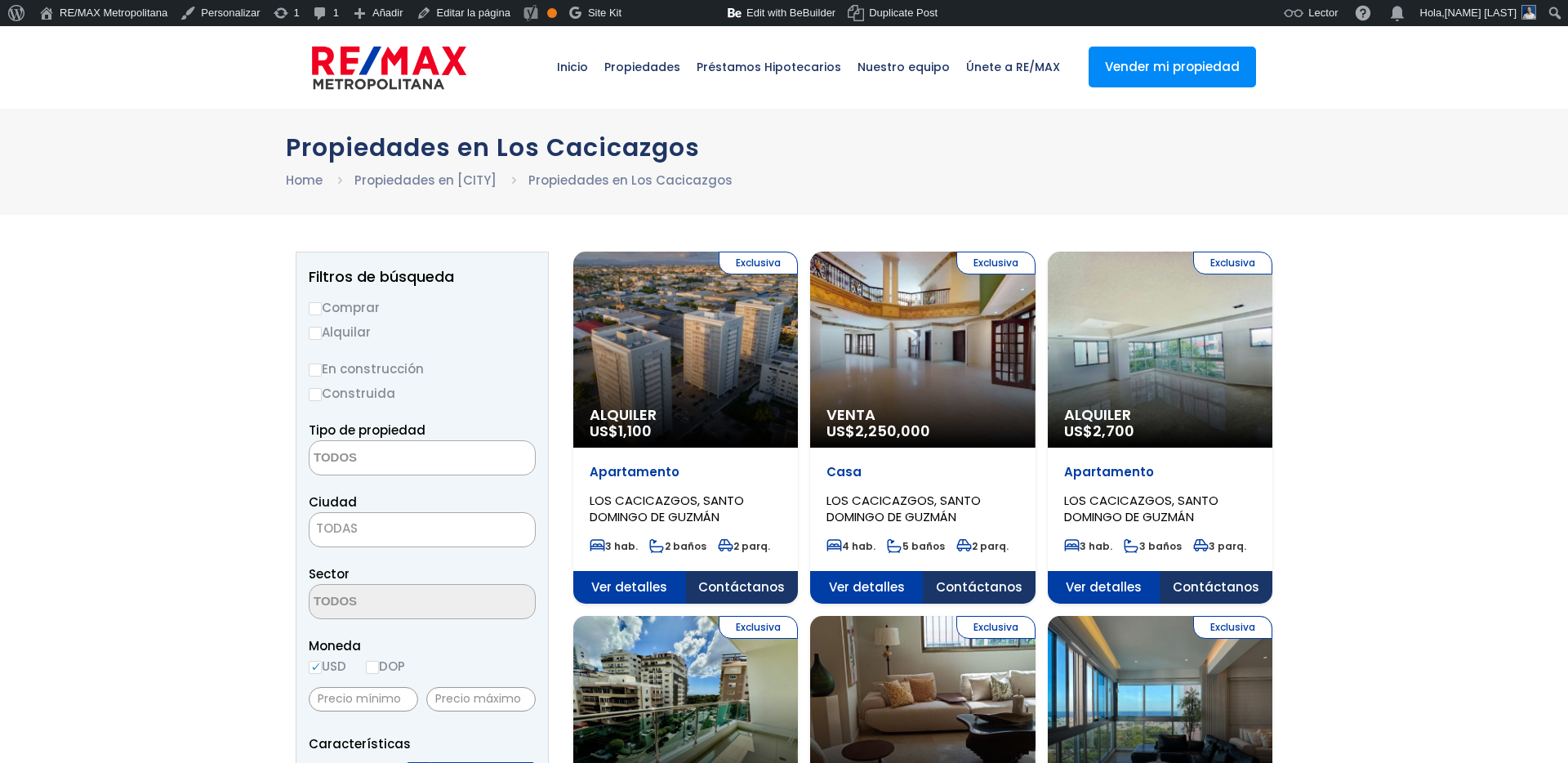 scroll, scrollTop: 0, scrollLeft: 0, axis: both 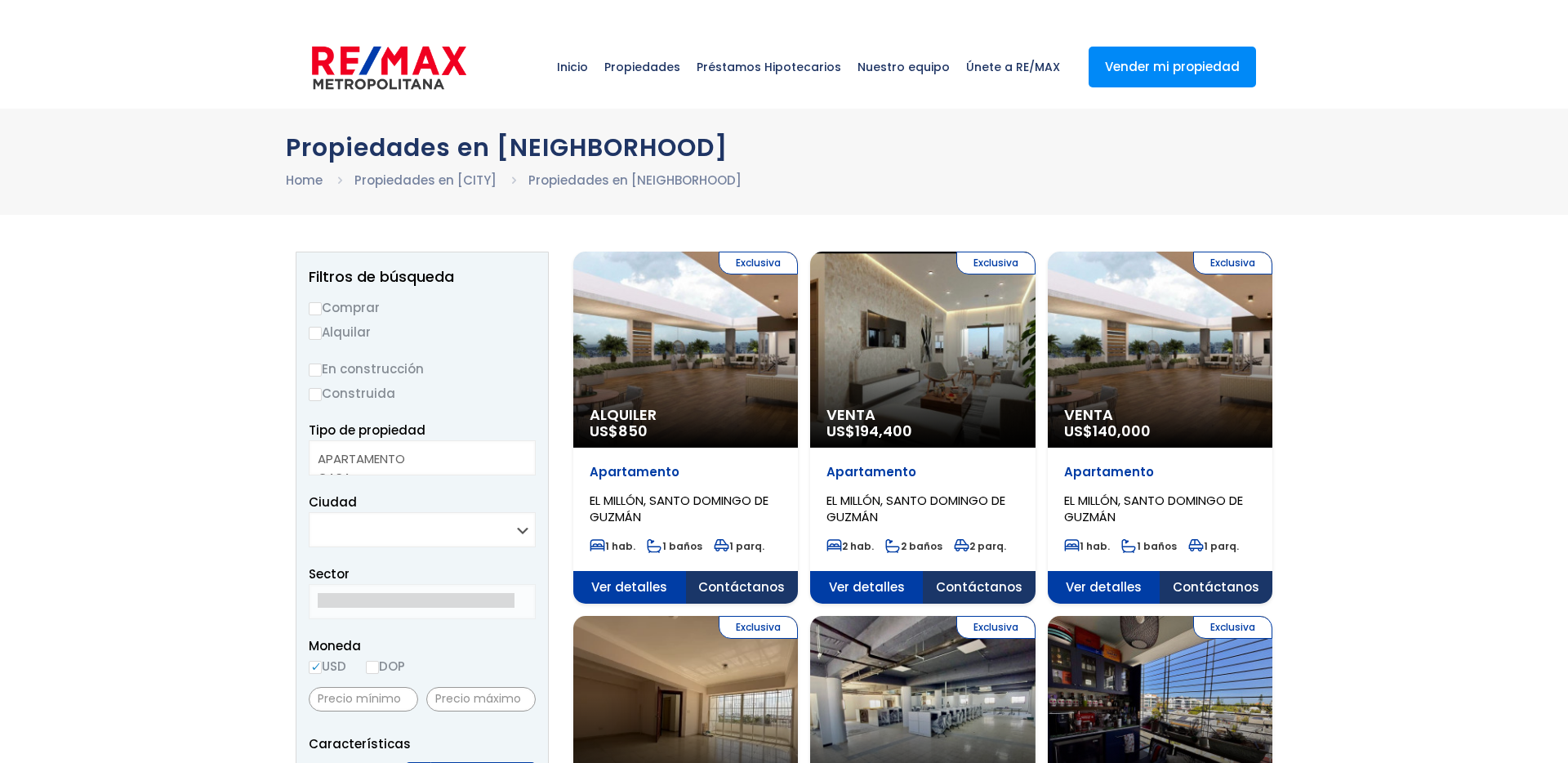 select 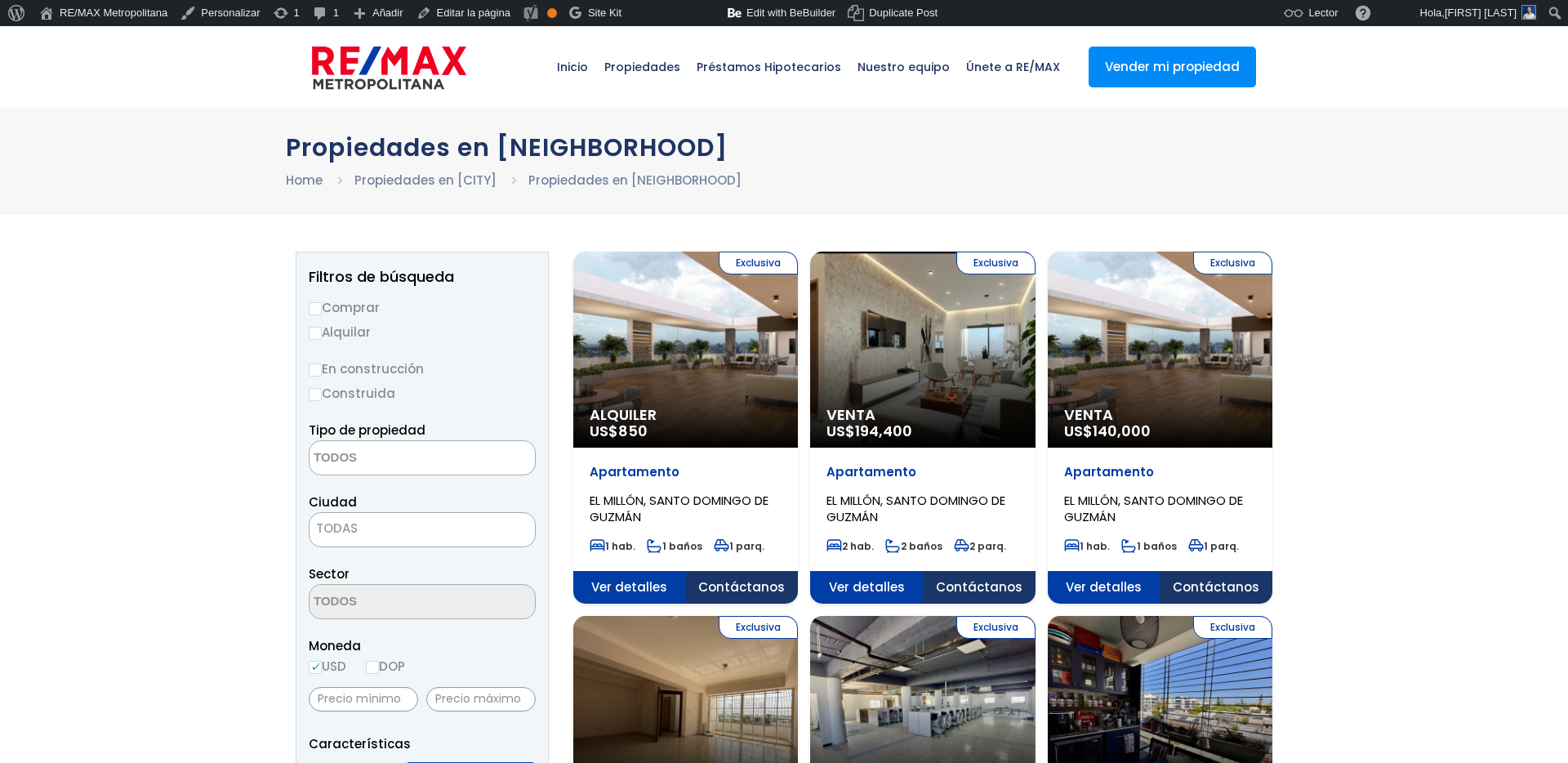 scroll, scrollTop: 0, scrollLeft: 0, axis: both 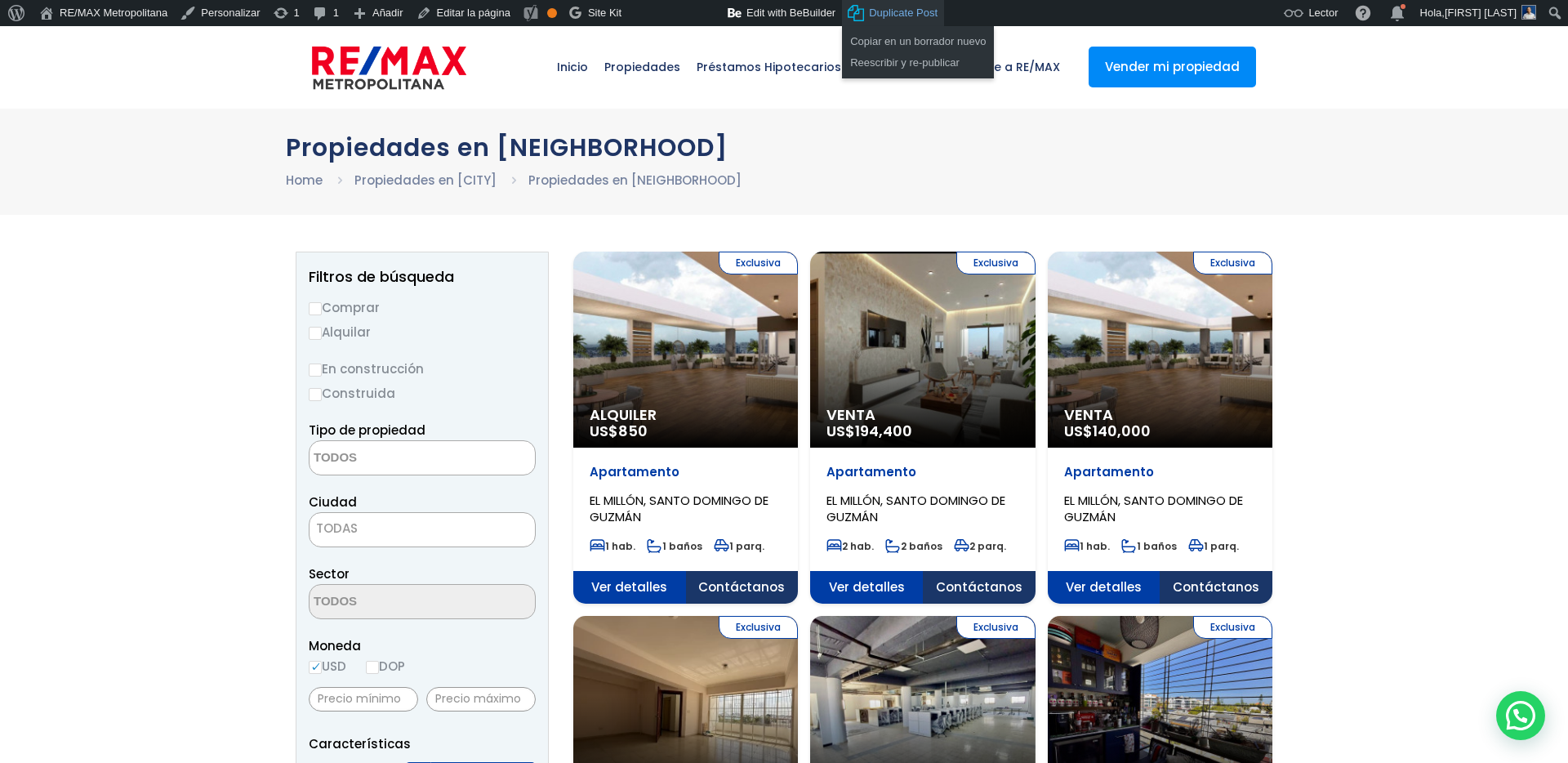 click on "Duplicate Post" at bounding box center [903, 13] 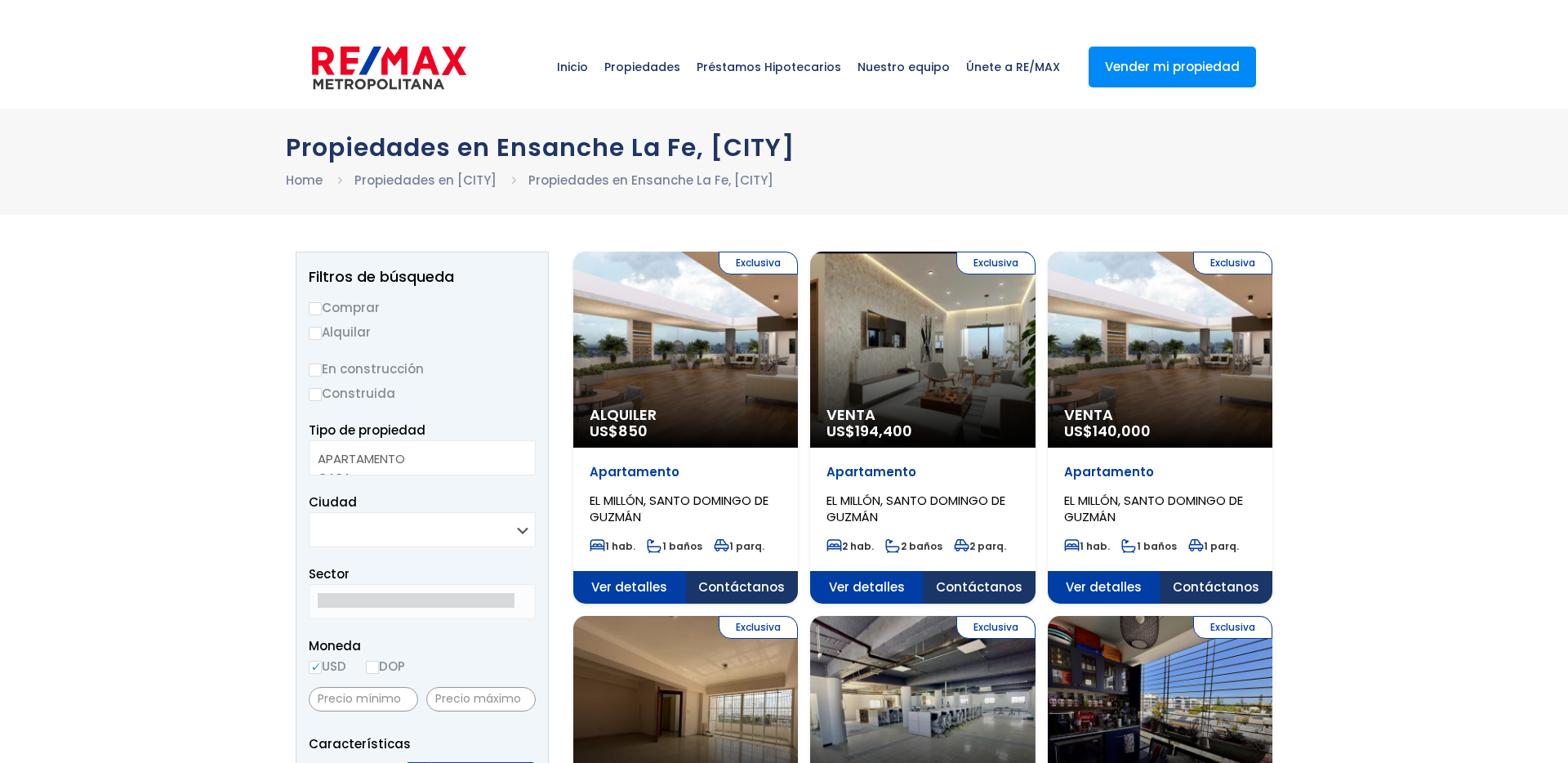 select 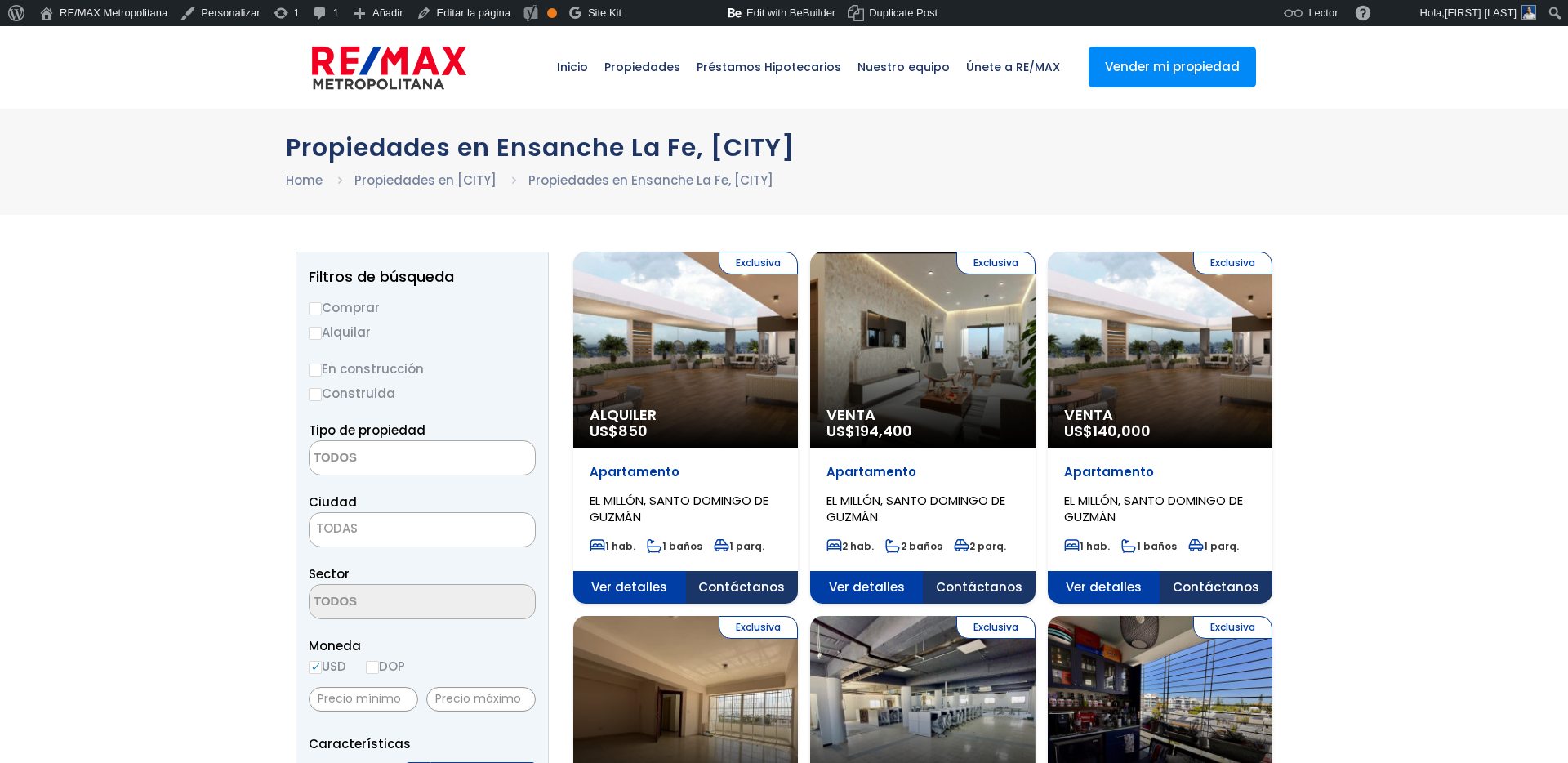 scroll, scrollTop: 0, scrollLeft: 0, axis: both 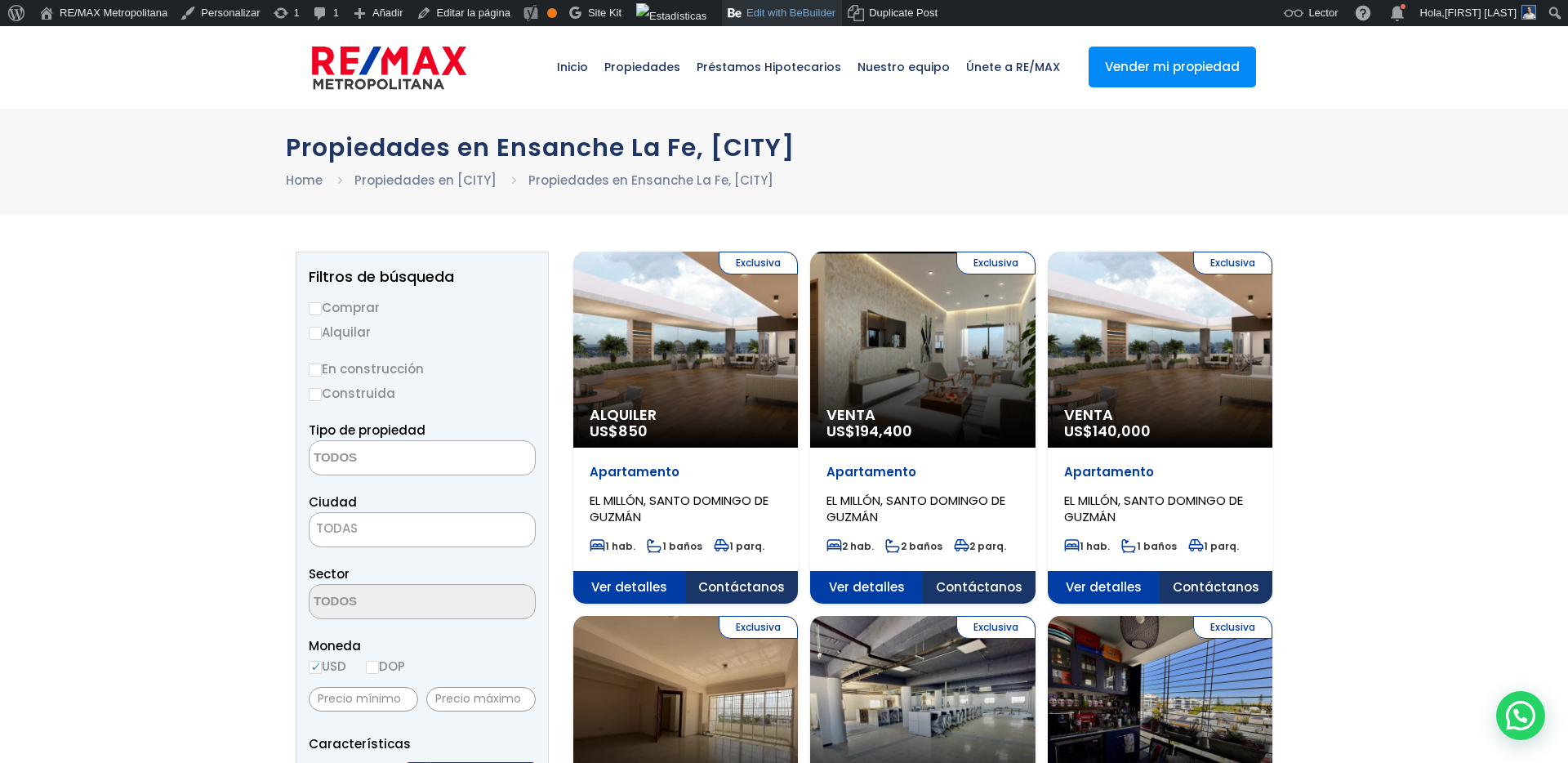 click on "Edit with BeBuilder" at bounding box center [782, 13] 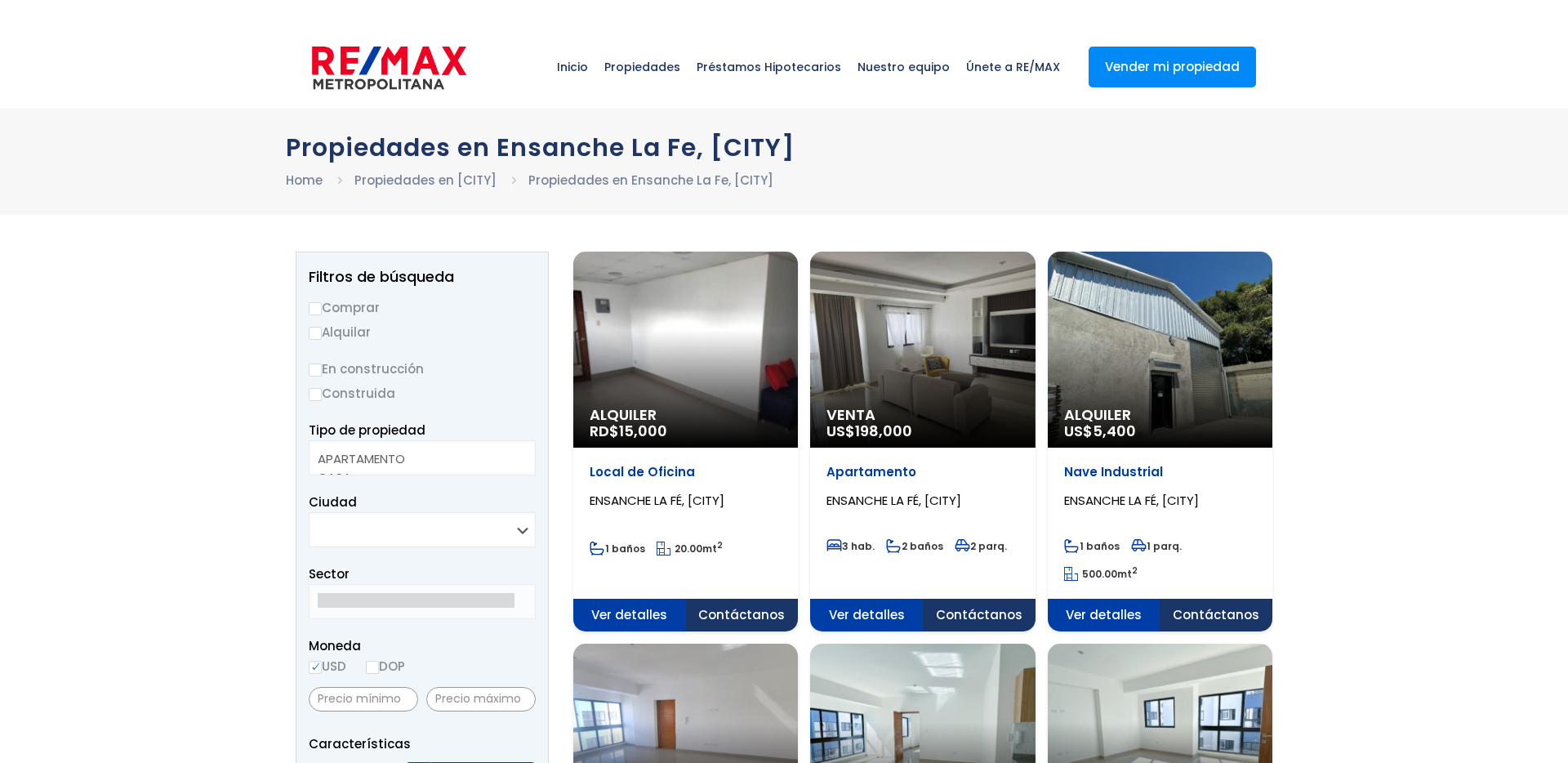select 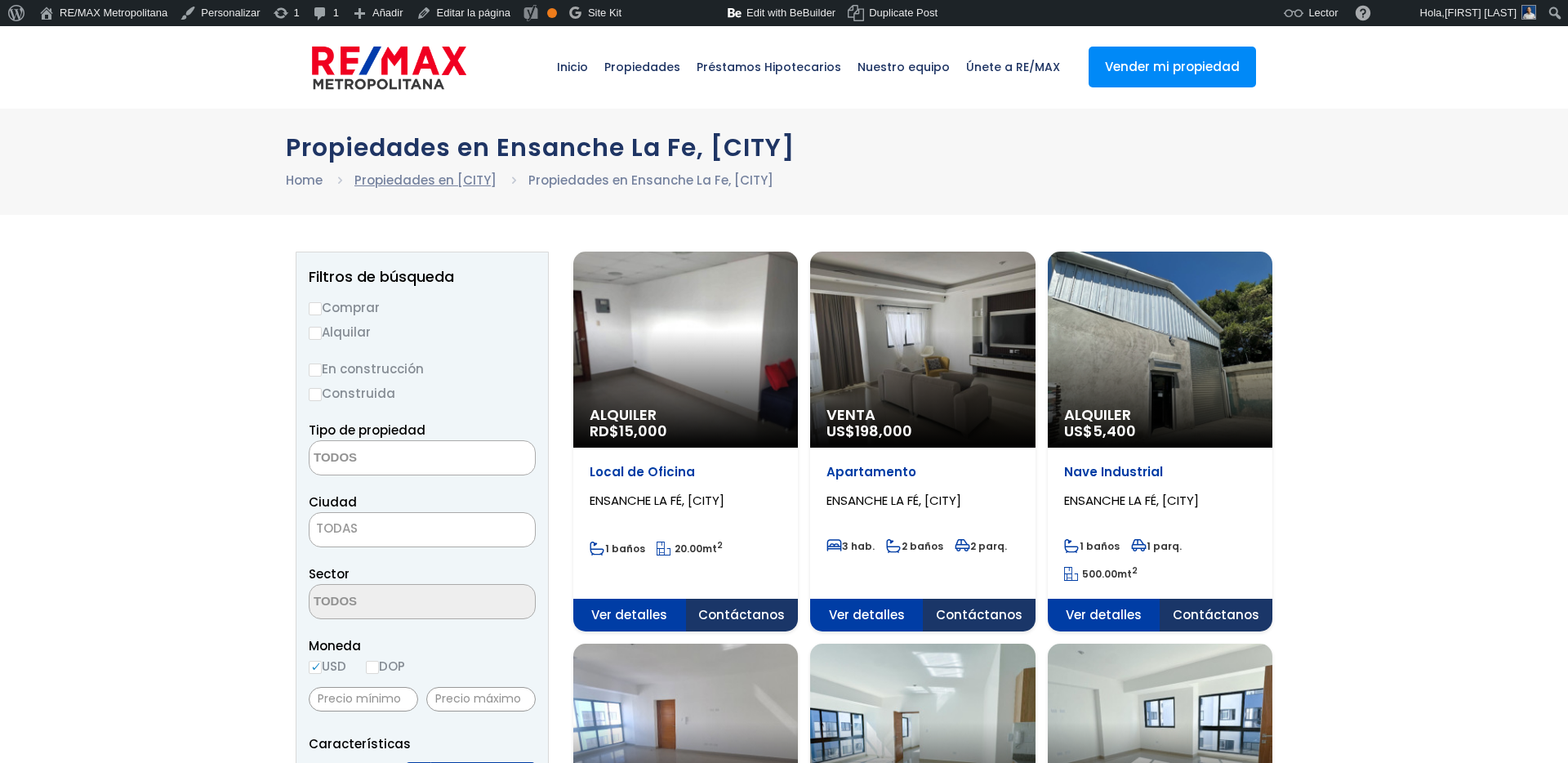 scroll, scrollTop: 0, scrollLeft: 0, axis: both 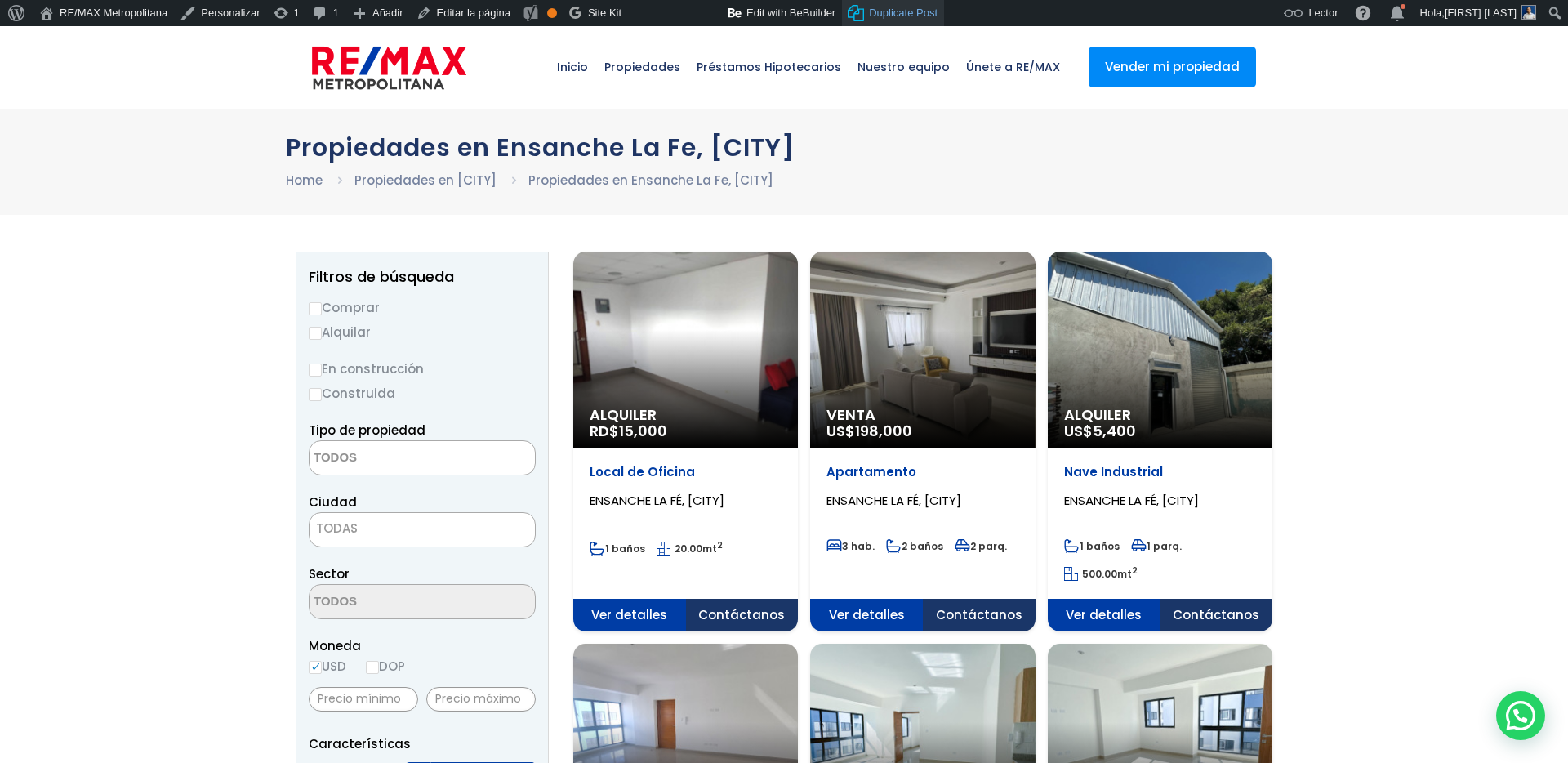 click on "Duplicate Post" at bounding box center [903, 13] 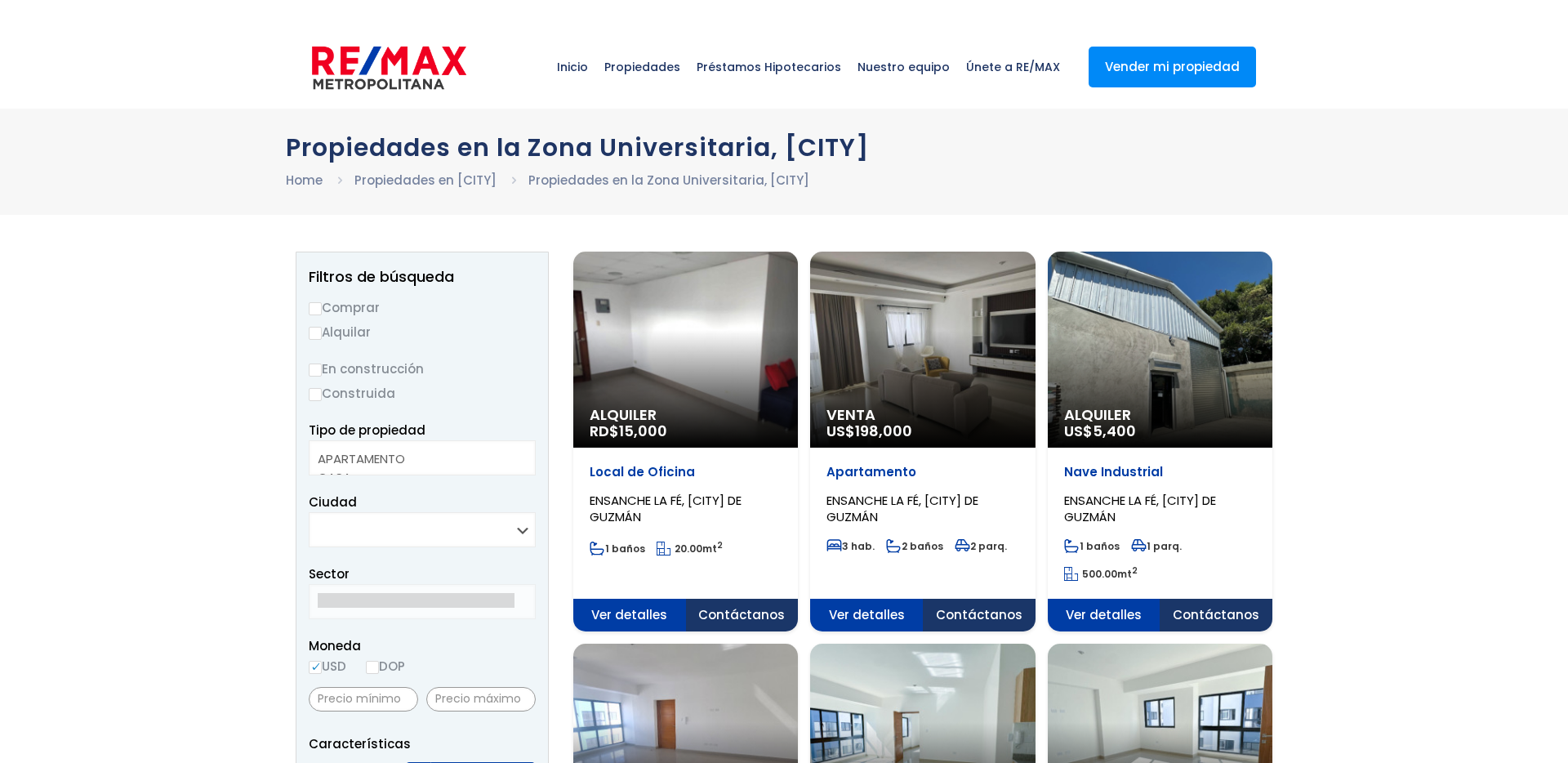 select 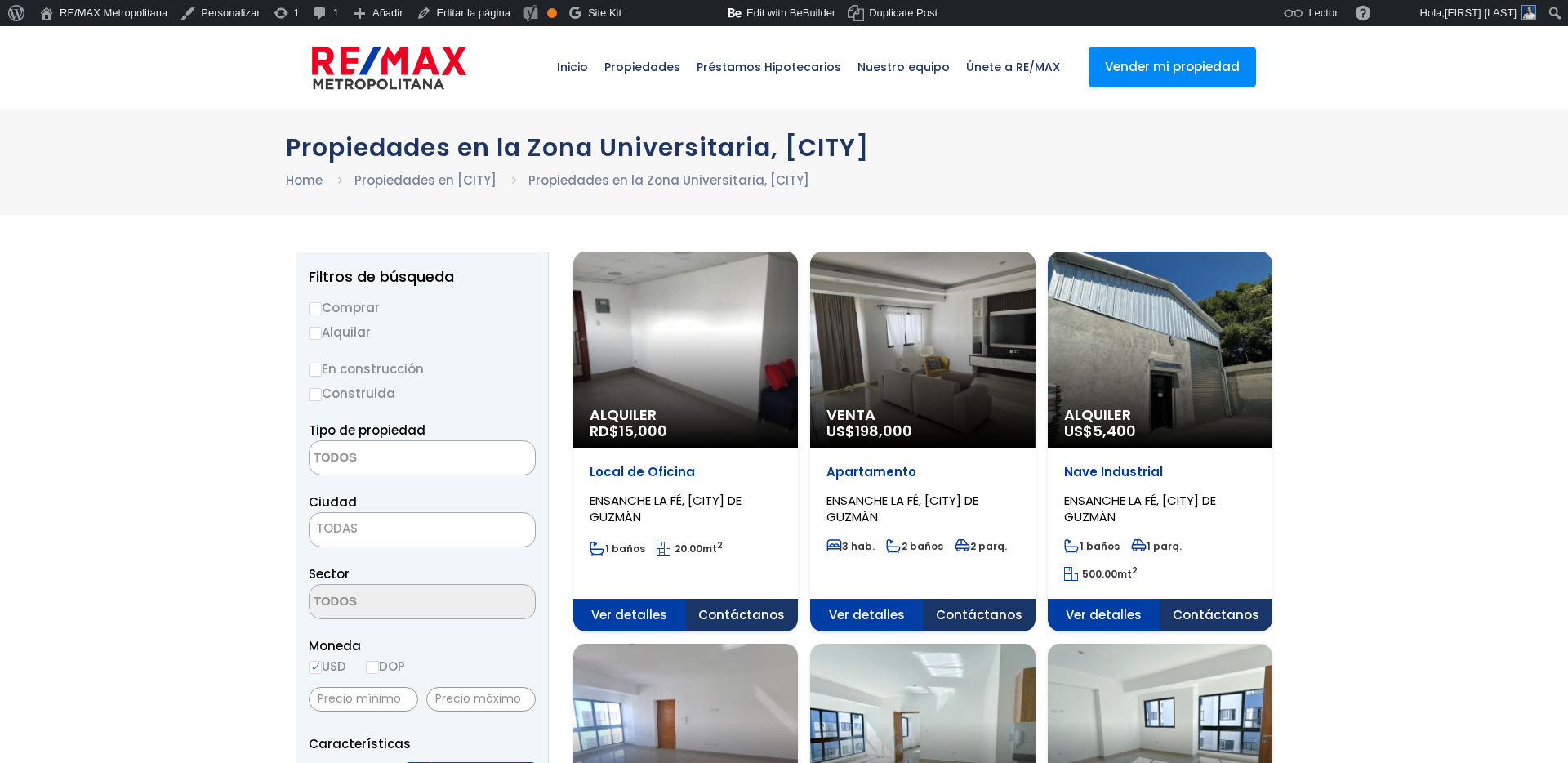 scroll, scrollTop: 0, scrollLeft: 0, axis: both 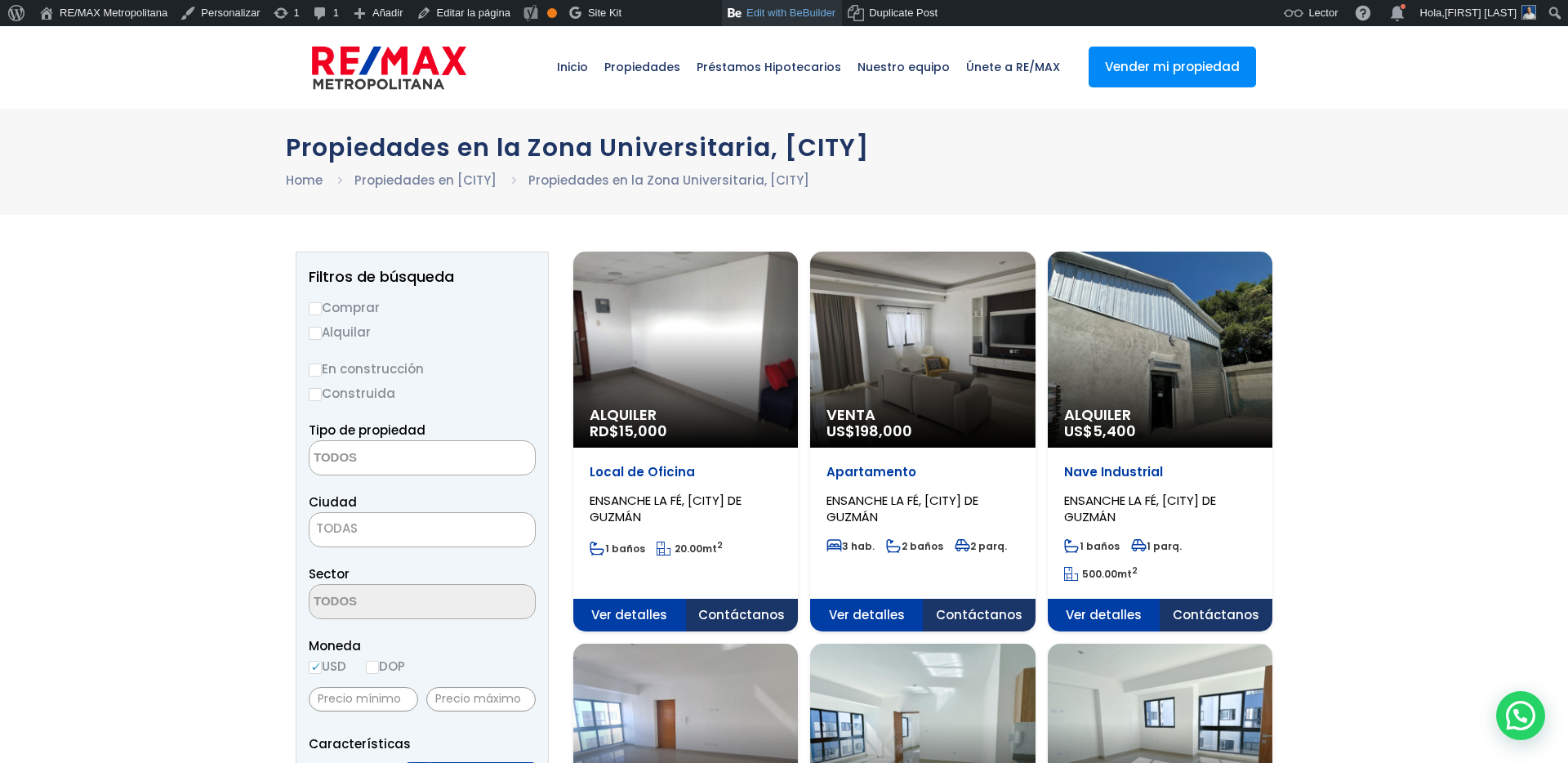 click on "Edit with BeBuilder" at bounding box center (782, 13) 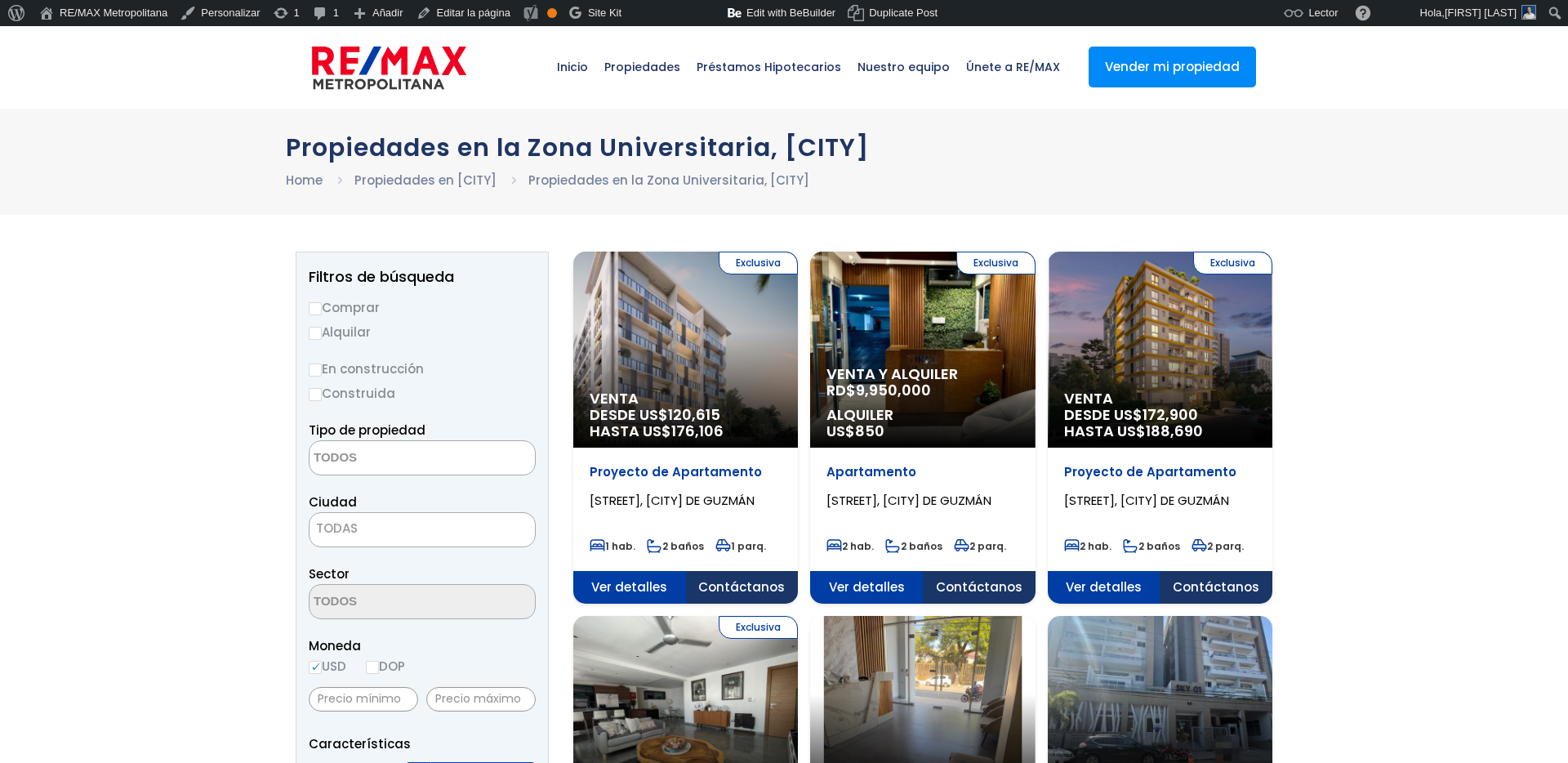 select 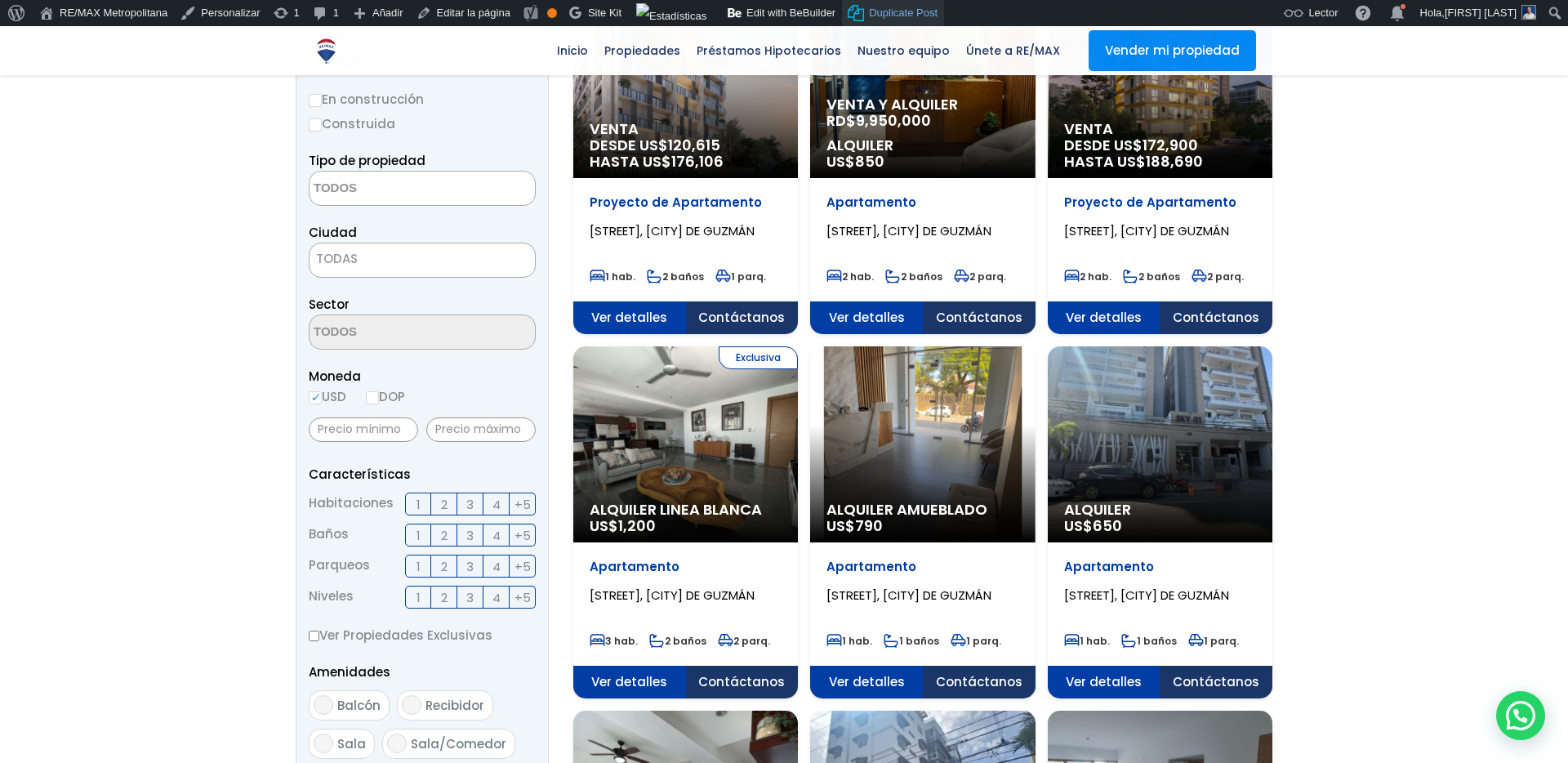 scroll, scrollTop: 0, scrollLeft: 0, axis: both 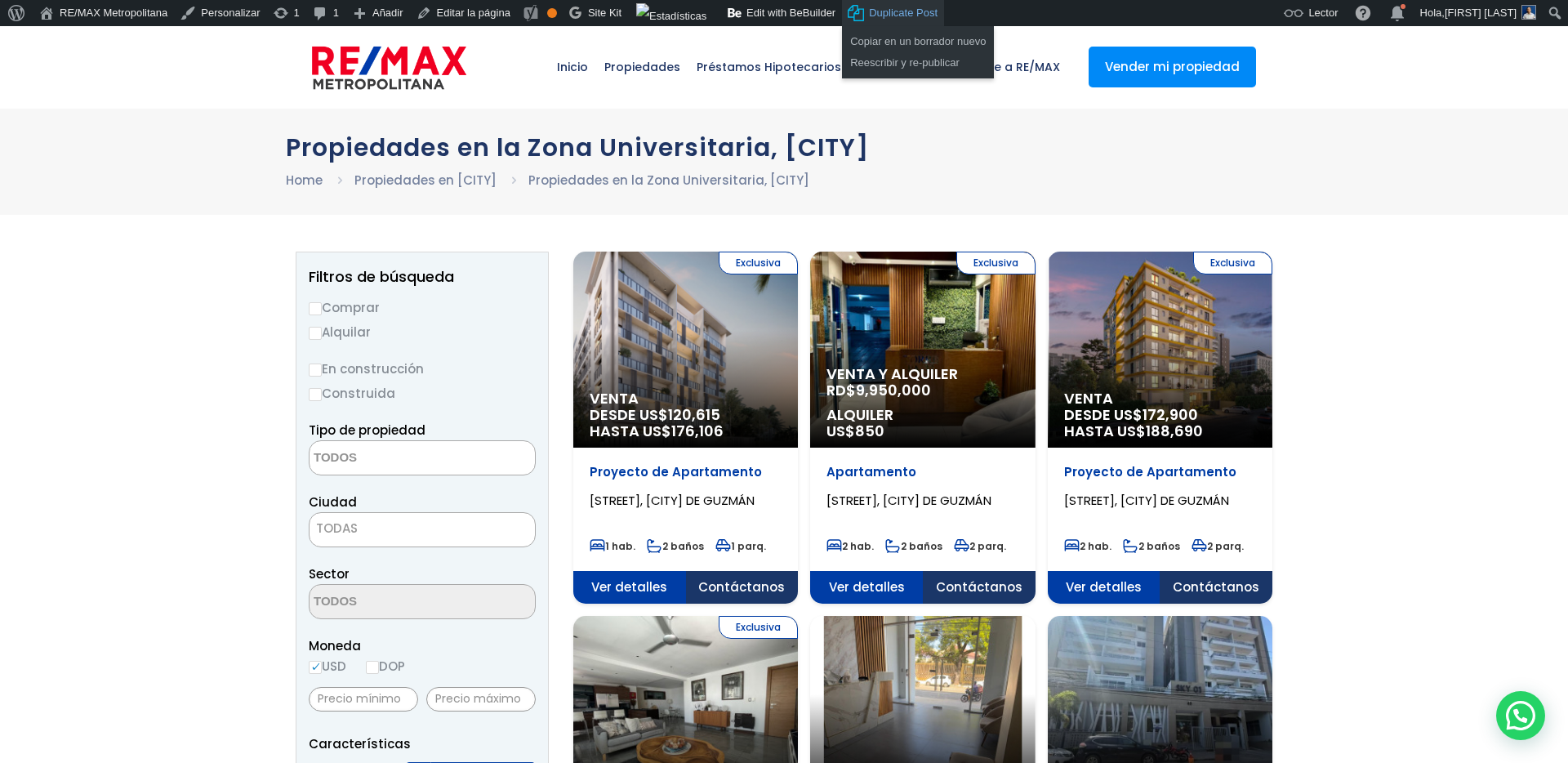 click on "Duplicate Post" at bounding box center (903, 13) 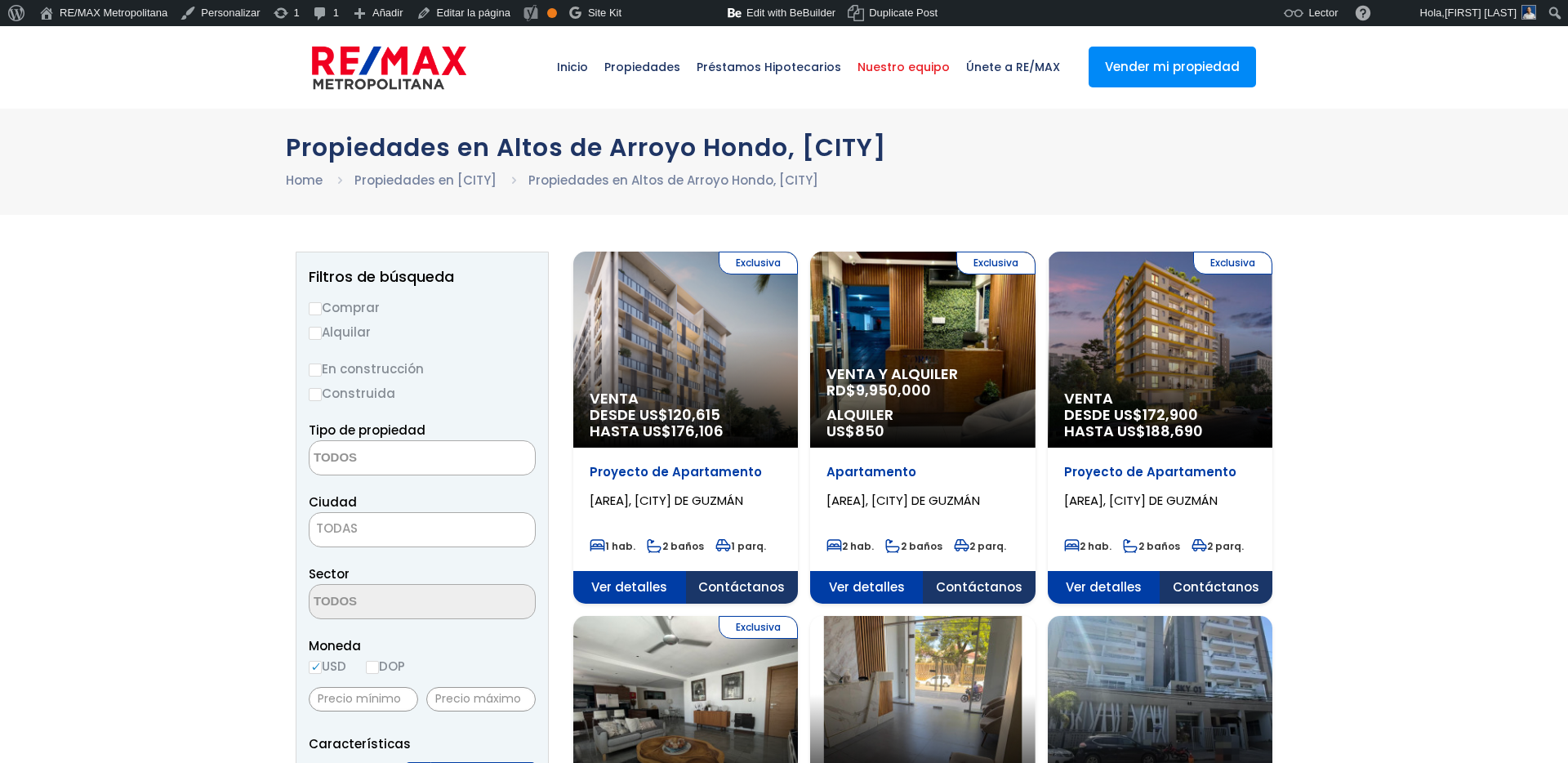 select 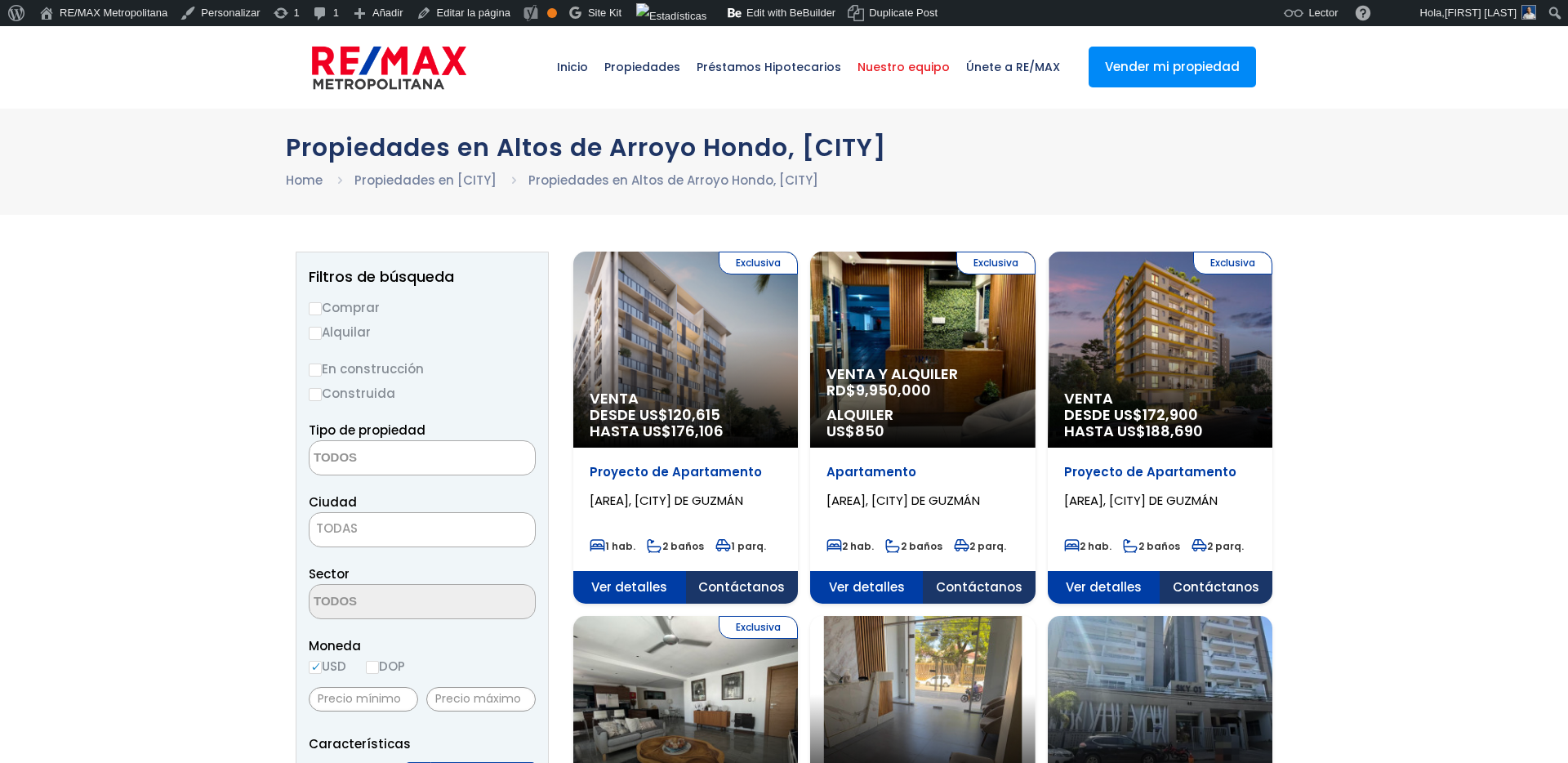scroll, scrollTop: 0, scrollLeft: 0, axis: both 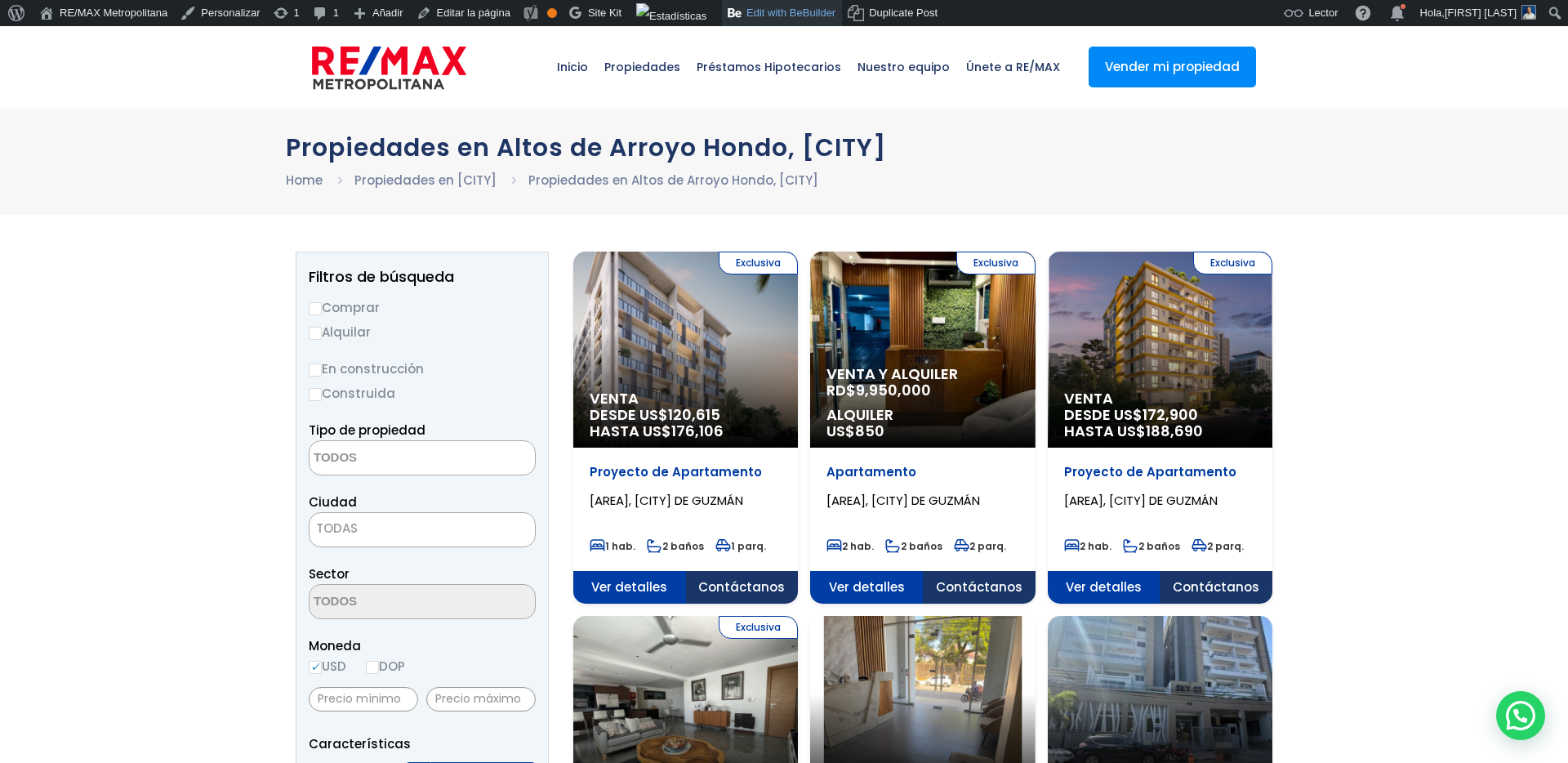 click on "Edit with BeBuilder" at bounding box center [782, 13] 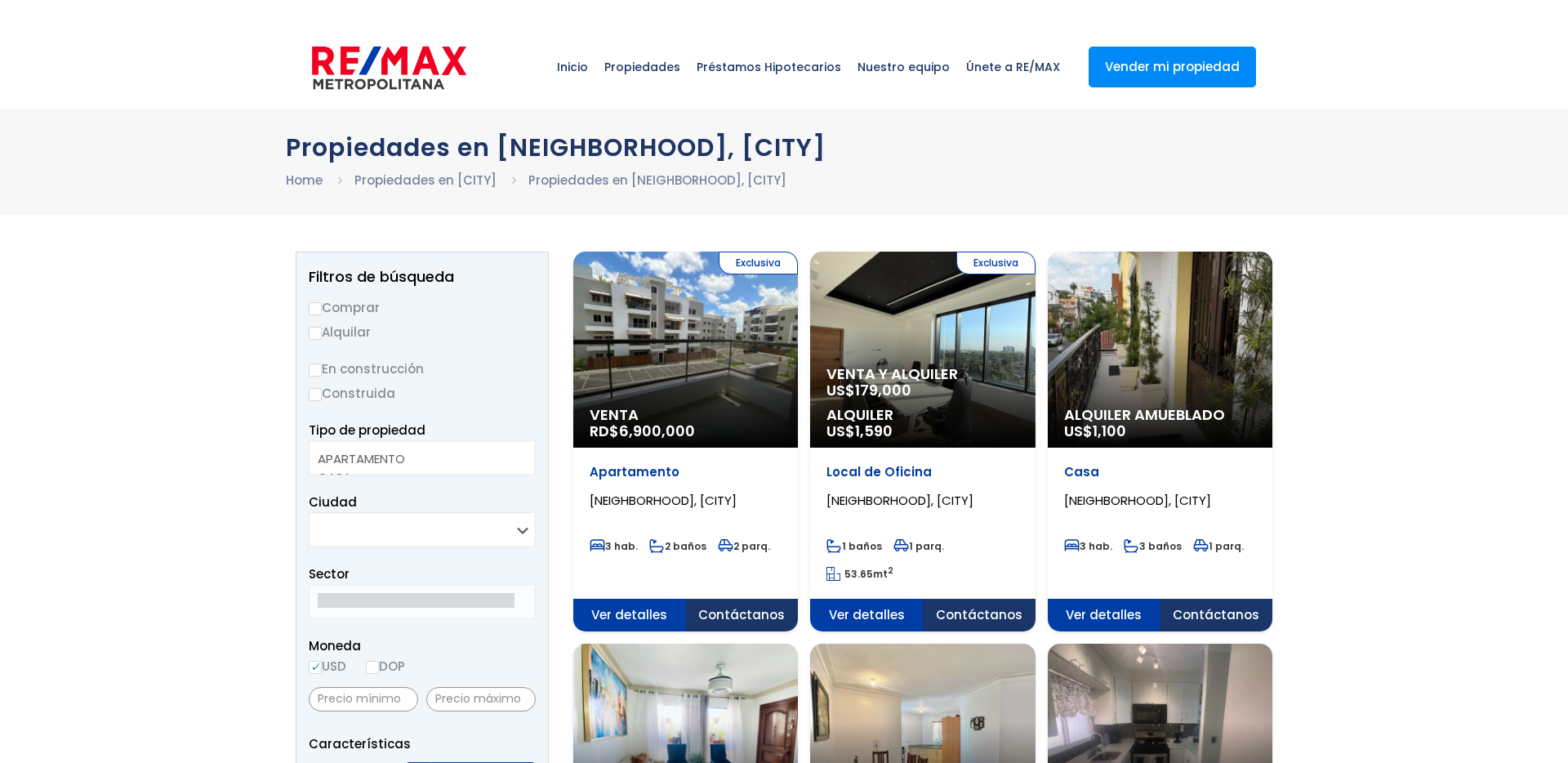 select 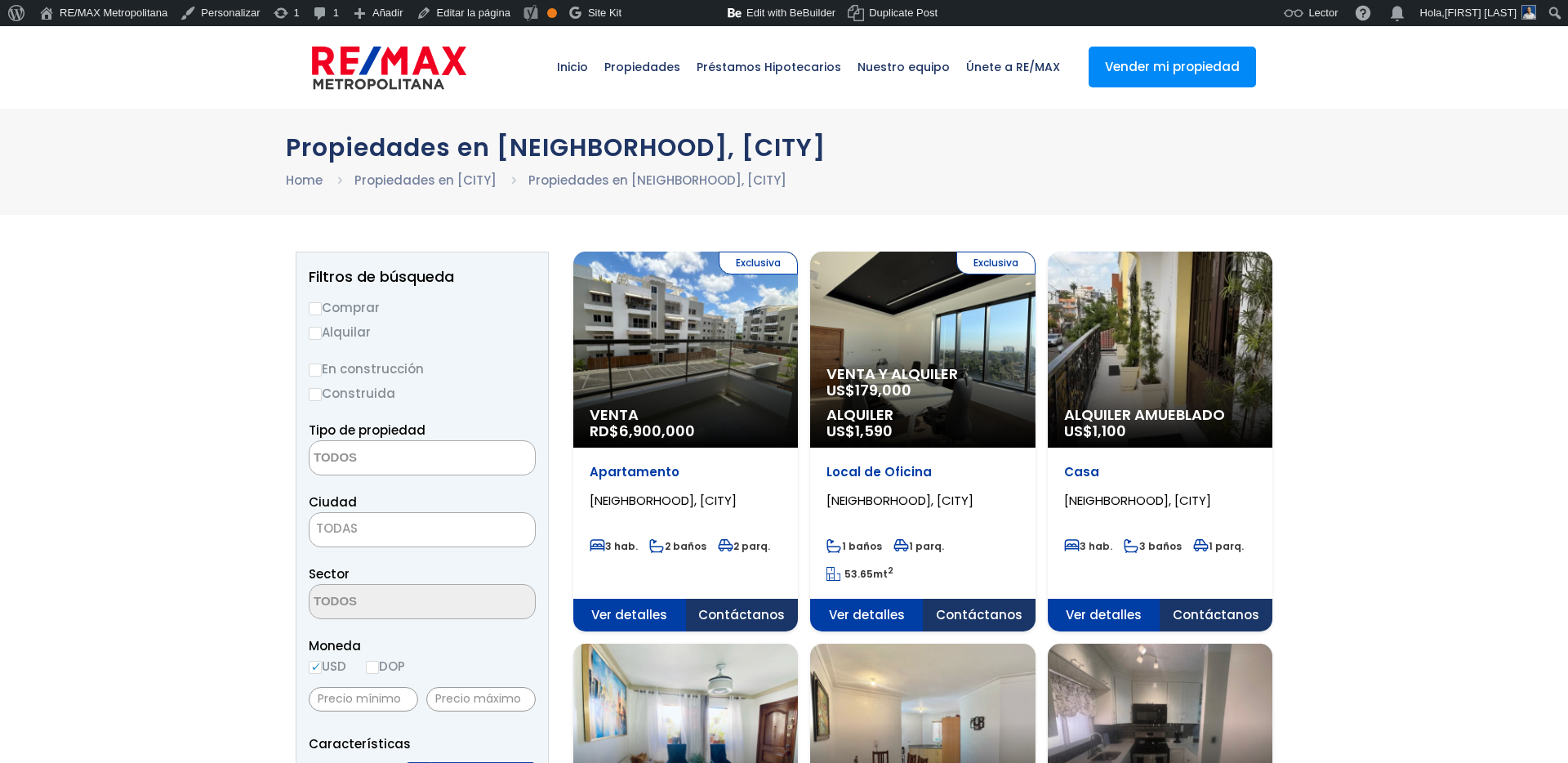scroll, scrollTop: 0, scrollLeft: 0, axis: both 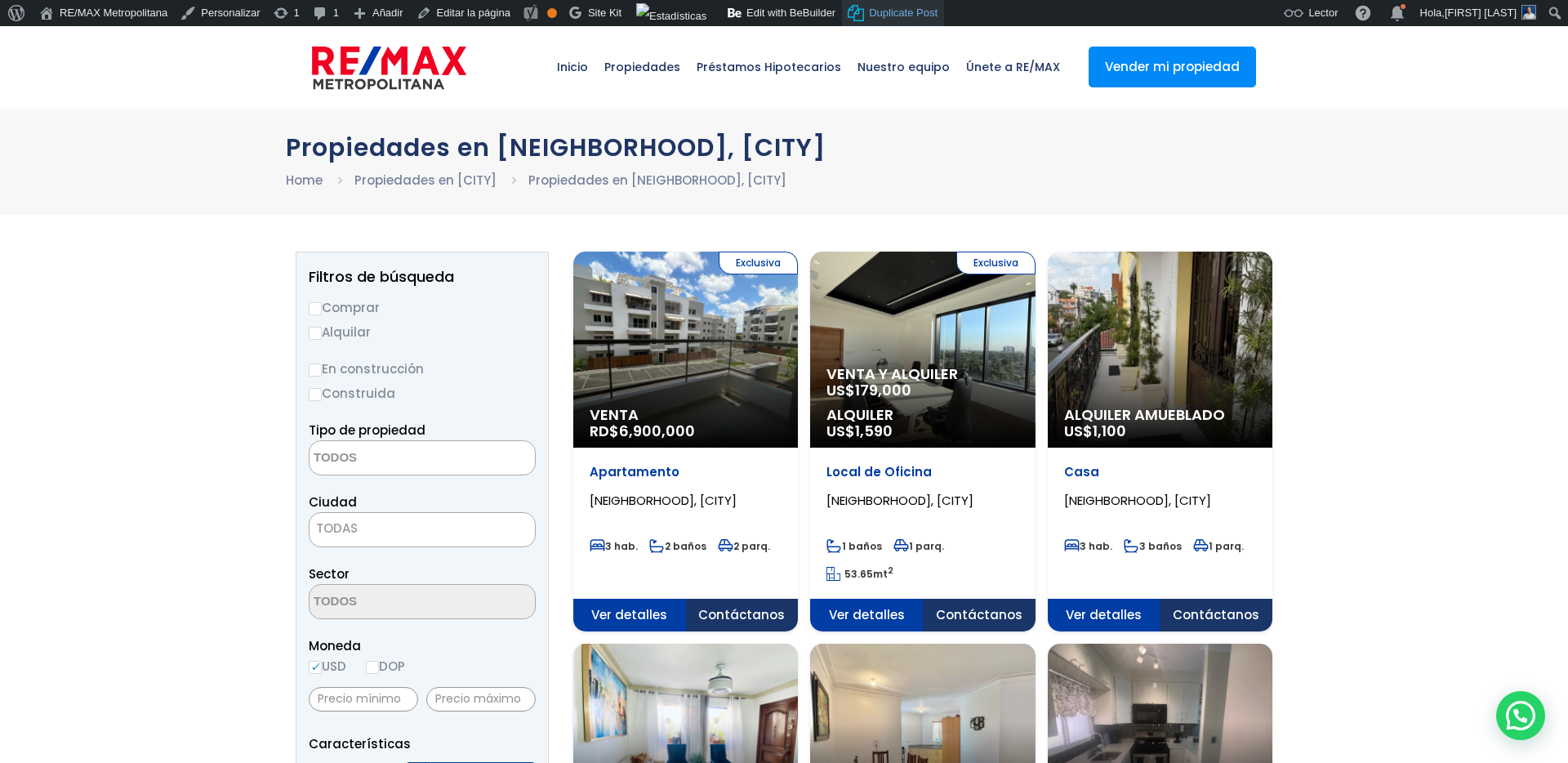 click on "Duplicate Post" at bounding box center (903, 13) 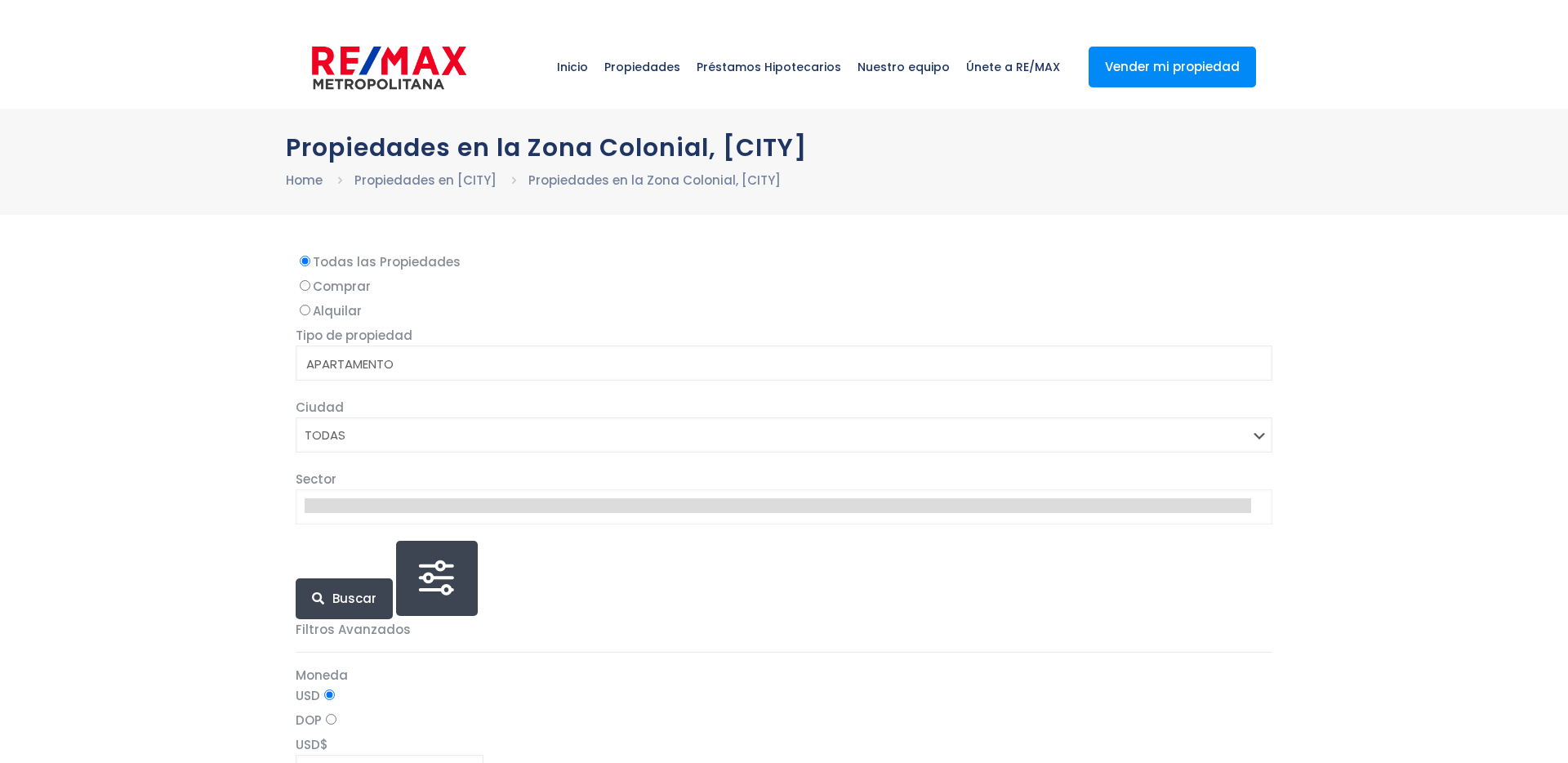 select 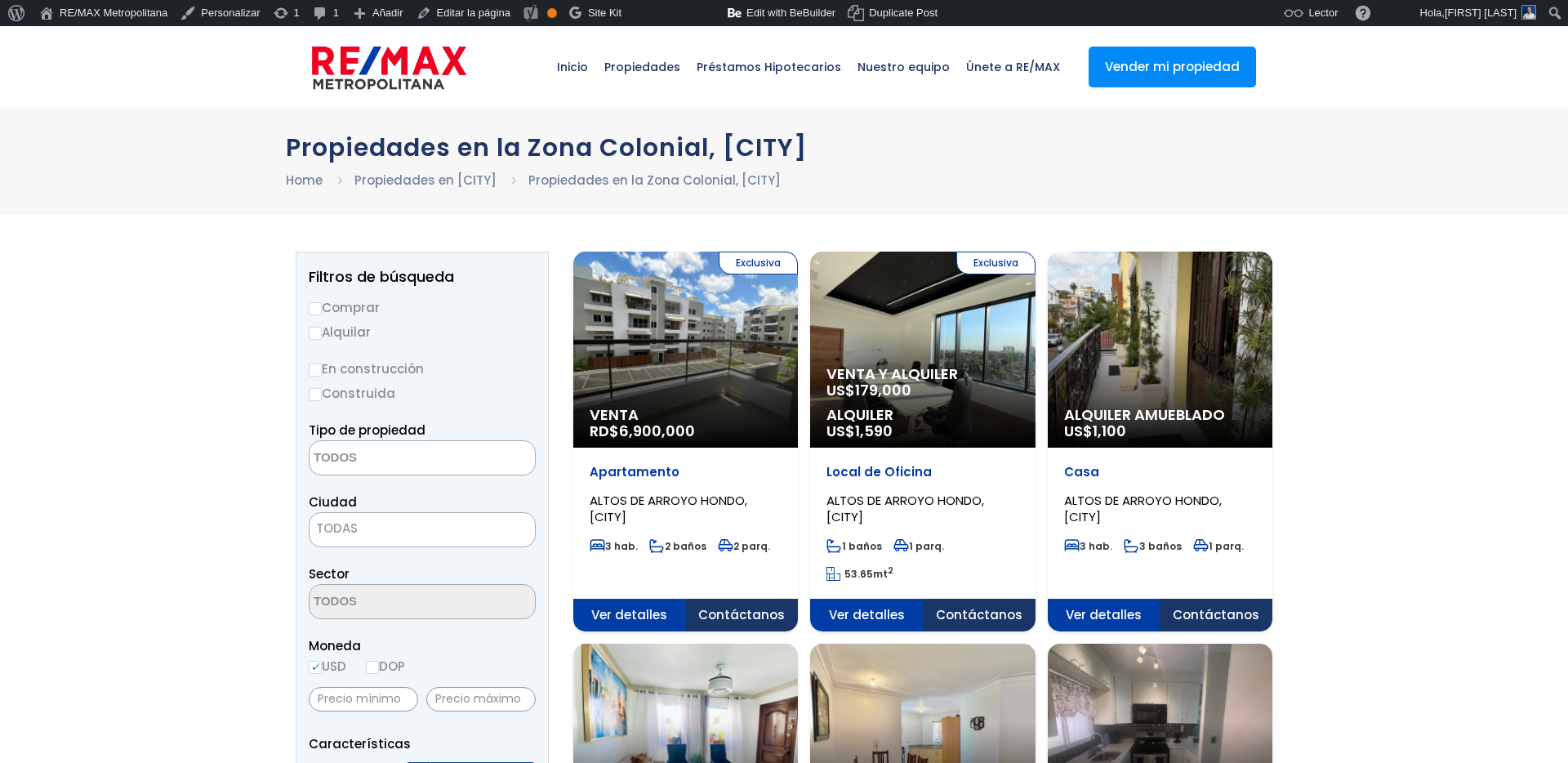 scroll, scrollTop: 0, scrollLeft: 0, axis: both 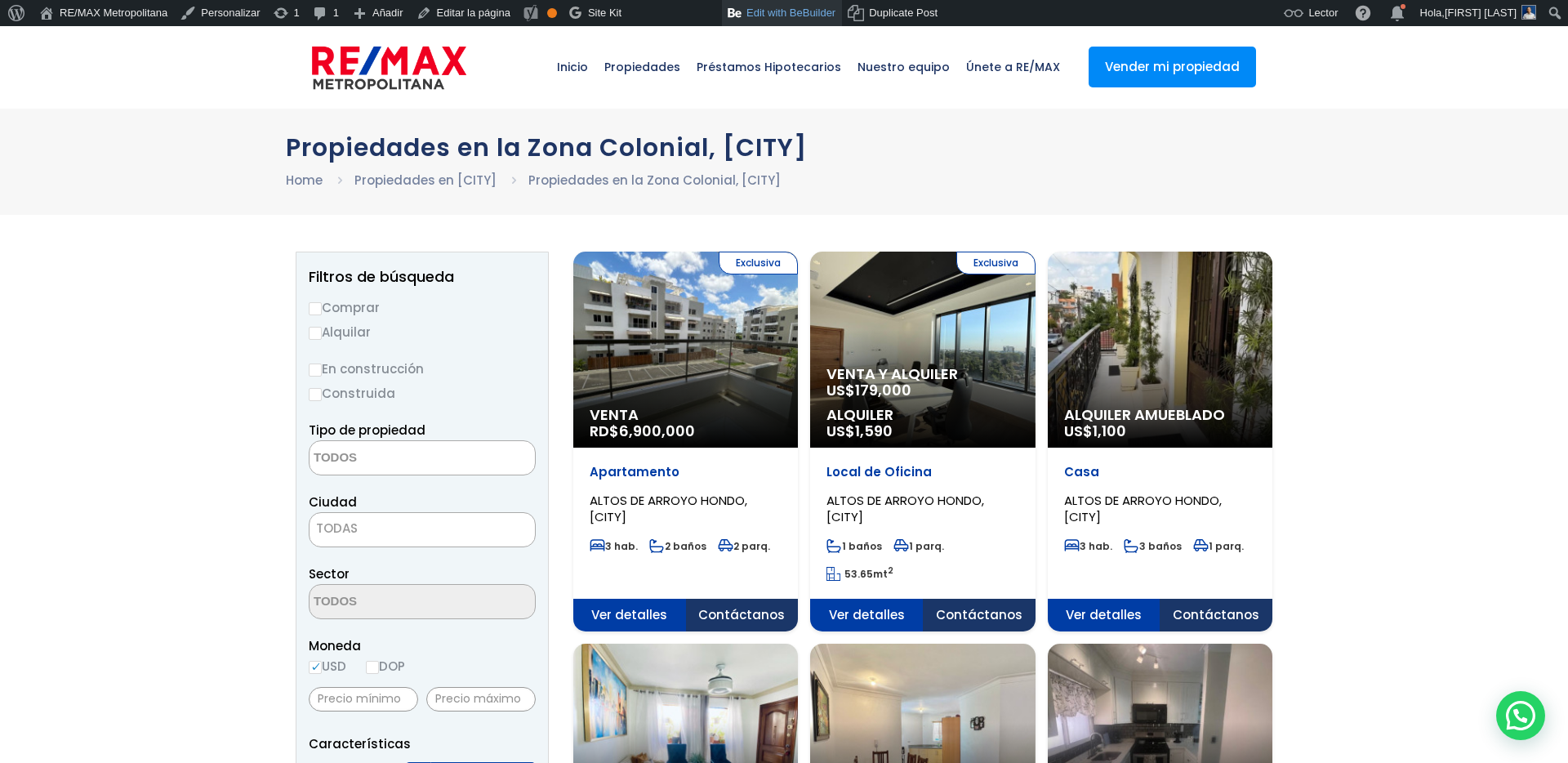 click on "Edit with BeBuilder" at bounding box center [782, 13] 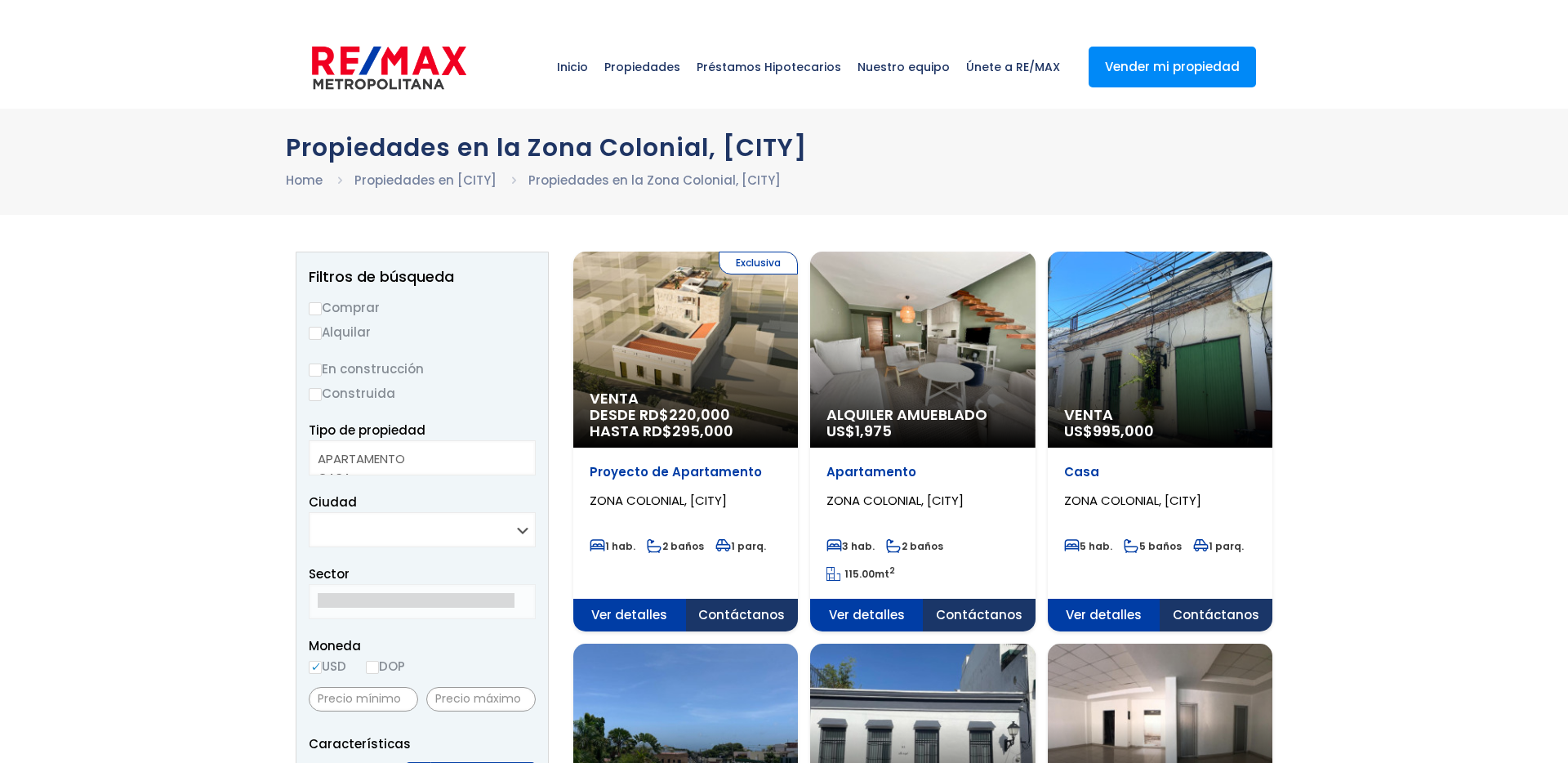 select 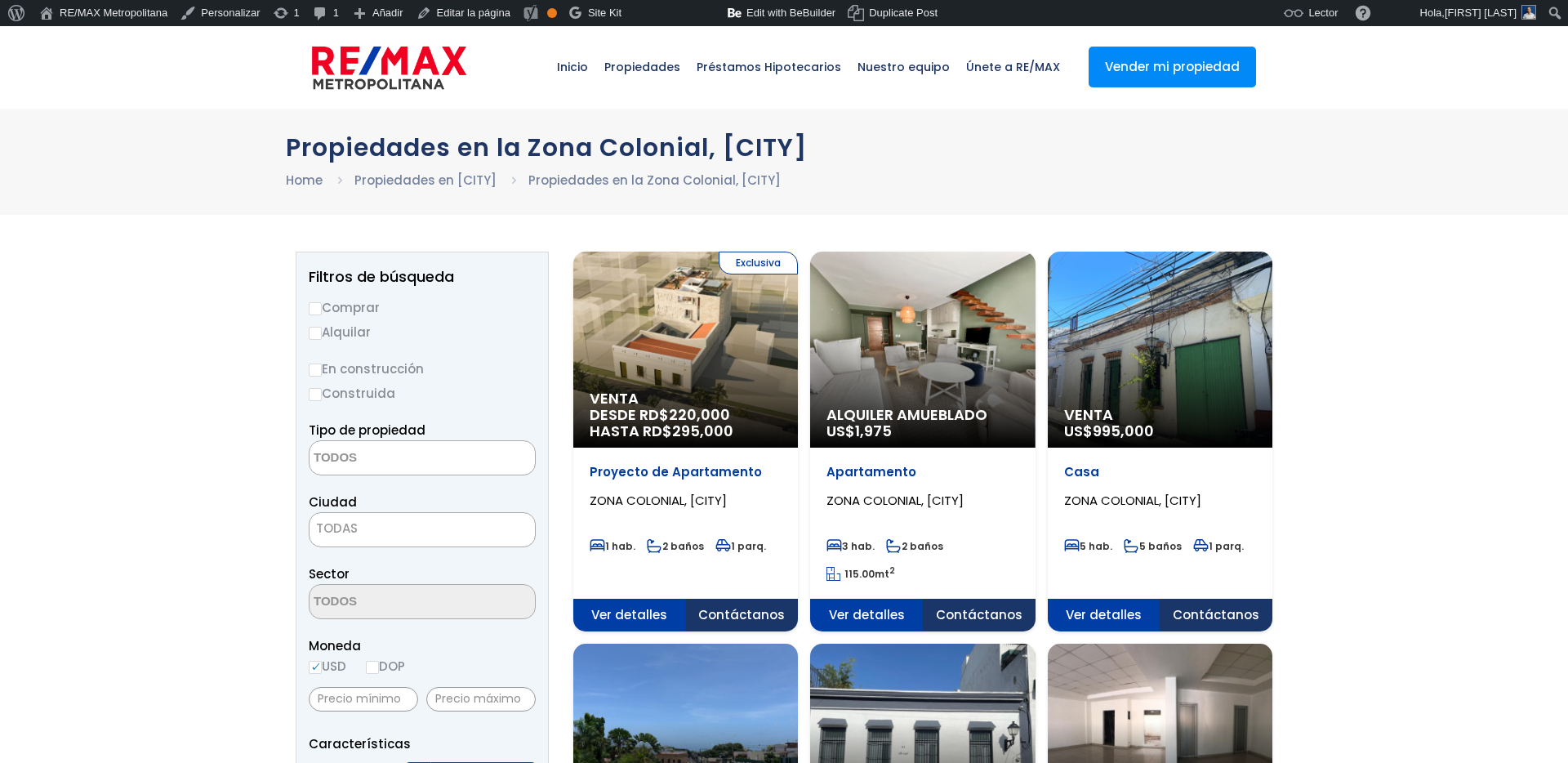 scroll, scrollTop: 0, scrollLeft: 0, axis: both 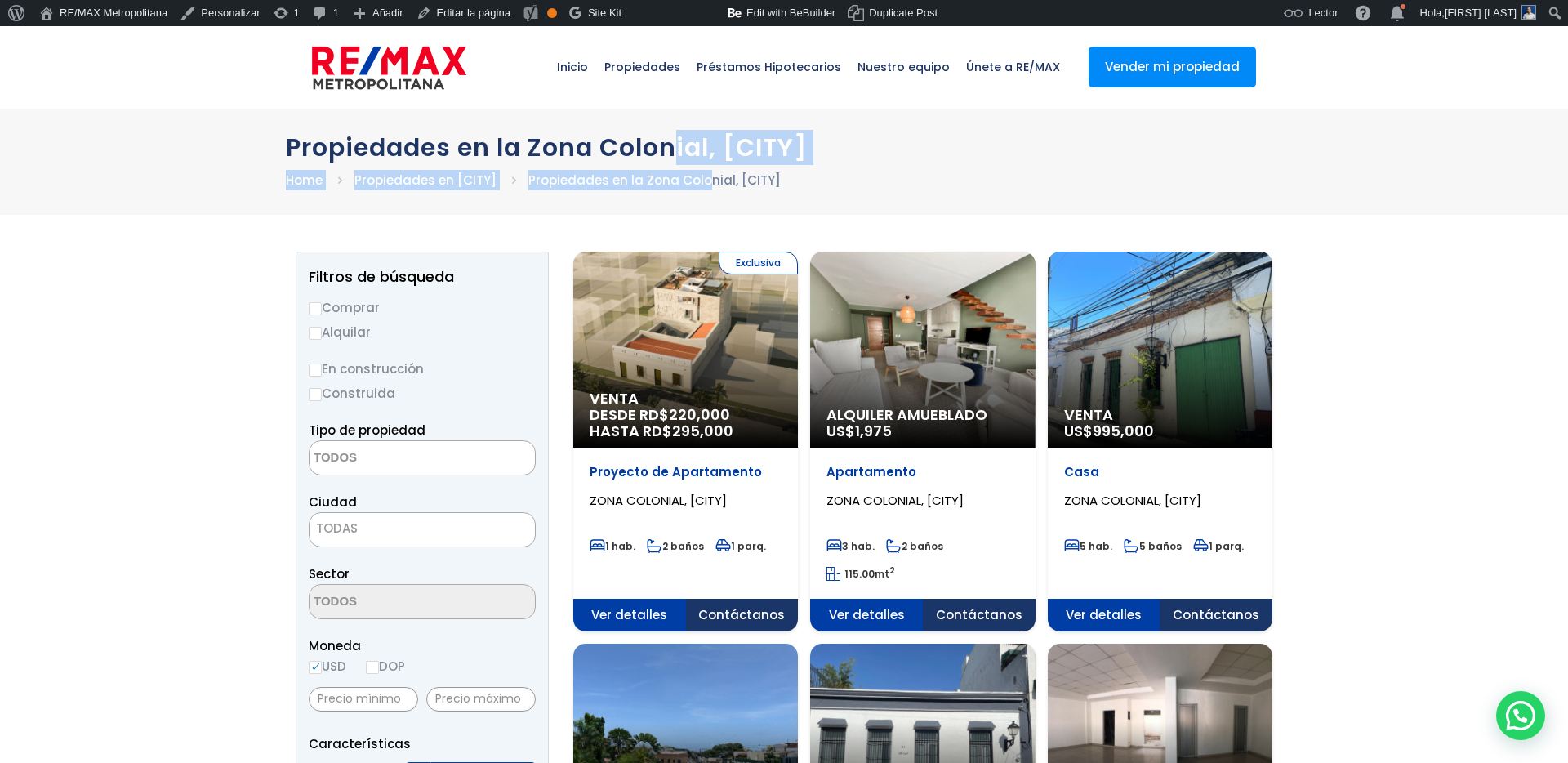drag, startPoint x: 675, startPoint y: 143, endPoint x: 761, endPoint y: 177, distance: 92.47702 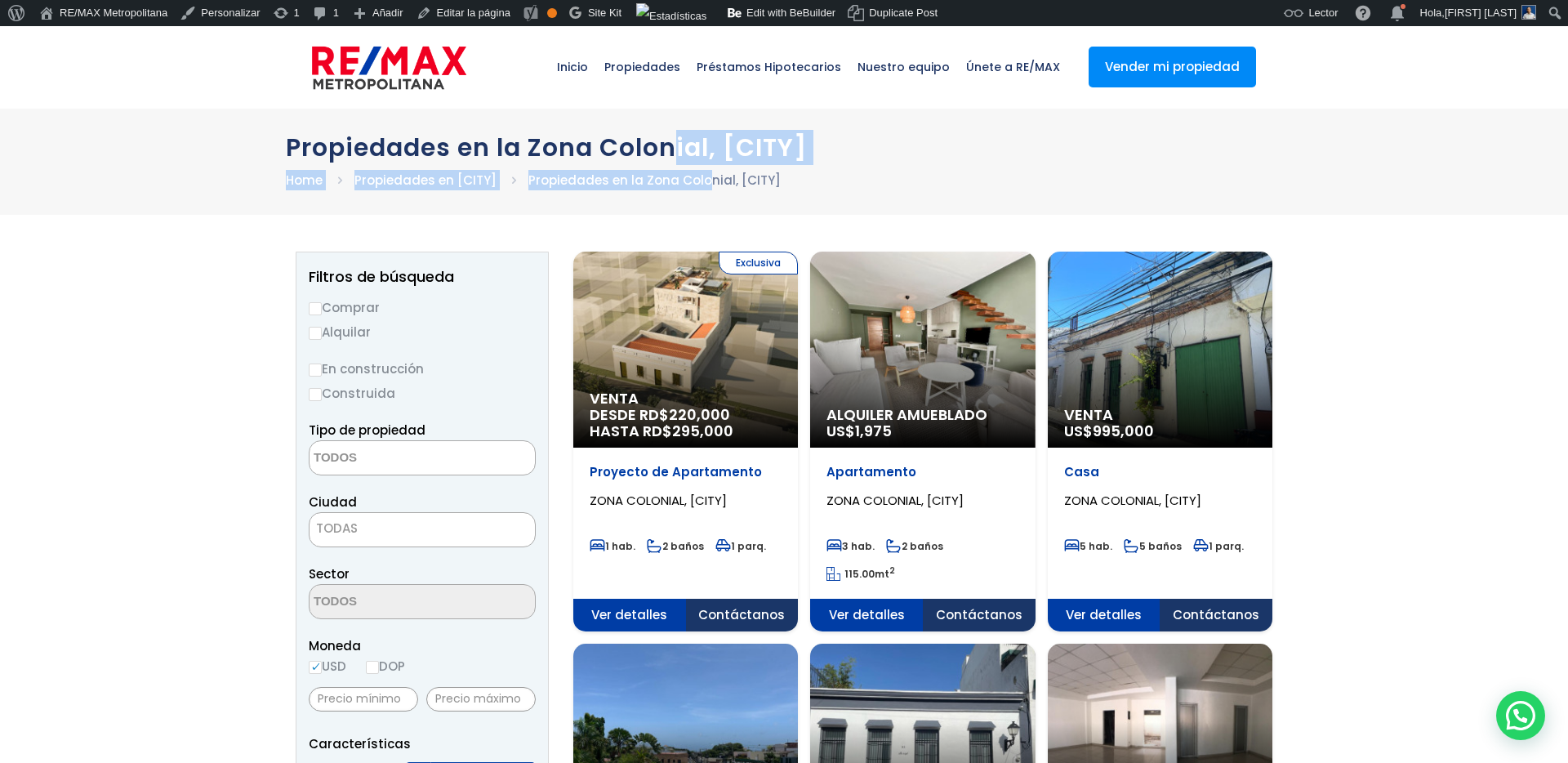 click on "Propiedades en la Zona Colonial, [CITY] Home   Propiedades en [CITY]   Propiedades en la Zona Colonial, [CITY]" at bounding box center (784, 162) 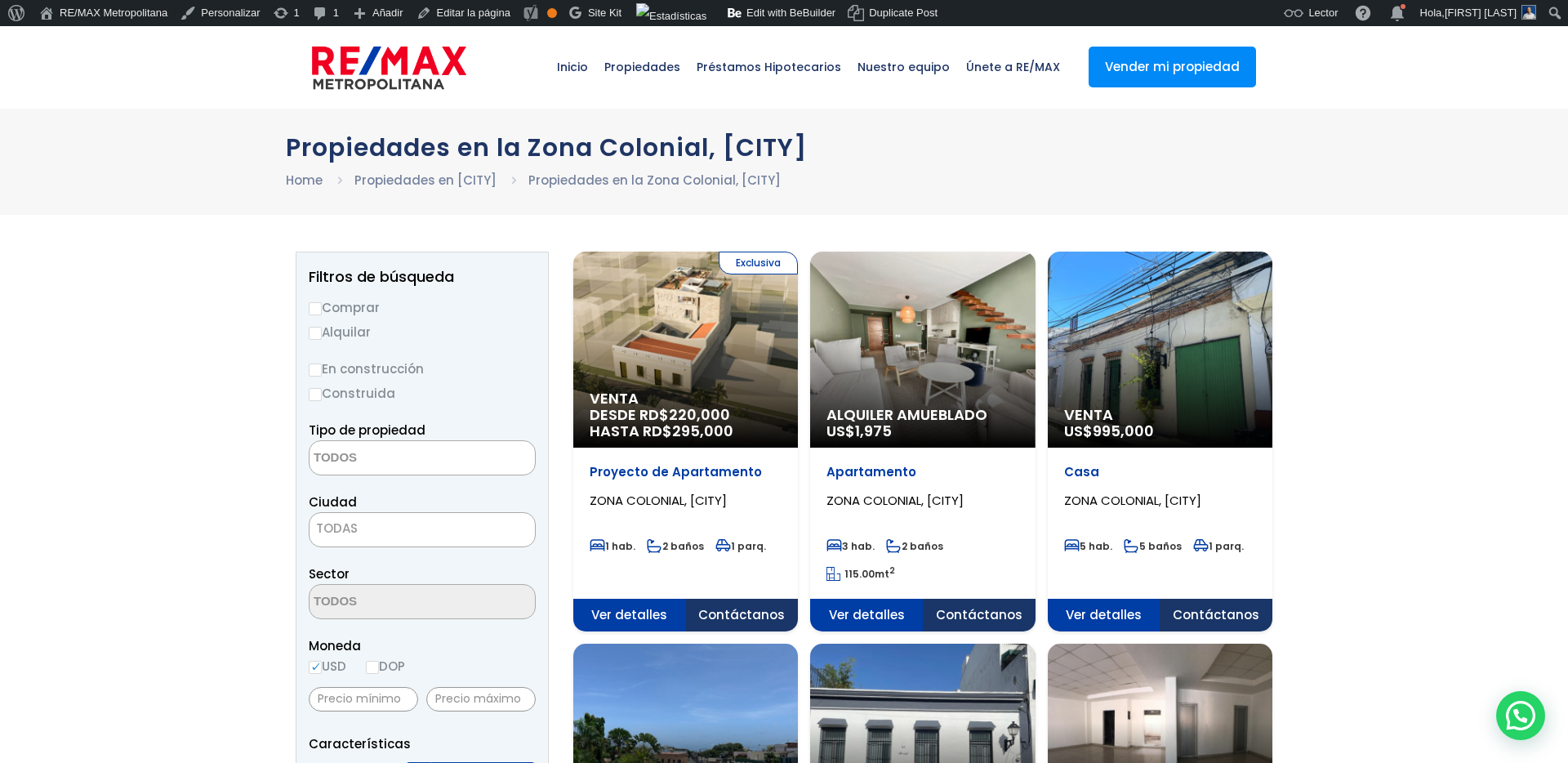 click on "Todas las Propiedades
Comprar
Alquilar
Tipo de propiedad
APARTAMENTO
CASA
LOCAL COMERCIAL
NAVE INDUSTRIAL
FINCA
TERRENO
NEGOCIO
EDIFICIO
TURíSTICO HOTEL CASA O SOLAR MAO" at bounding box center [784, 1470] 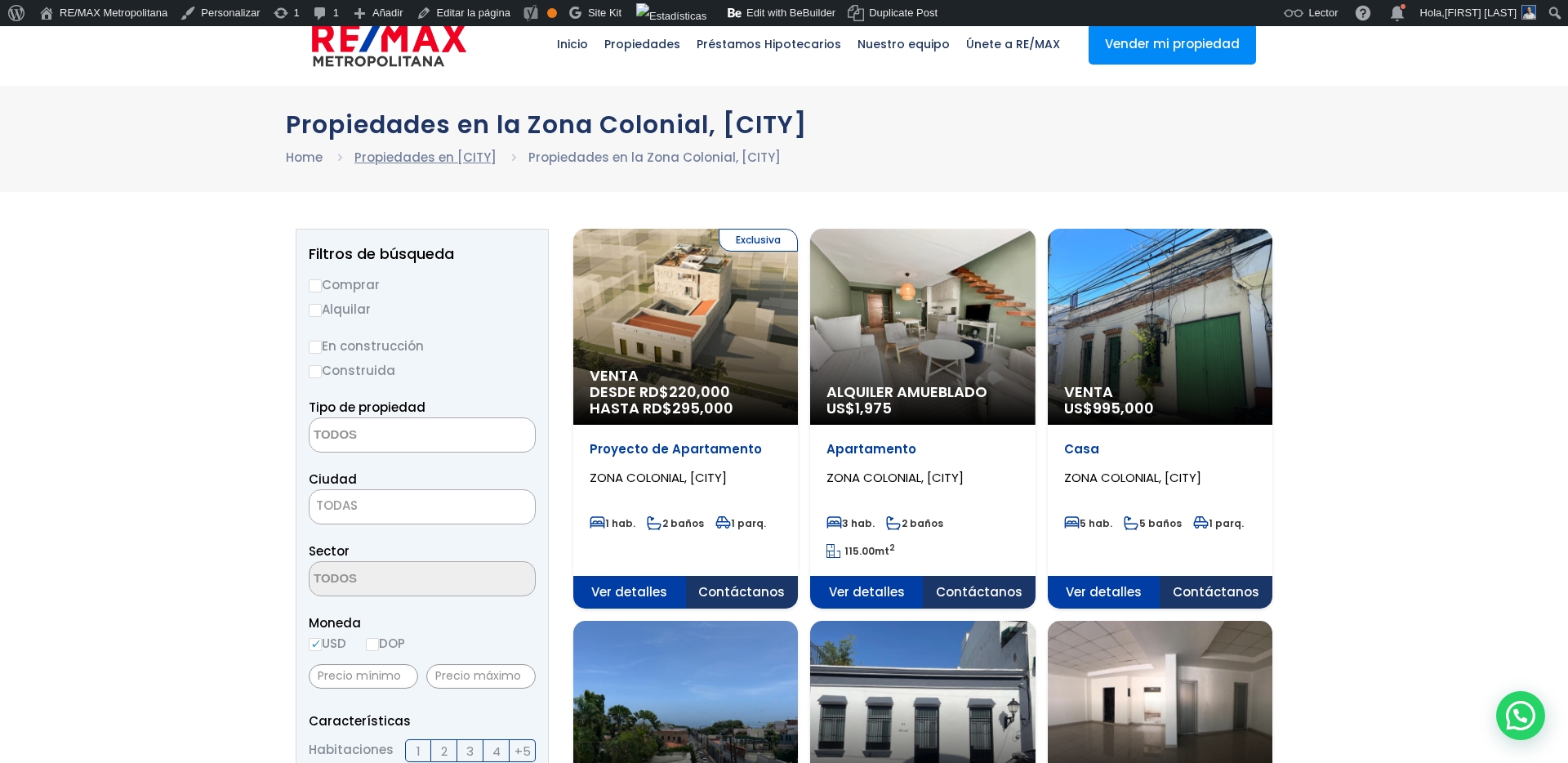 scroll, scrollTop: 0, scrollLeft: 0, axis: both 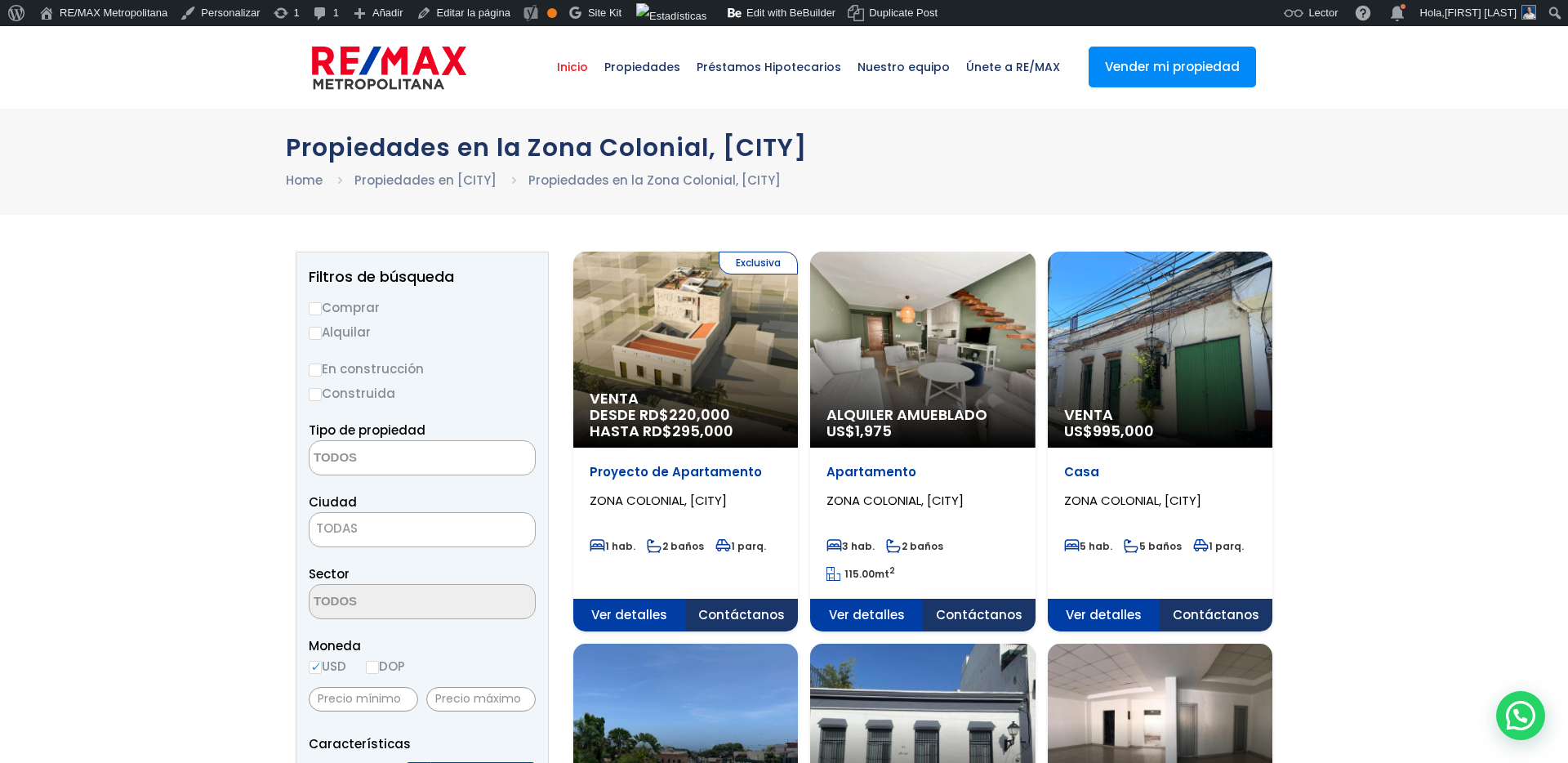 click on "Inicio" at bounding box center [572, 67] 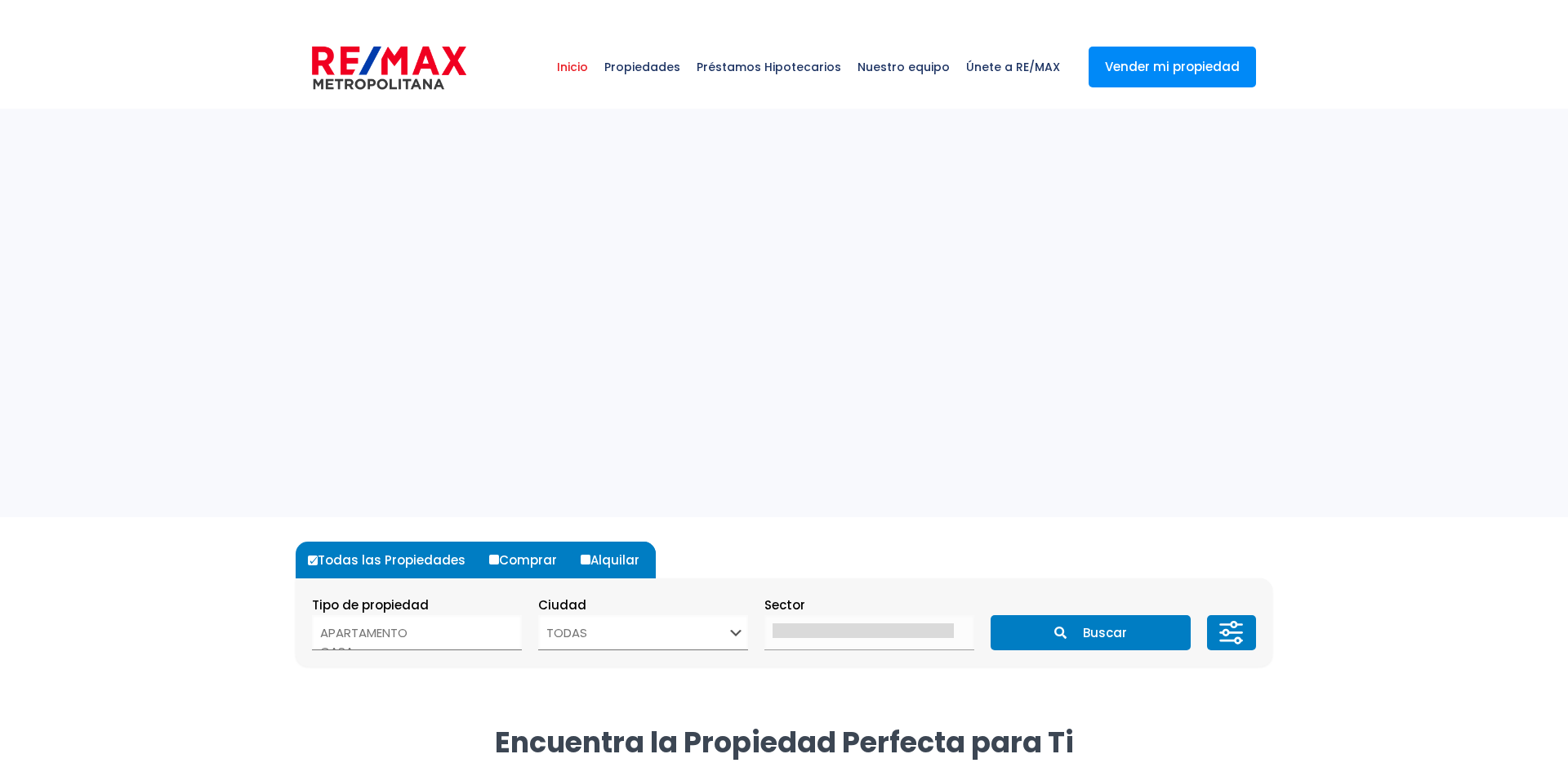 select 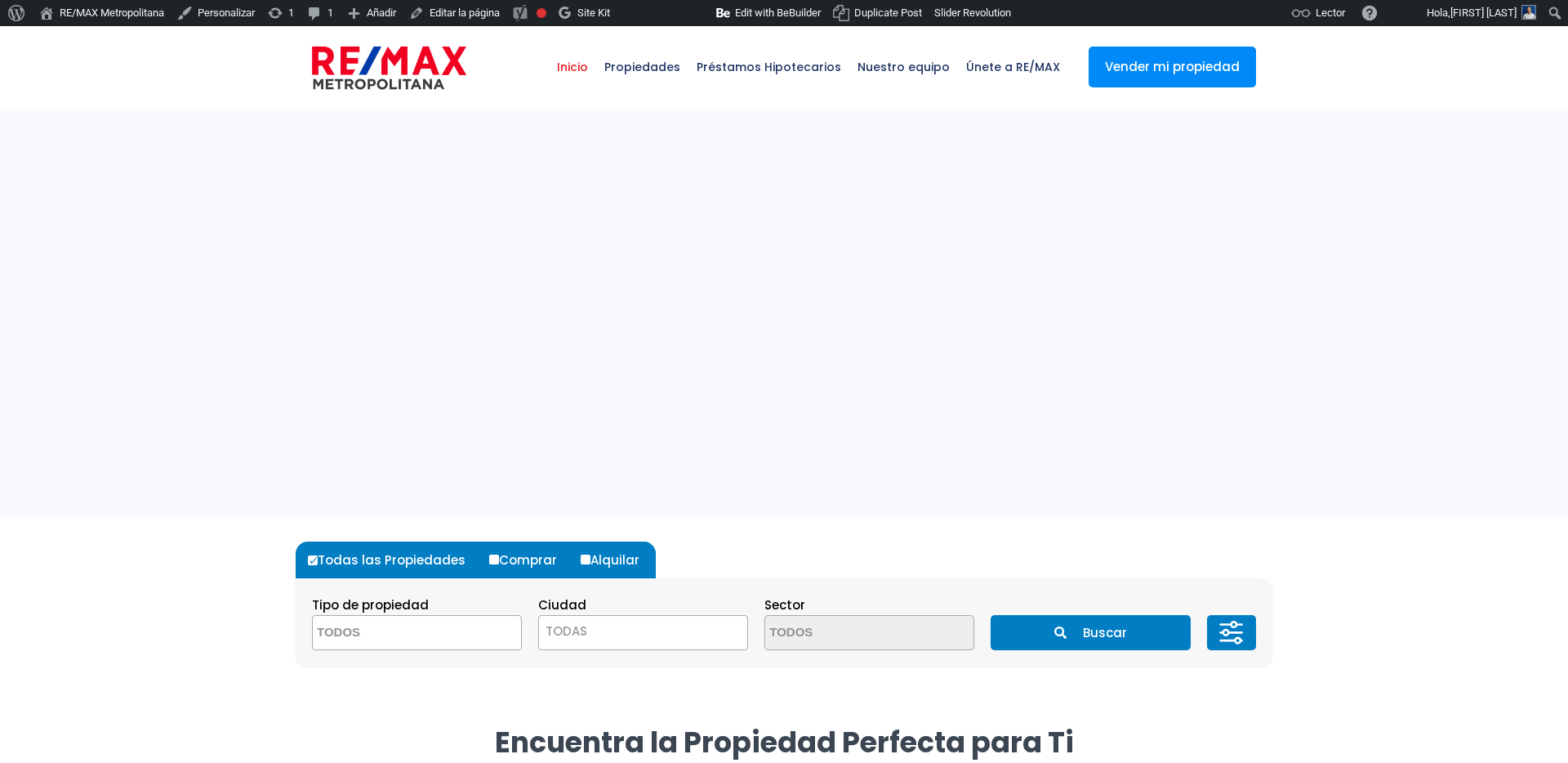 scroll, scrollTop: 0, scrollLeft: 0, axis: both 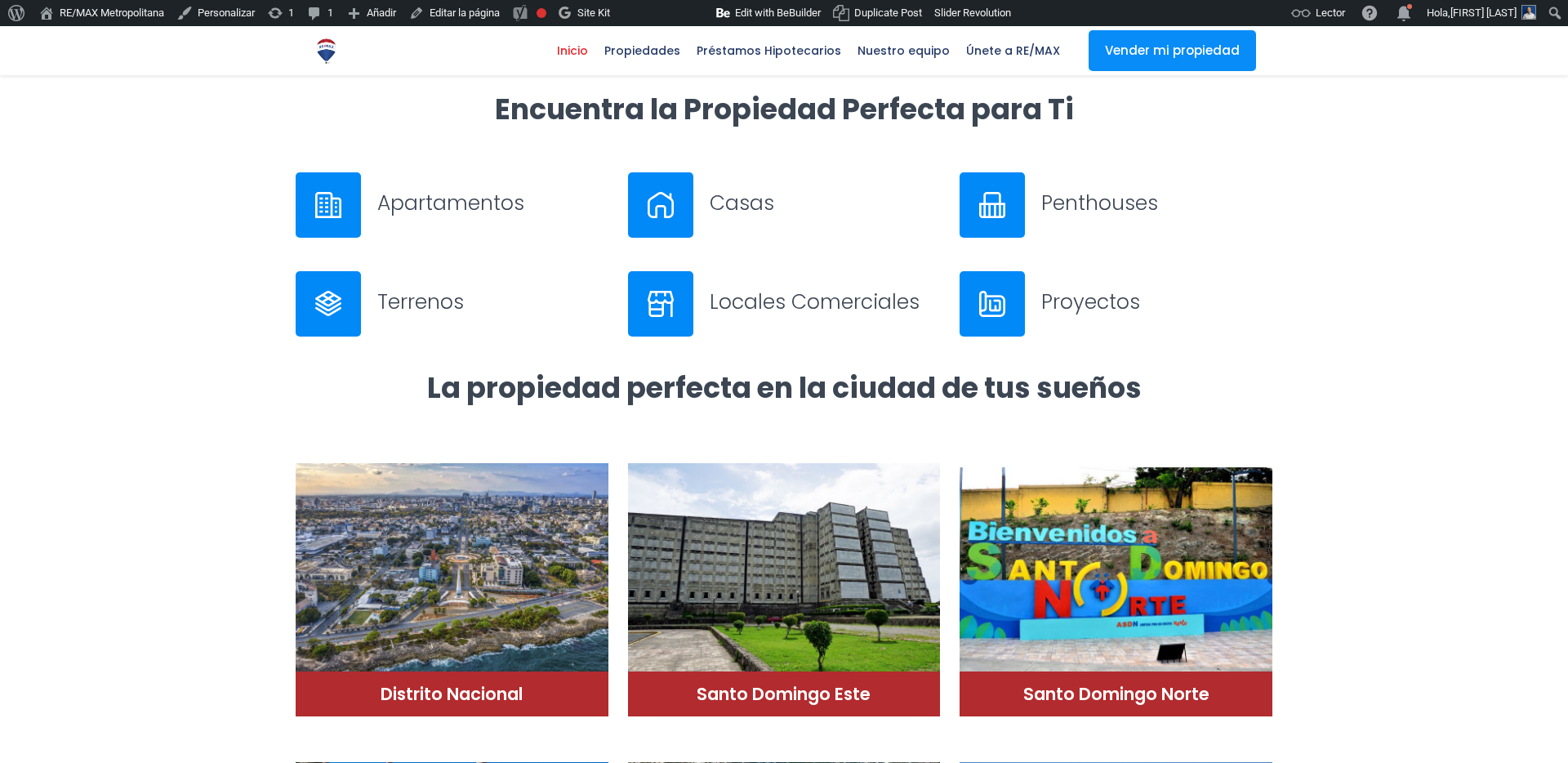 click on "Apartamentos" at bounding box center (492, 203) 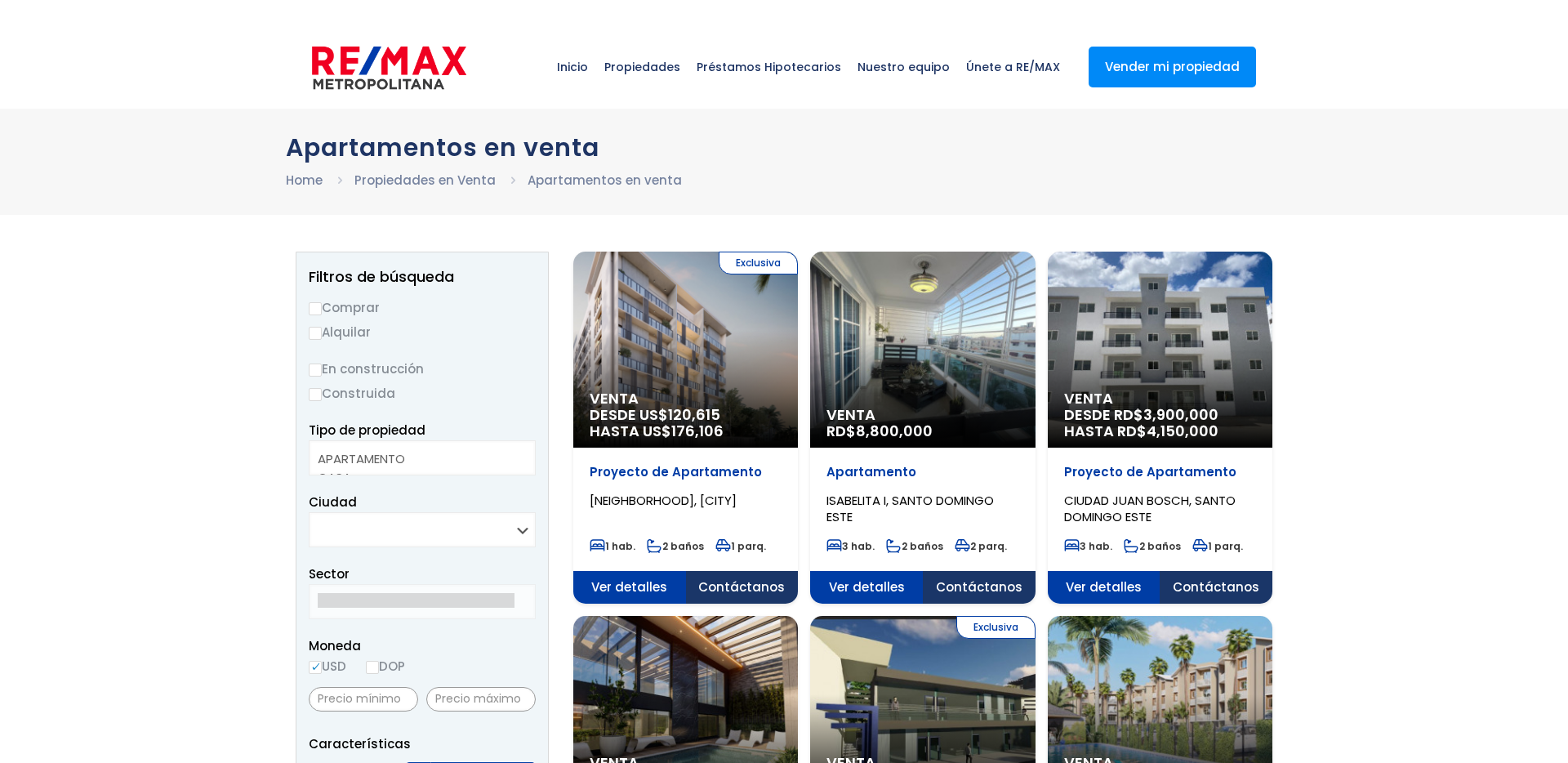 select 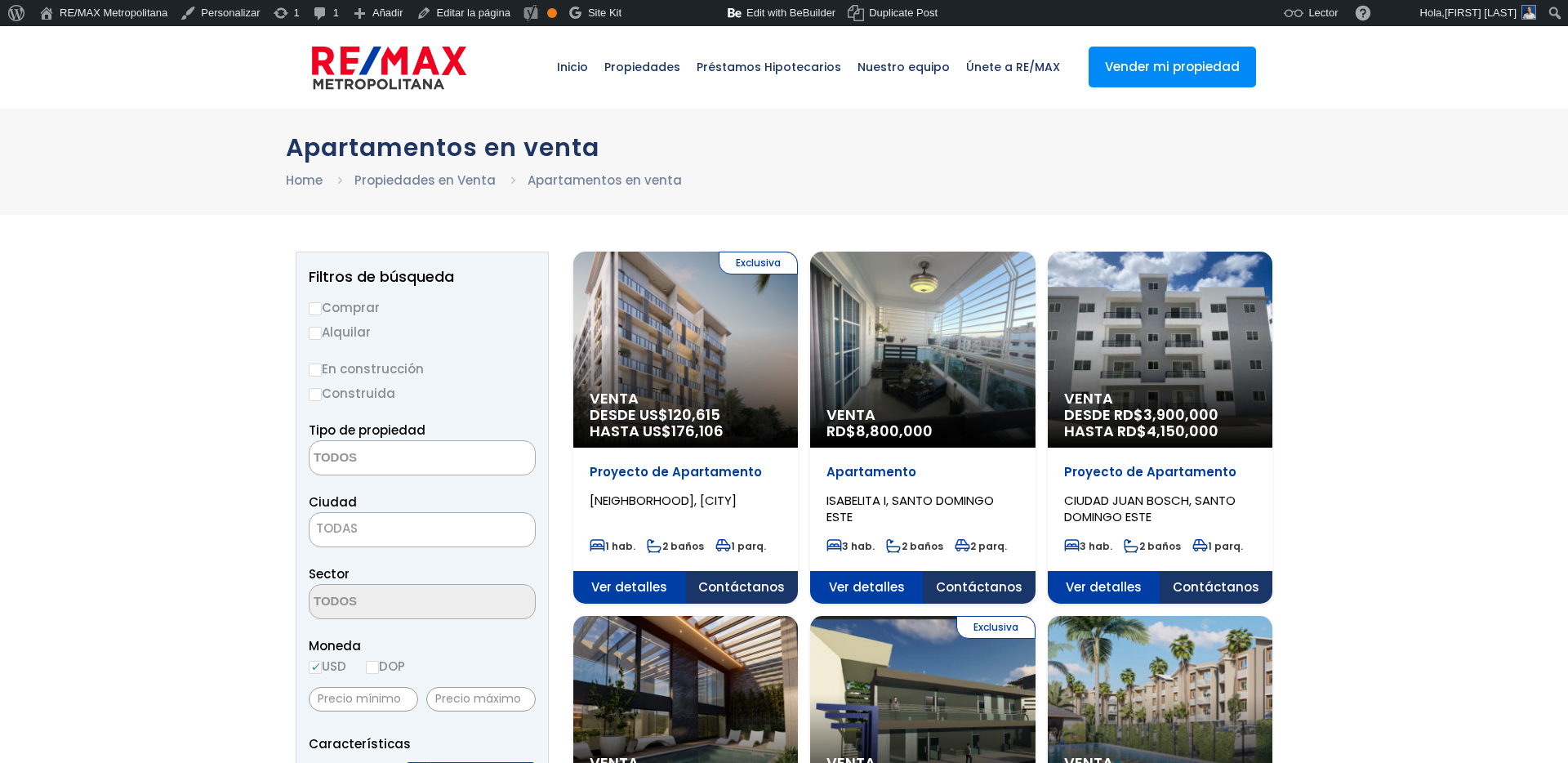scroll, scrollTop: 0, scrollLeft: 0, axis: both 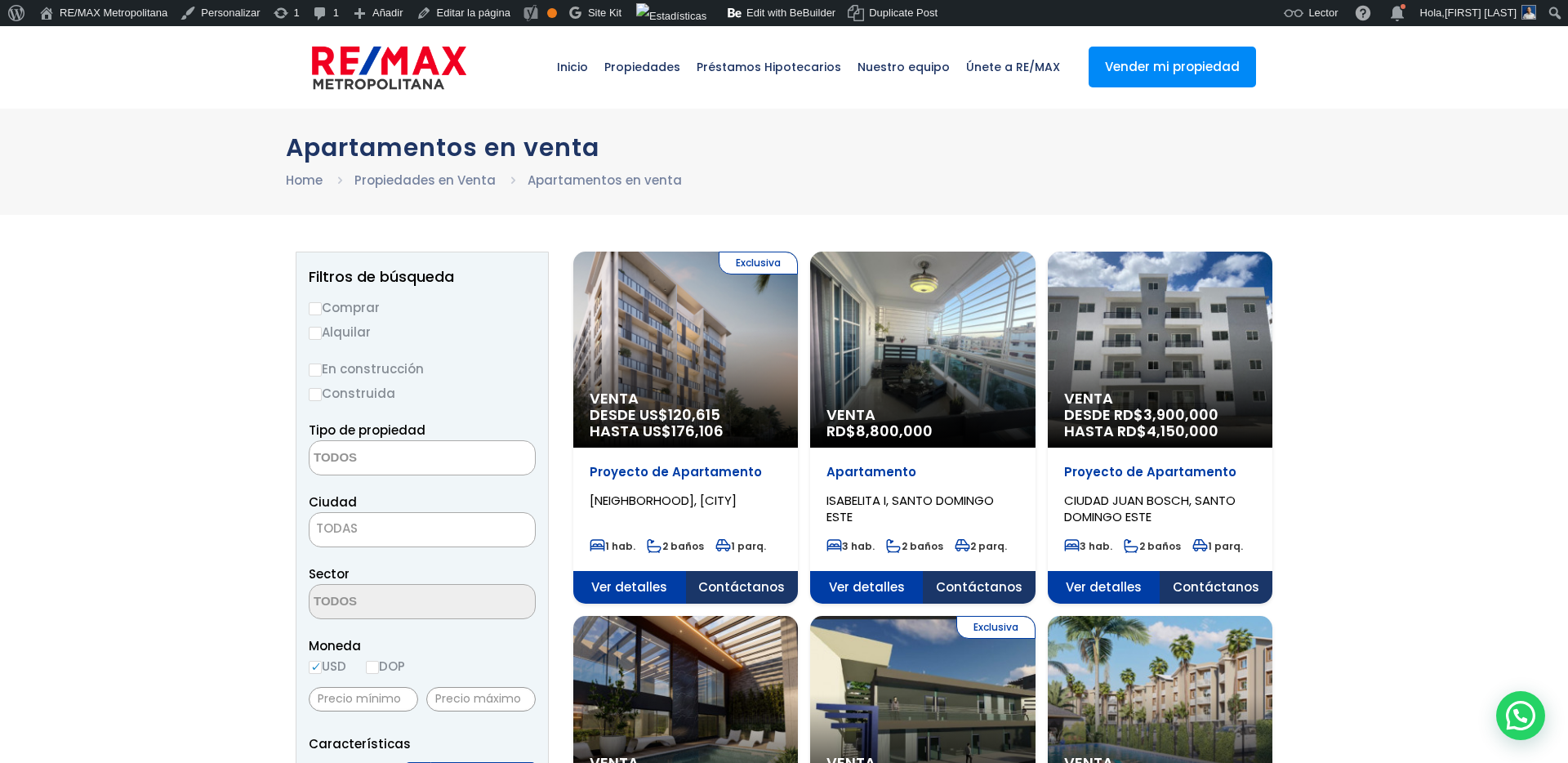 click at bounding box center [389, 68] 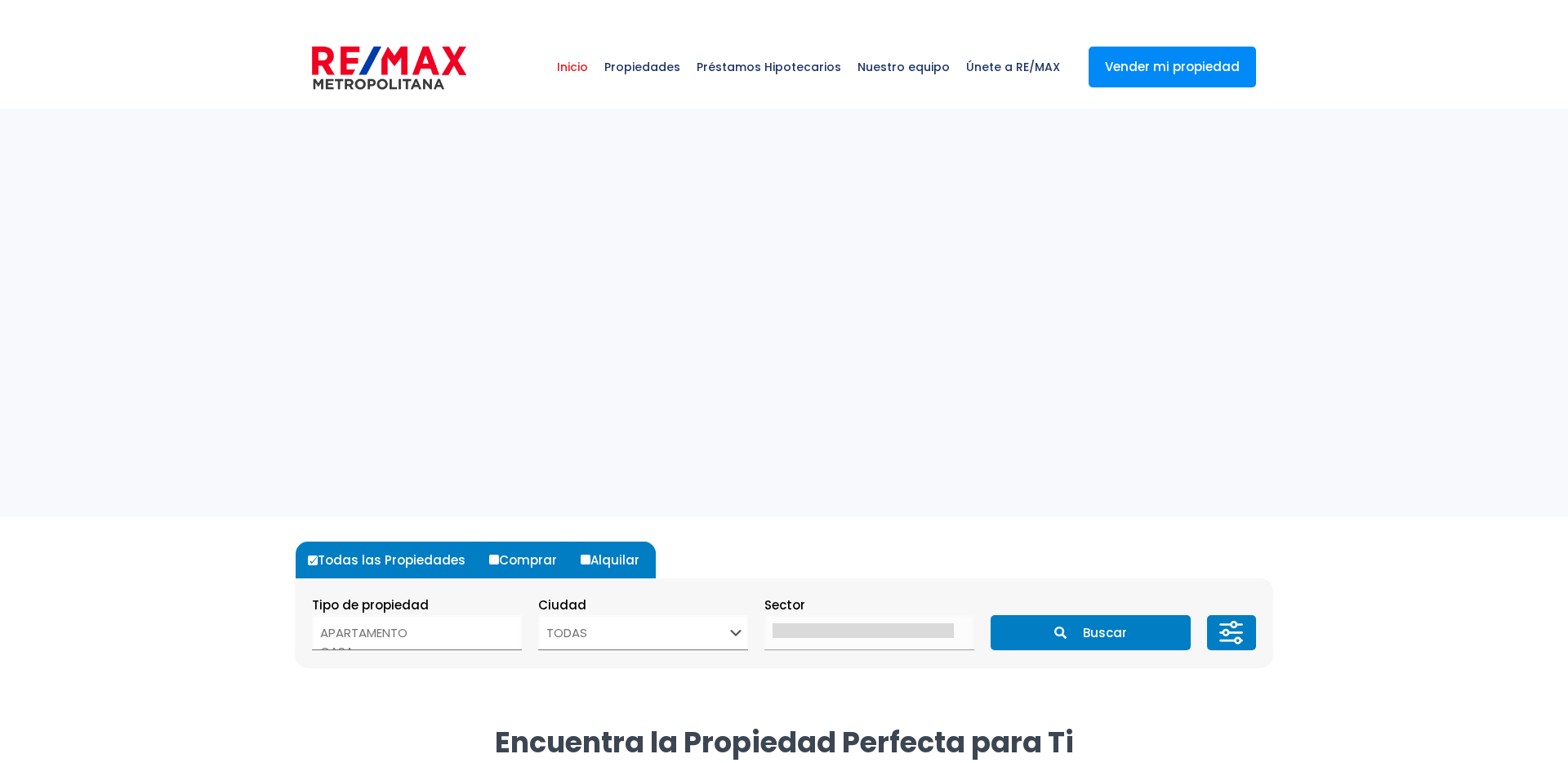 select 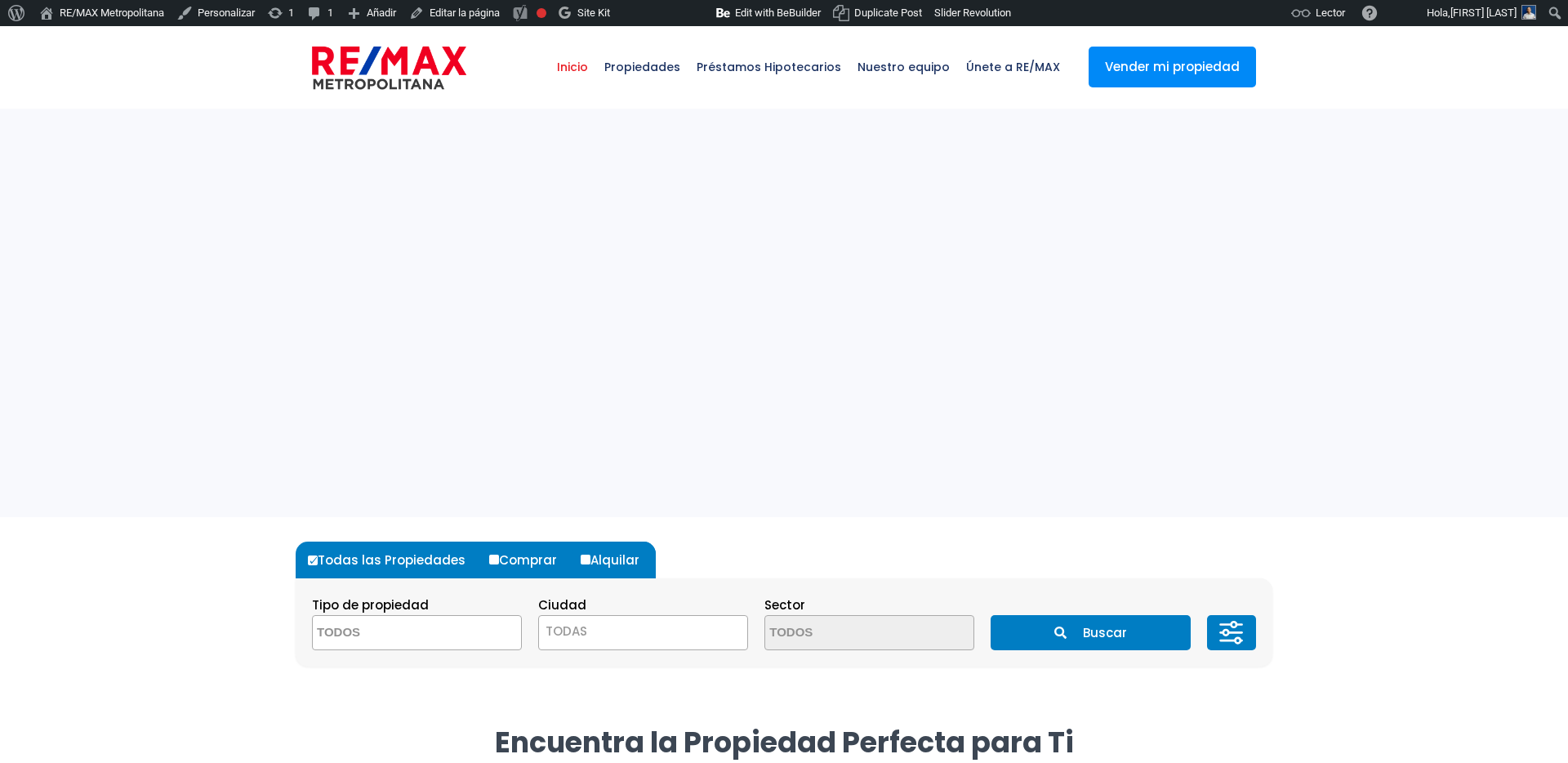 scroll, scrollTop: 0, scrollLeft: 0, axis: both 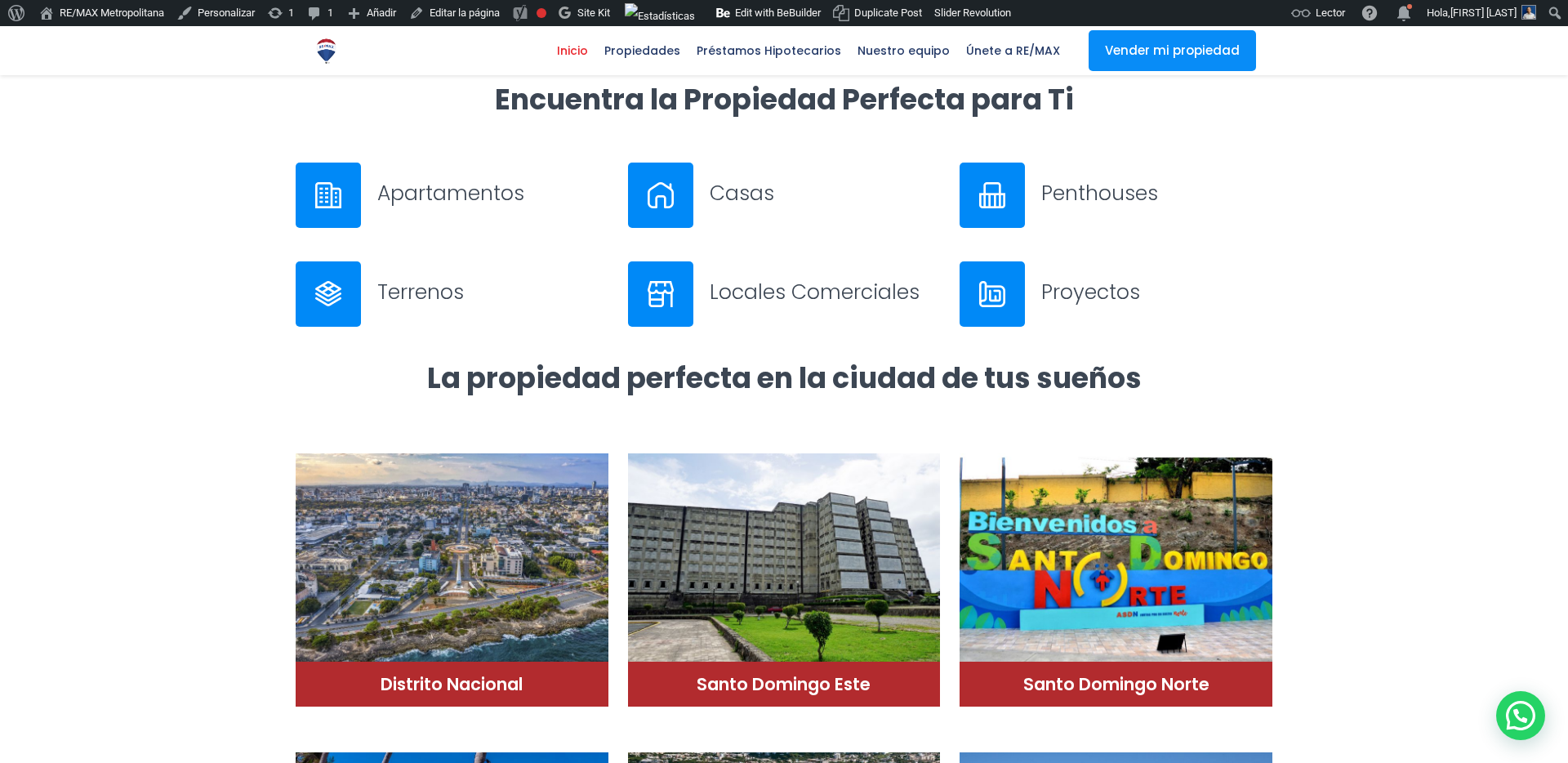 click on "Apartamentos" at bounding box center (492, 193) 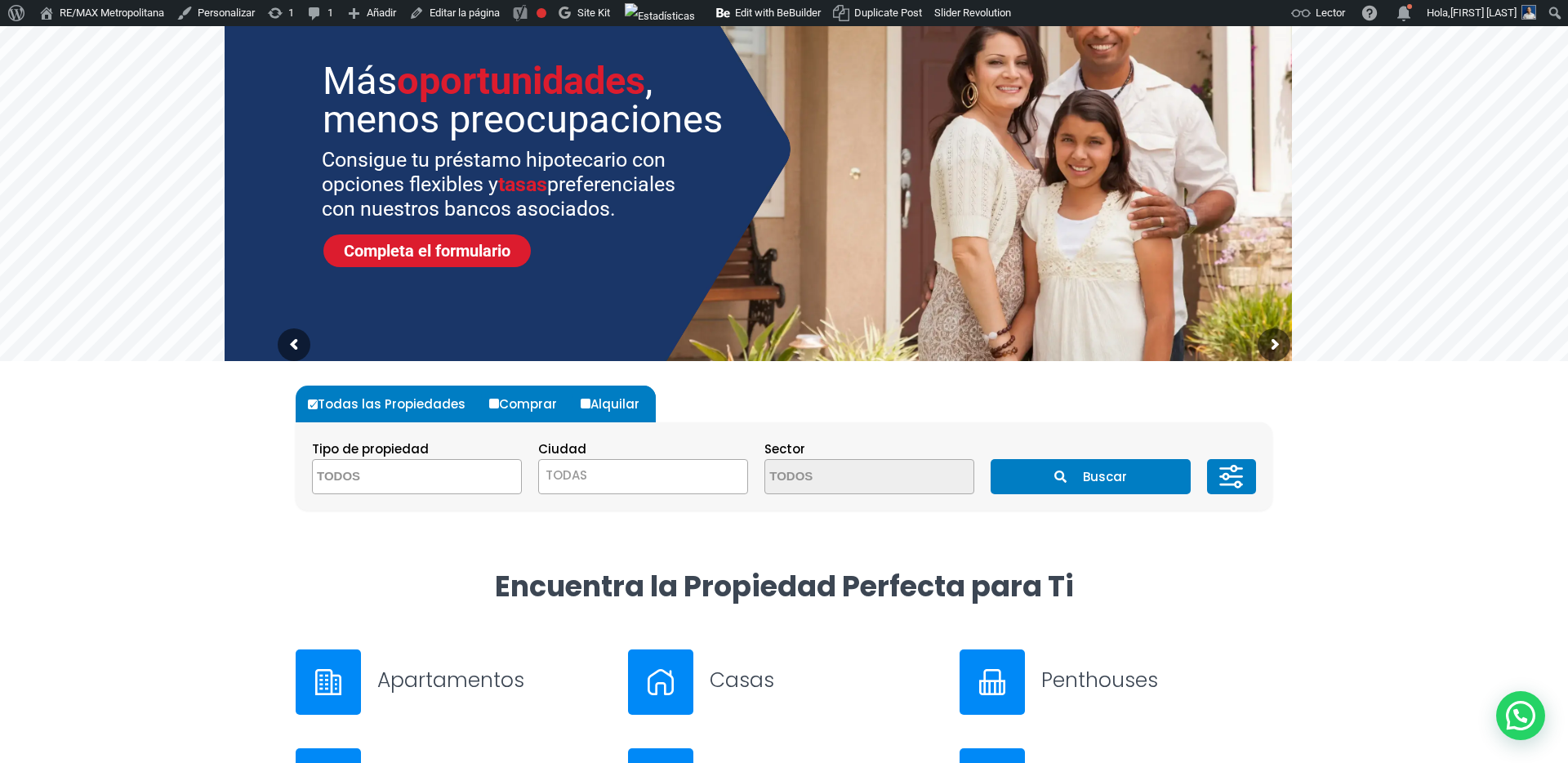 scroll, scrollTop: 0, scrollLeft: 0, axis: both 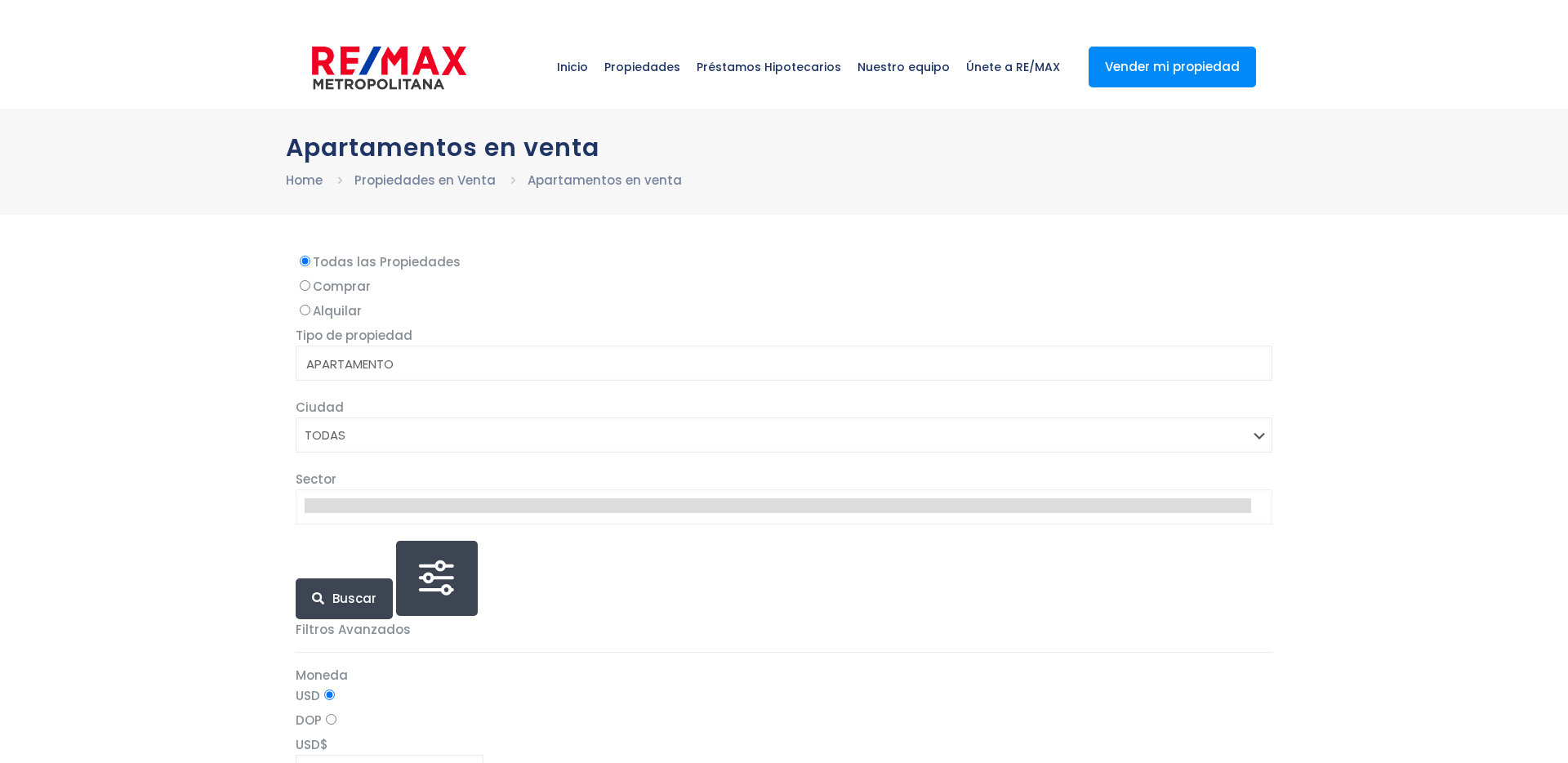 select 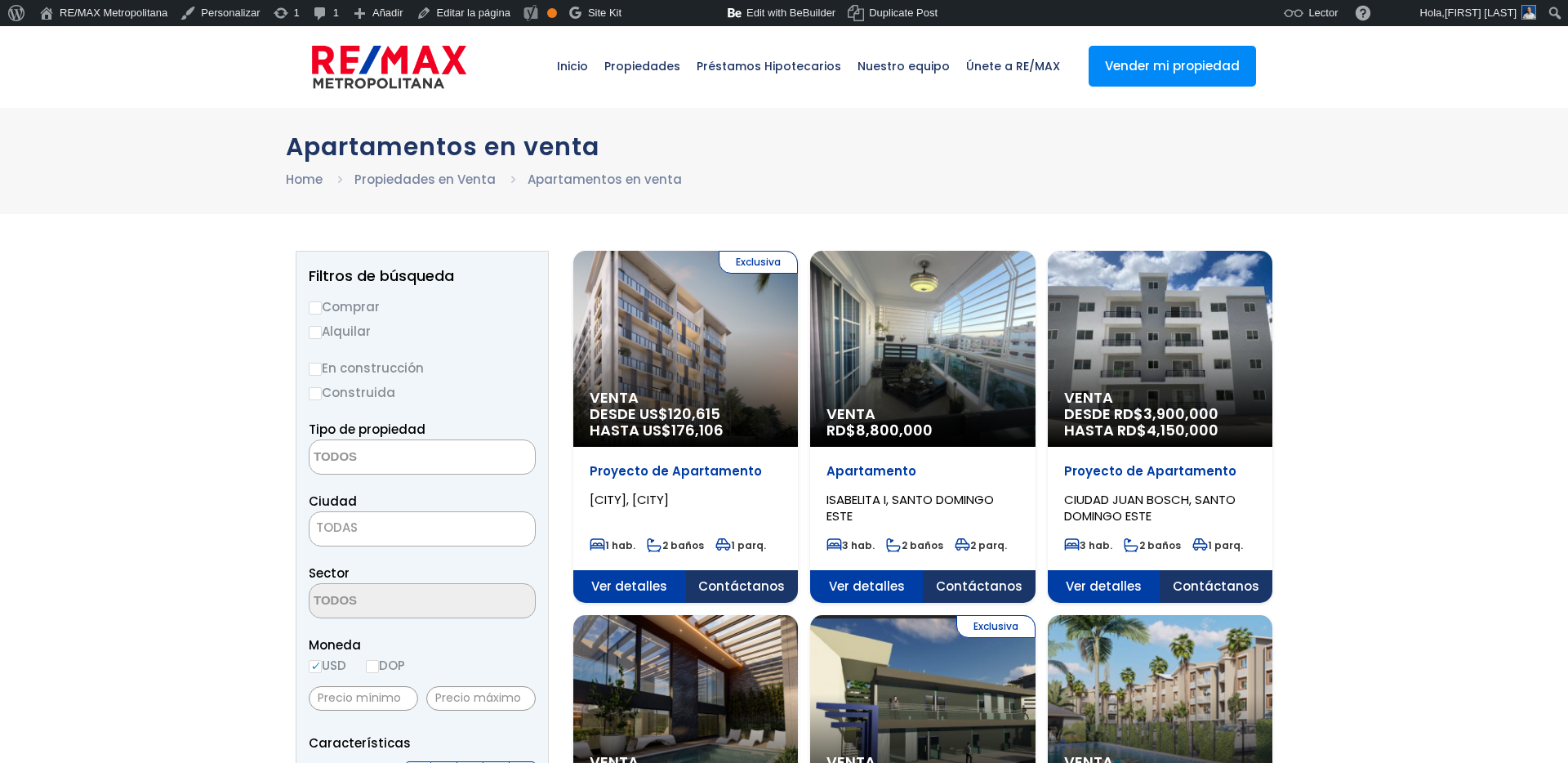 scroll, scrollTop: 0, scrollLeft: 0, axis: both 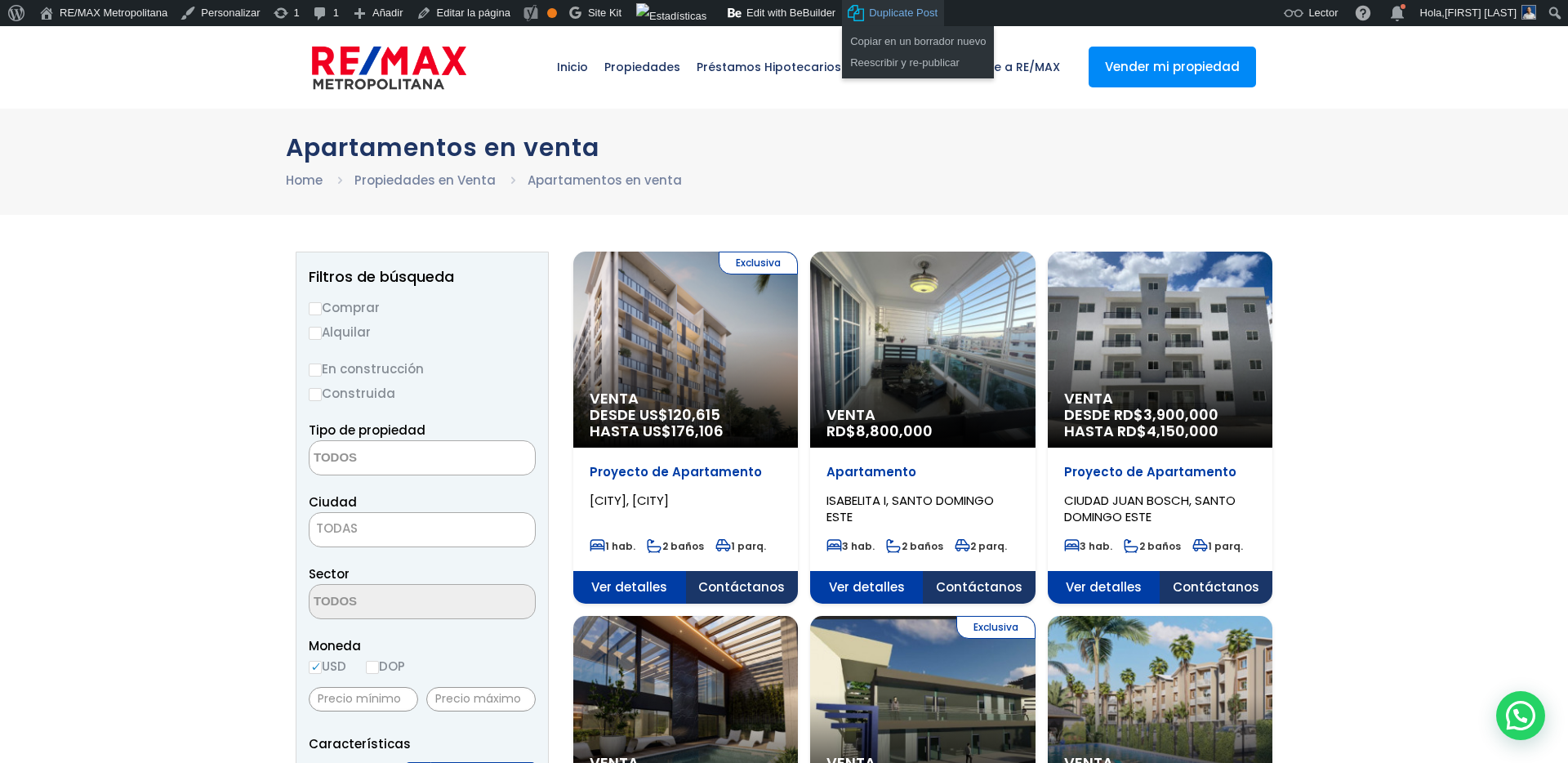 click on "Duplicate Post" at bounding box center (903, 13) 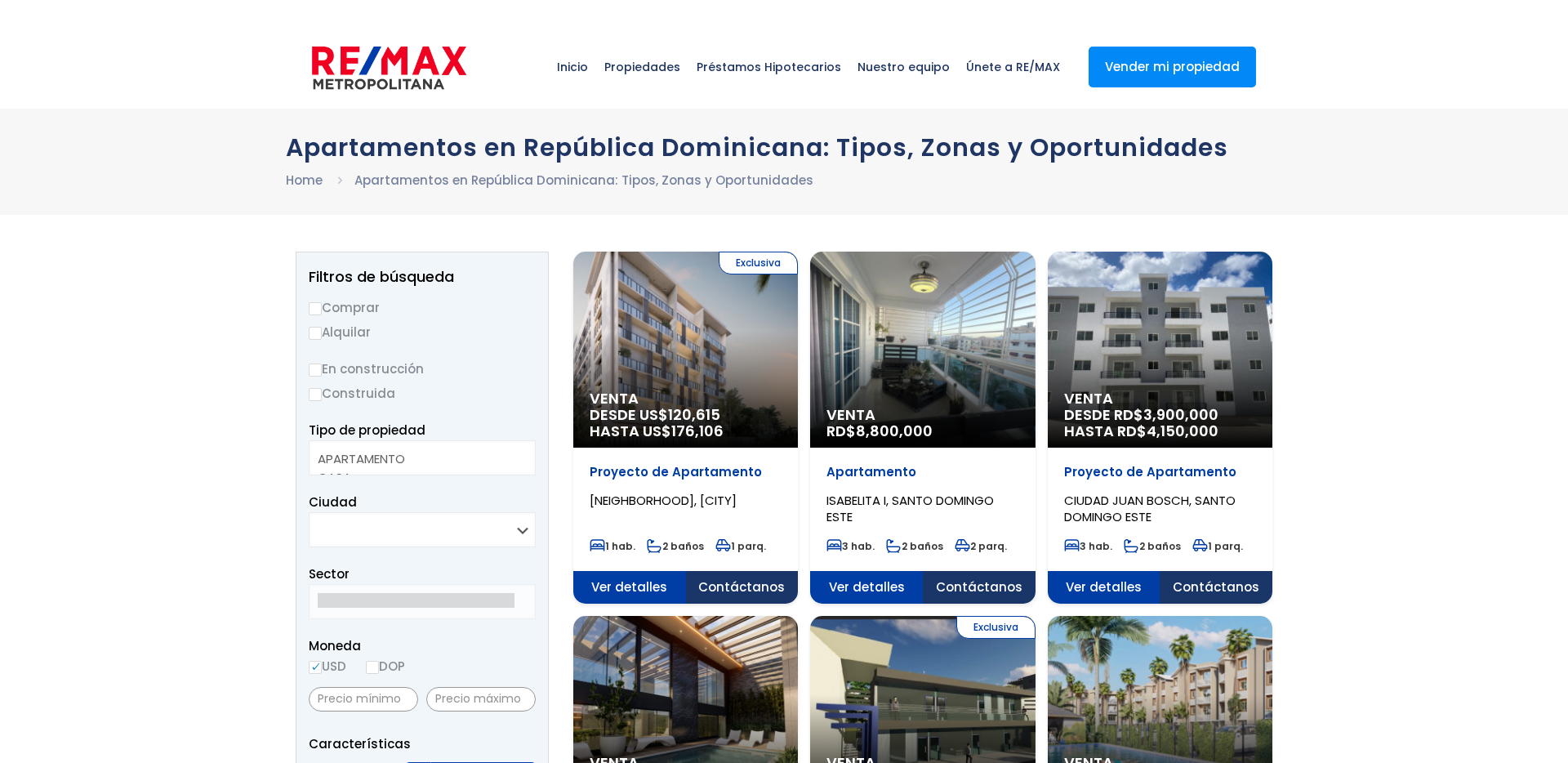 select 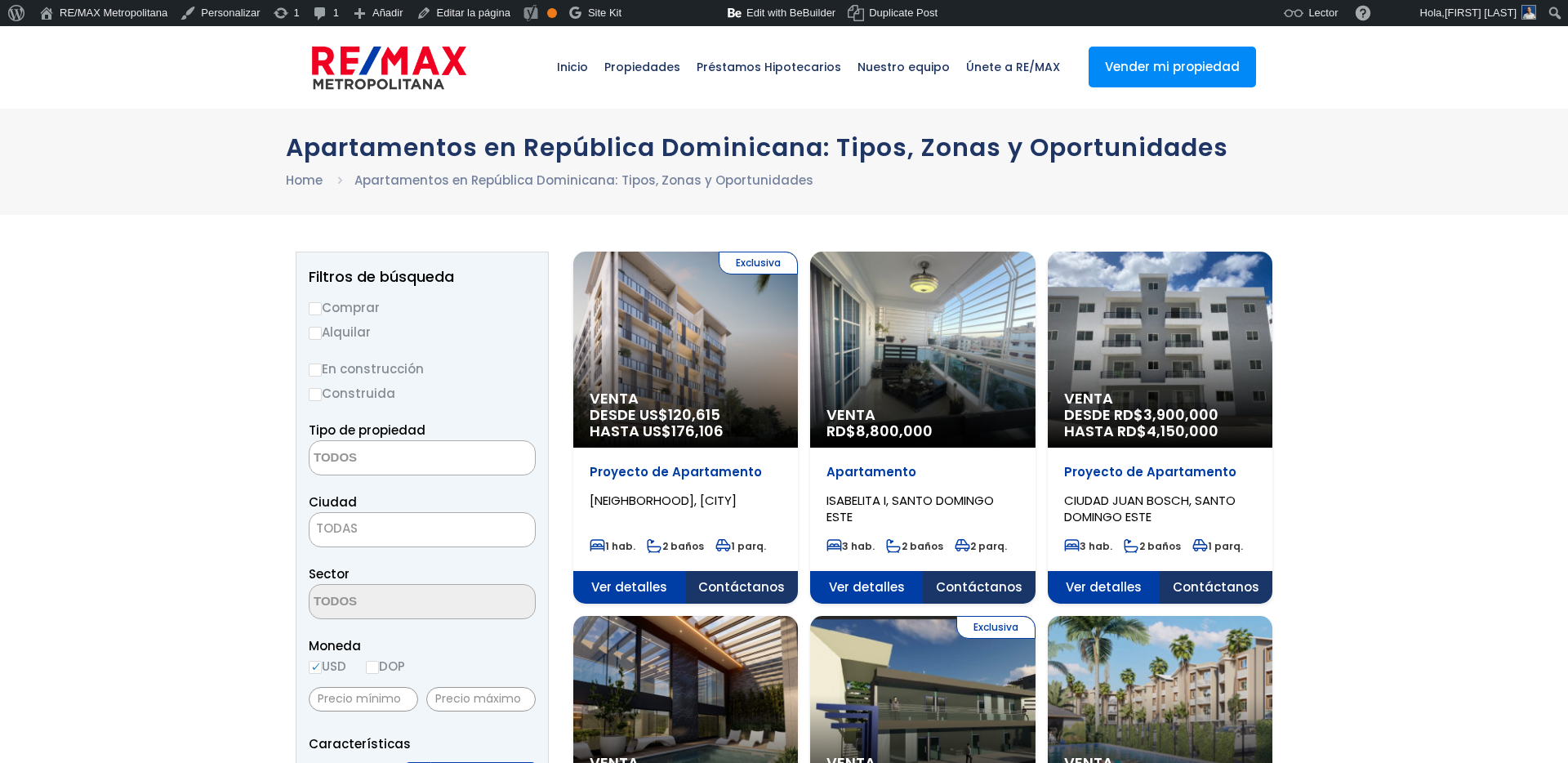 scroll, scrollTop: 0, scrollLeft: 0, axis: both 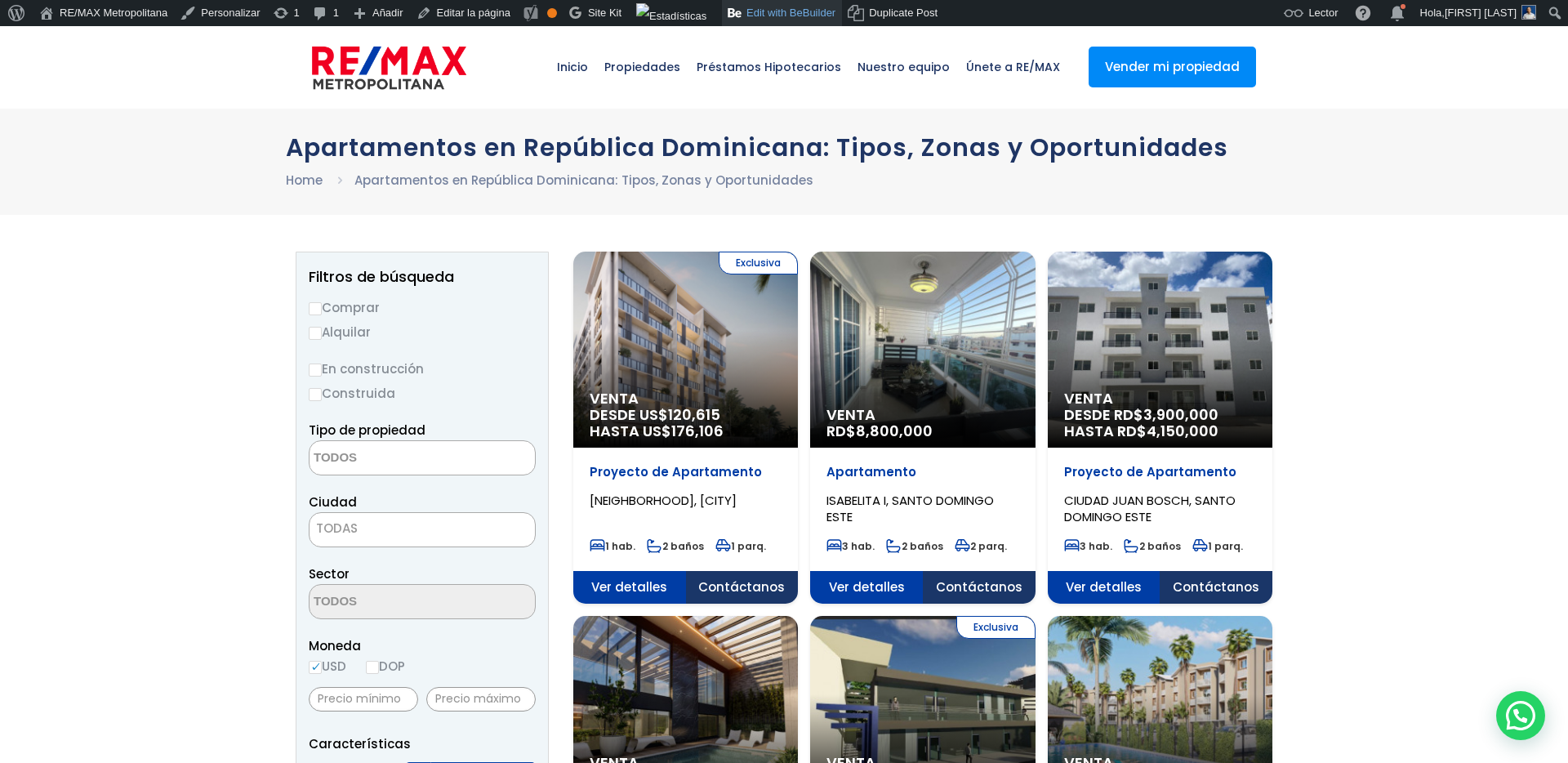 click on "Edit with BeBuilder" at bounding box center (782, 13) 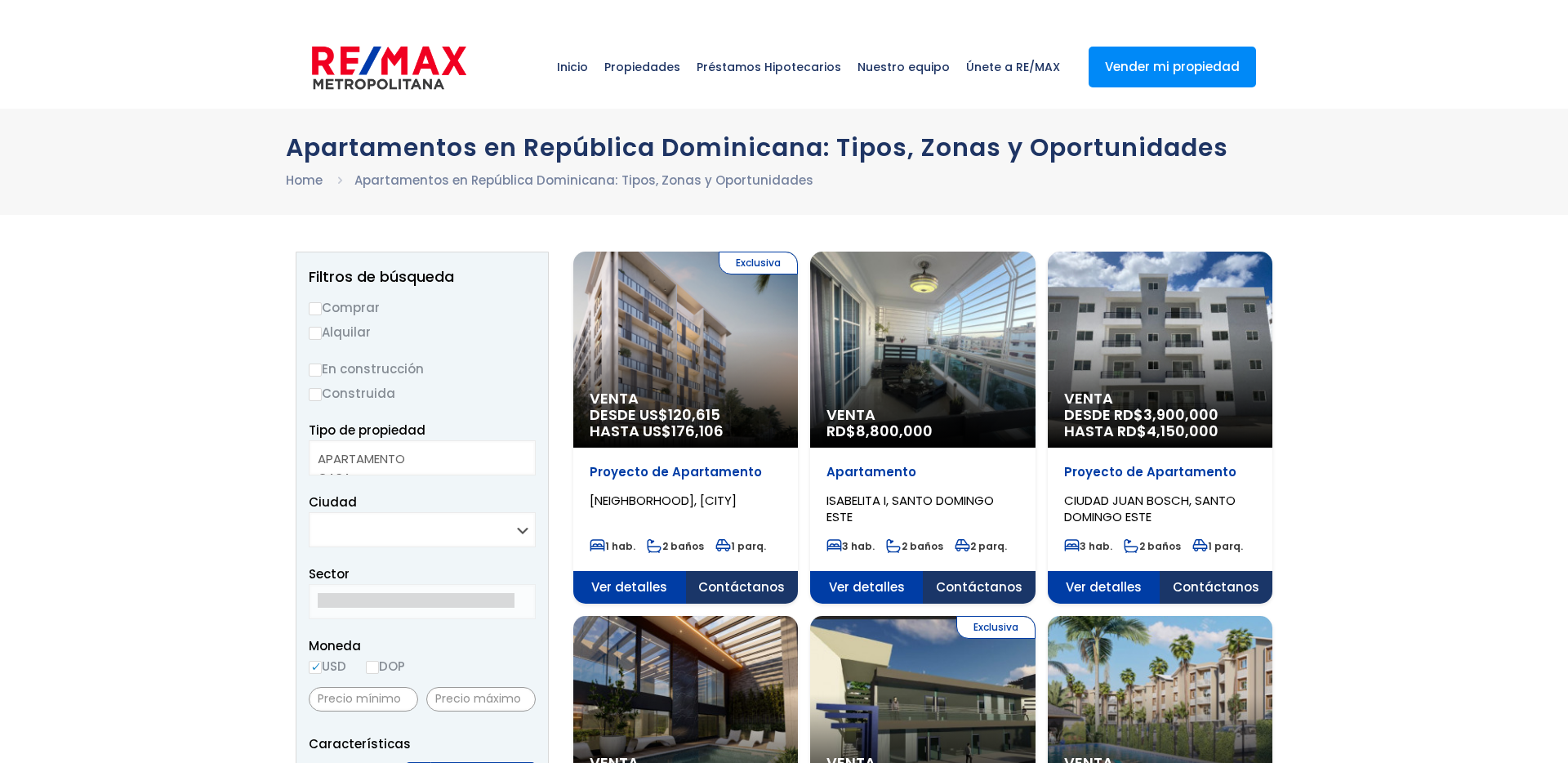 select 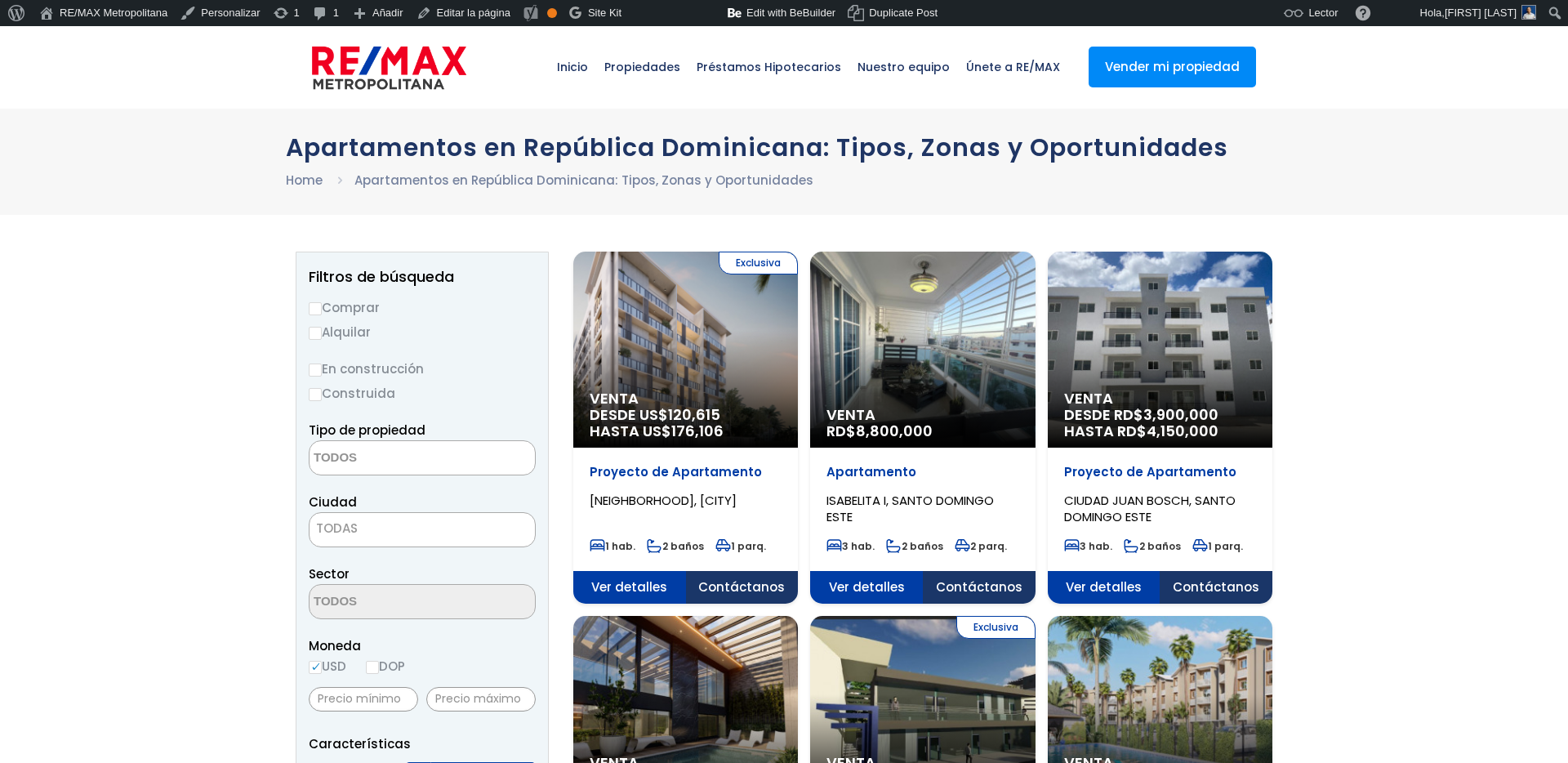 scroll, scrollTop: 0, scrollLeft: 0, axis: both 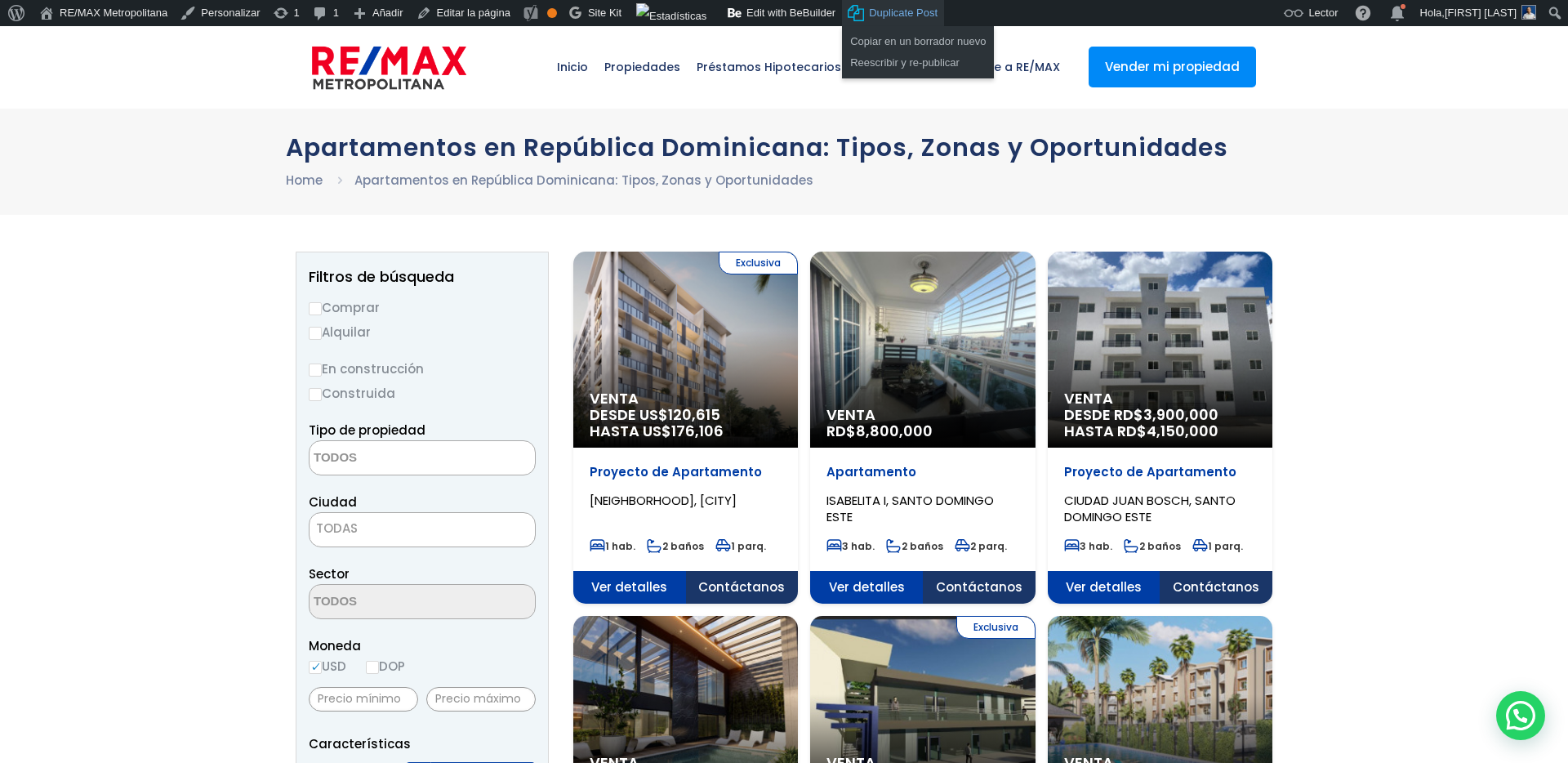 click on "Duplicate Post" at bounding box center [903, 13] 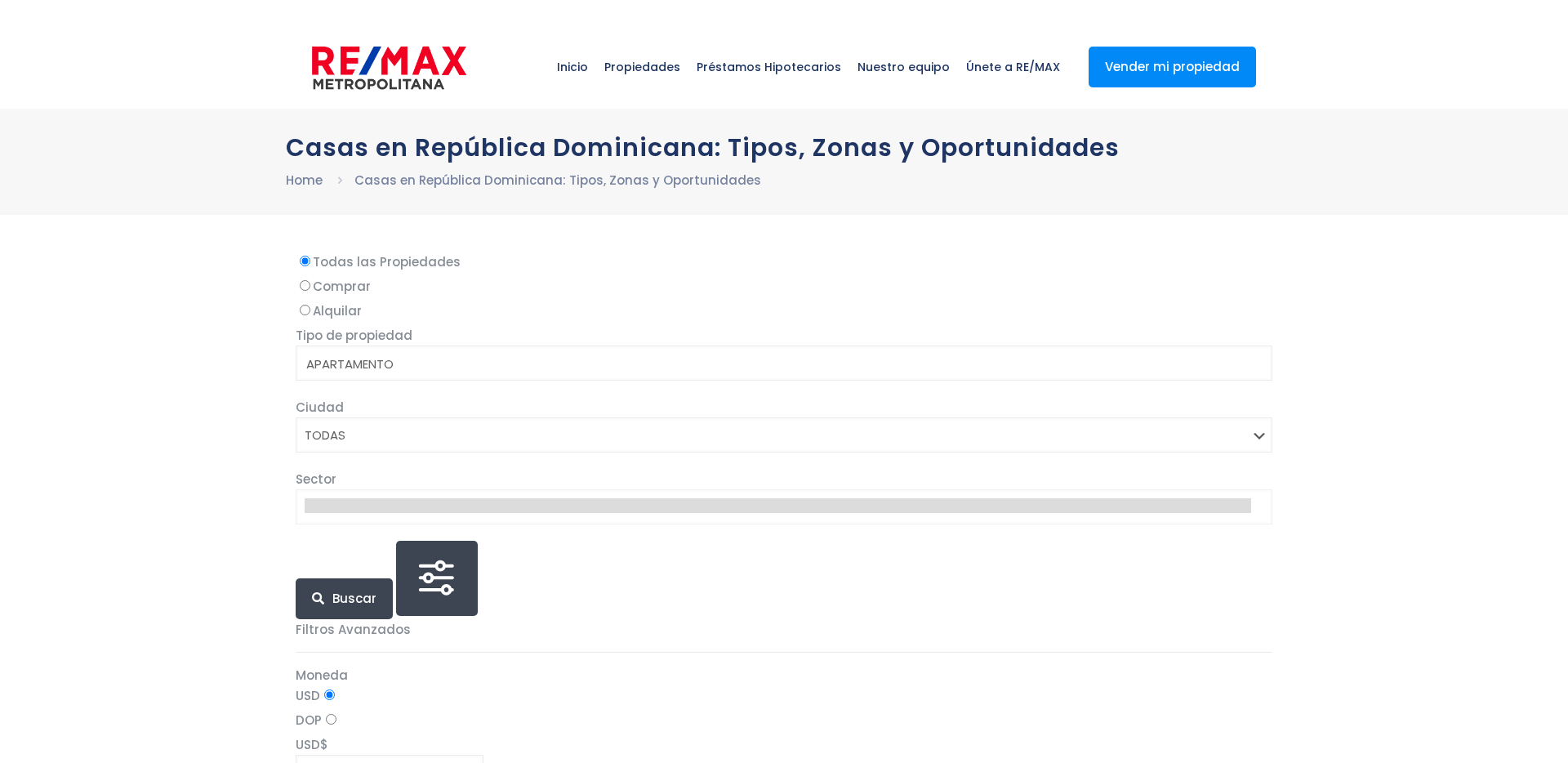 select 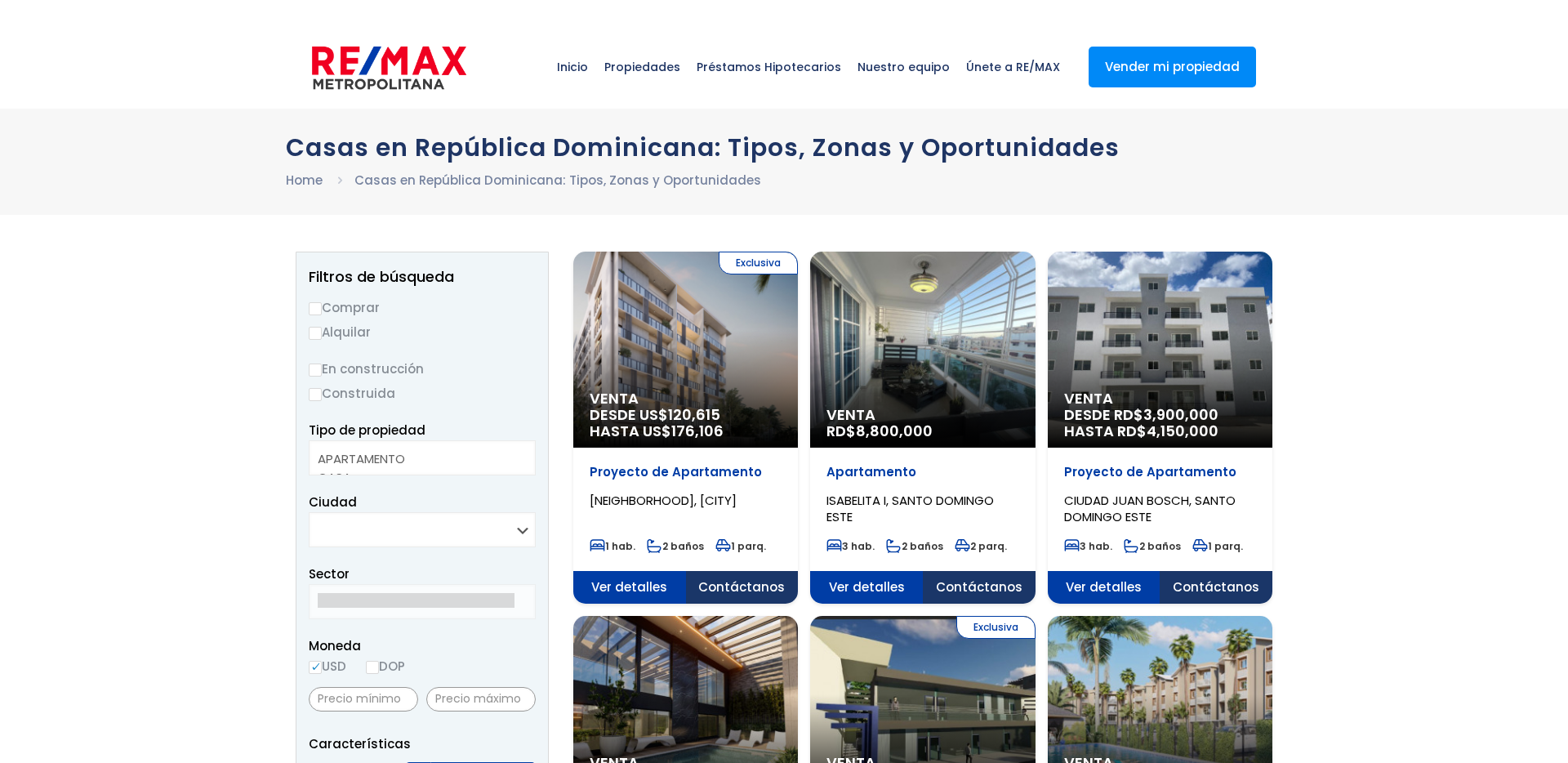 scroll, scrollTop: 0, scrollLeft: 0, axis: both 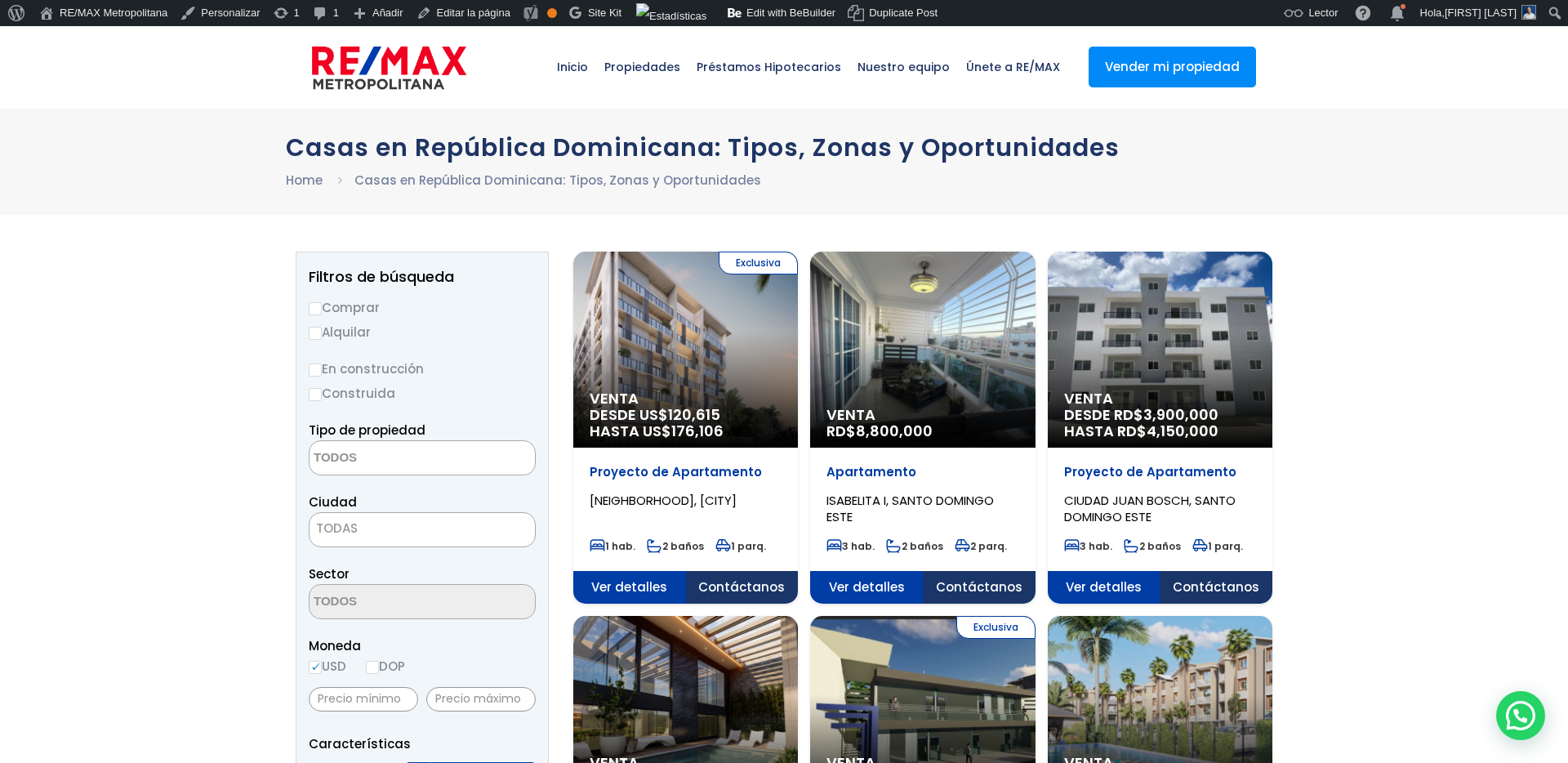 click at bounding box center (389, 458) 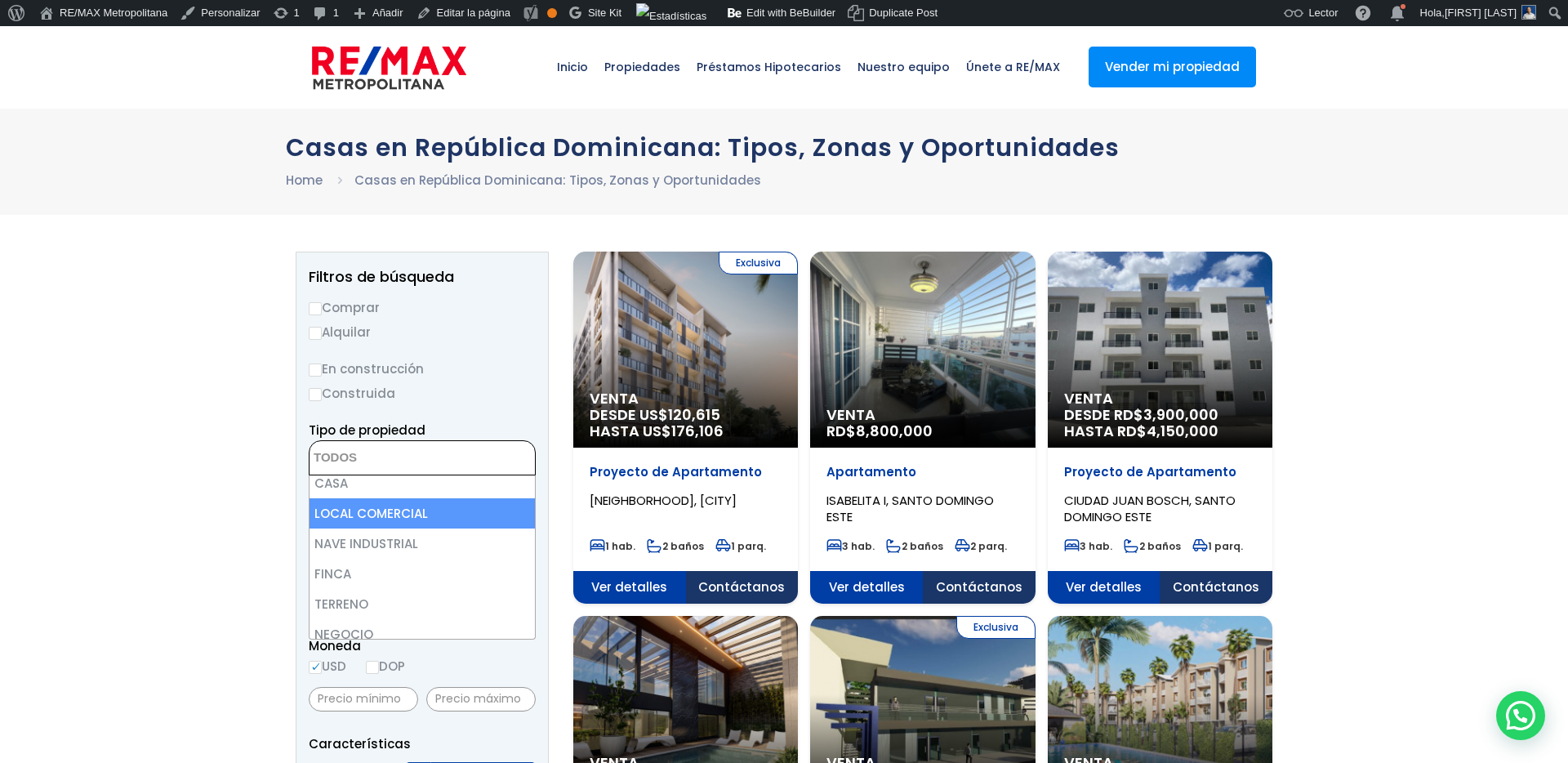 scroll, scrollTop: 0, scrollLeft: 0, axis: both 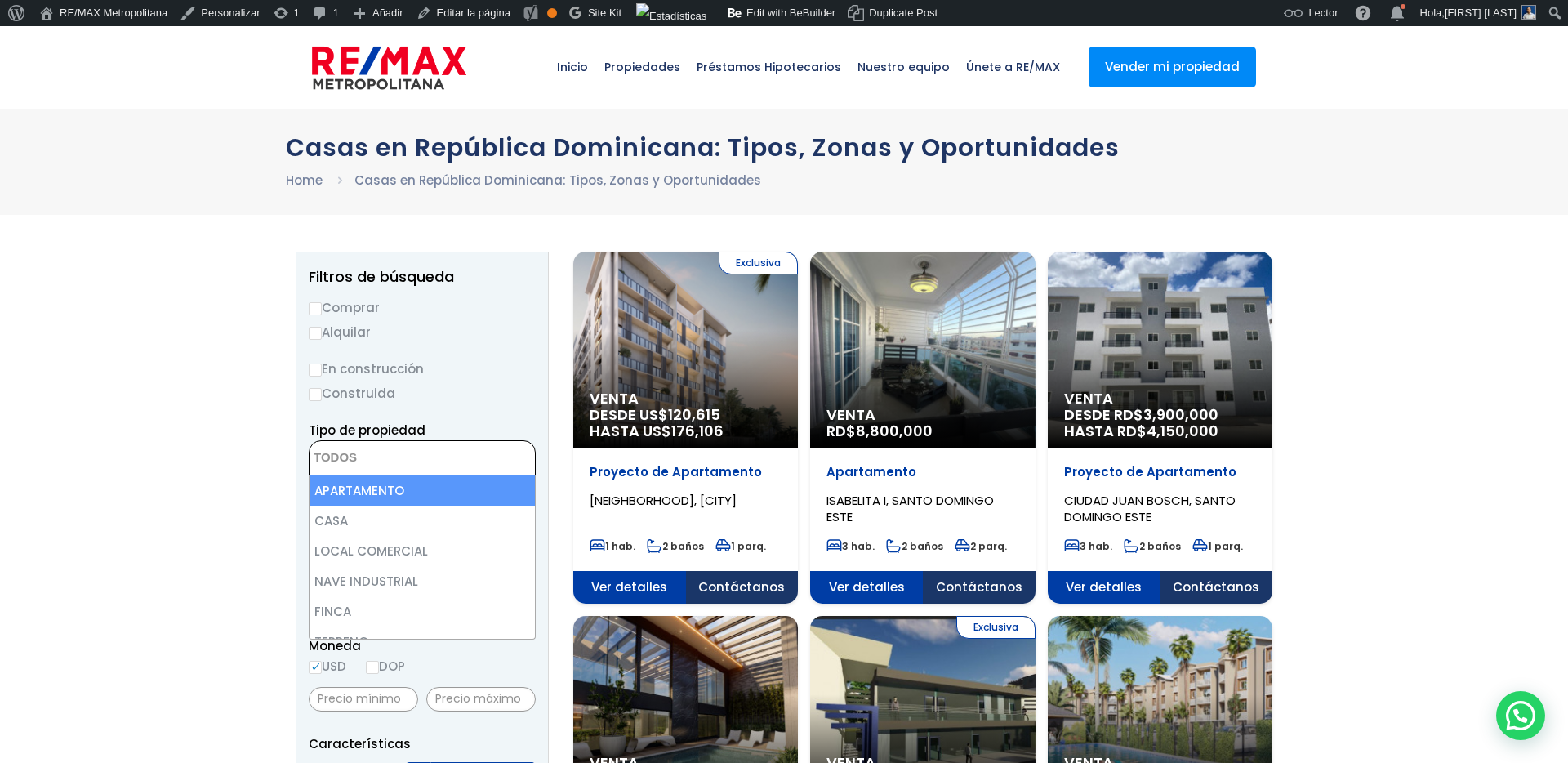 click on "Casas en República Dominicana: Tipos, Zonas y Oportunidades Home   Casas en República Dominicana: Tipos, Zonas y Oportunidades" at bounding box center (784, 162) 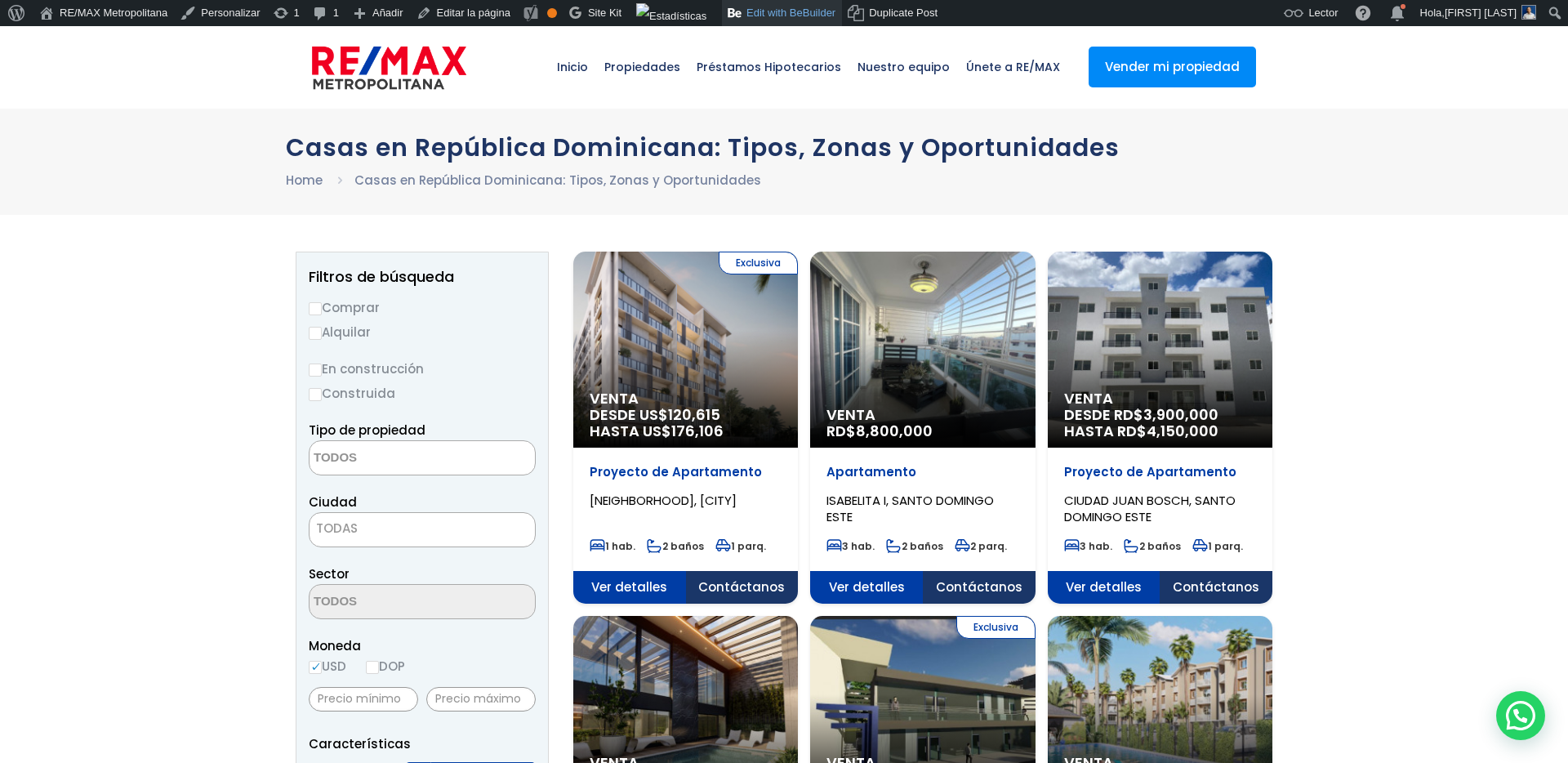 click on "Edit with BeBuilder" at bounding box center [782, 13] 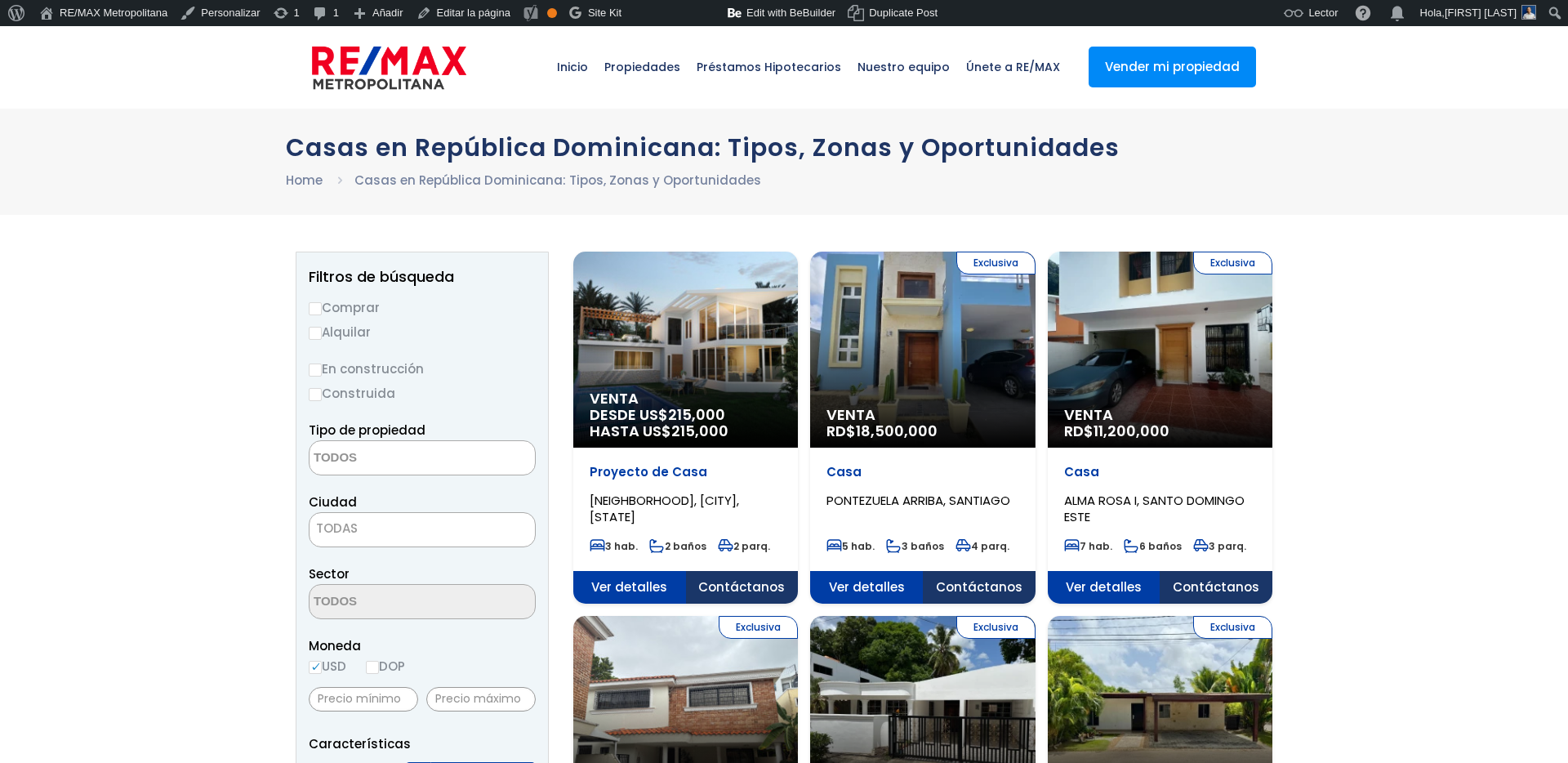 select 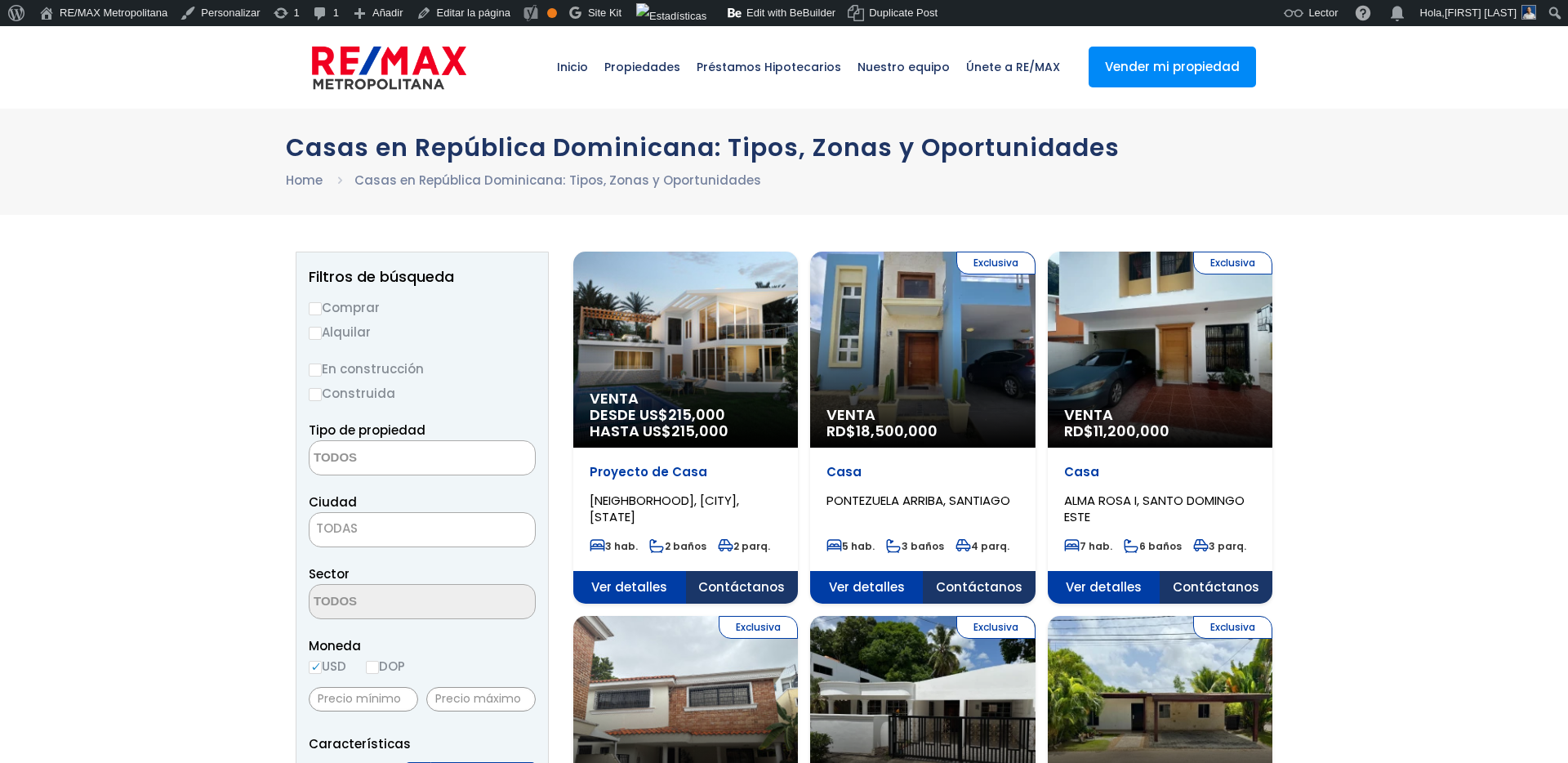 scroll, scrollTop: 0, scrollLeft: 0, axis: both 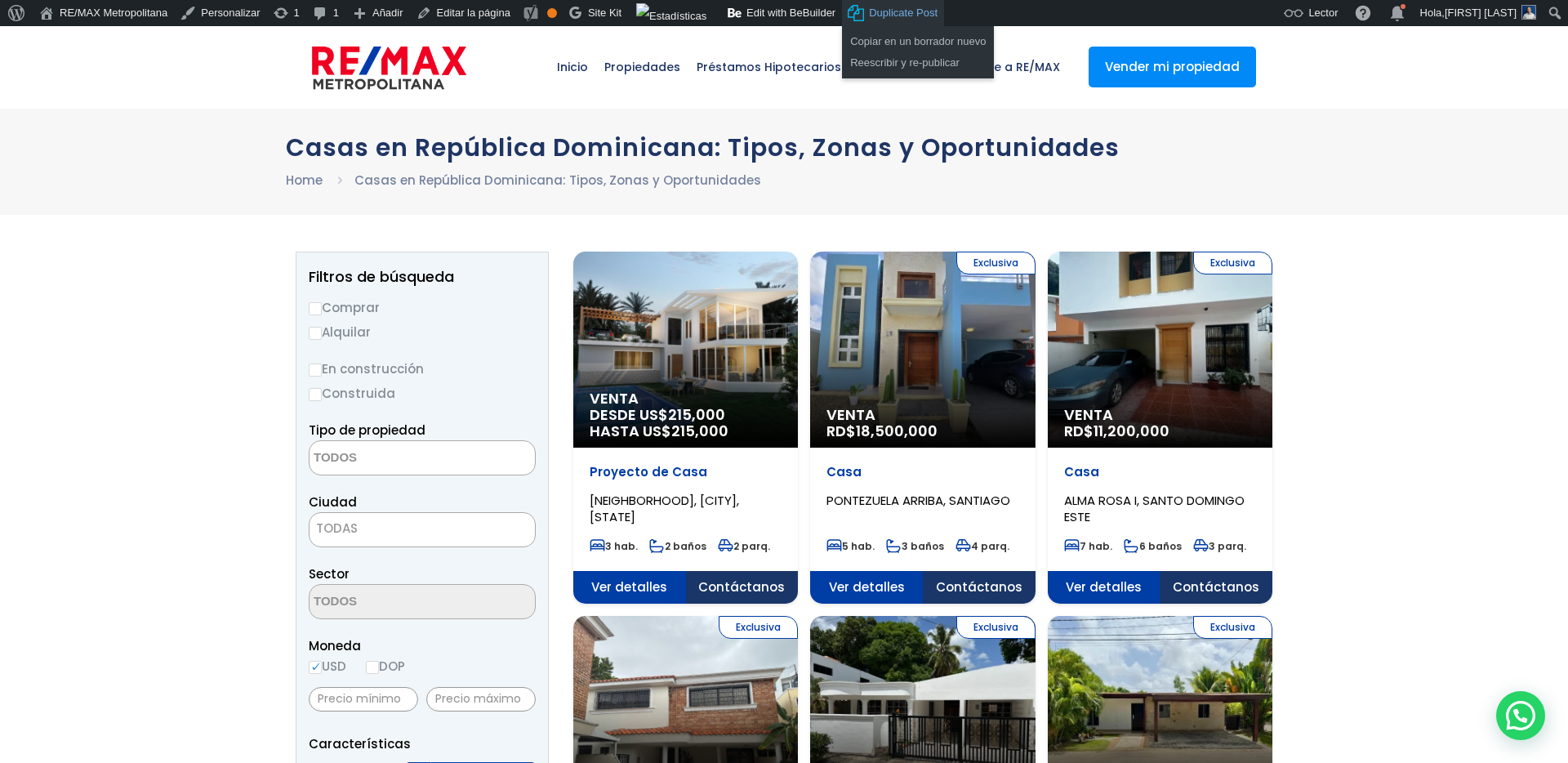 click on "Duplicate Post" at bounding box center (903, 13) 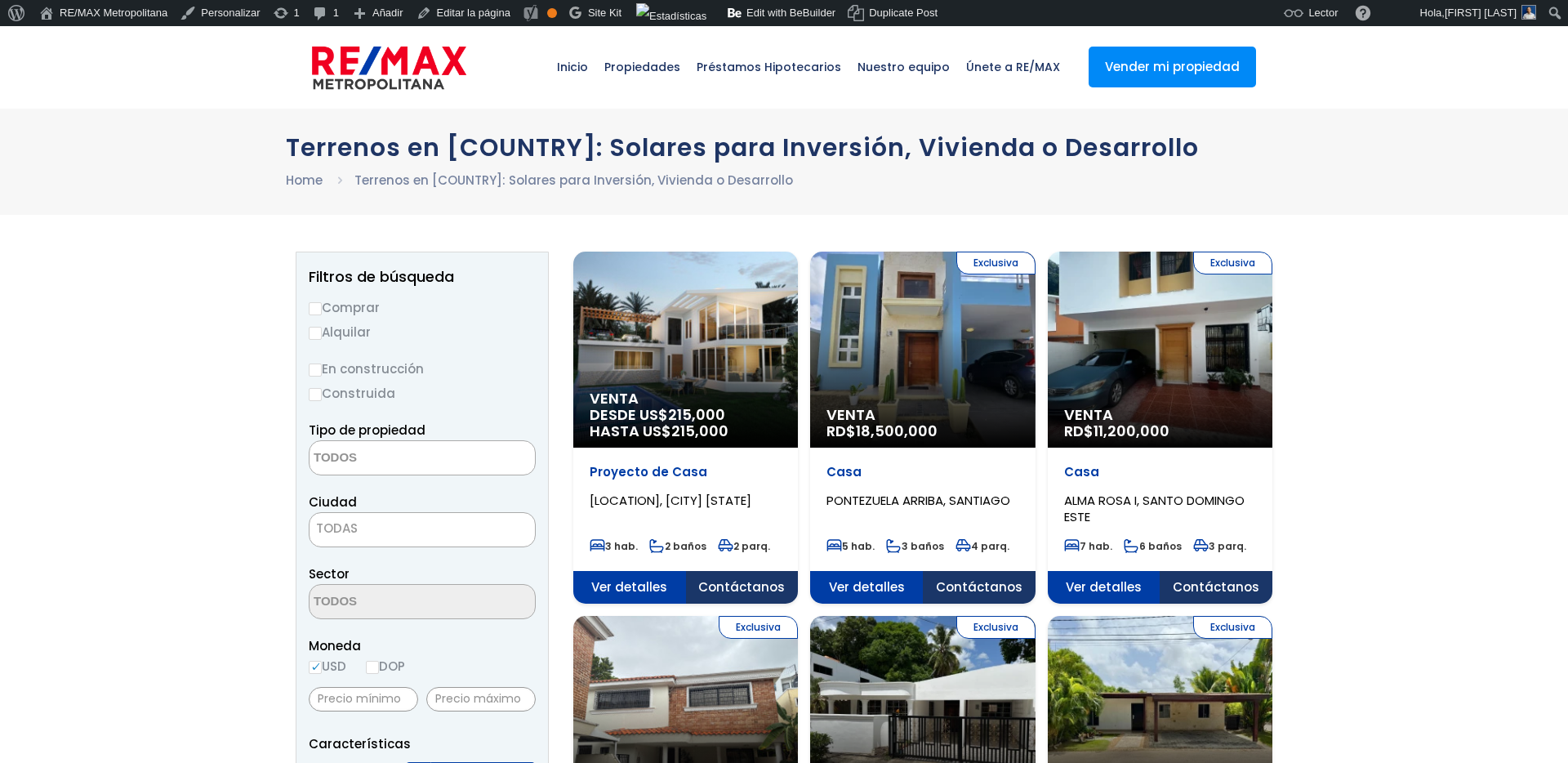 select 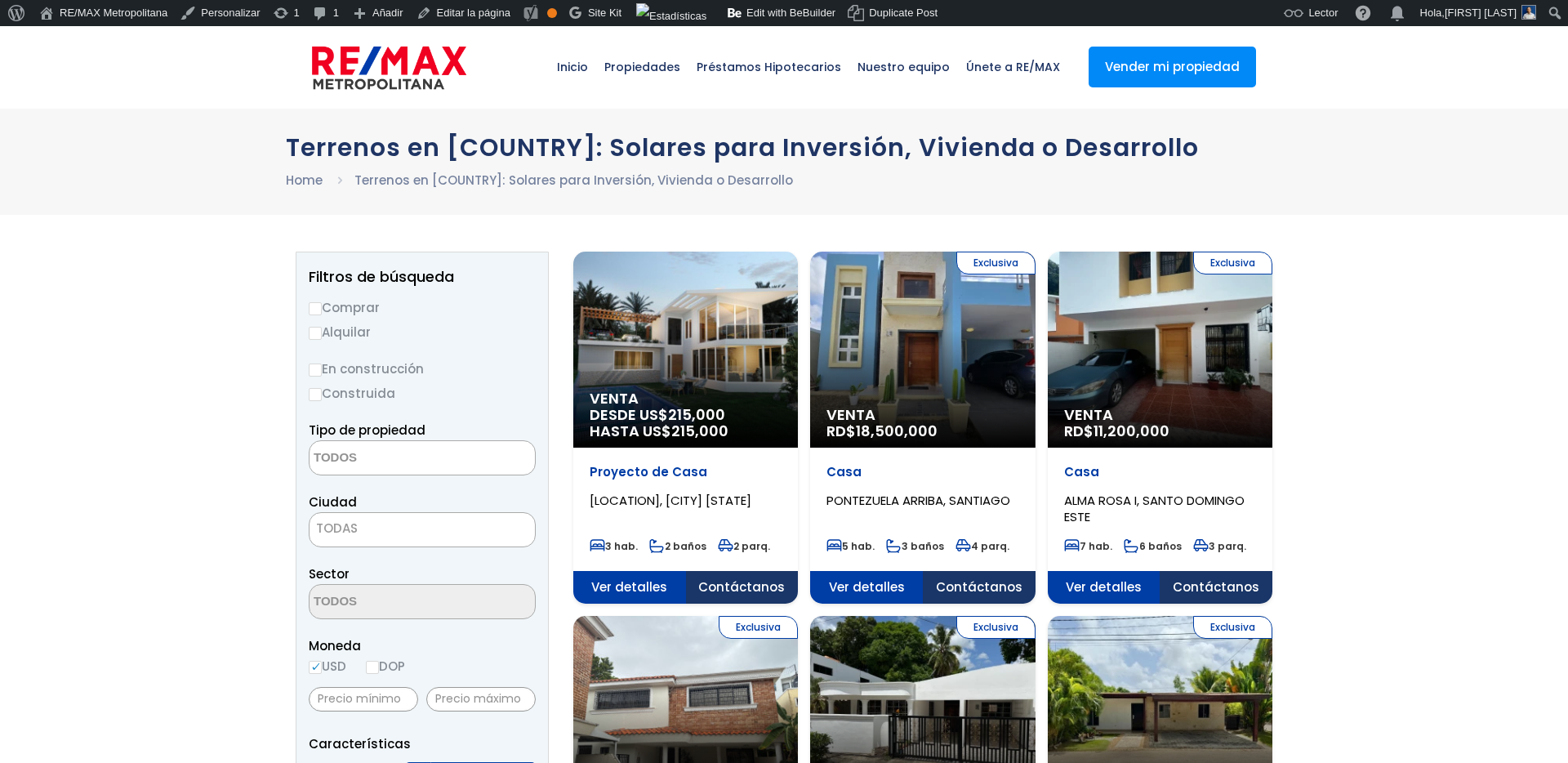 scroll, scrollTop: 0, scrollLeft: 0, axis: both 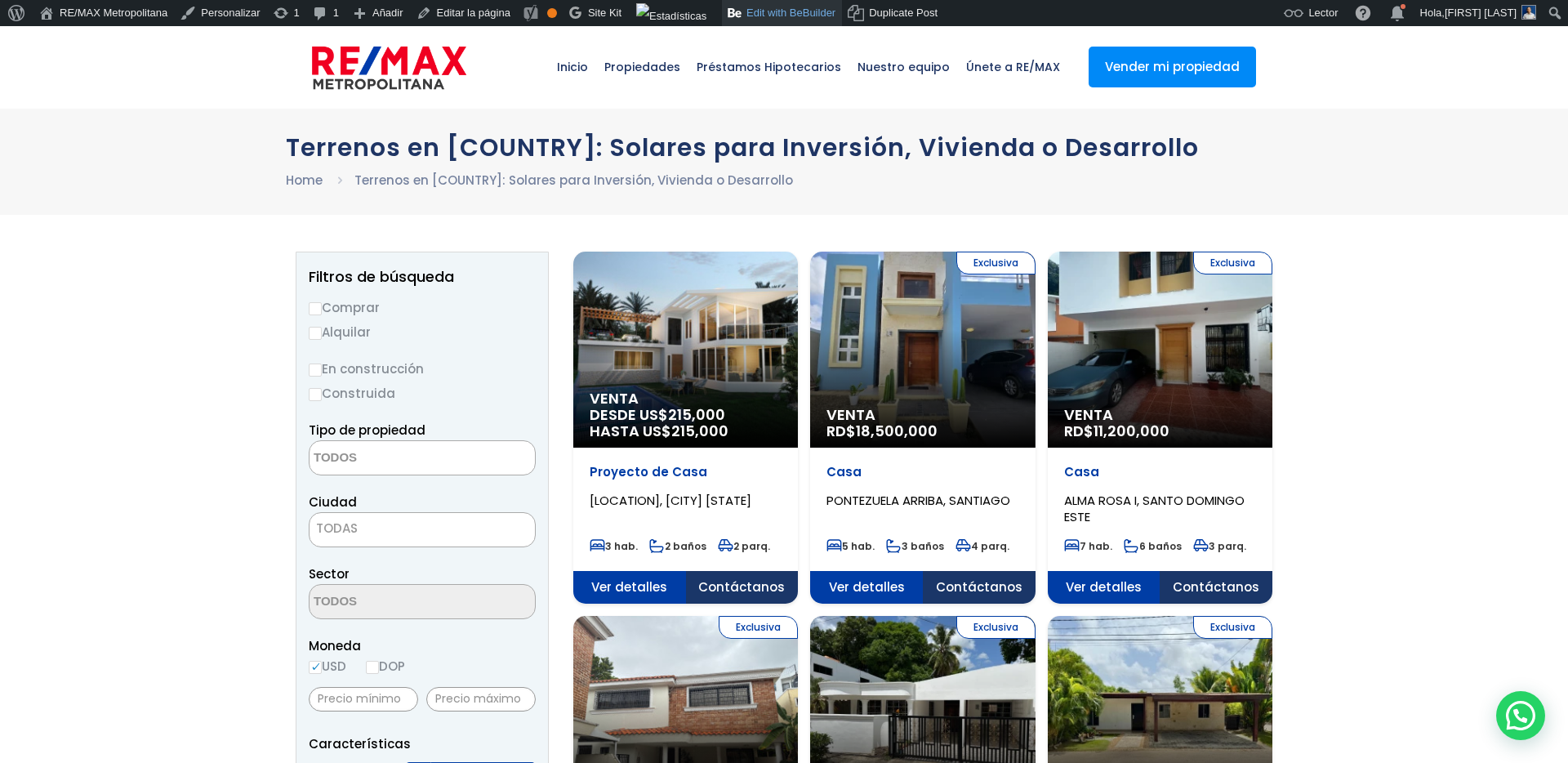 click on "Edit with BeBuilder" at bounding box center [782, 13] 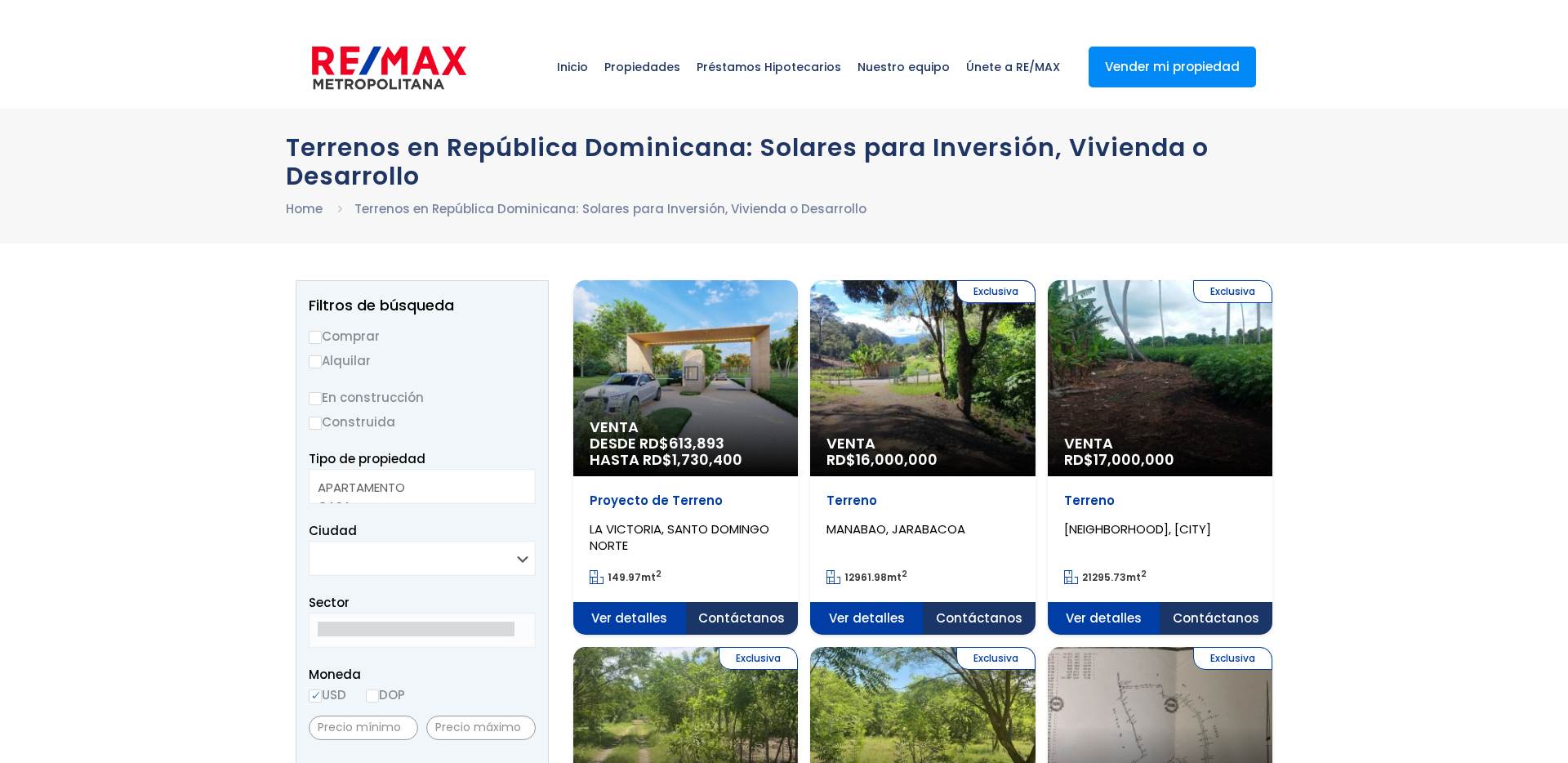 select 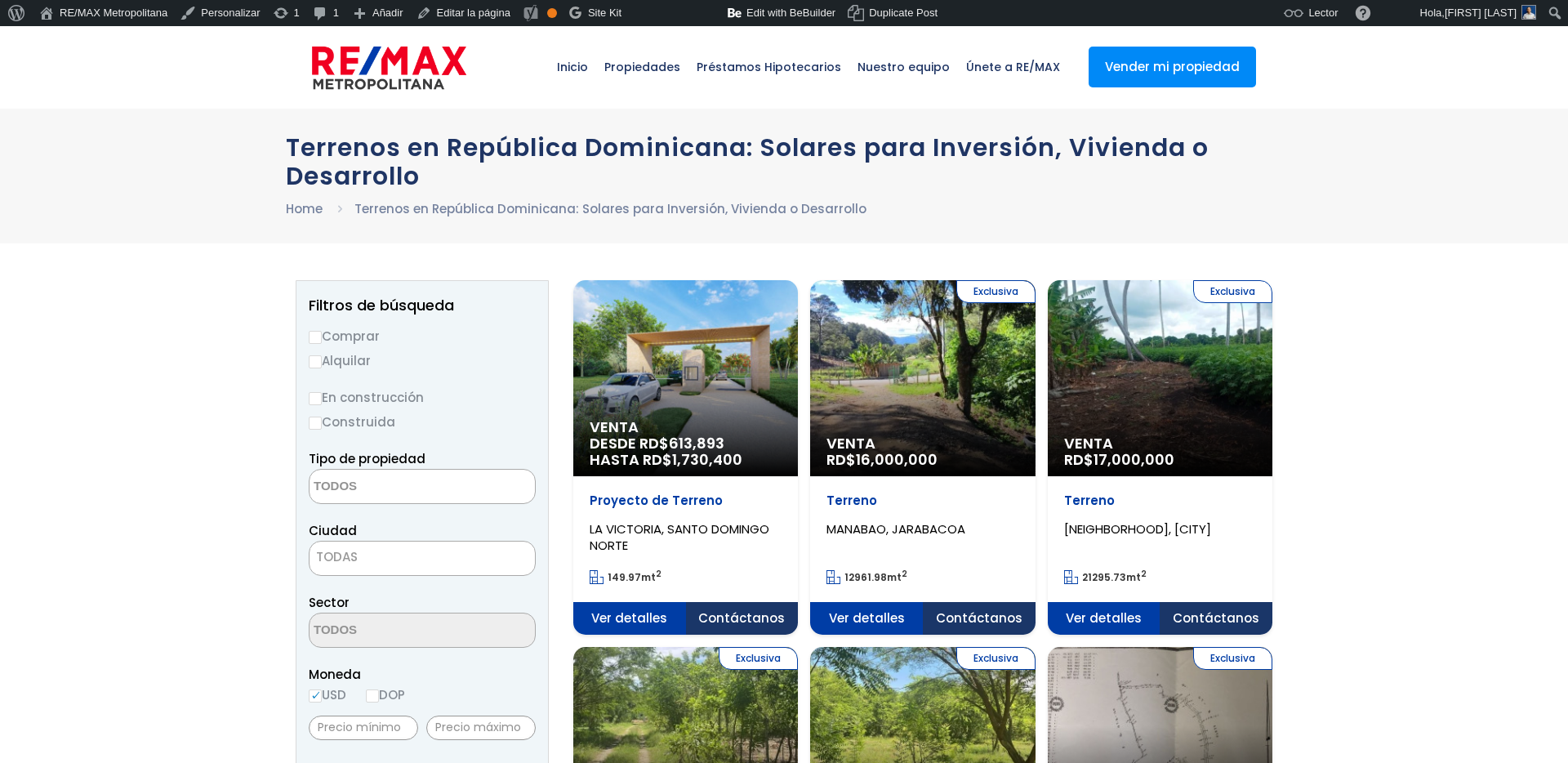 scroll, scrollTop: 0, scrollLeft: 0, axis: both 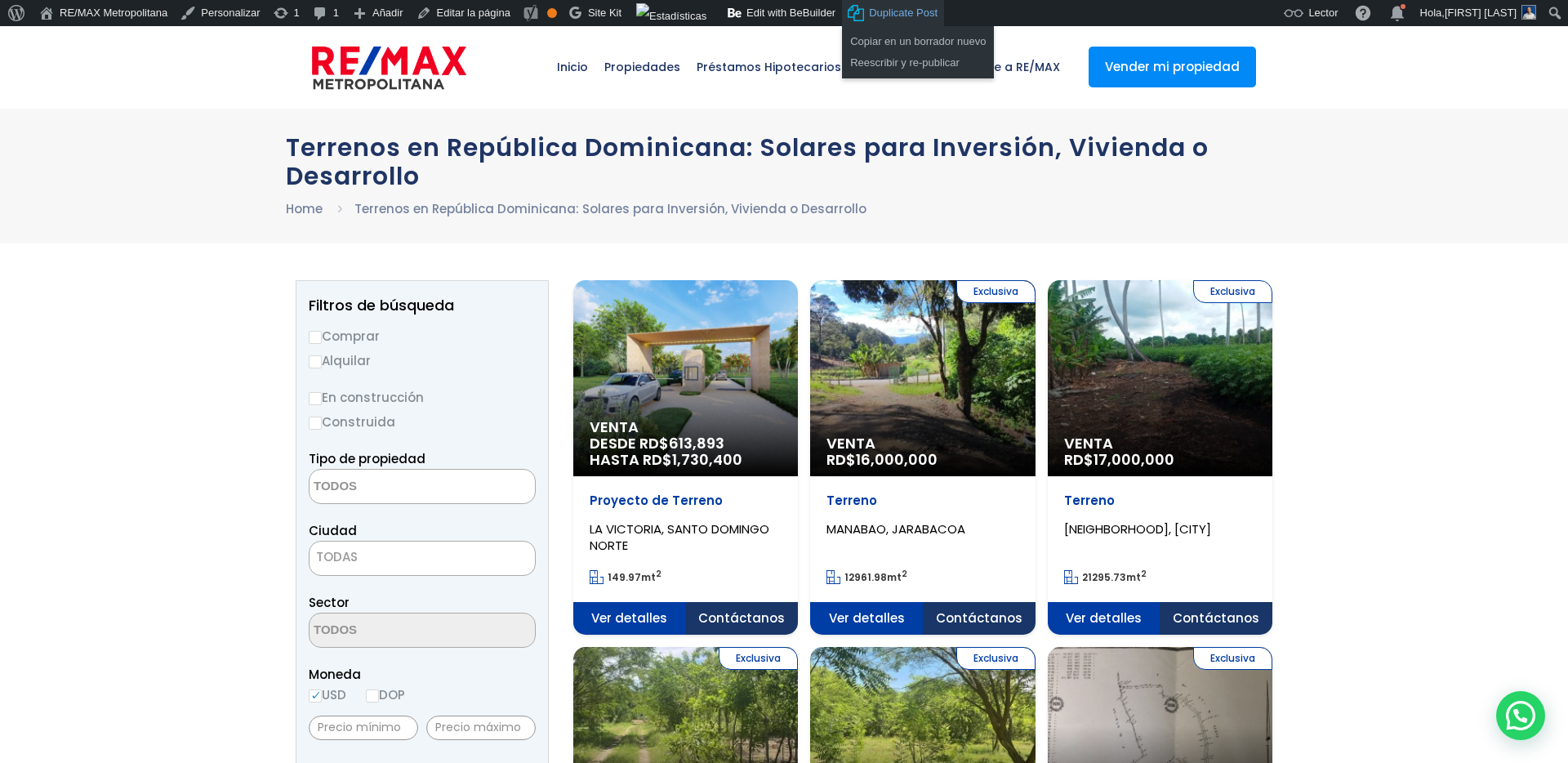 click on "Duplicate Post" at bounding box center (903, 13) 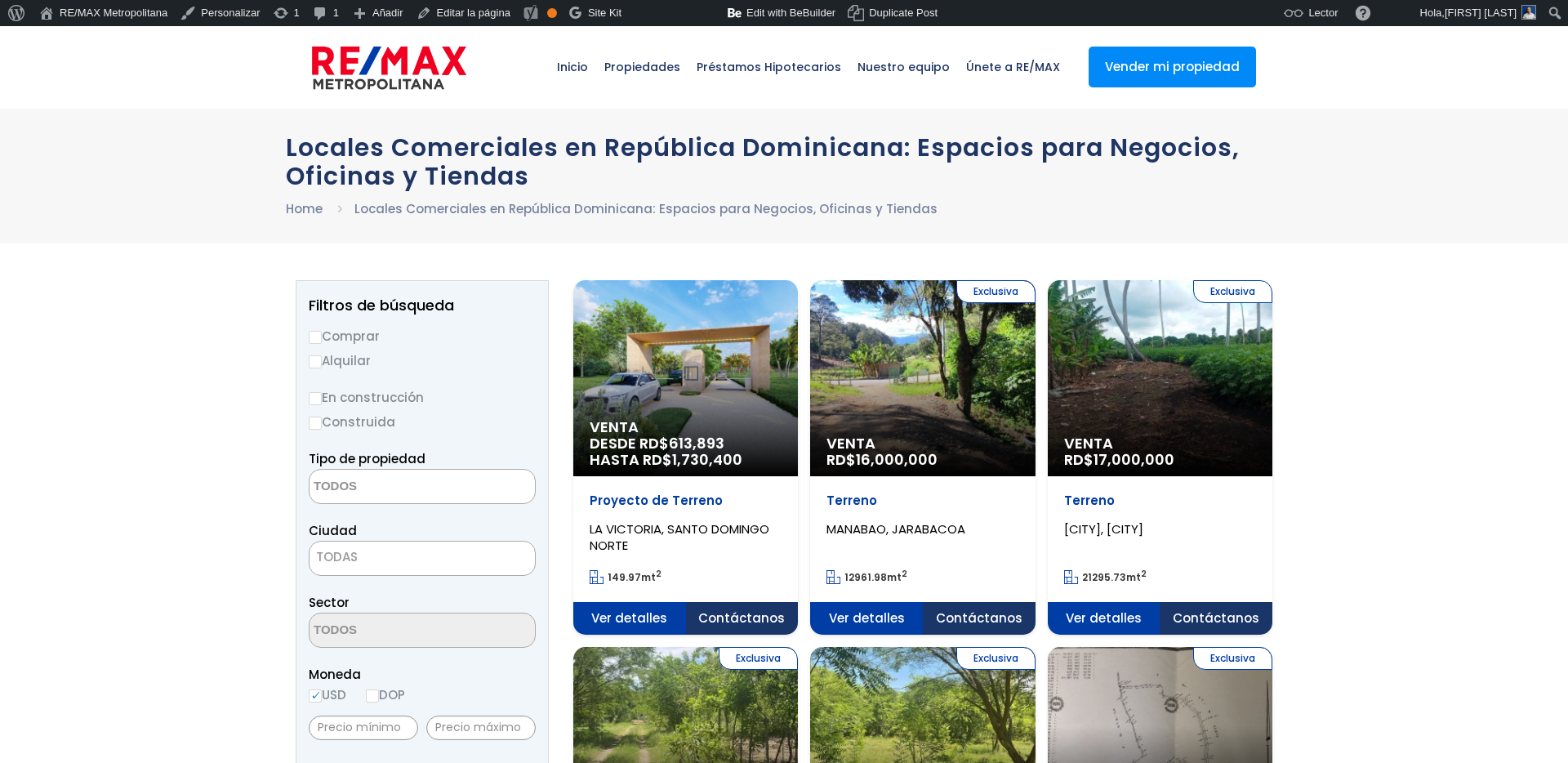 select 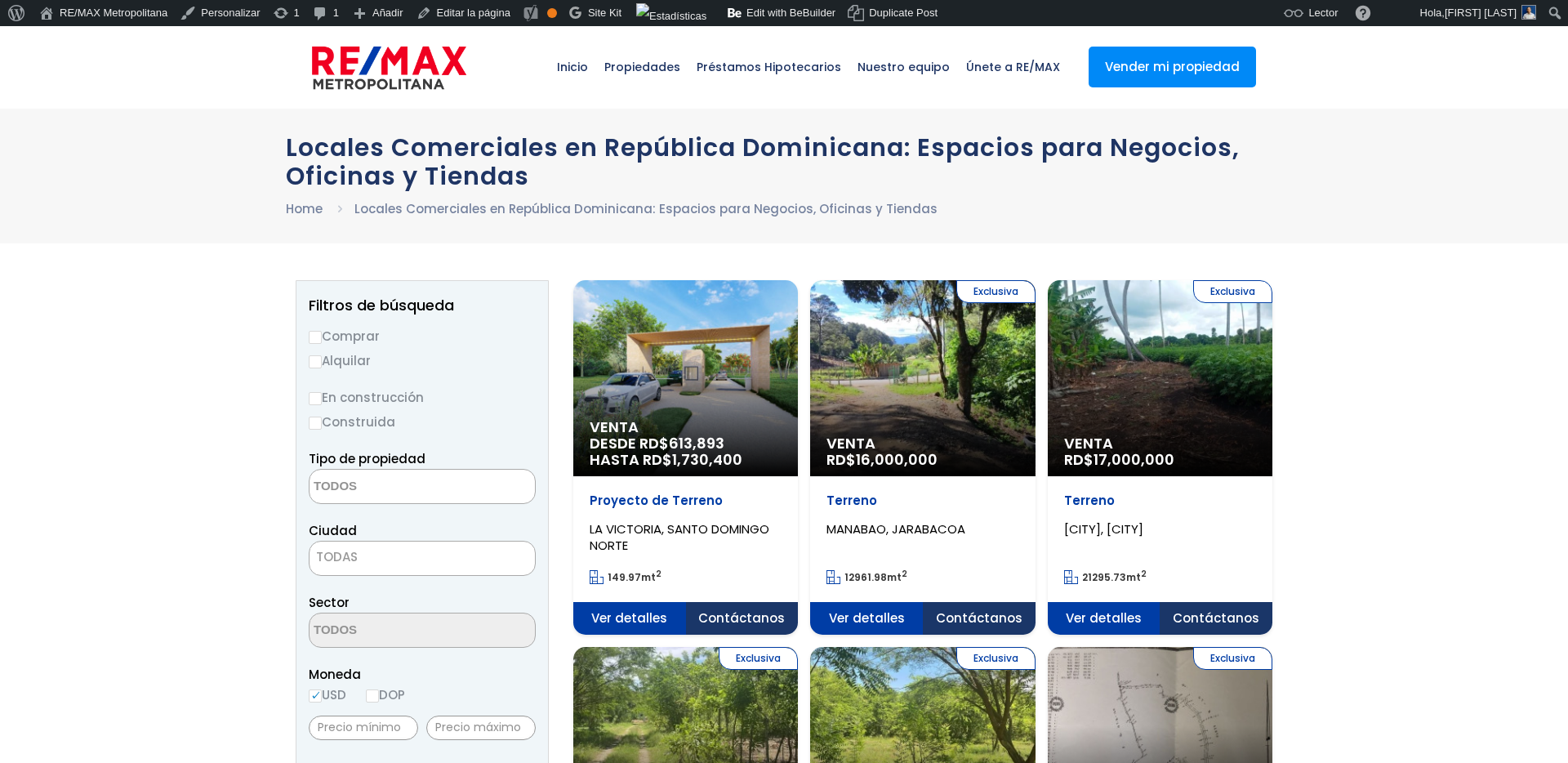 scroll, scrollTop: 0, scrollLeft: 0, axis: both 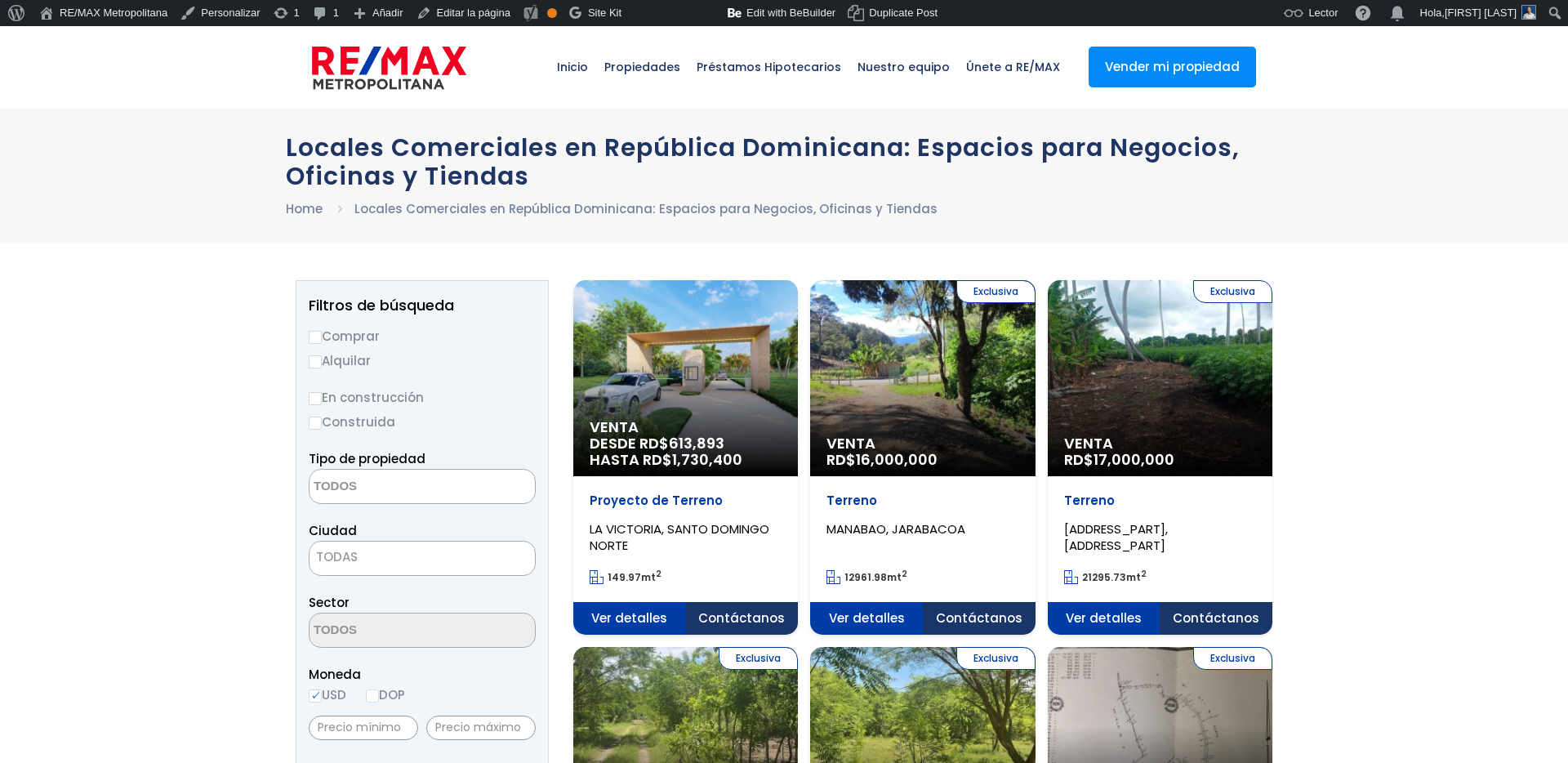 select 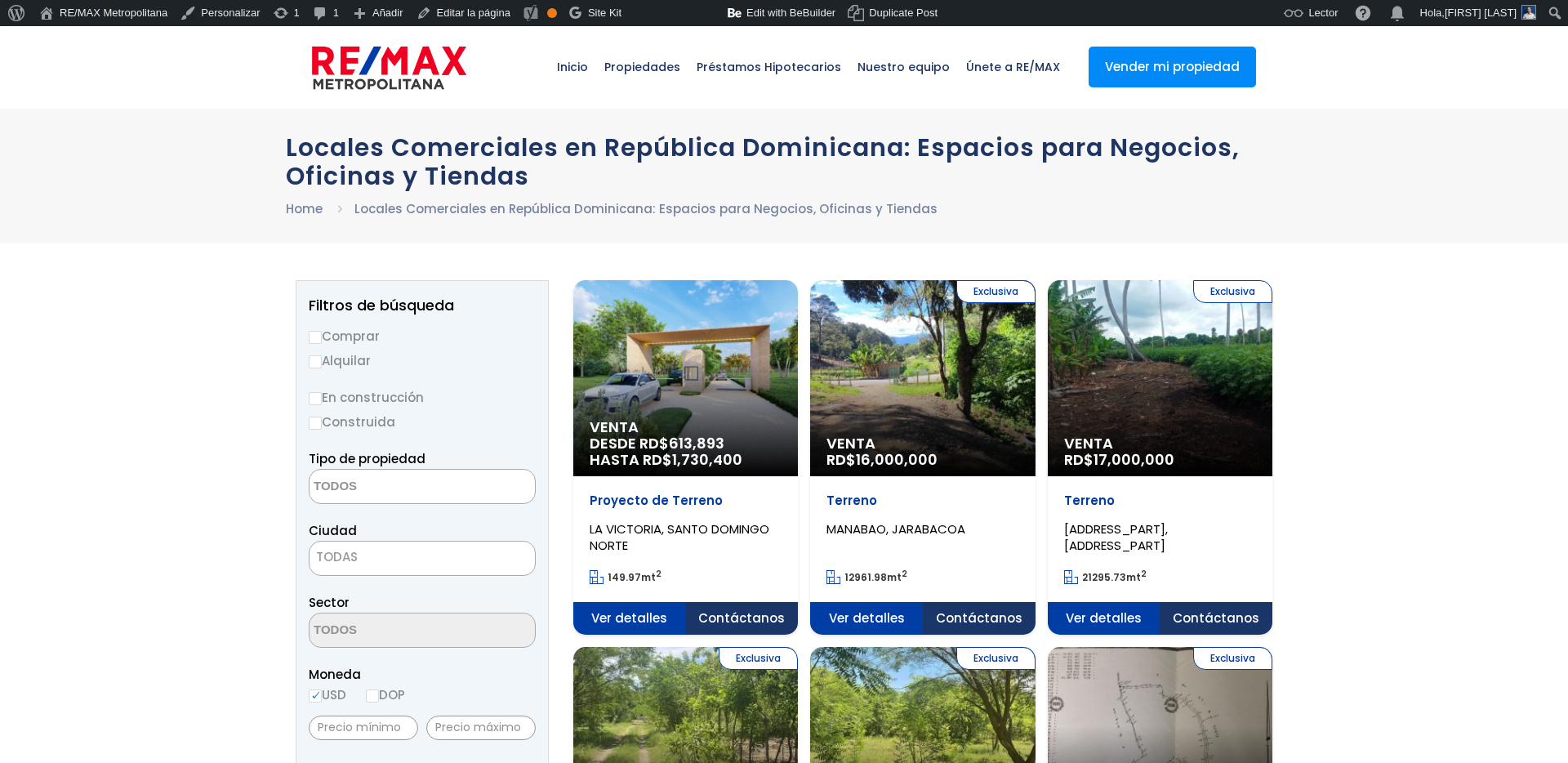 scroll, scrollTop: 0, scrollLeft: 0, axis: both 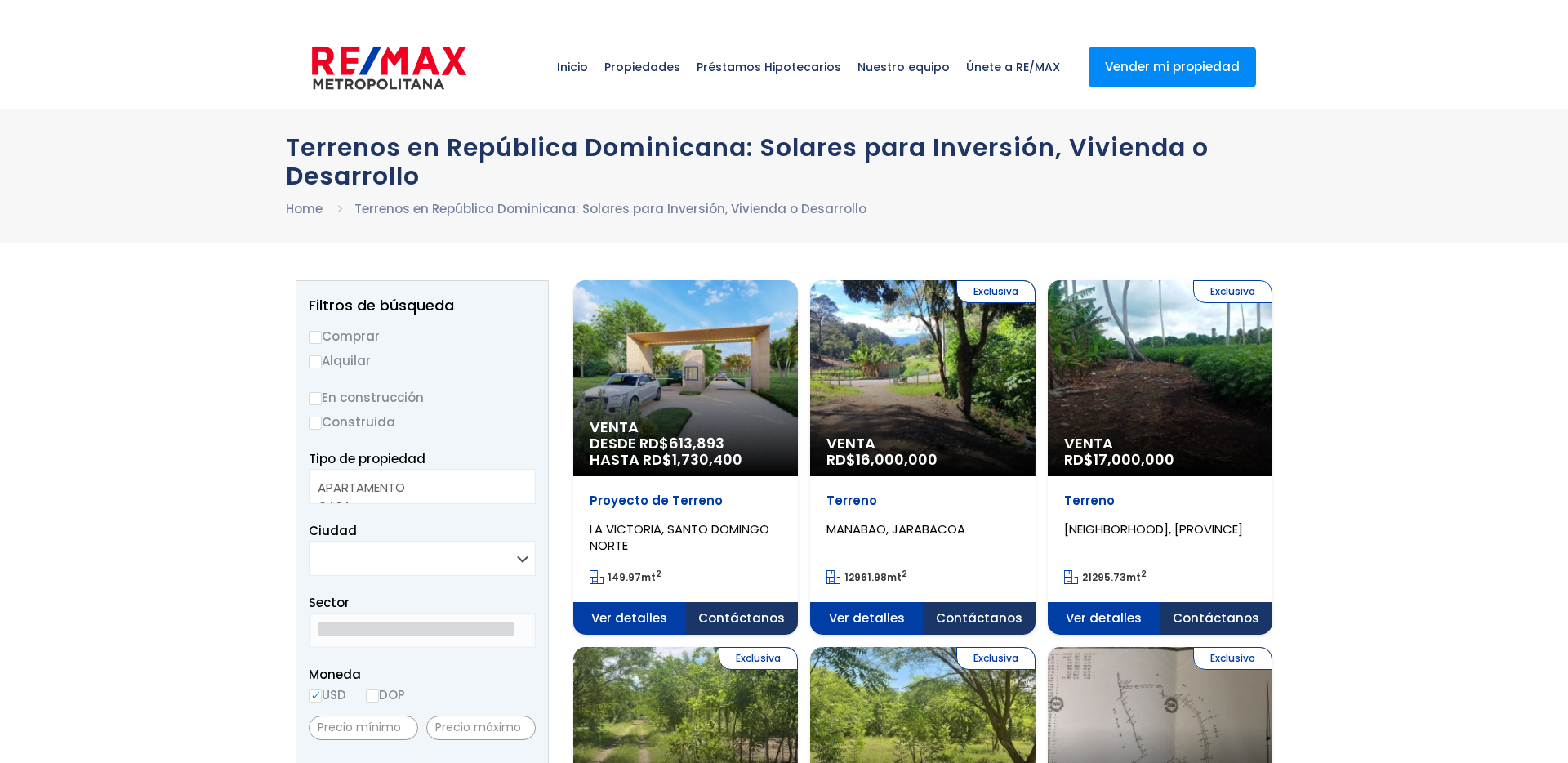 select 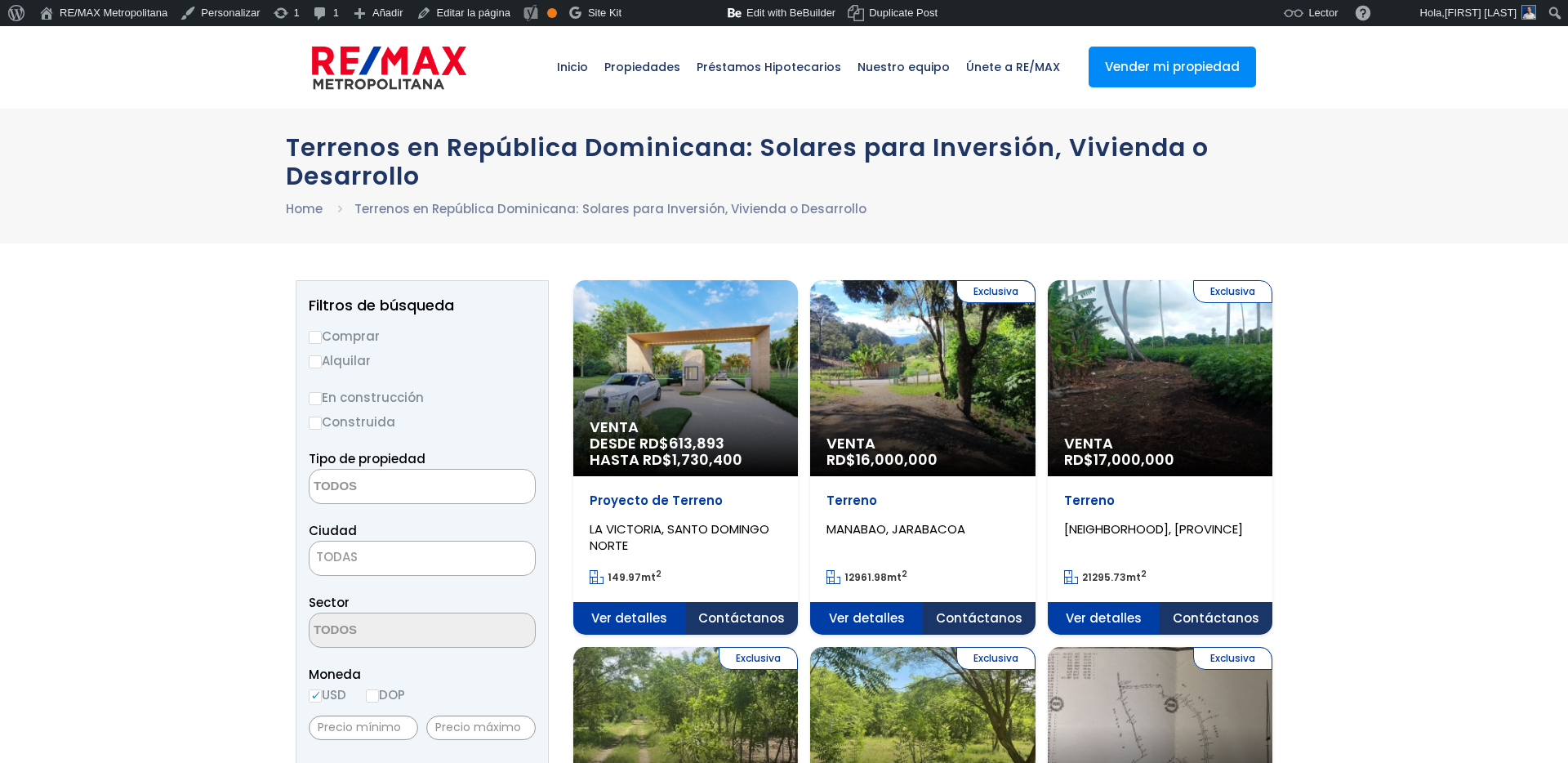 scroll, scrollTop: 0, scrollLeft: 0, axis: both 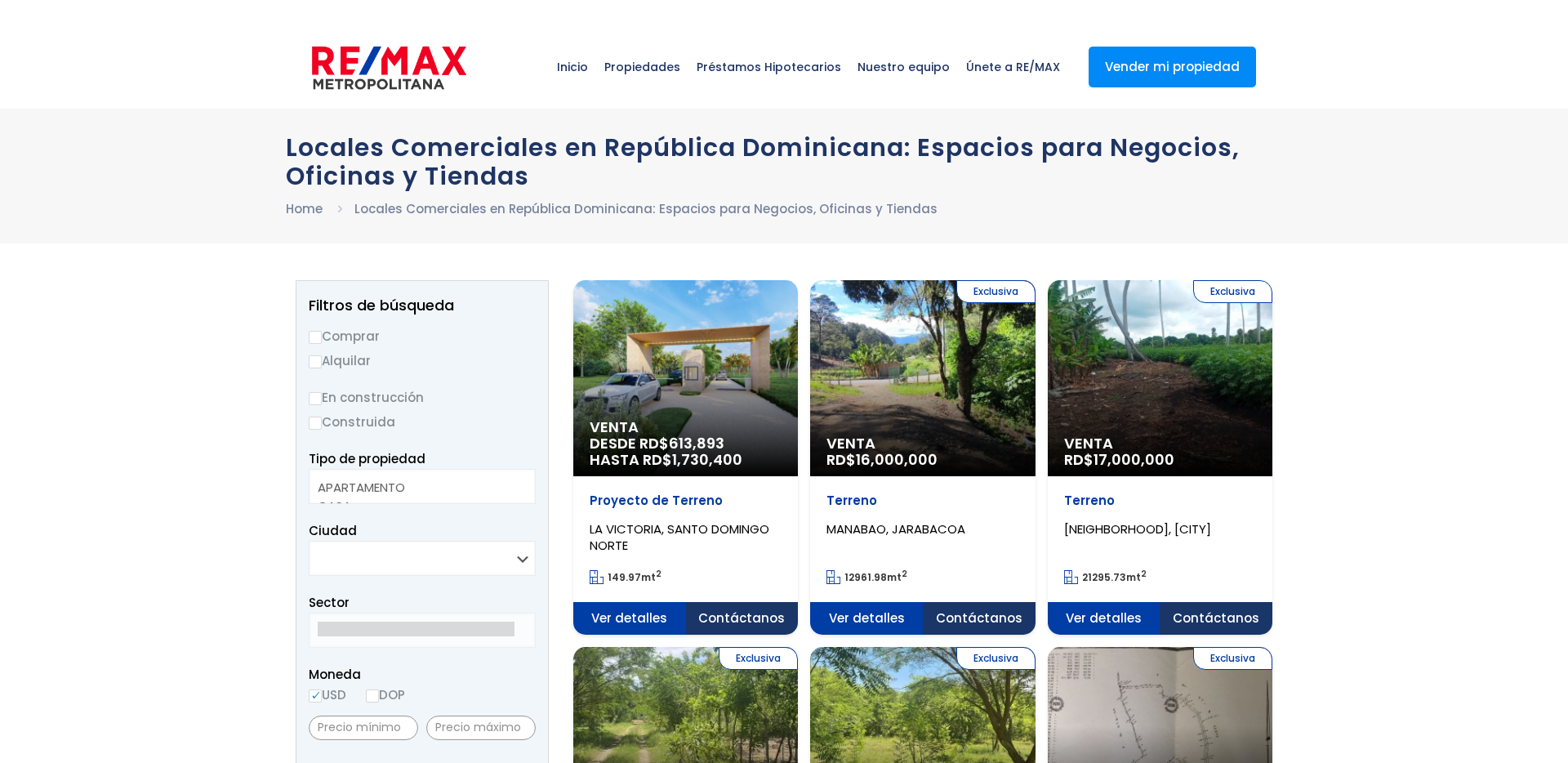 select 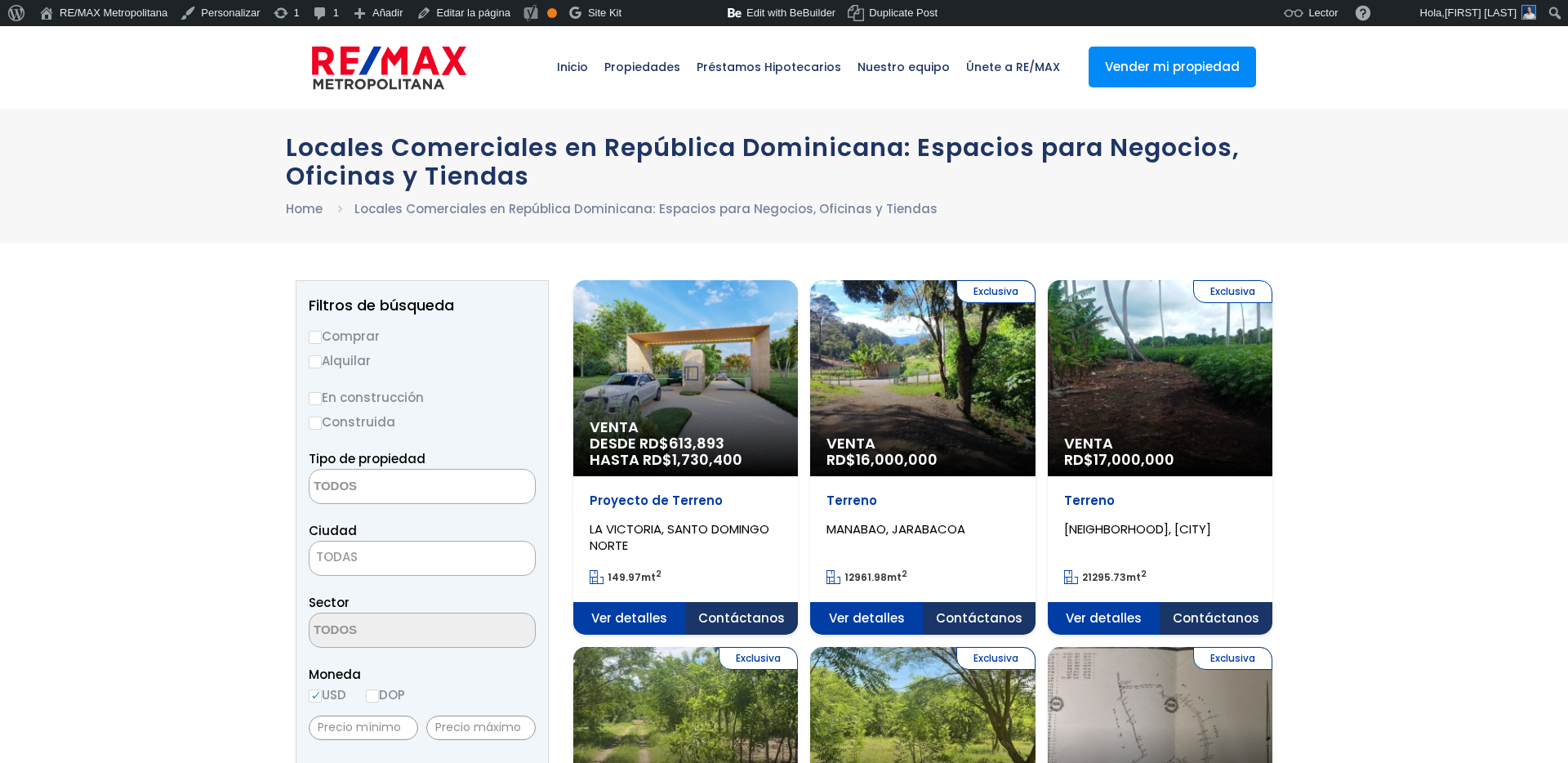 scroll, scrollTop: 0, scrollLeft: 0, axis: both 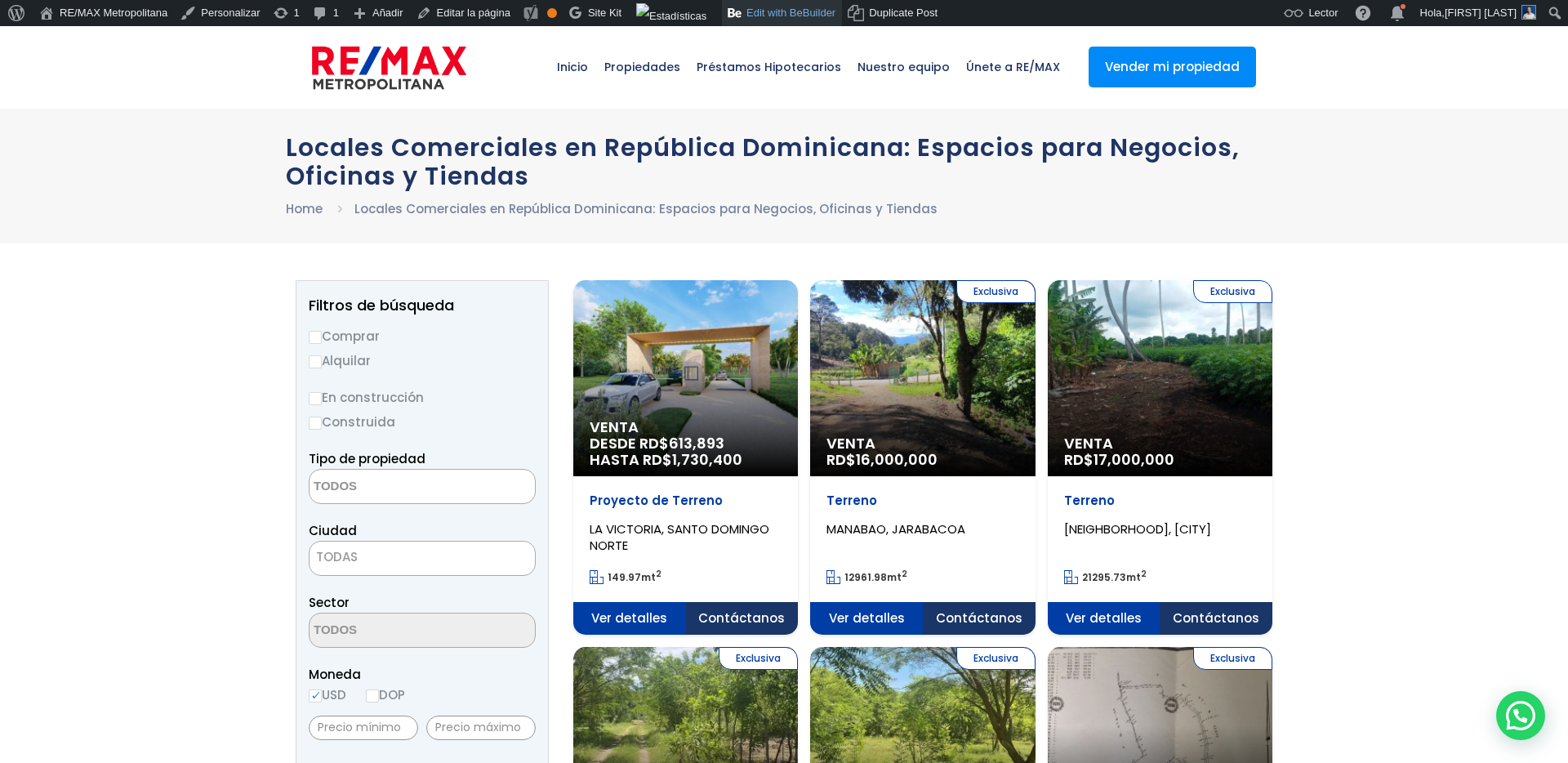 click on "Edit with BeBuilder" at bounding box center (782, 13) 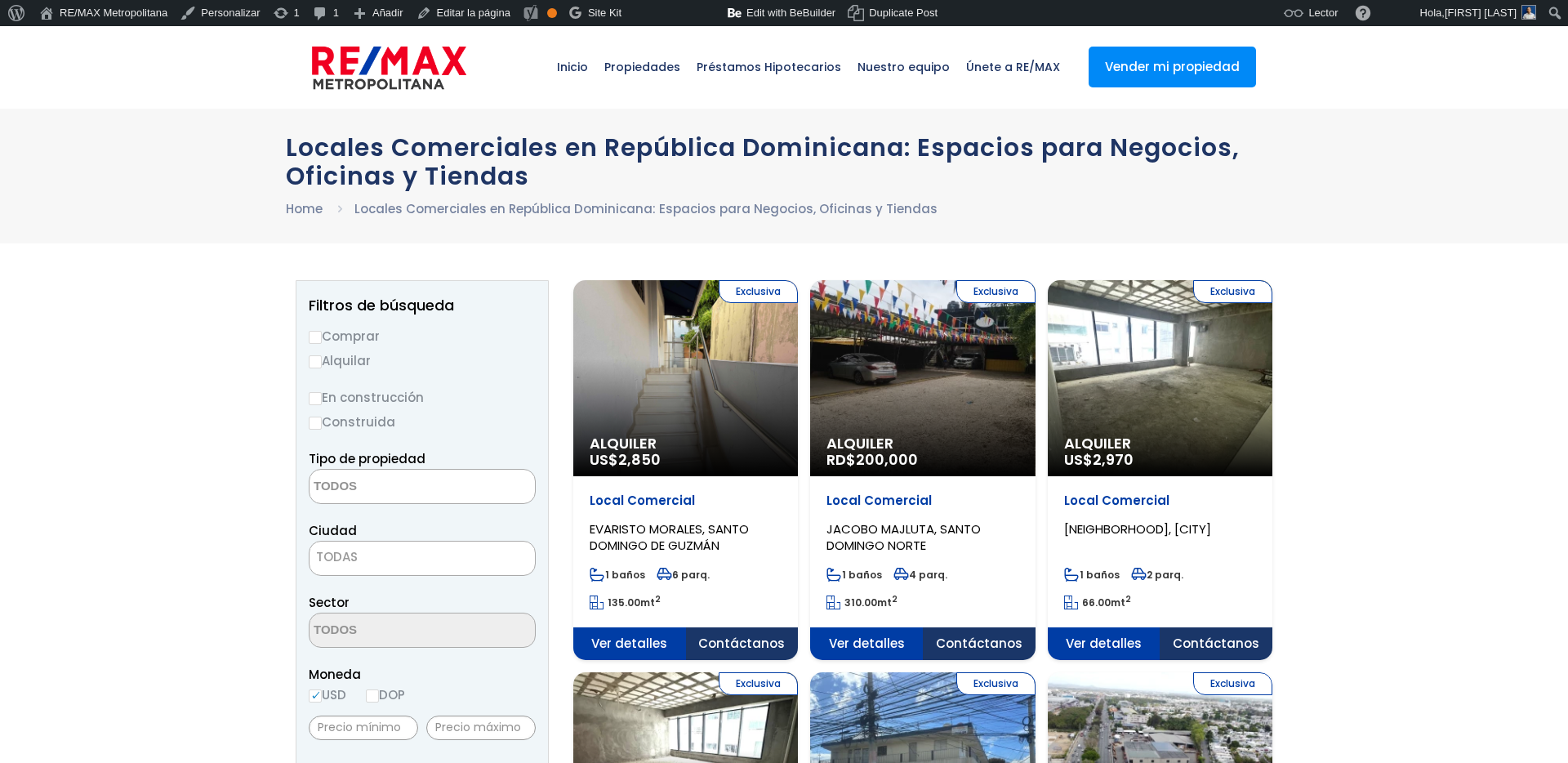 select 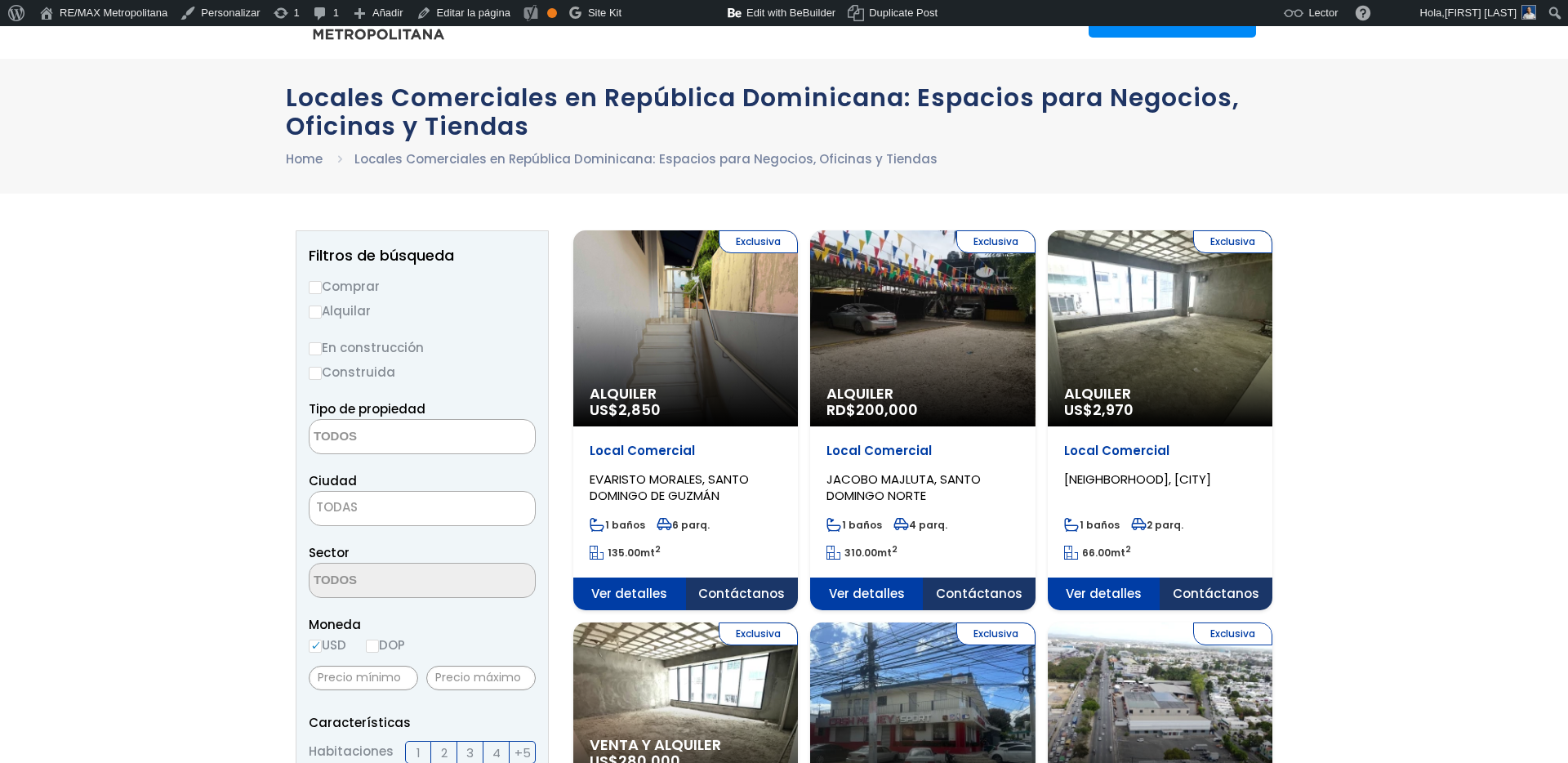 scroll, scrollTop: 0, scrollLeft: 0, axis: both 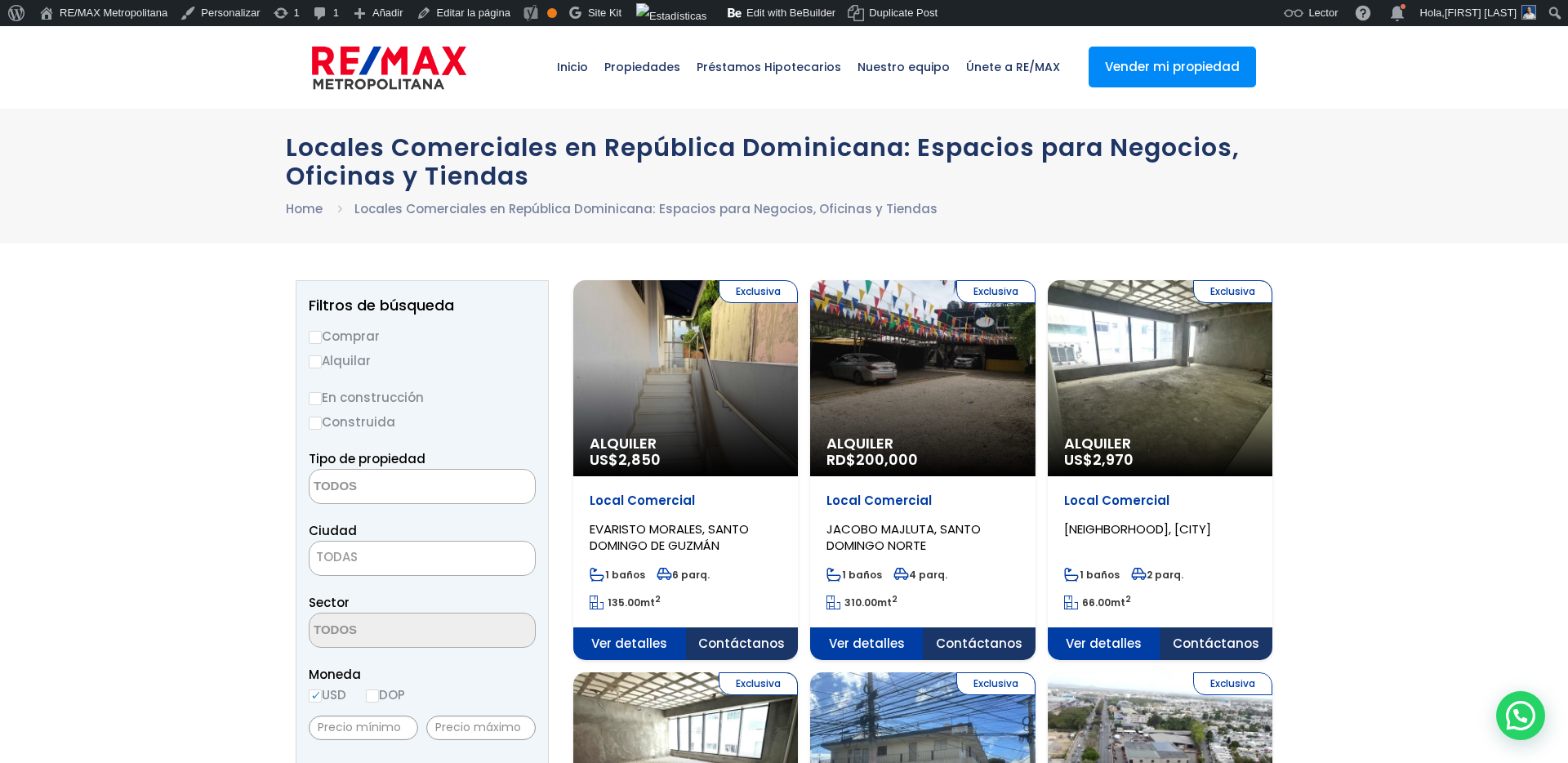 click at bounding box center (389, 68) 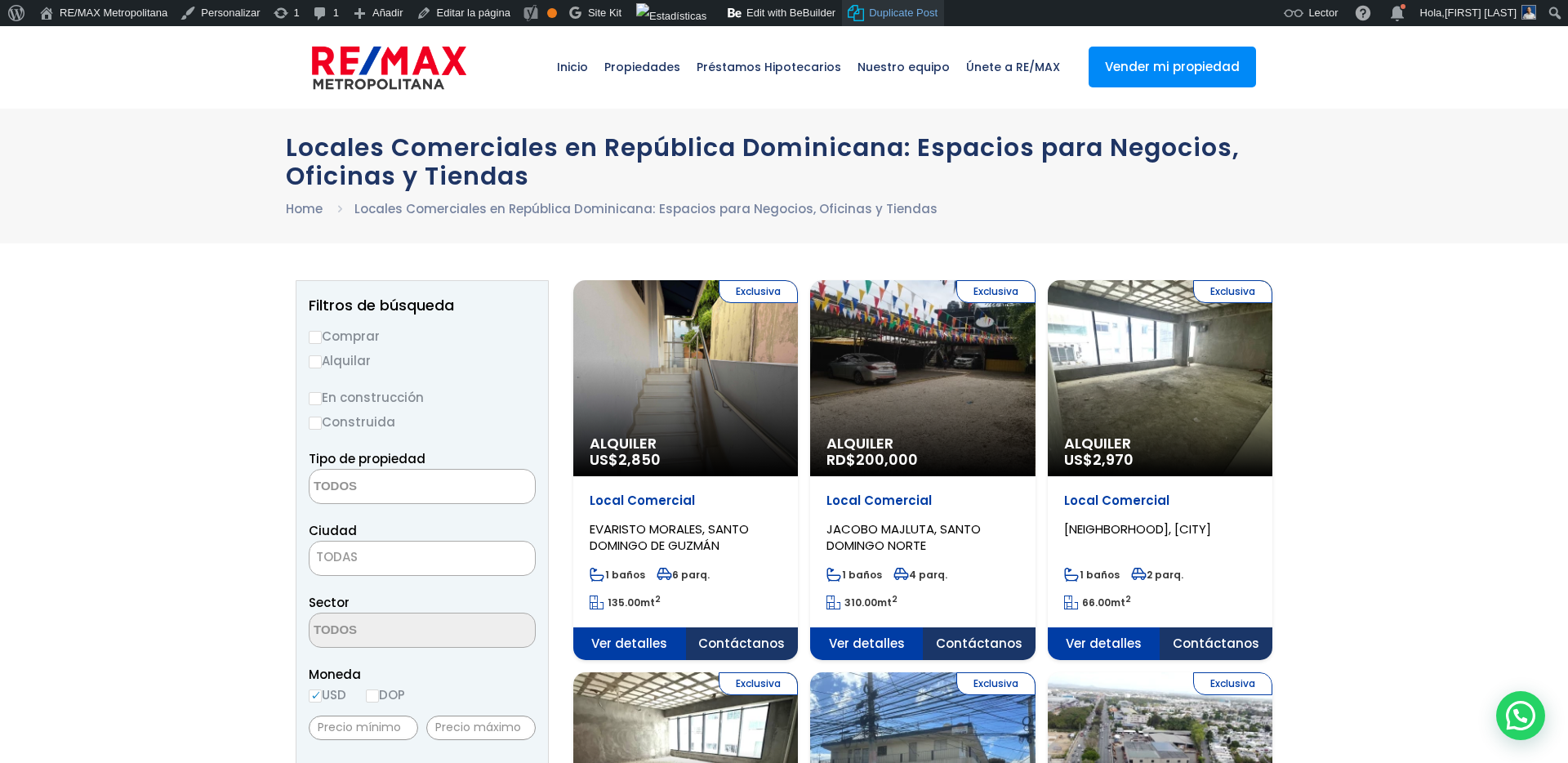 click on "Duplicate Post" at bounding box center [903, 13] 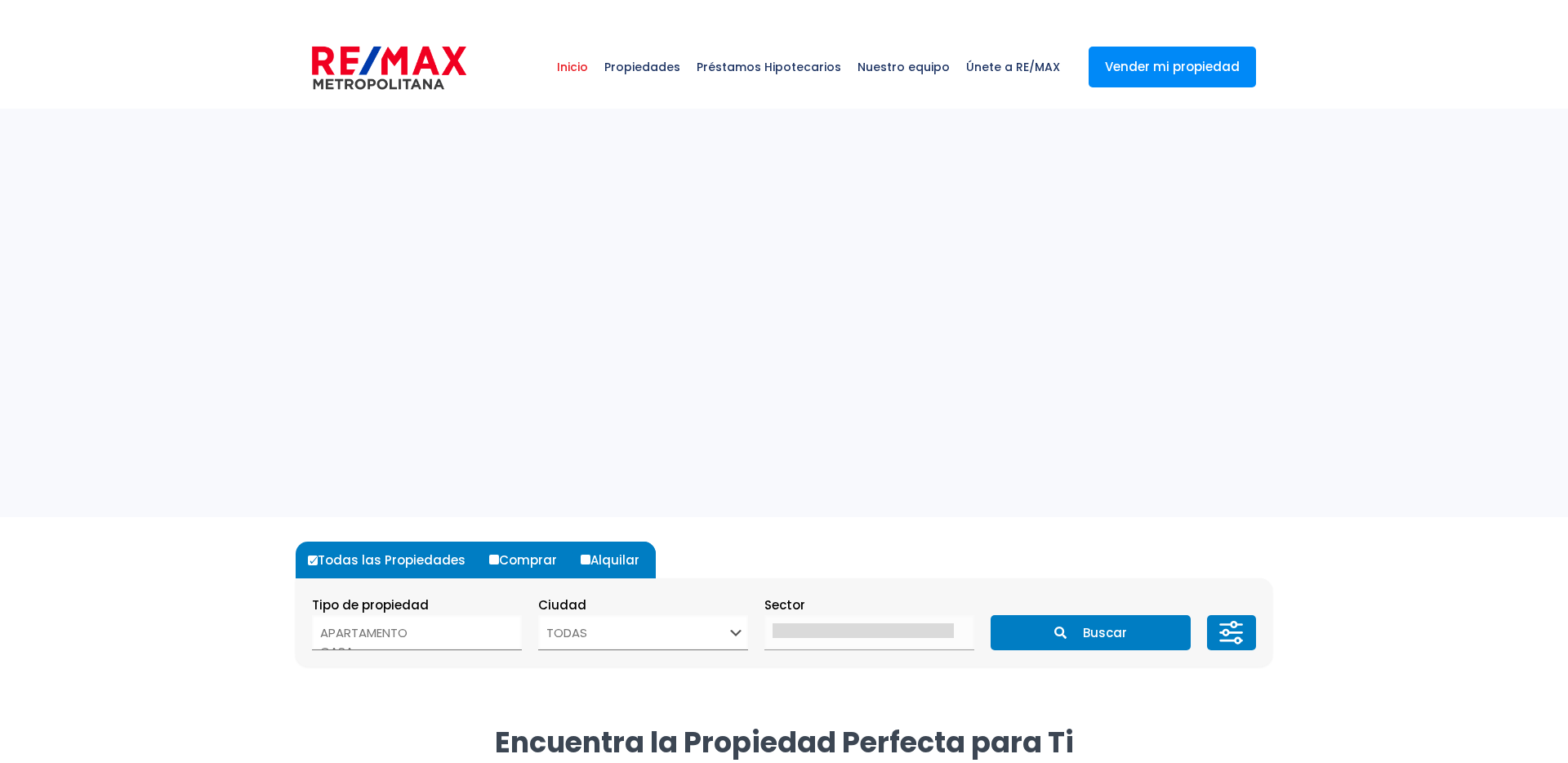 select 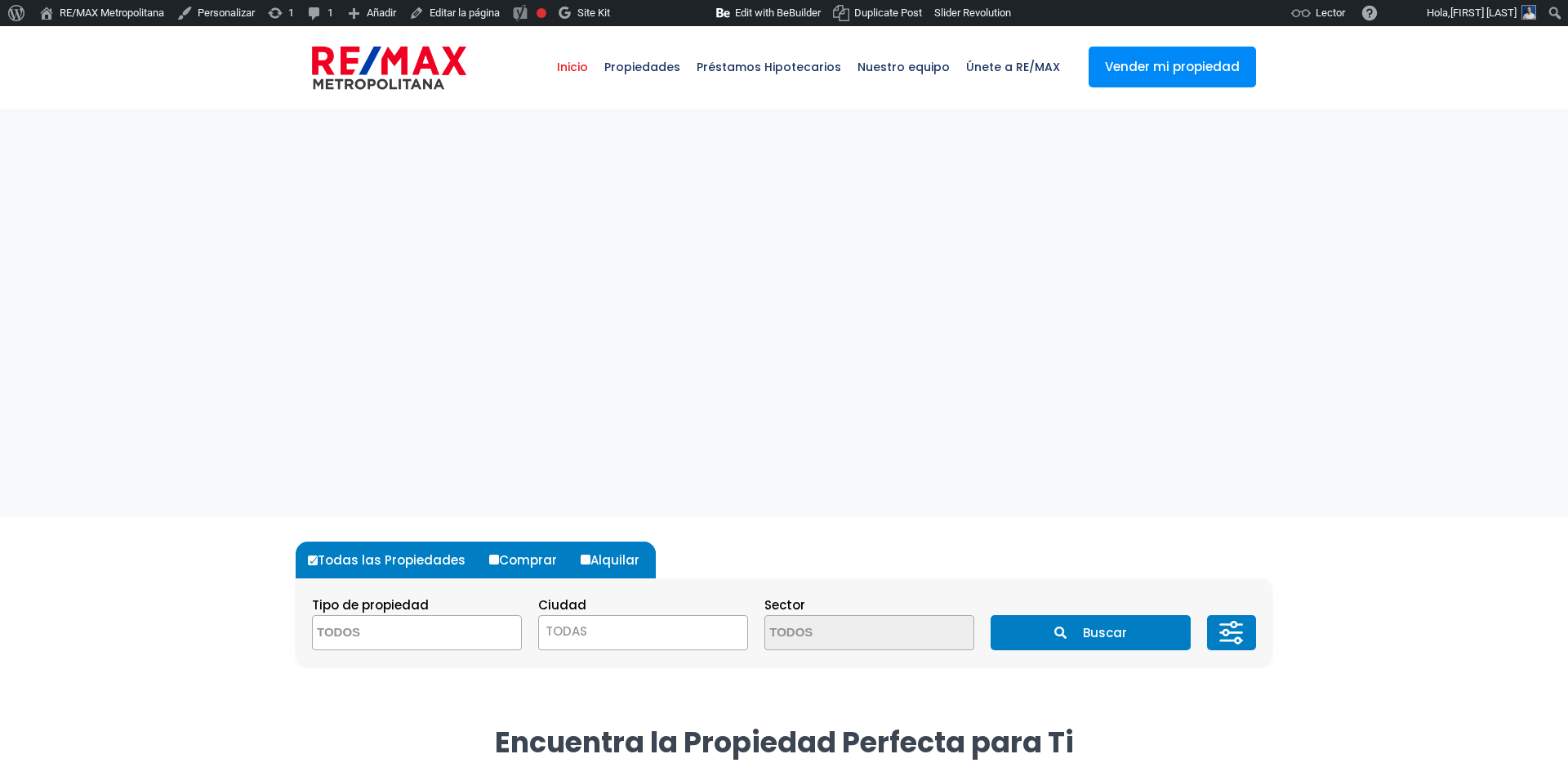 scroll, scrollTop: 0, scrollLeft: 0, axis: both 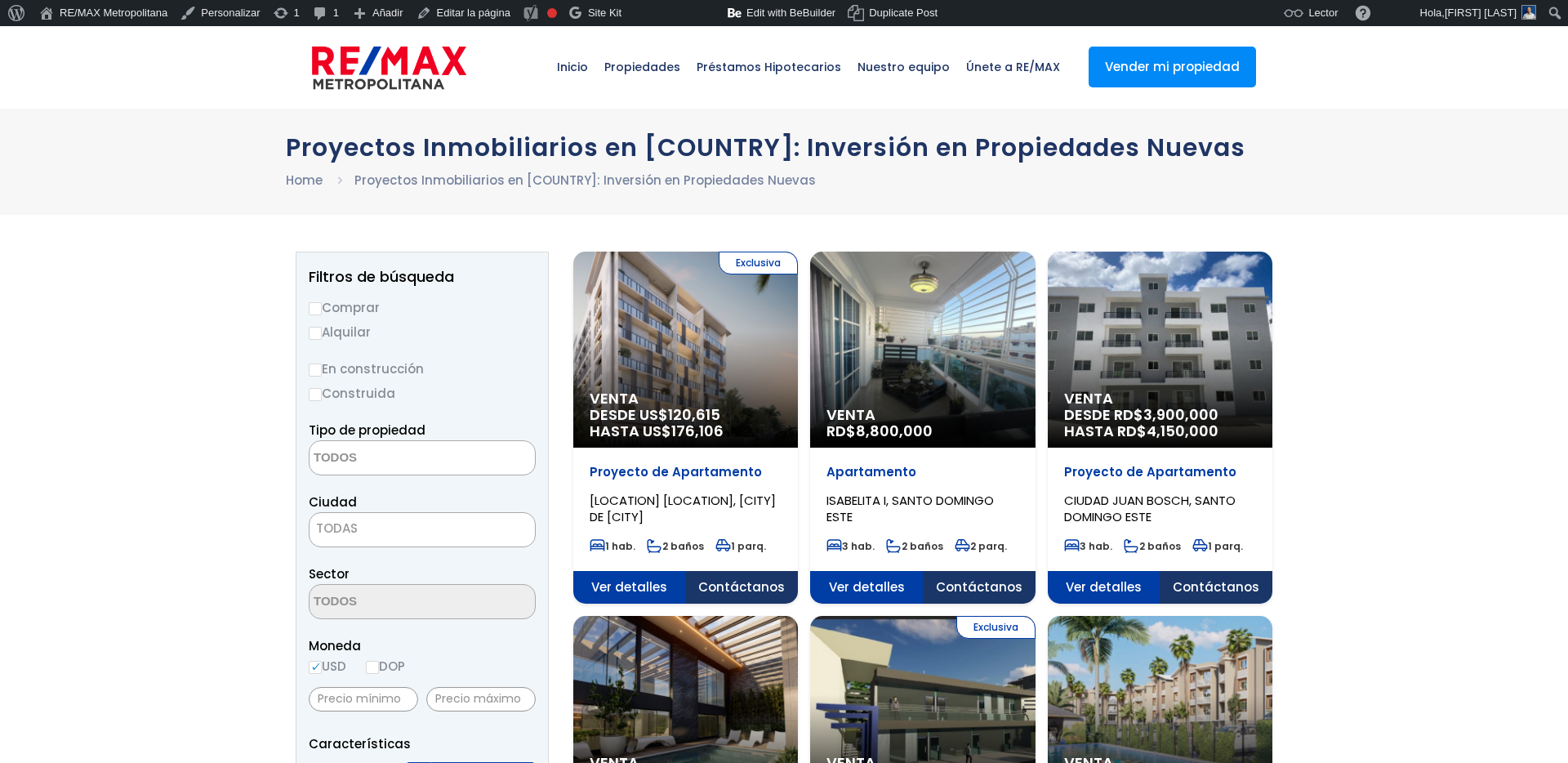 select 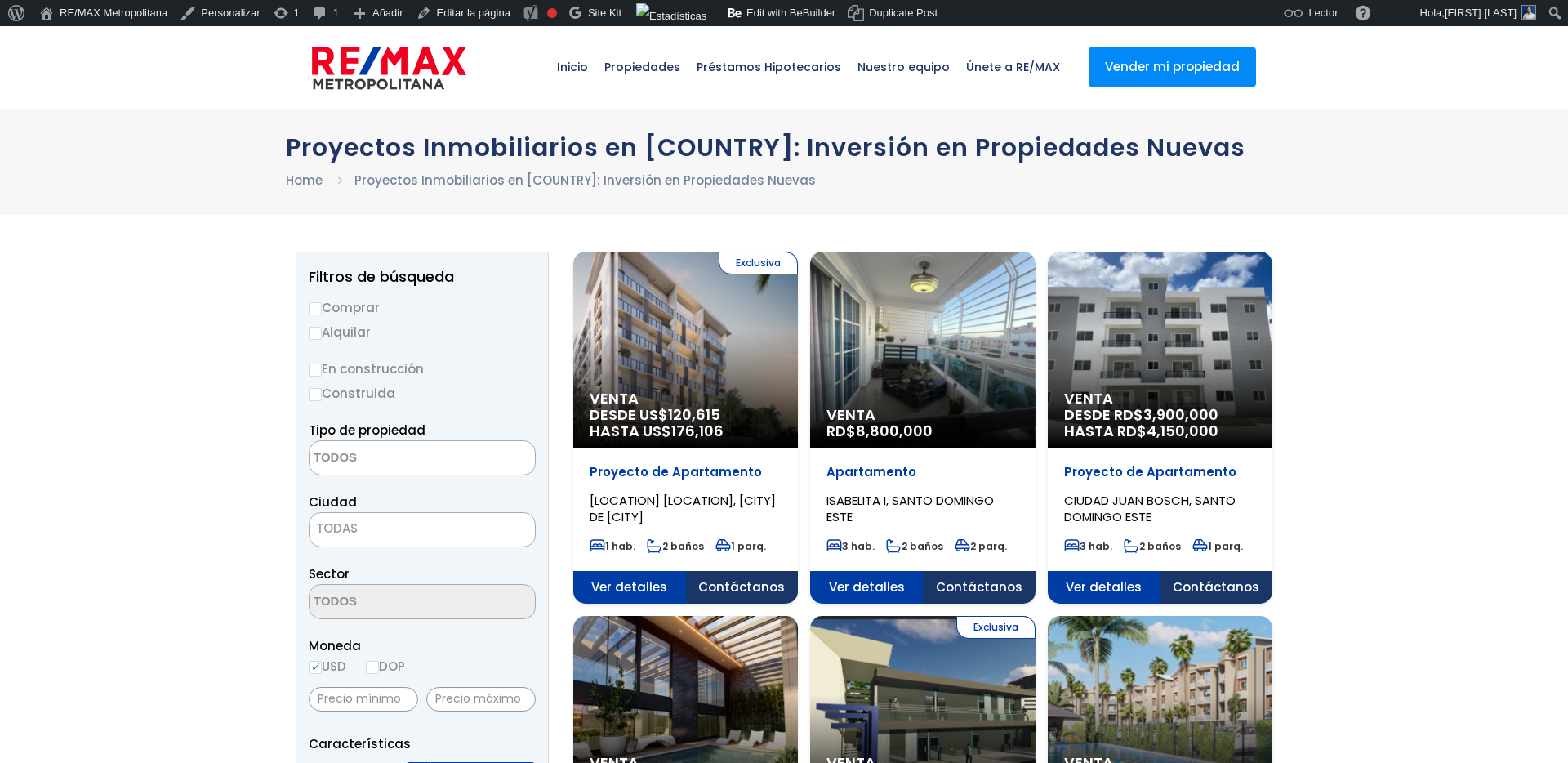 scroll, scrollTop: 0, scrollLeft: 0, axis: both 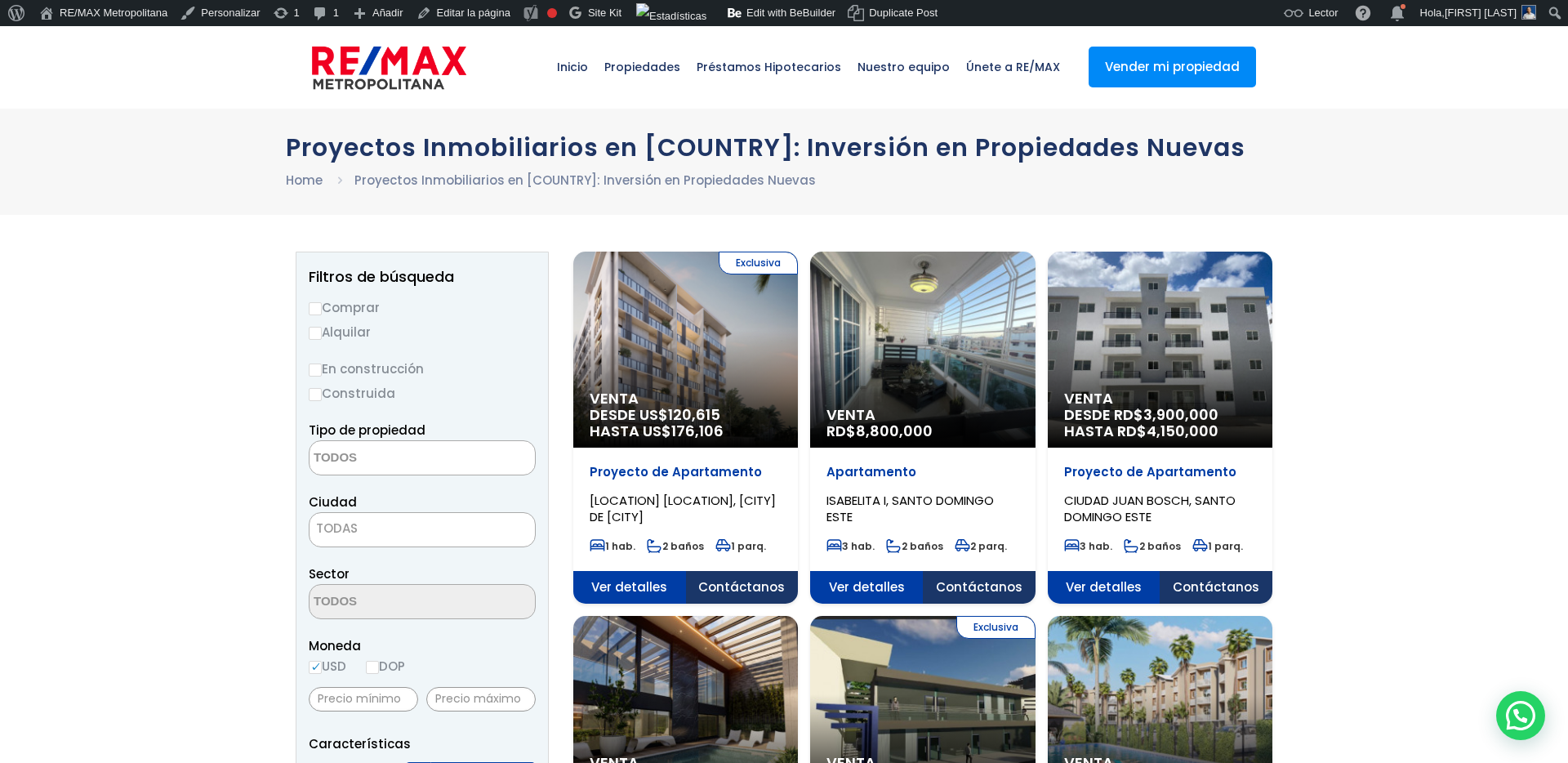 click at bounding box center (389, 68) 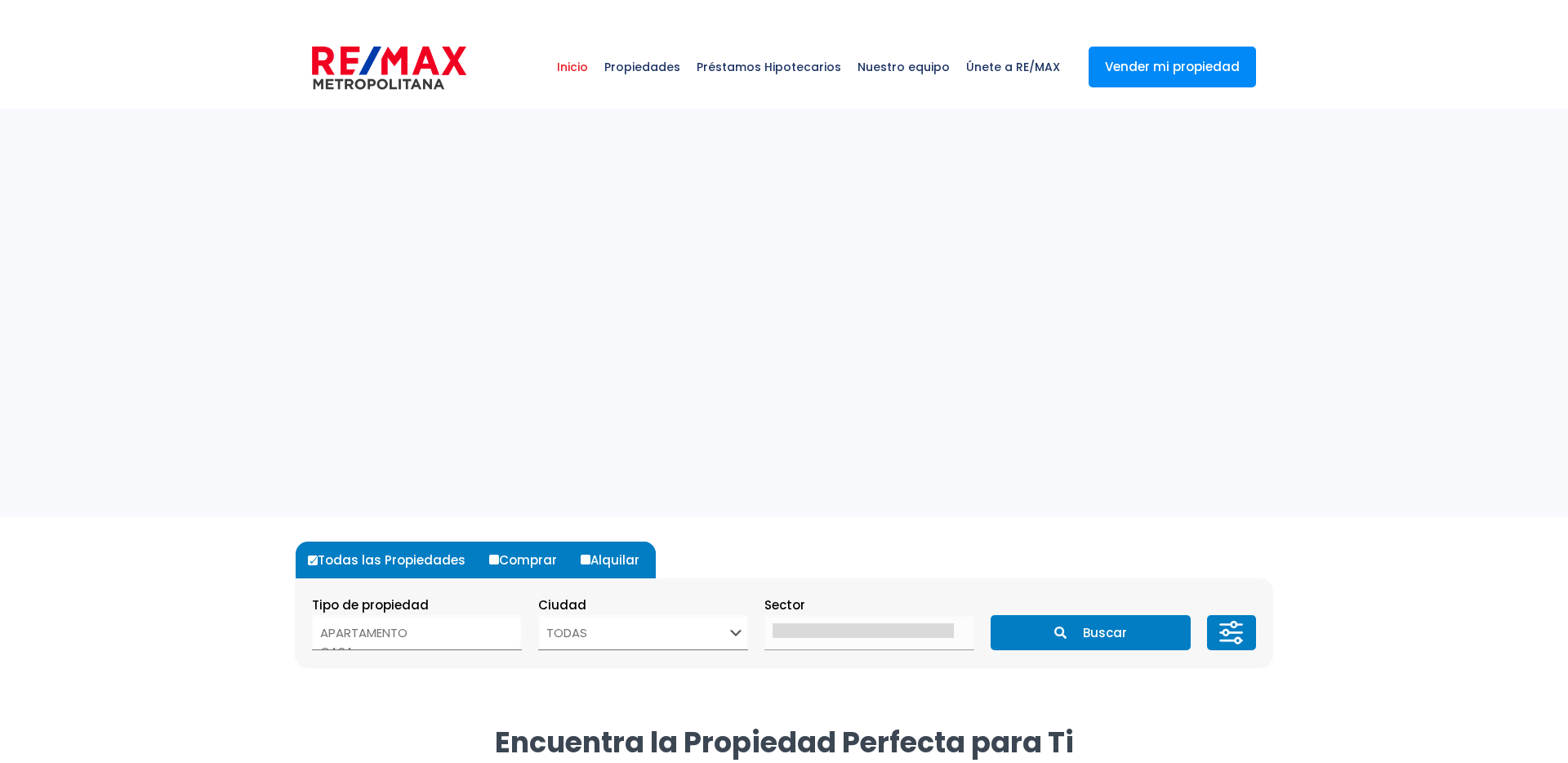 select 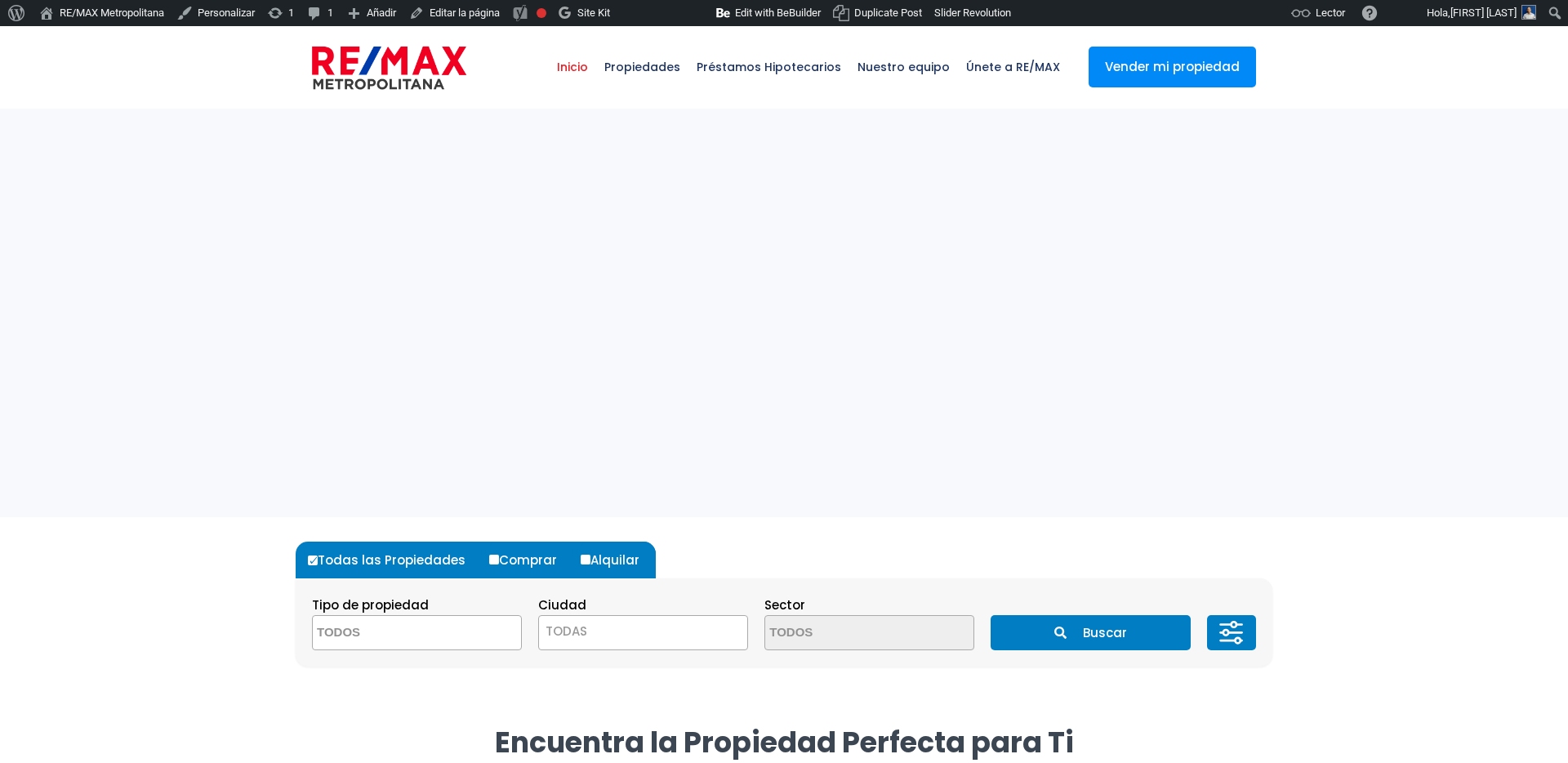 scroll, scrollTop: 0, scrollLeft: 0, axis: both 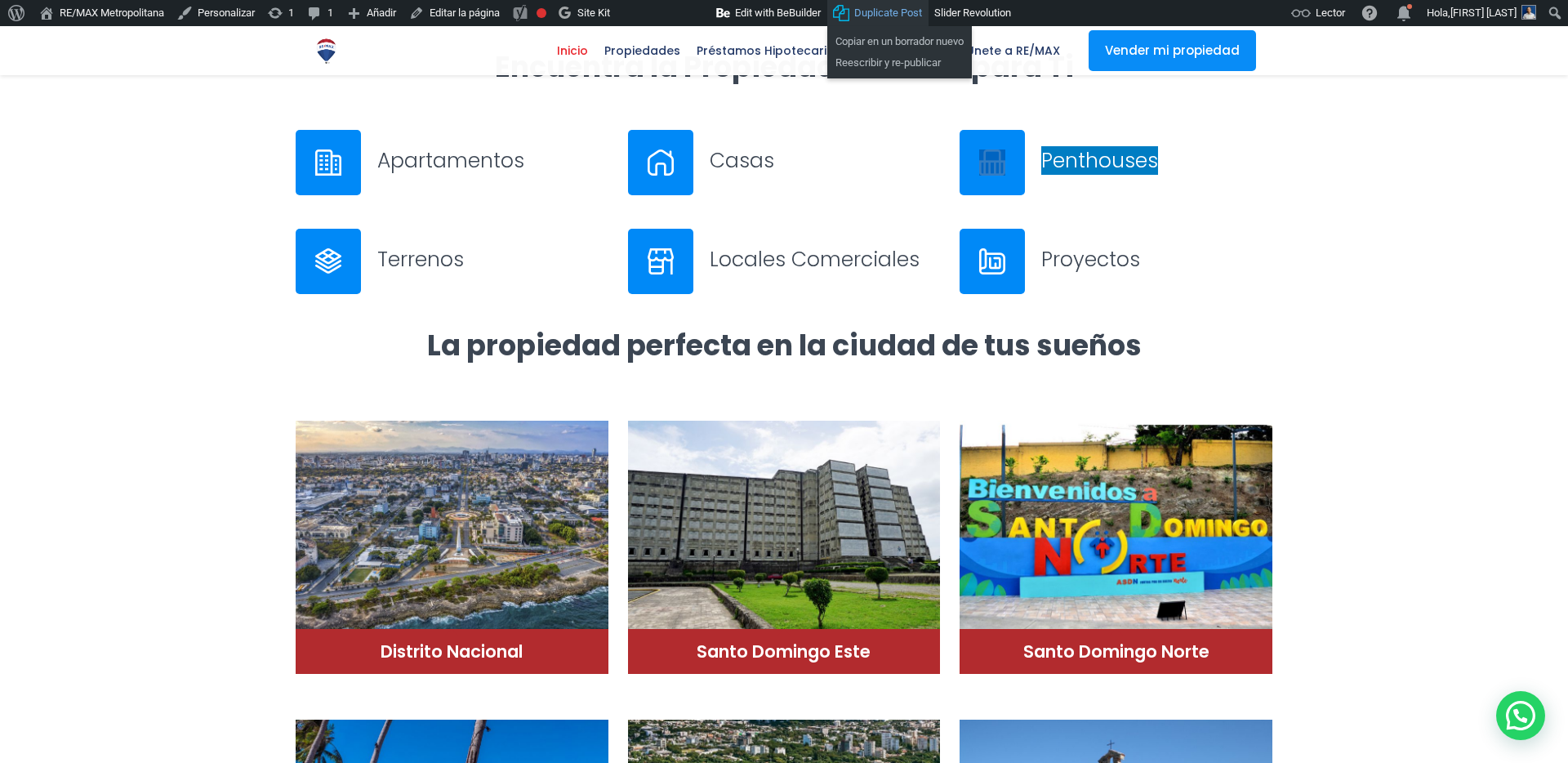 drag, startPoint x: 1076, startPoint y: 171, endPoint x: 948, endPoint y: 19, distance: 198.71588 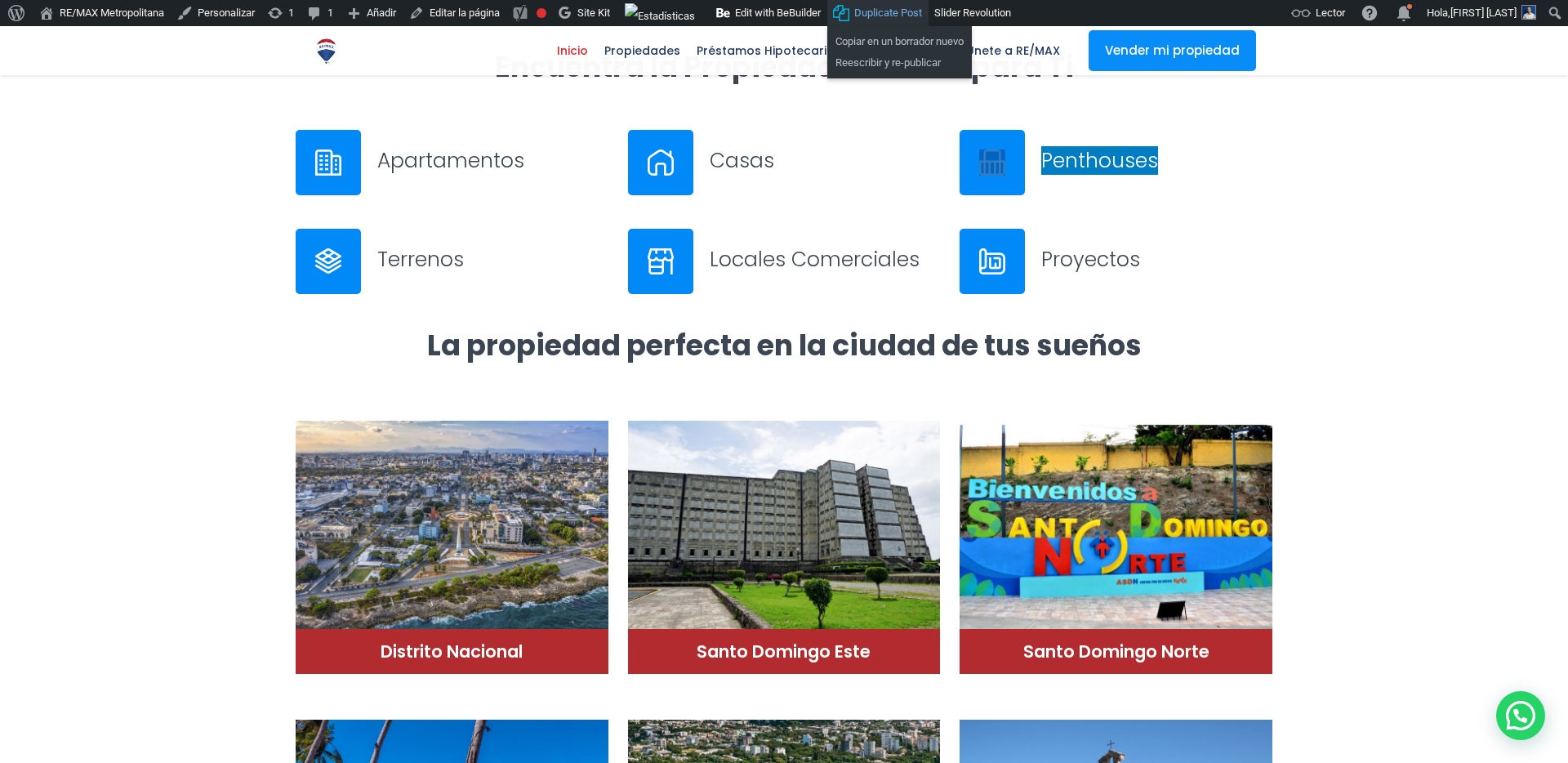 click on "X
Inicio
Propiedades
Préstamos Hipotecarios
Calculadora de préstamos
Nuestro equipo
Únete a RE/MAX
Vender mi propiedad
.path{fill:none;stroke:#000;stroke-miterlimit:10;stroke-width:1.5px;}
✕
Más  oportunidades , menos preocupaciones
Consigue tu préstamo hipotecario con opciones flexibles y  tasas  preferenciales con nuestros bancos asociados.
Completa el formulario
Con experiencia, compromiso y asesoramiento experto, hacemos que tu propiedad encuentre comprador en tiempo récord.
Vende  rápido  y sin complicaciones
Vender mi propiedad
Más que una agencia, una   oportunidad  de éxito
Únete a nuestro equipo" at bounding box center [784, 1240] 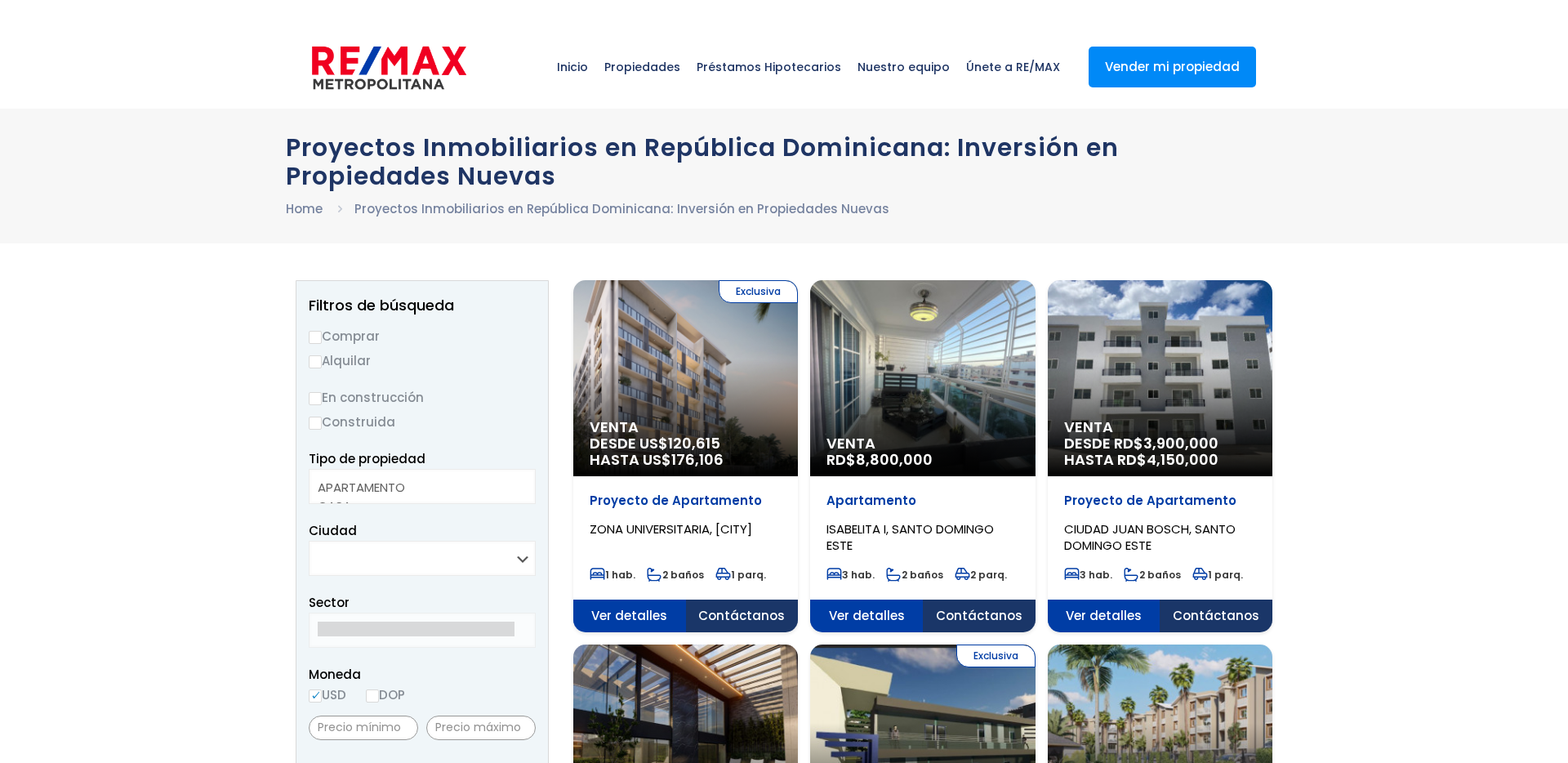 select 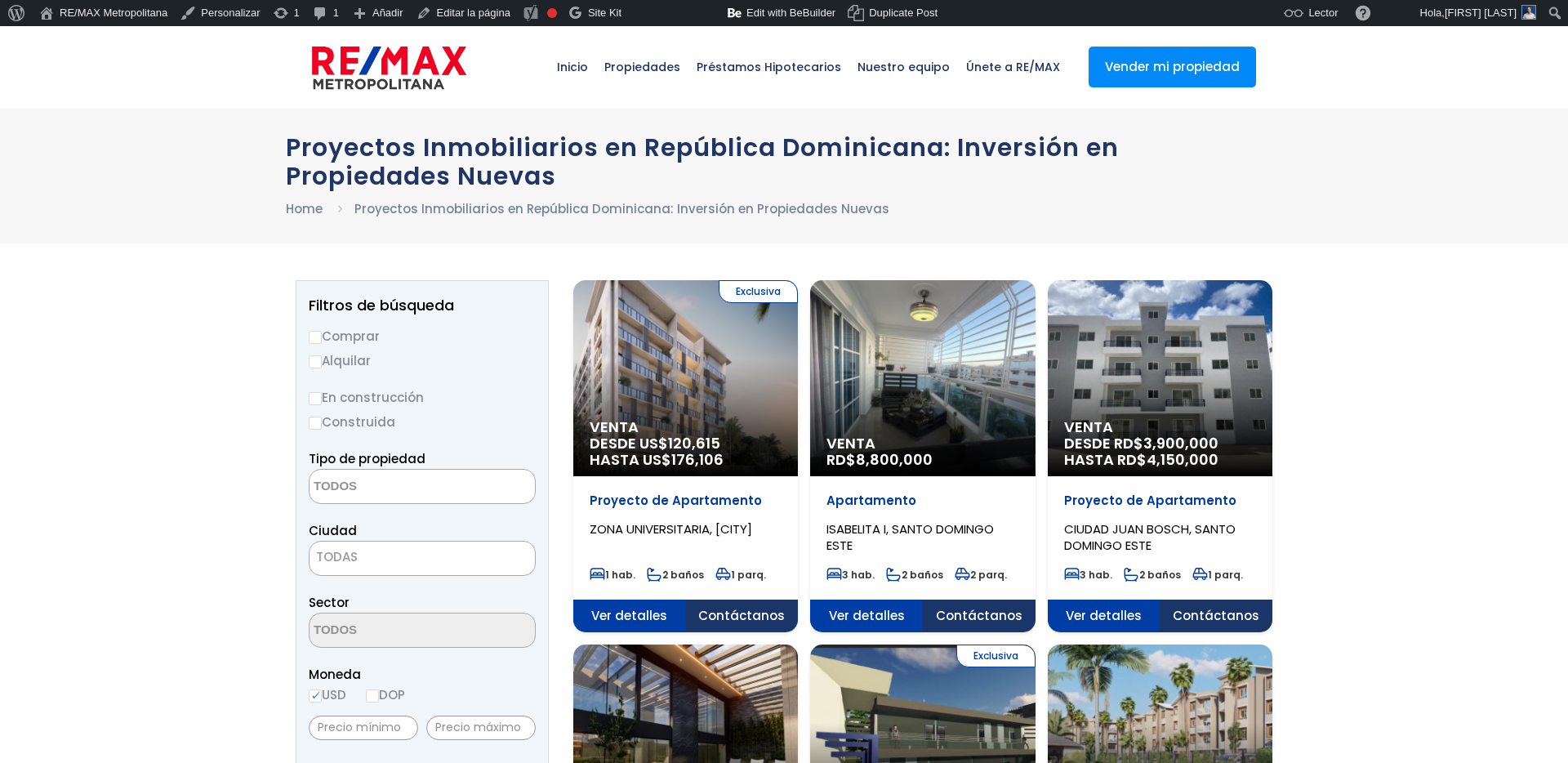 scroll, scrollTop: 0, scrollLeft: 0, axis: both 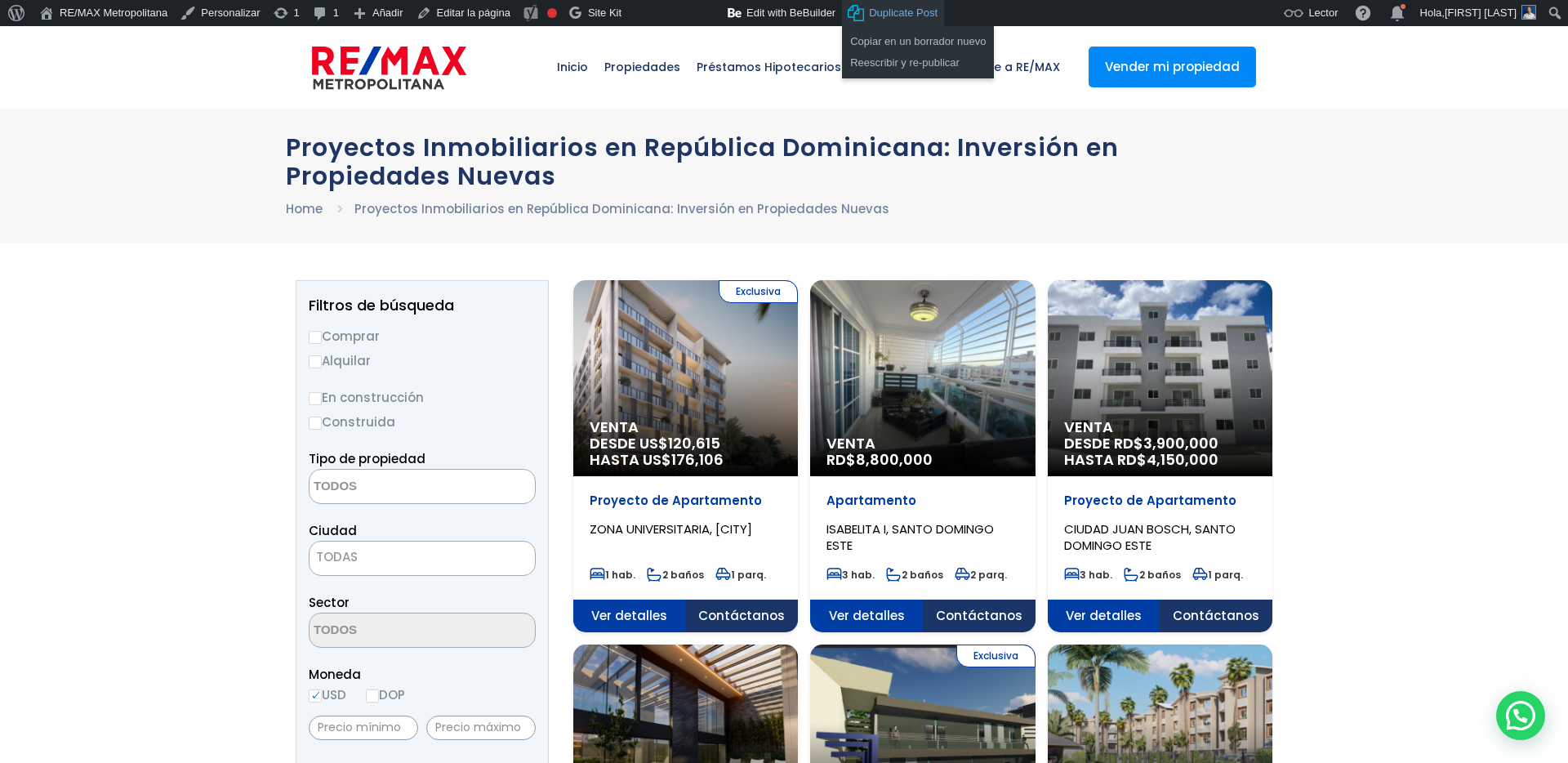click on "Duplicate Post" at bounding box center [903, 13] 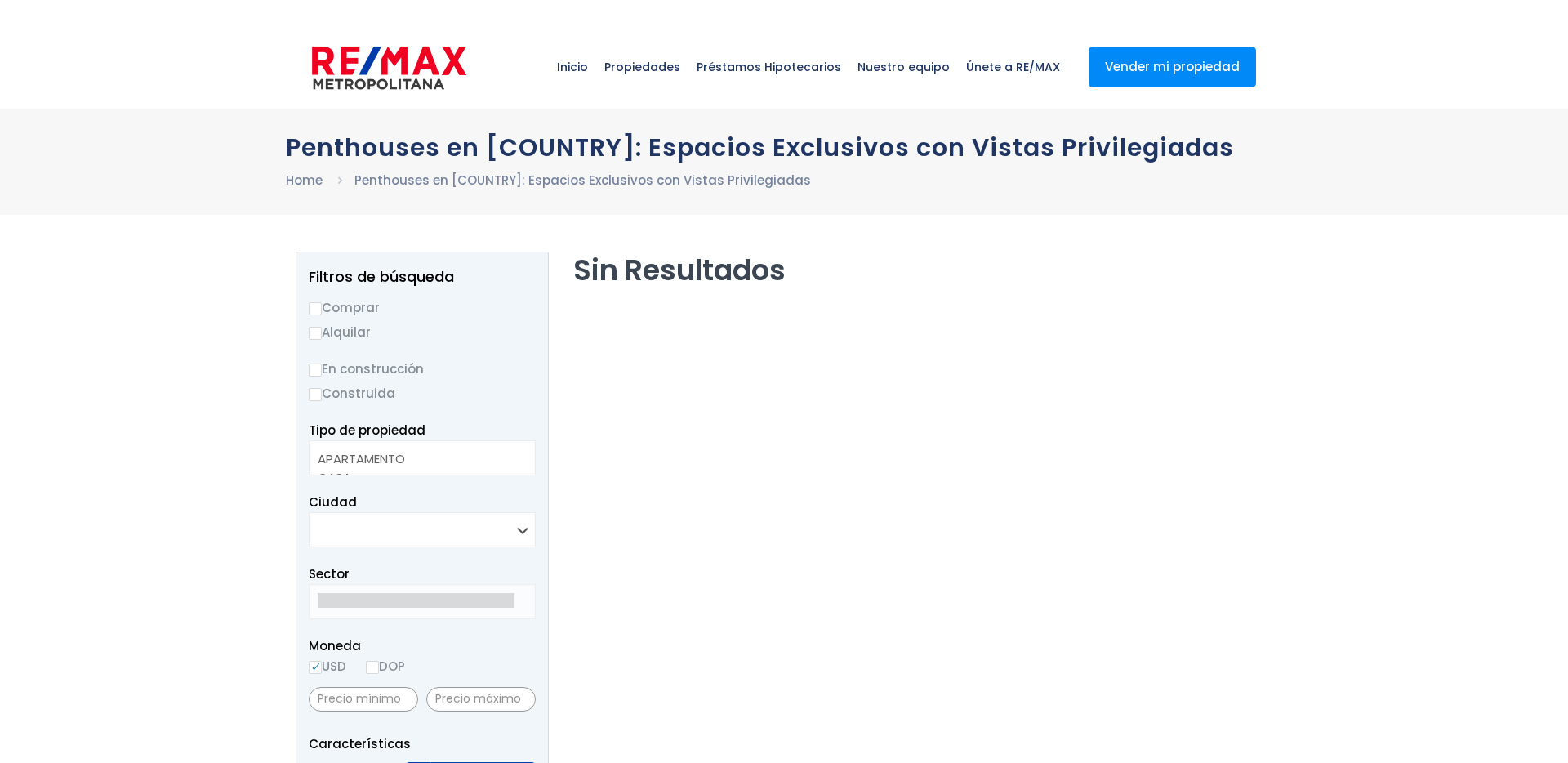select 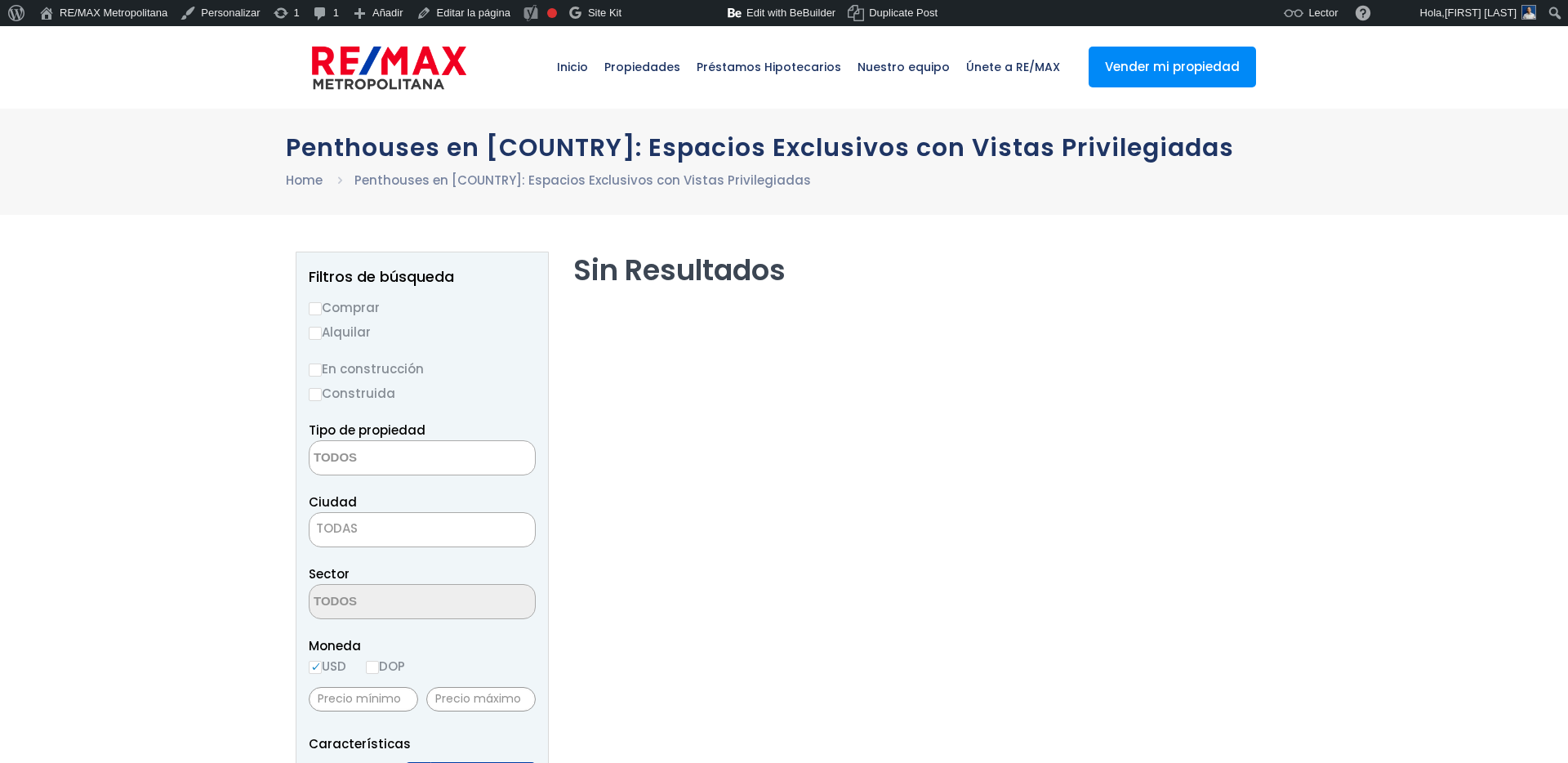 scroll, scrollTop: 0, scrollLeft: 0, axis: both 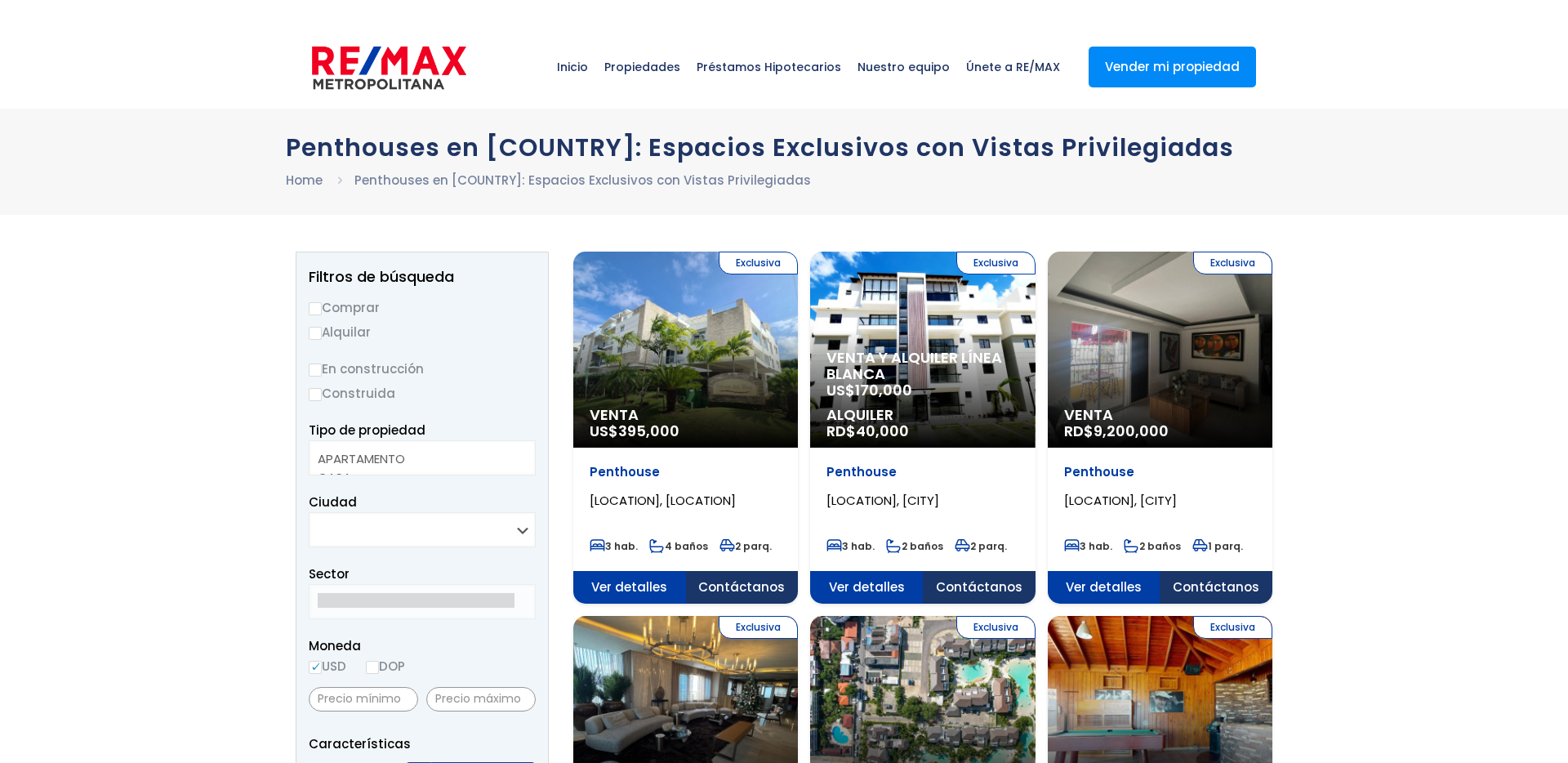 select 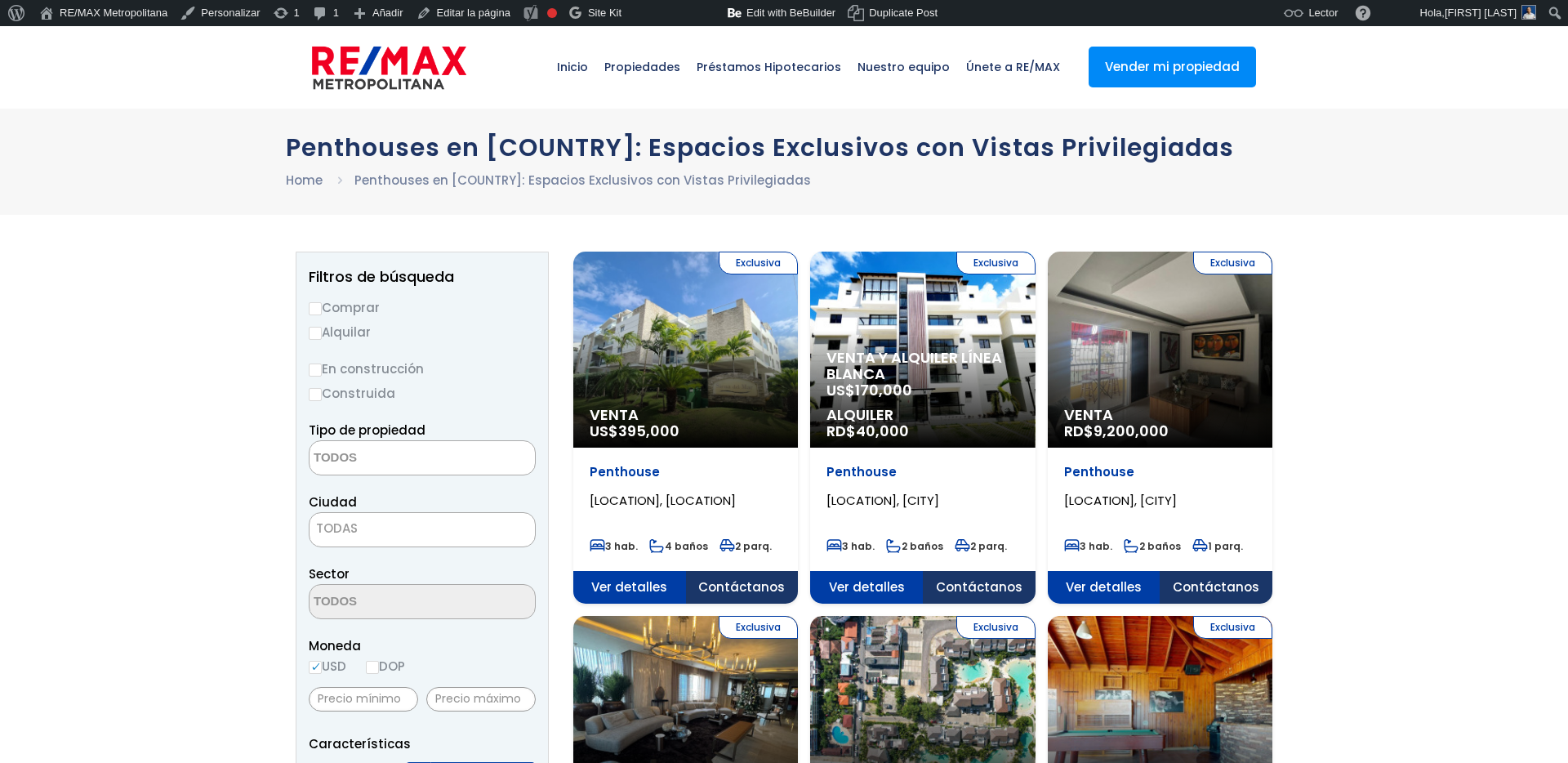 scroll, scrollTop: 0, scrollLeft: 0, axis: both 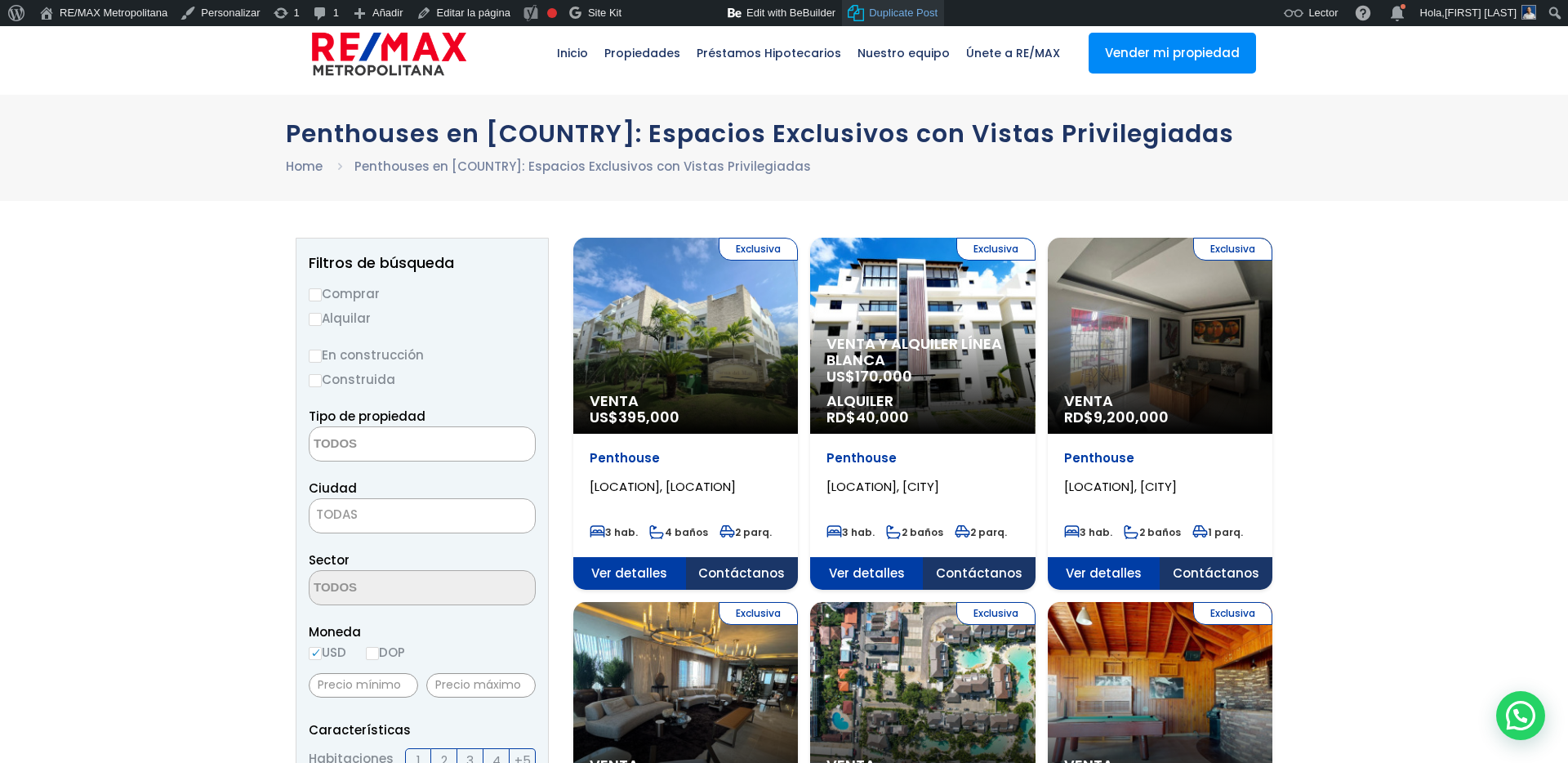 click on "Duplicate Post" at bounding box center (903, 13) 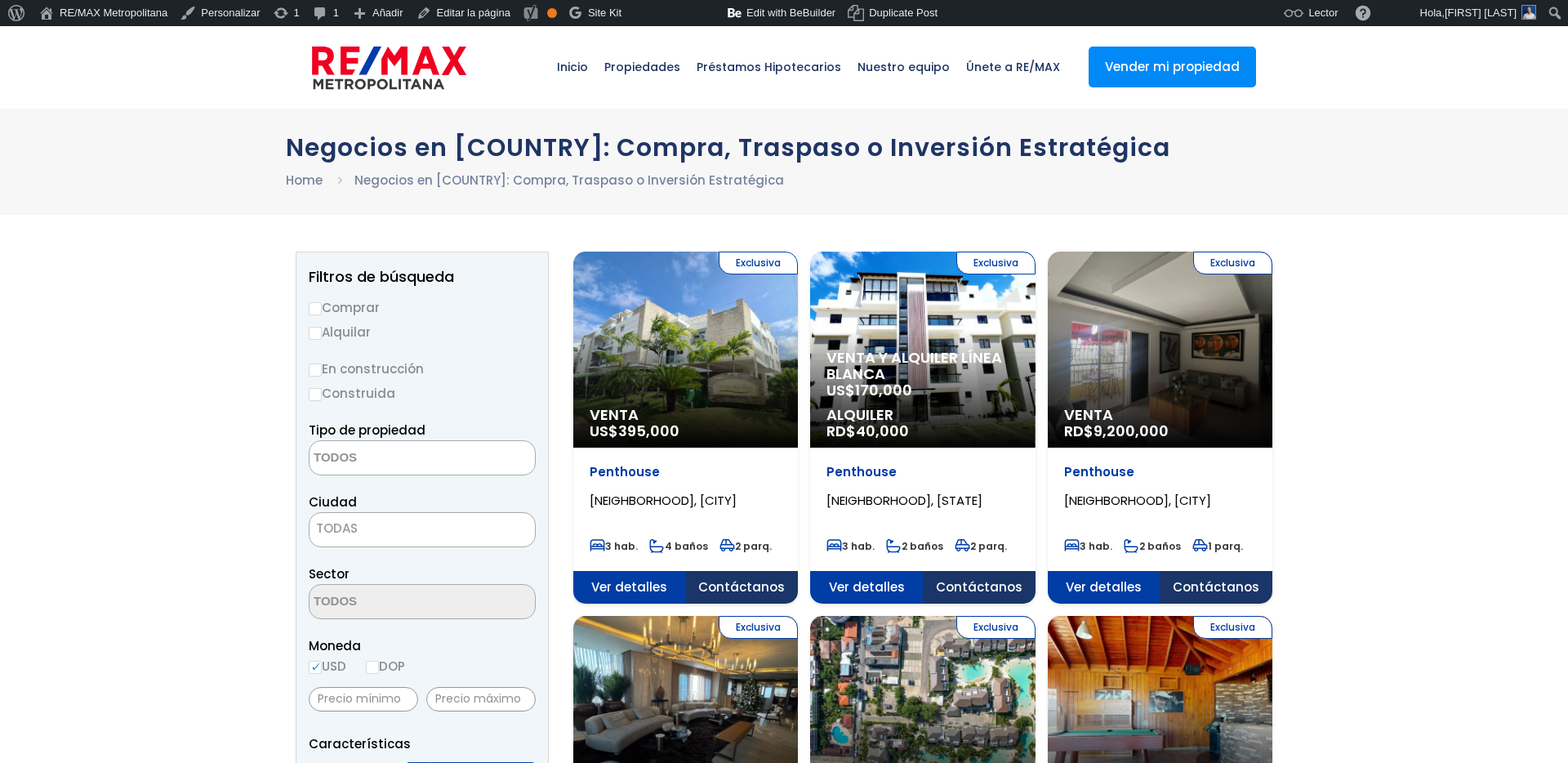 select 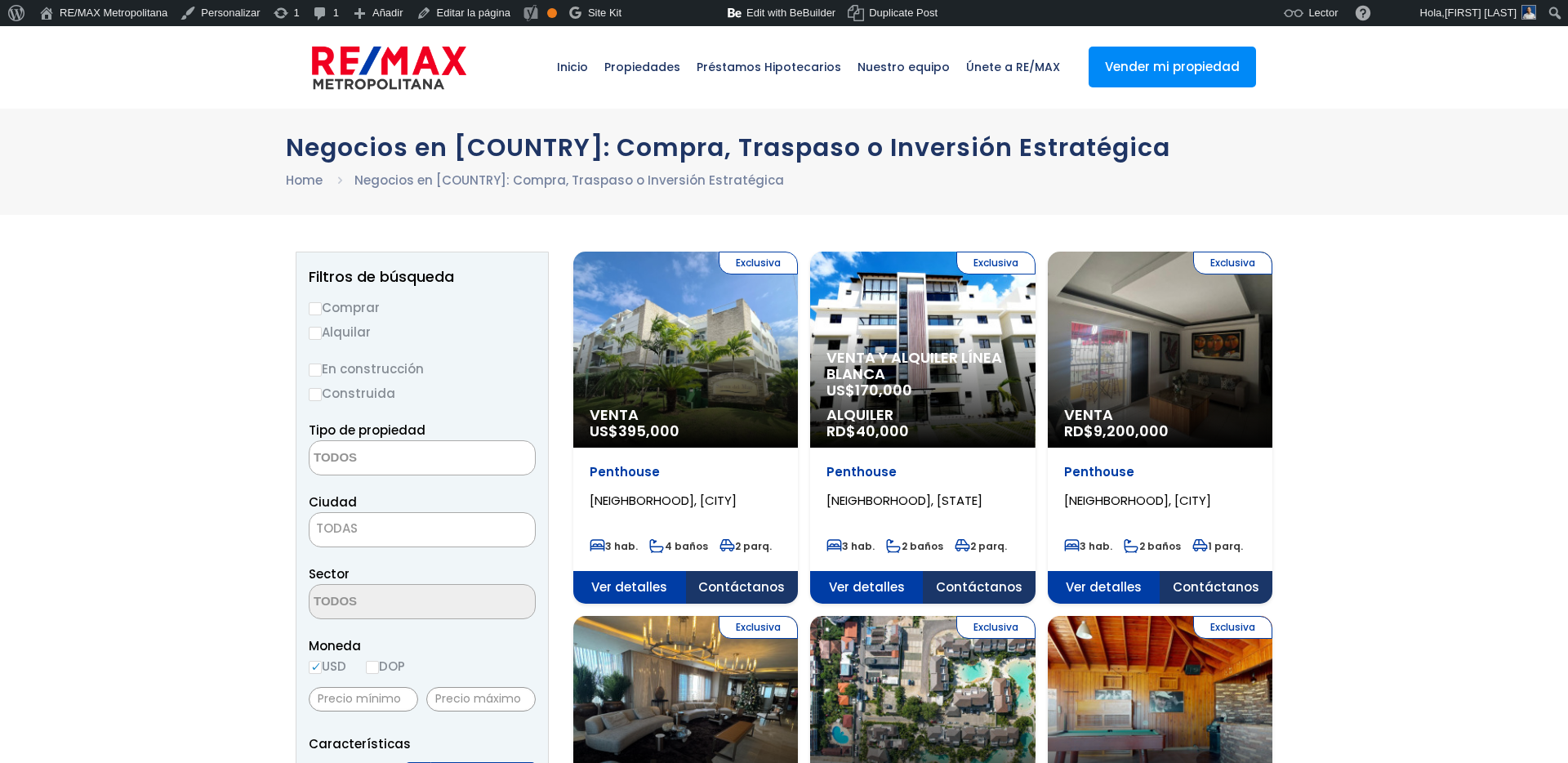 scroll, scrollTop: 0, scrollLeft: 0, axis: both 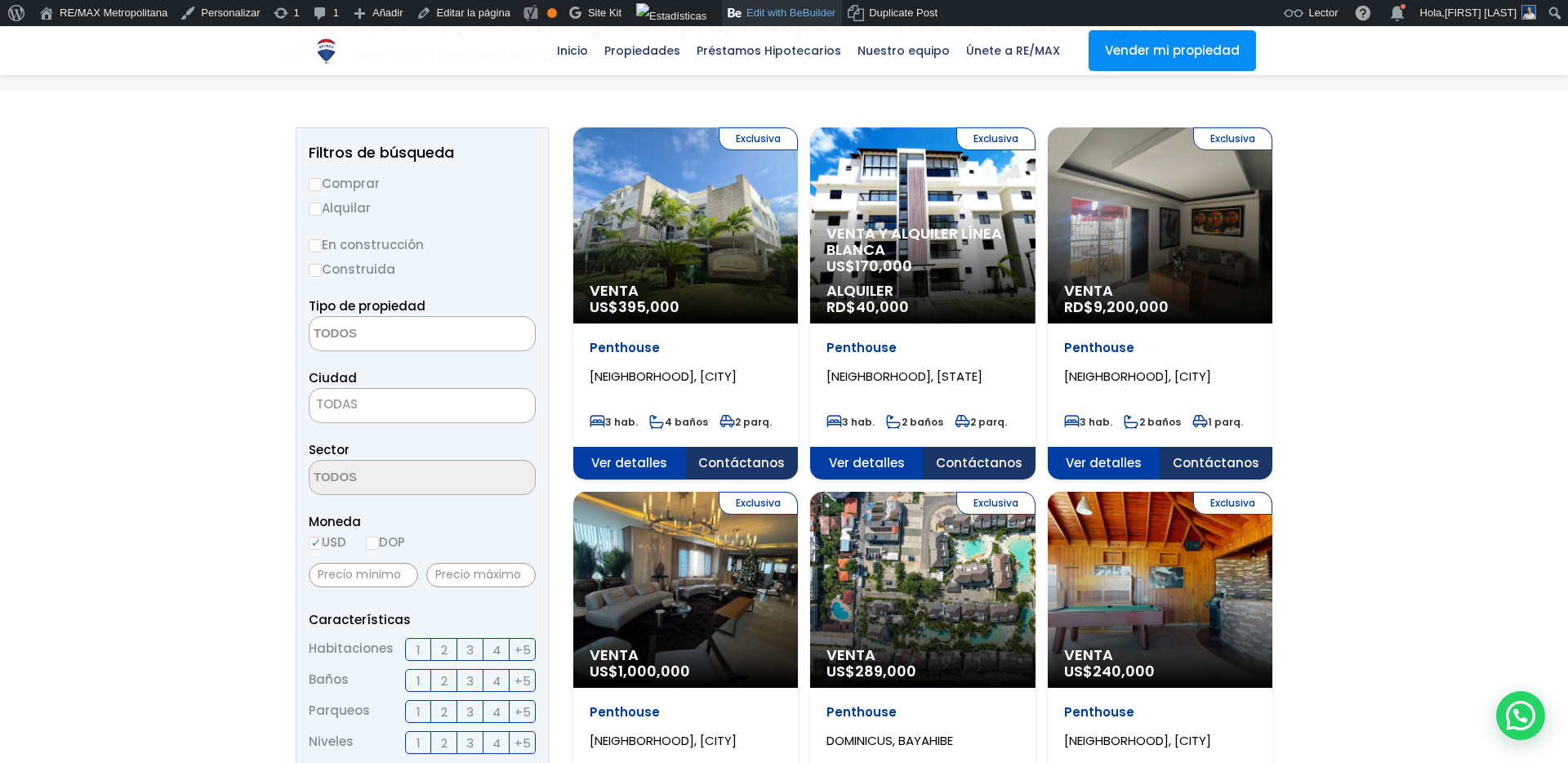 click on "Edit with BeBuilder" at bounding box center [782, 13] 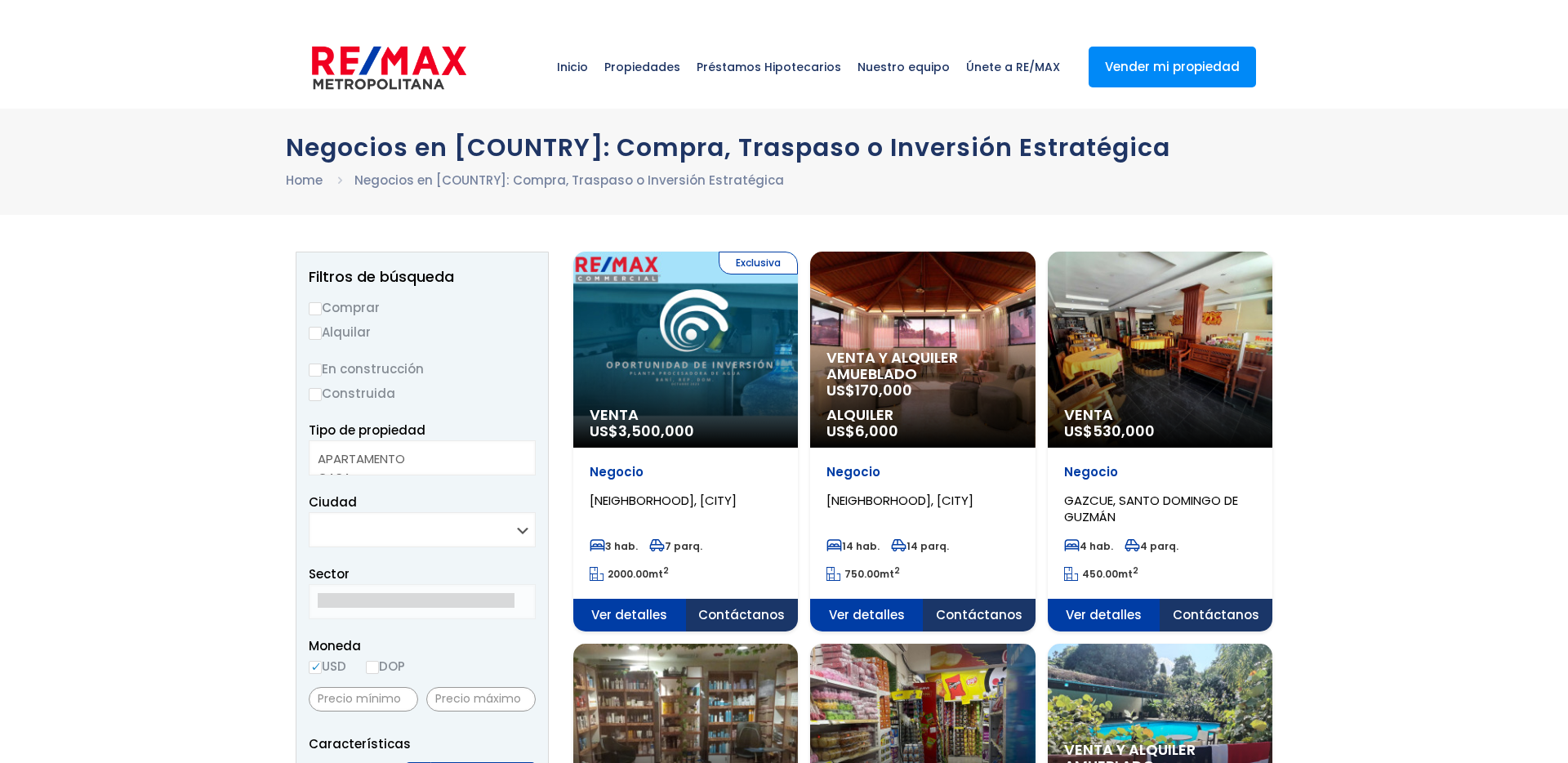 select 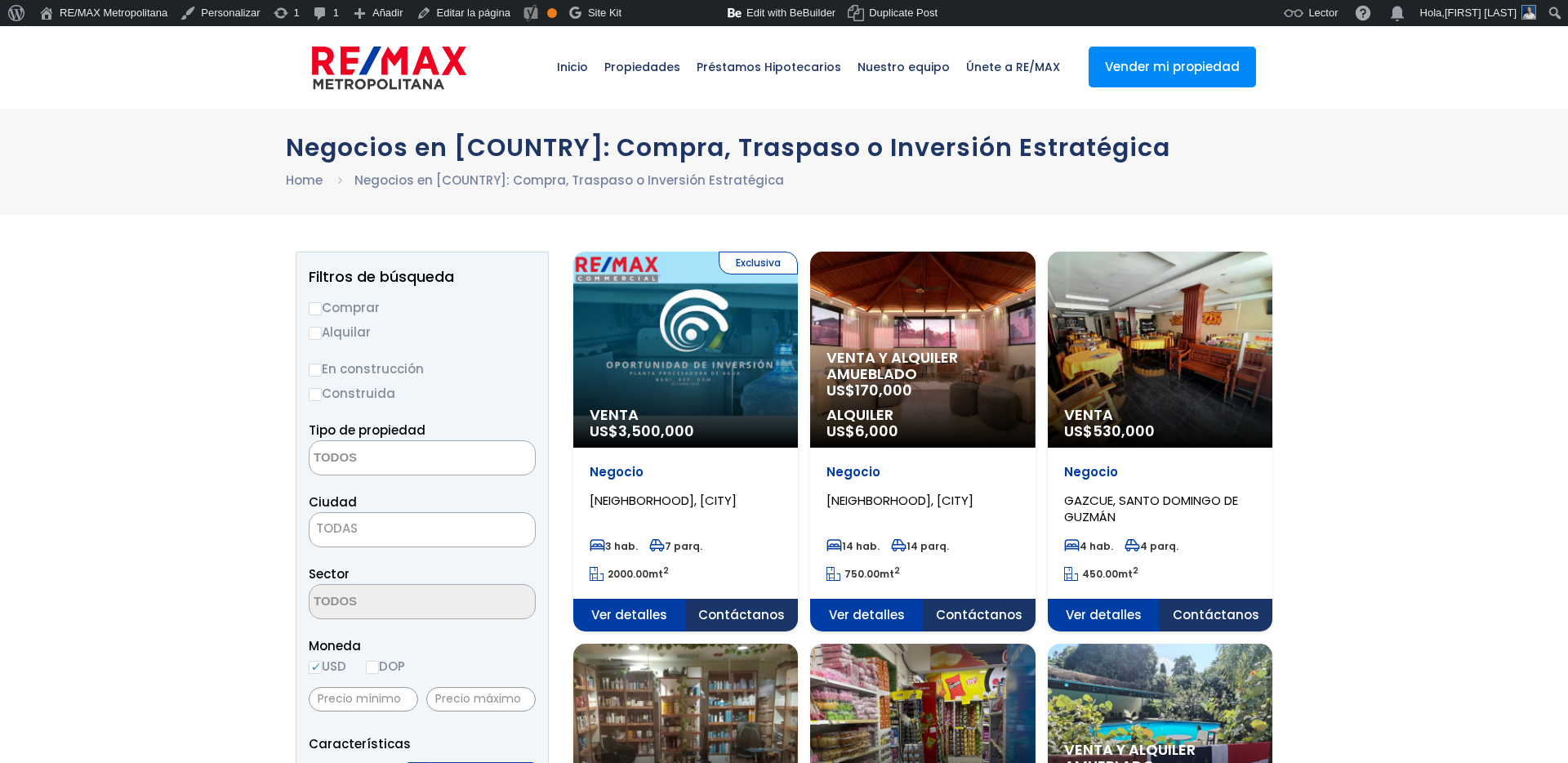 scroll, scrollTop: 0, scrollLeft: 0, axis: both 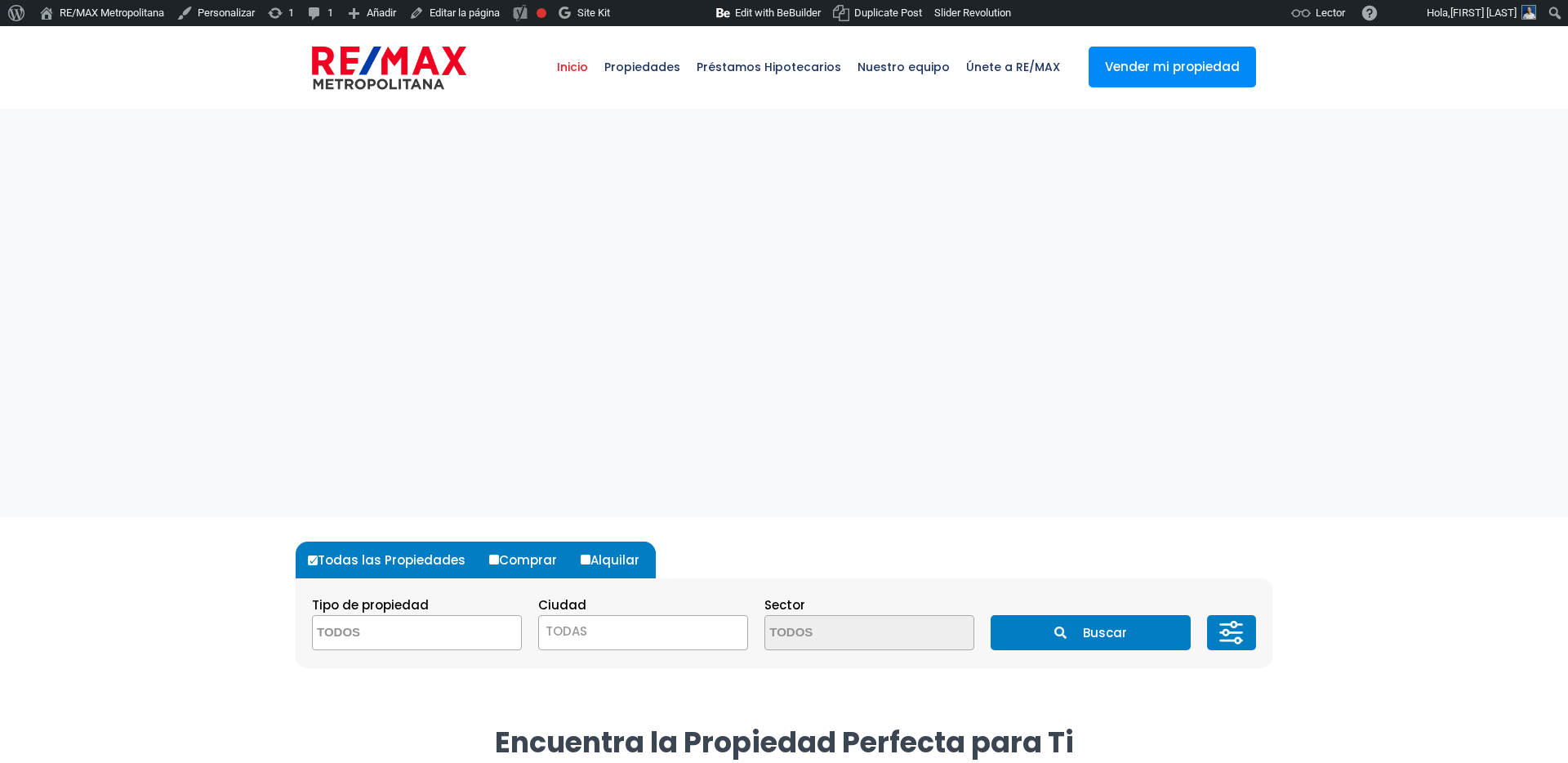 select 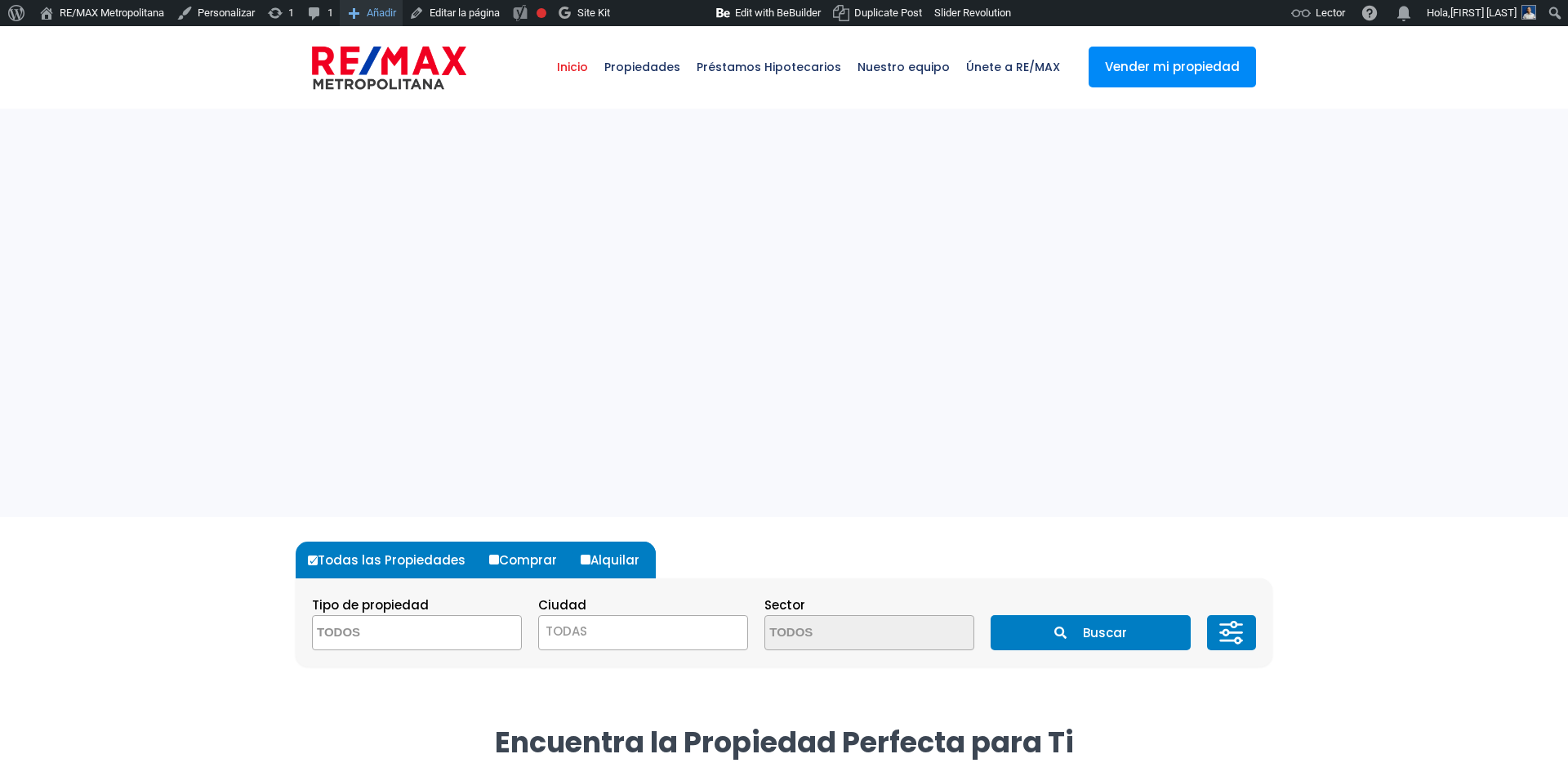 scroll, scrollTop: 0, scrollLeft: 0, axis: both 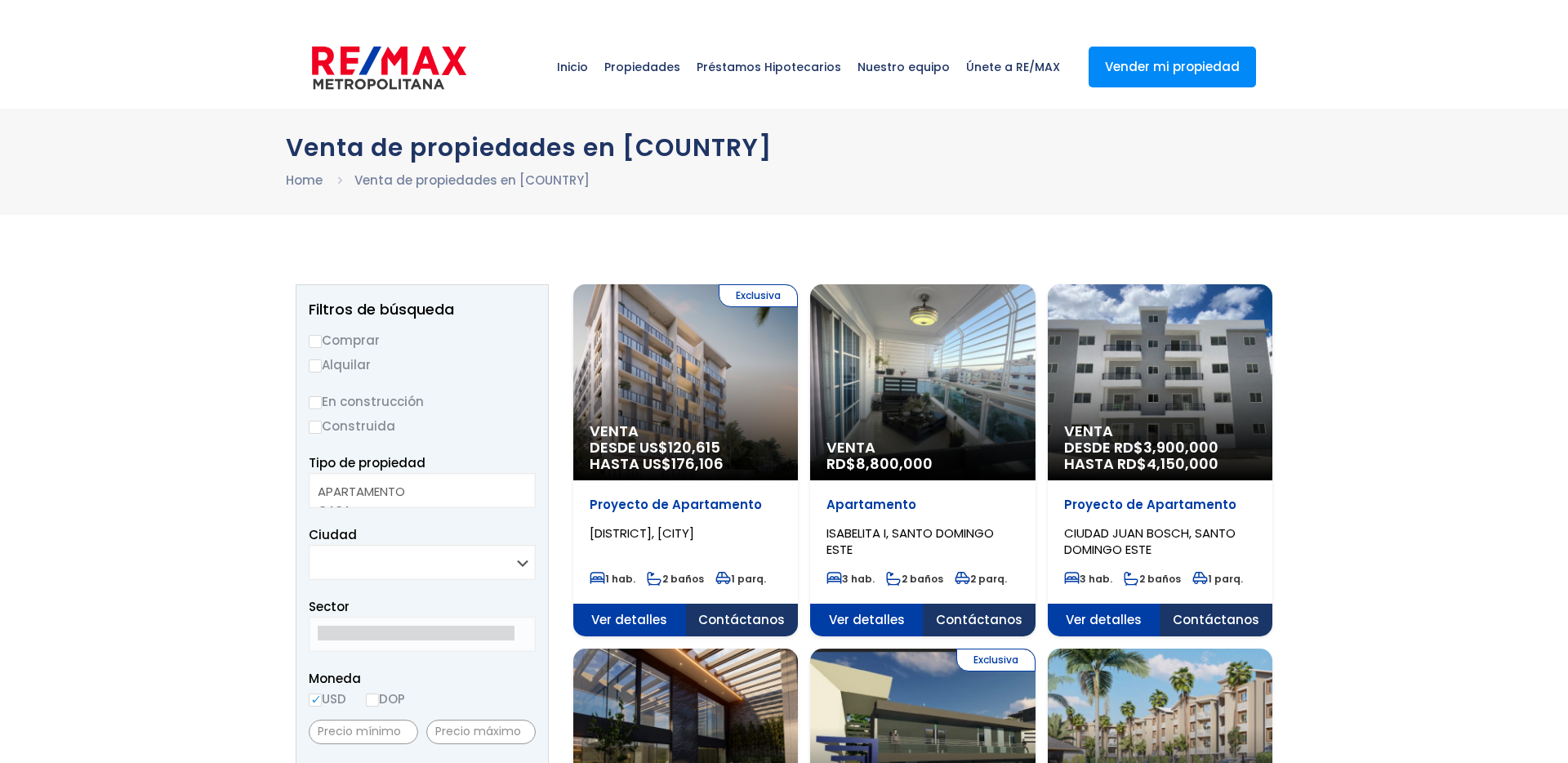select 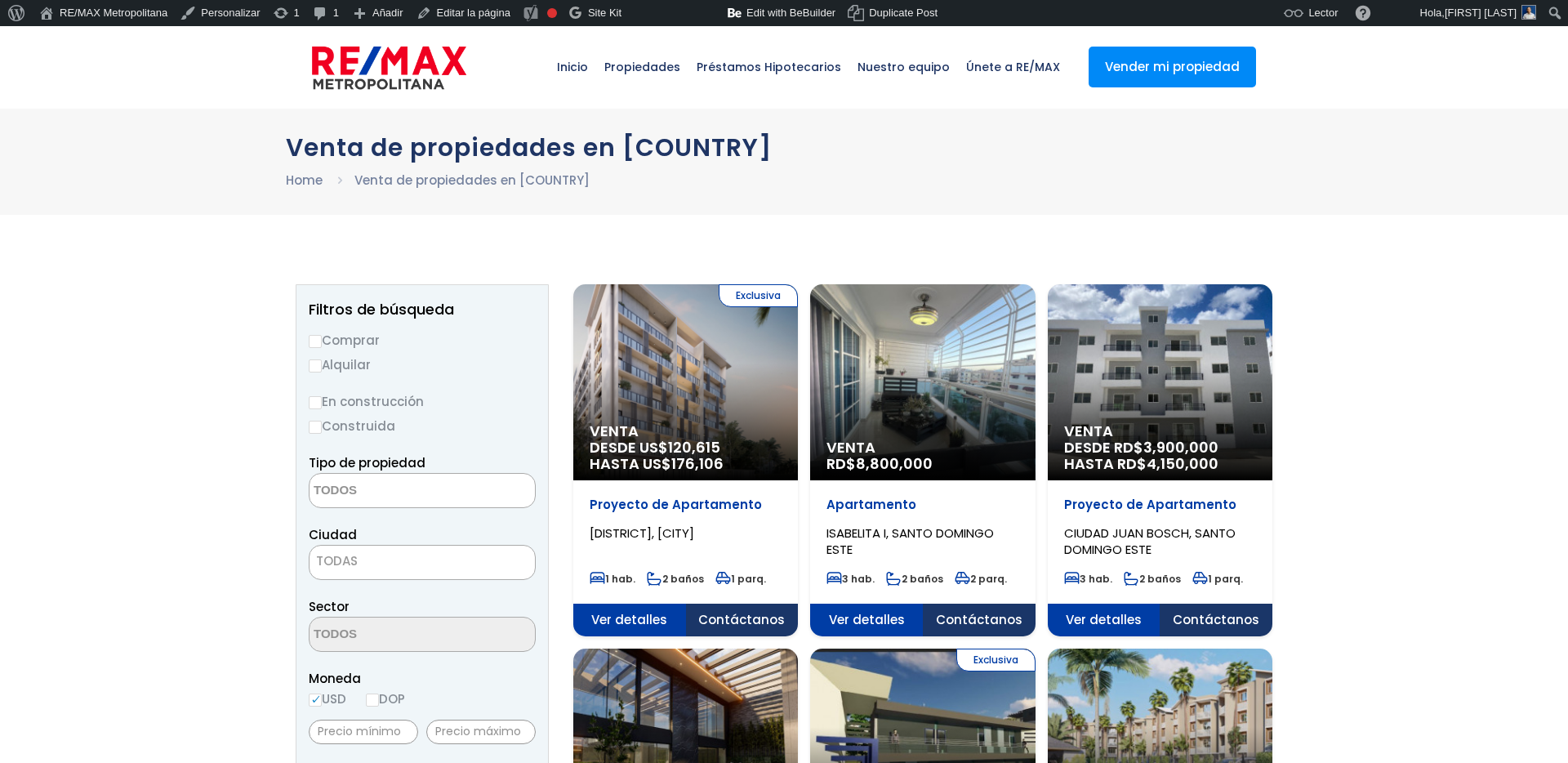 scroll, scrollTop: 0, scrollLeft: 0, axis: both 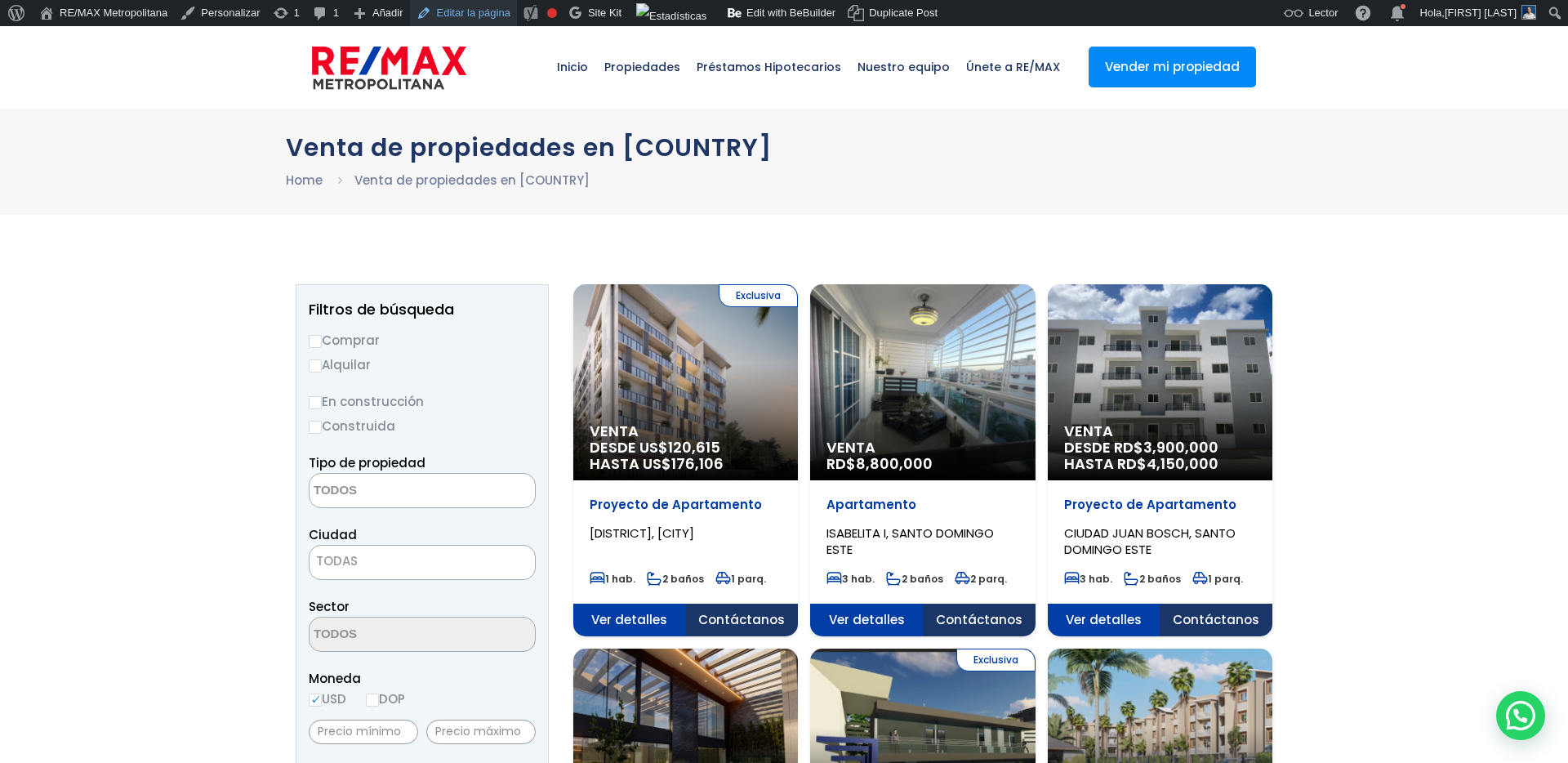 click on "Editar la página" at bounding box center (463, 13) 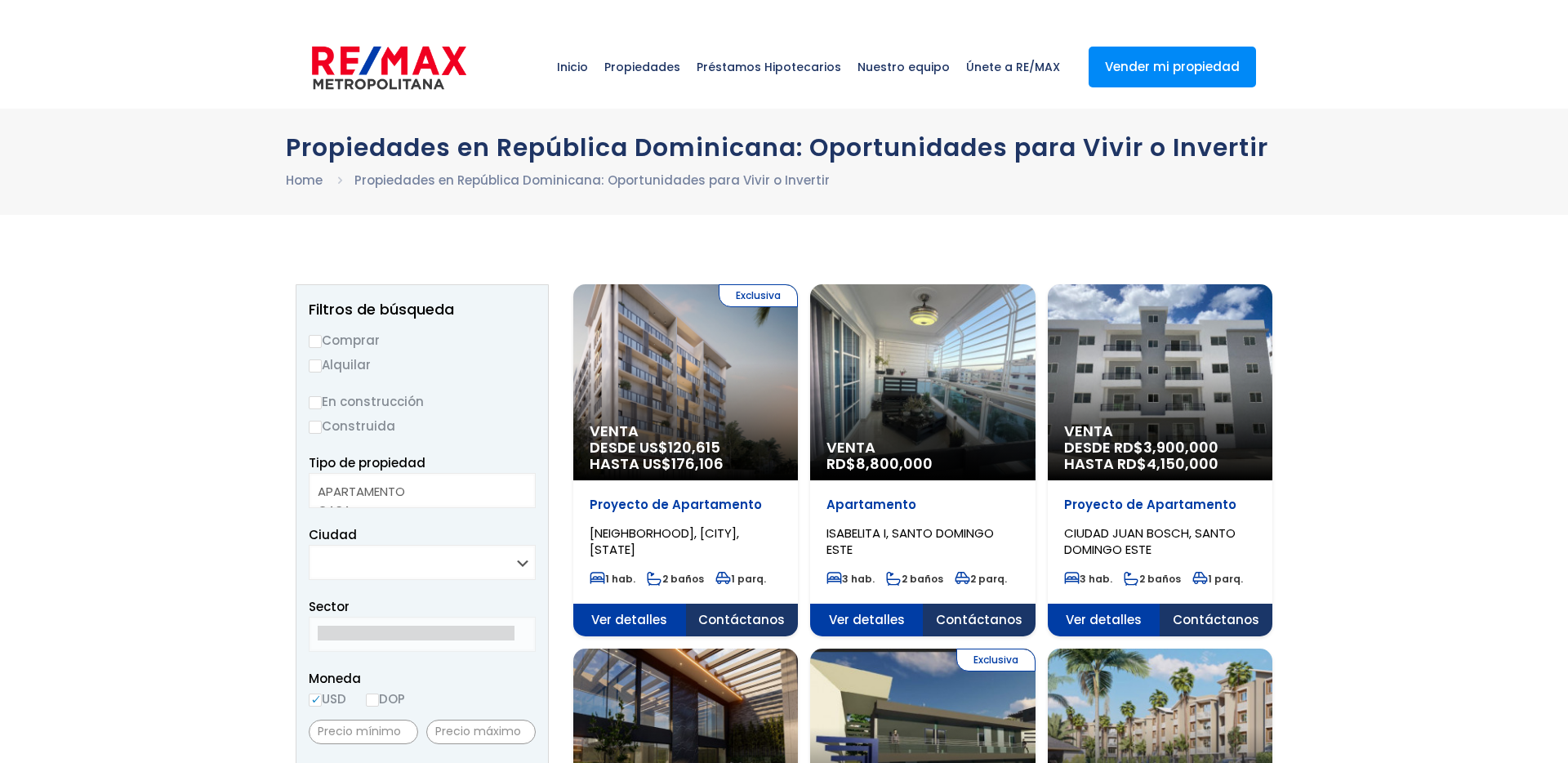 select 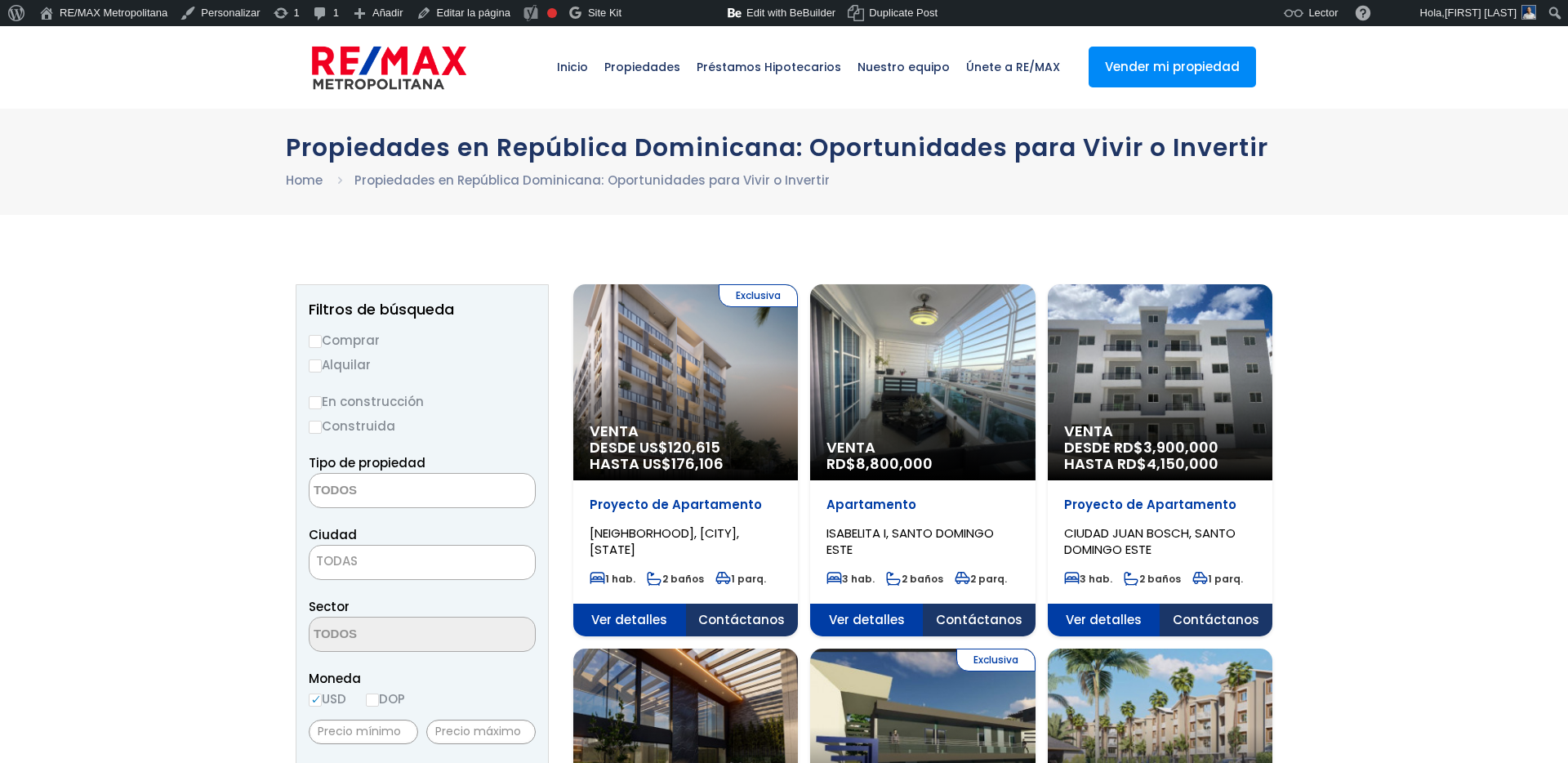 scroll, scrollTop: 0, scrollLeft: 0, axis: both 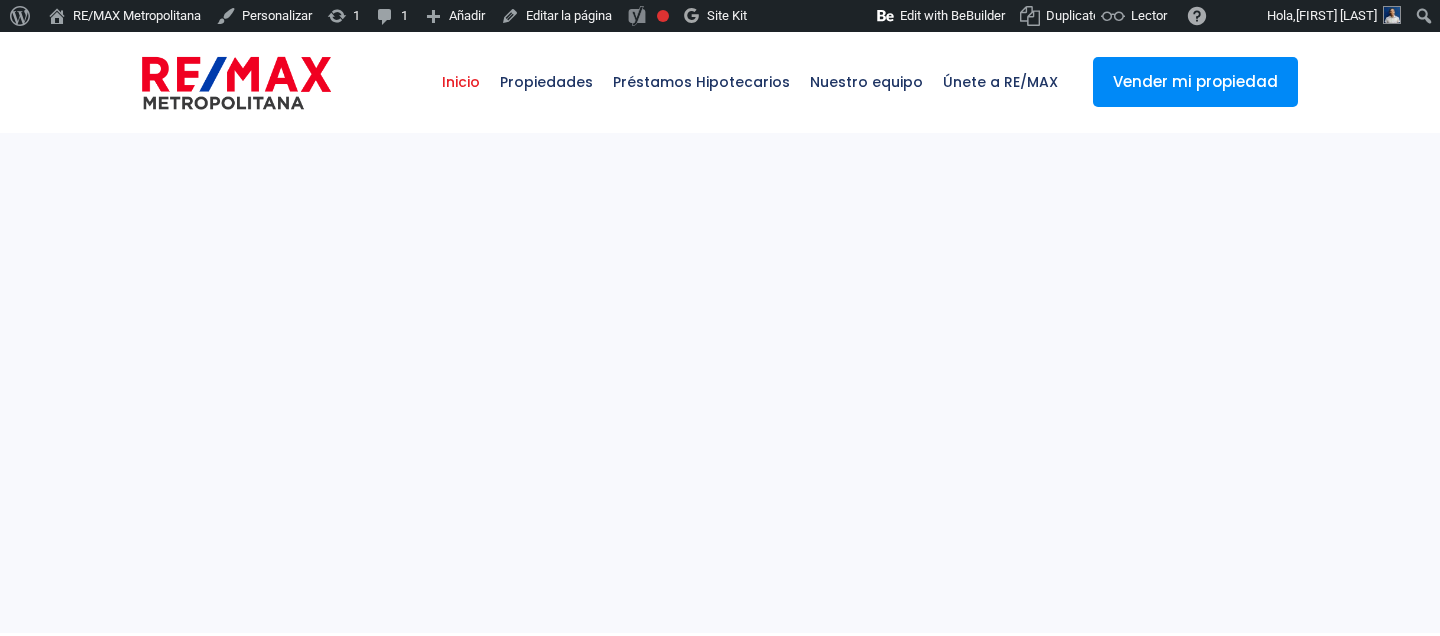 select 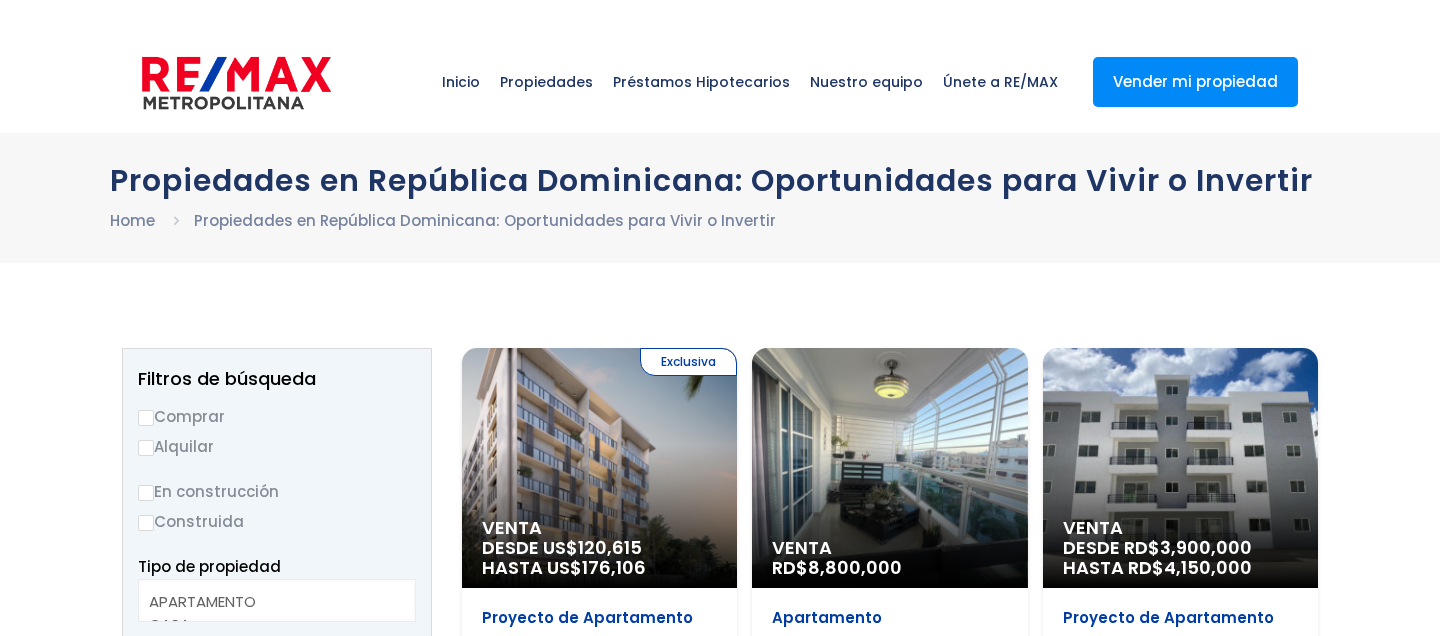 select 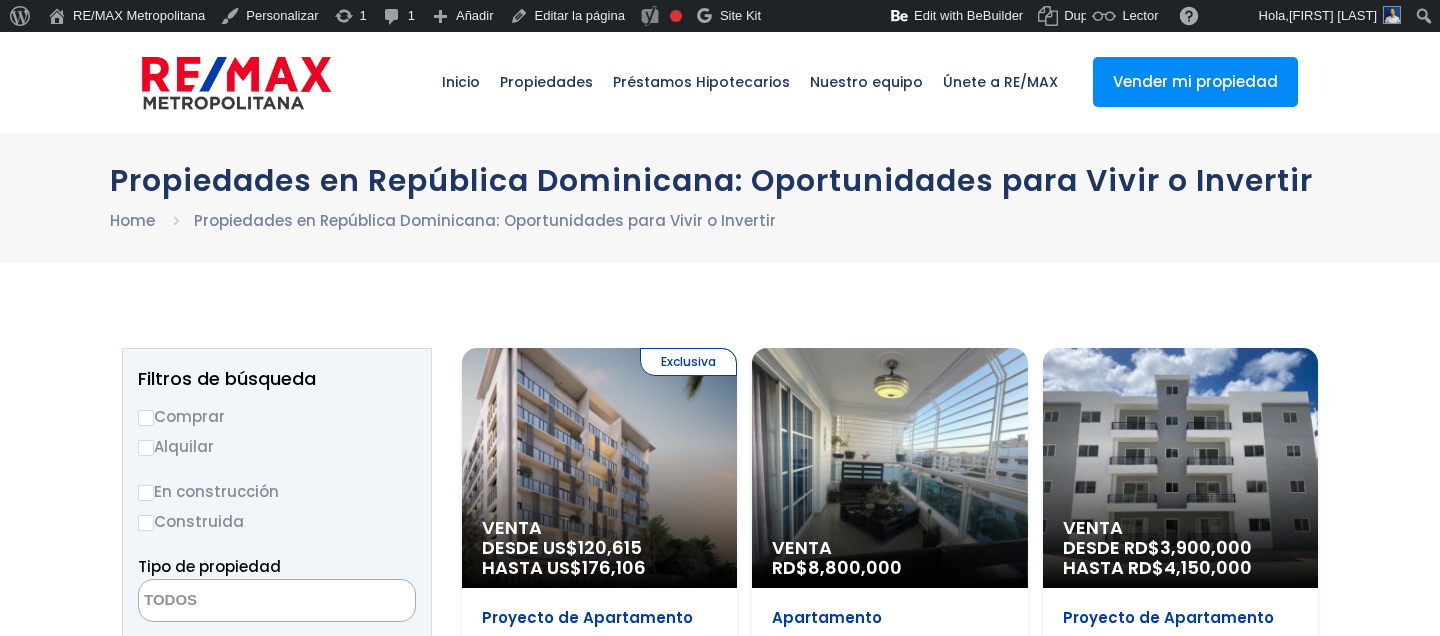 scroll, scrollTop: 0, scrollLeft: 0, axis: both 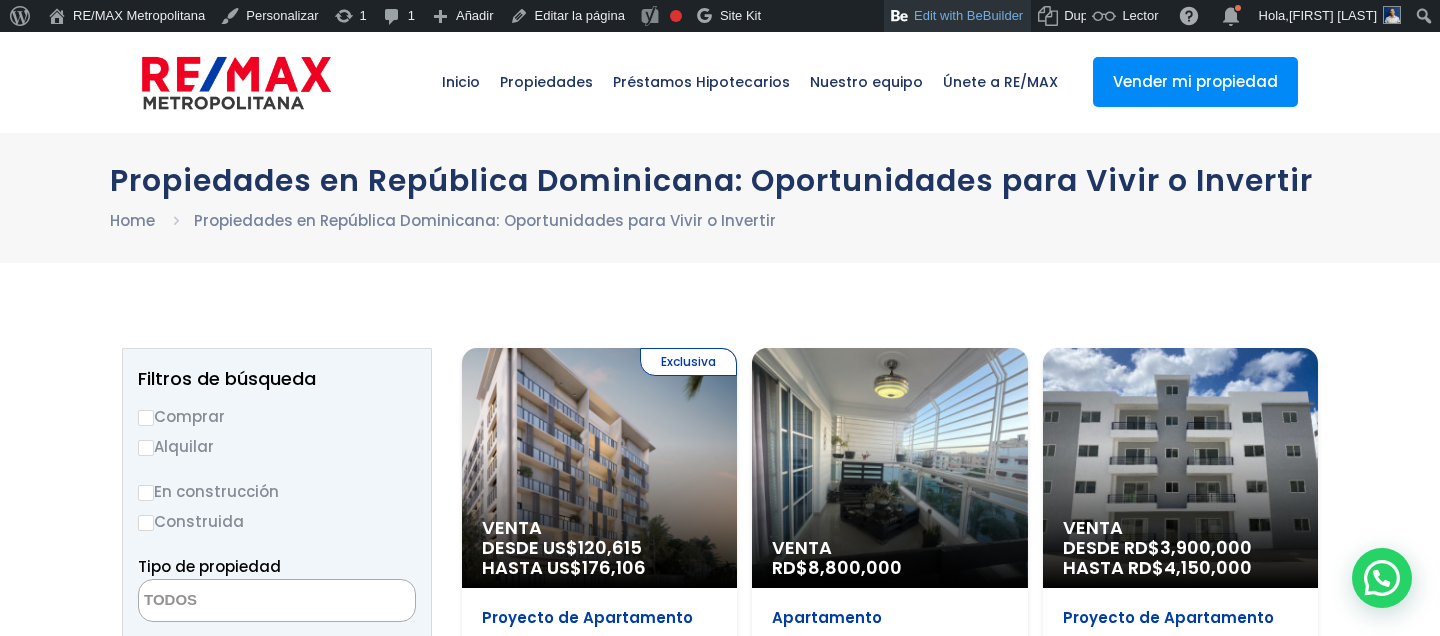 click on "Edit with BeBuilder" at bounding box center (957, 16) 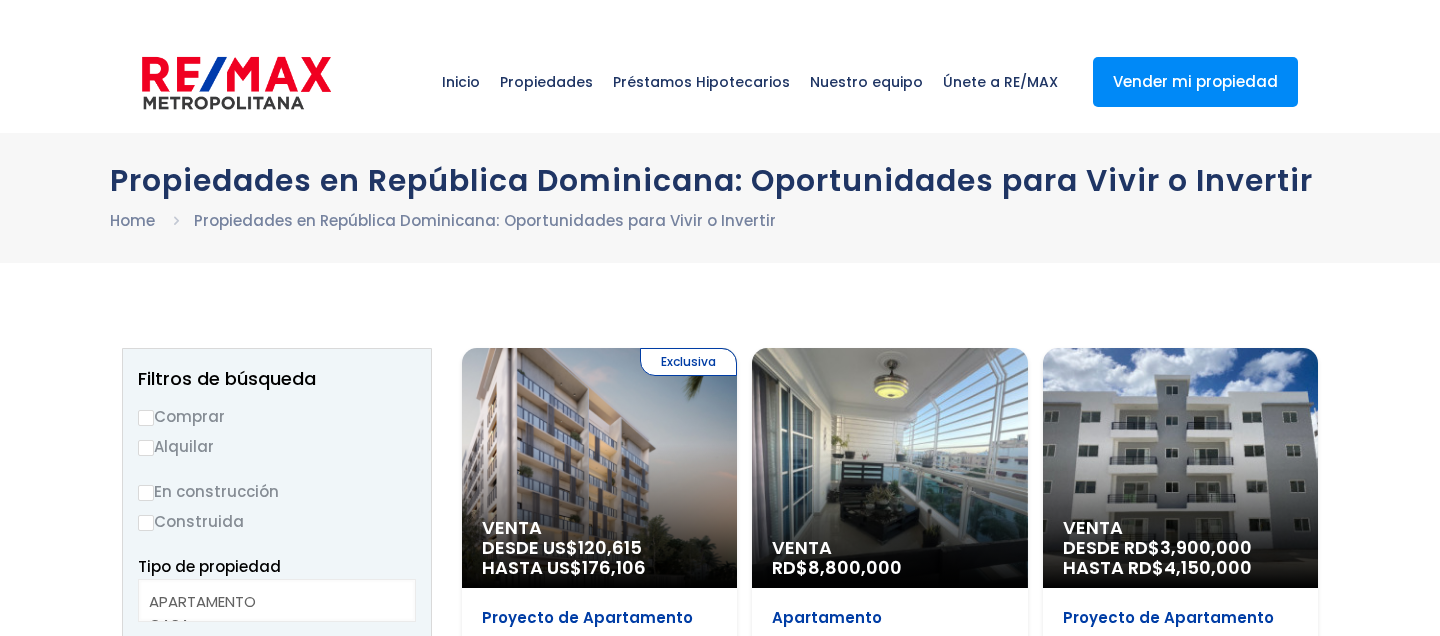 select 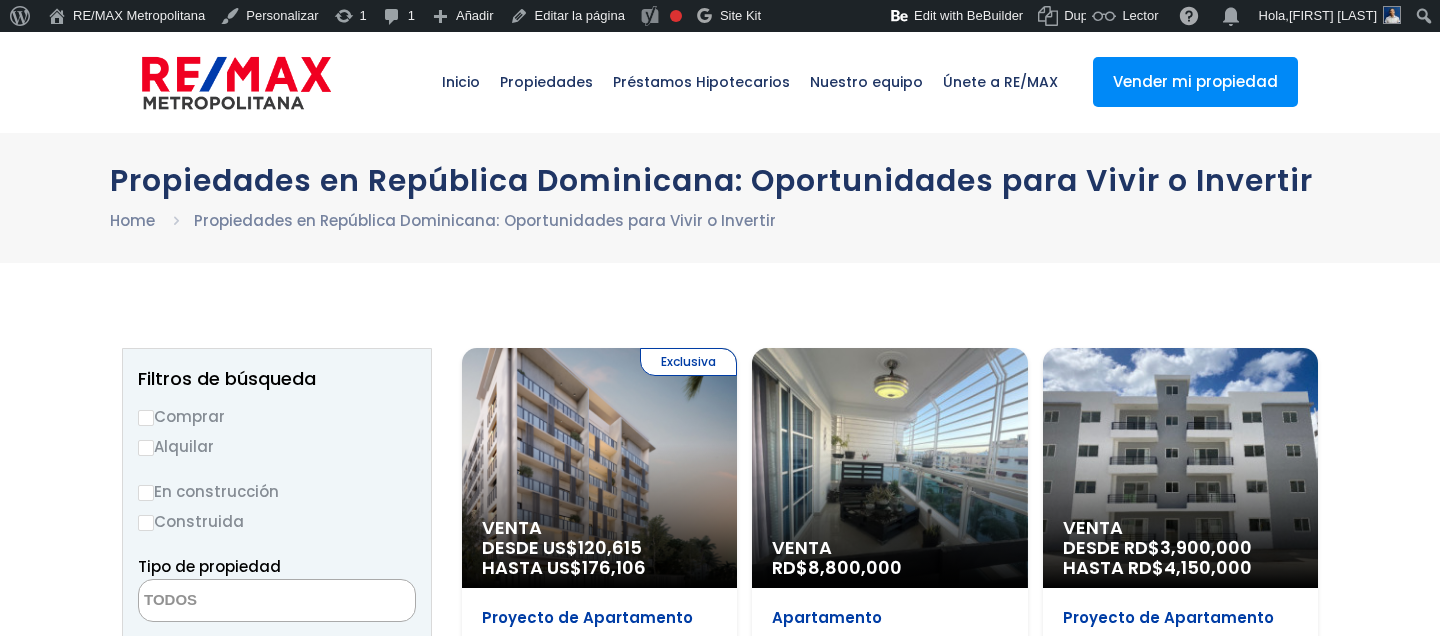 scroll, scrollTop: 0, scrollLeft: 0, axis: both 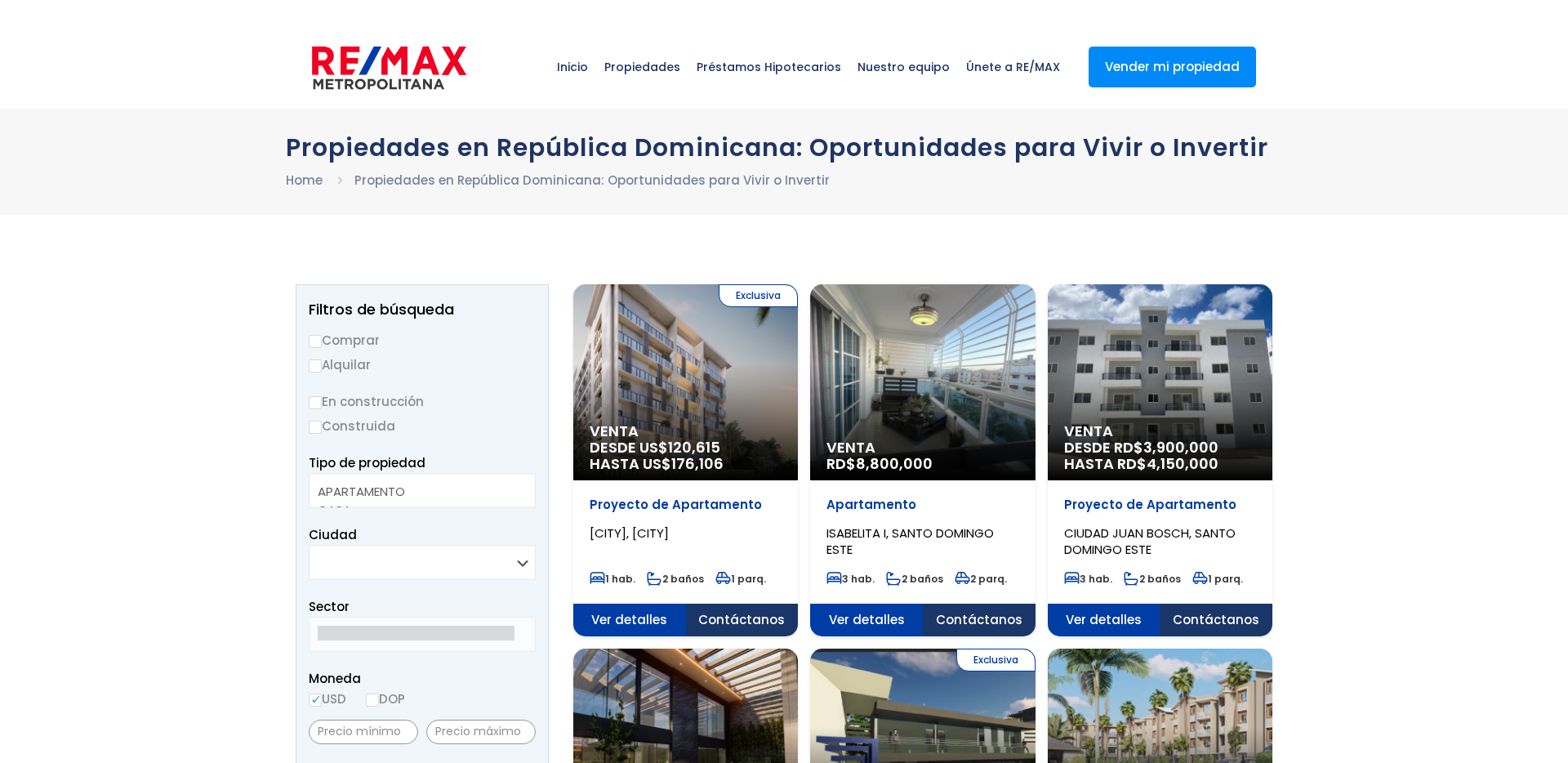 select 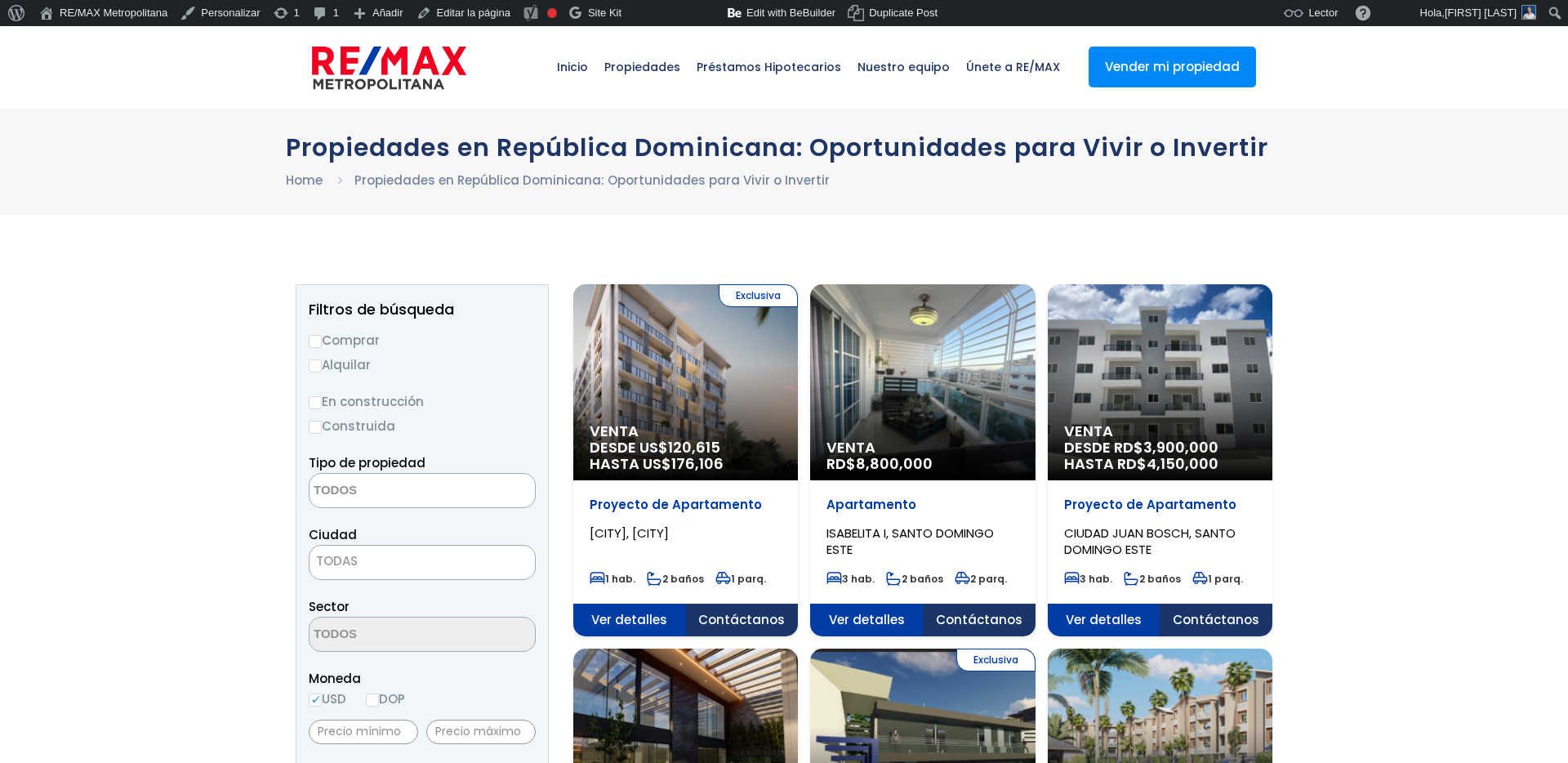scroll, scrollTop: 406, scrollLeft: 0, axis: vertical 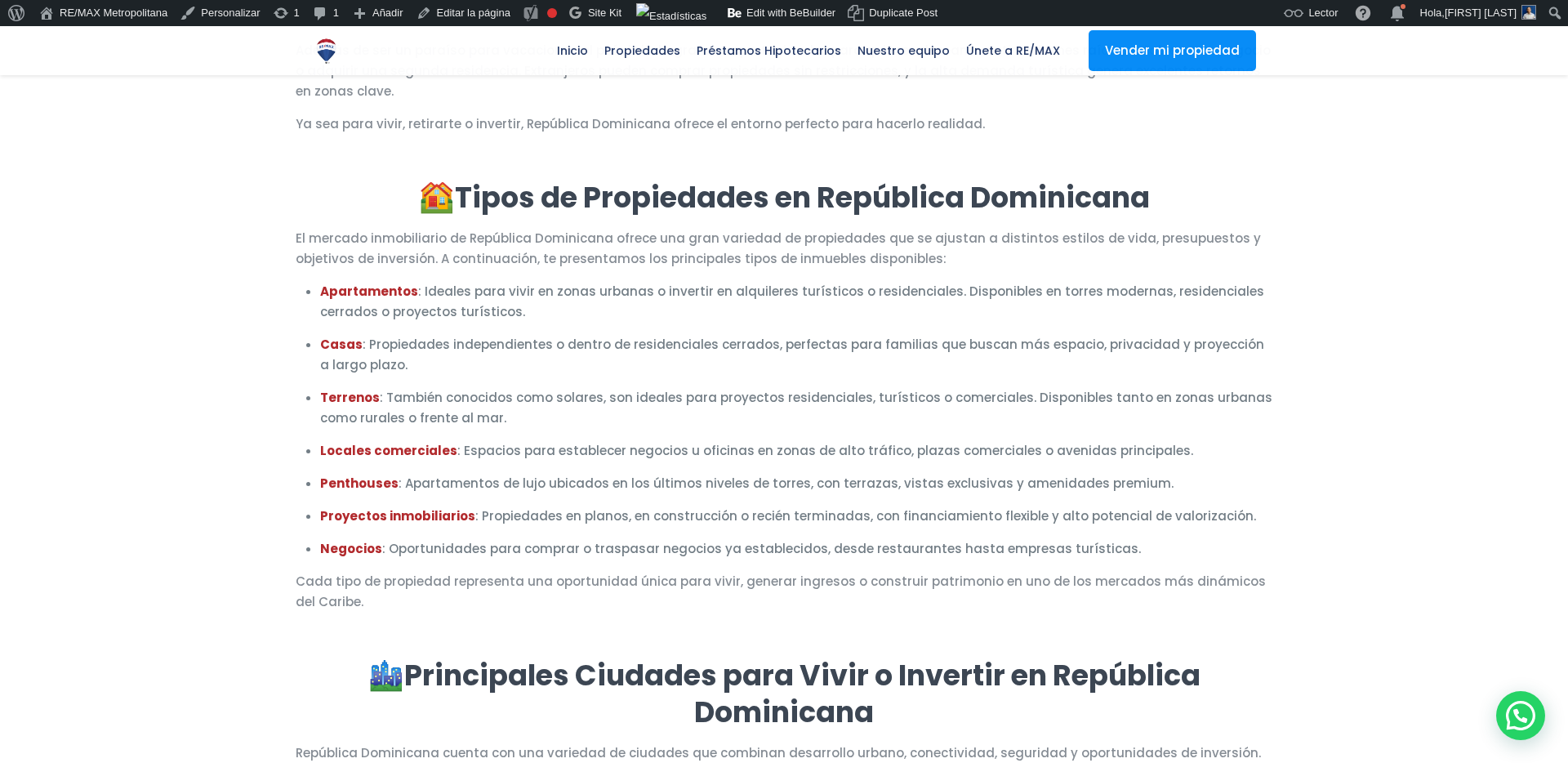 click at bounding box center [784, 695] 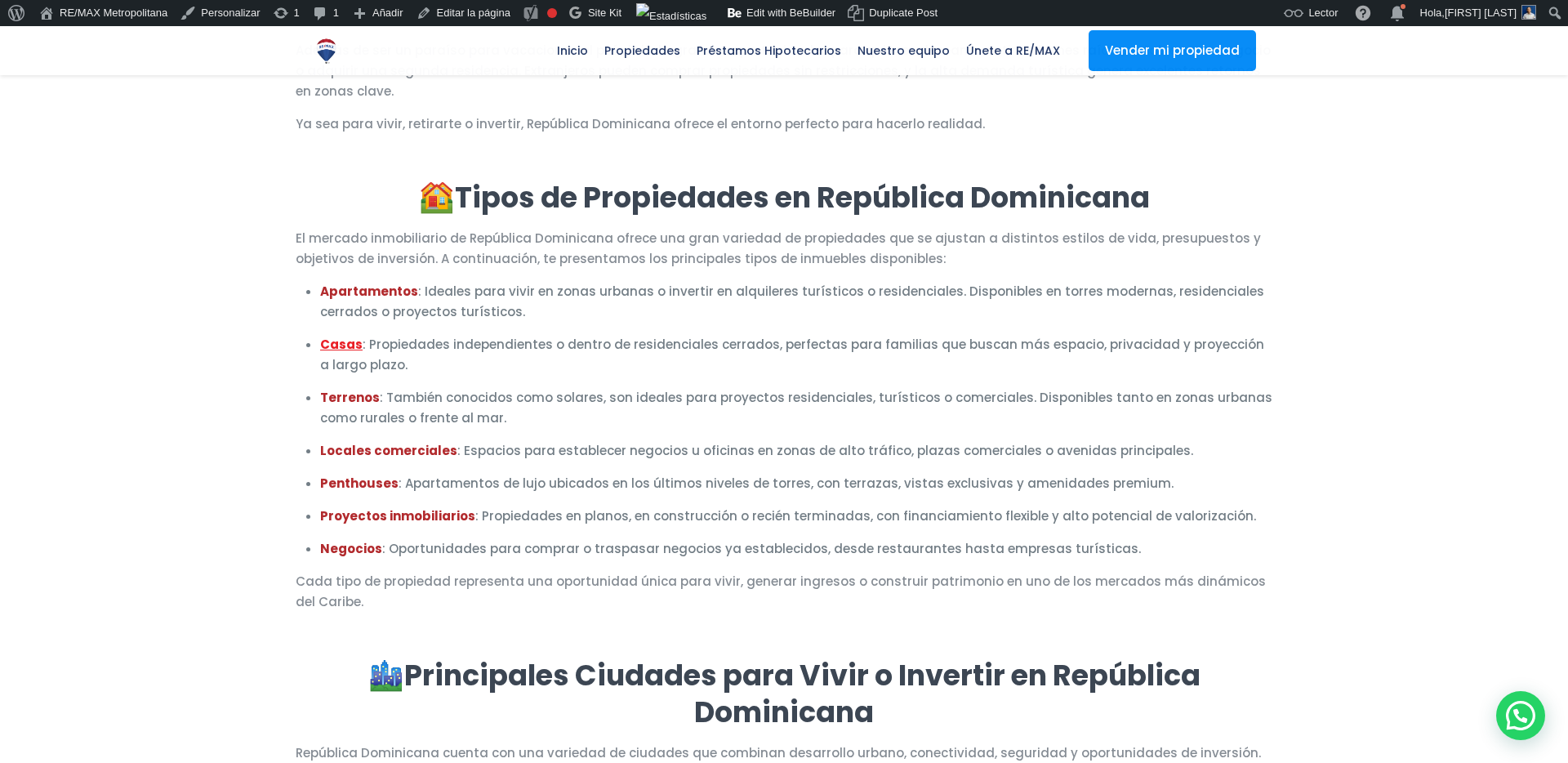 click on "Casas" at bounding box center [341, 344] 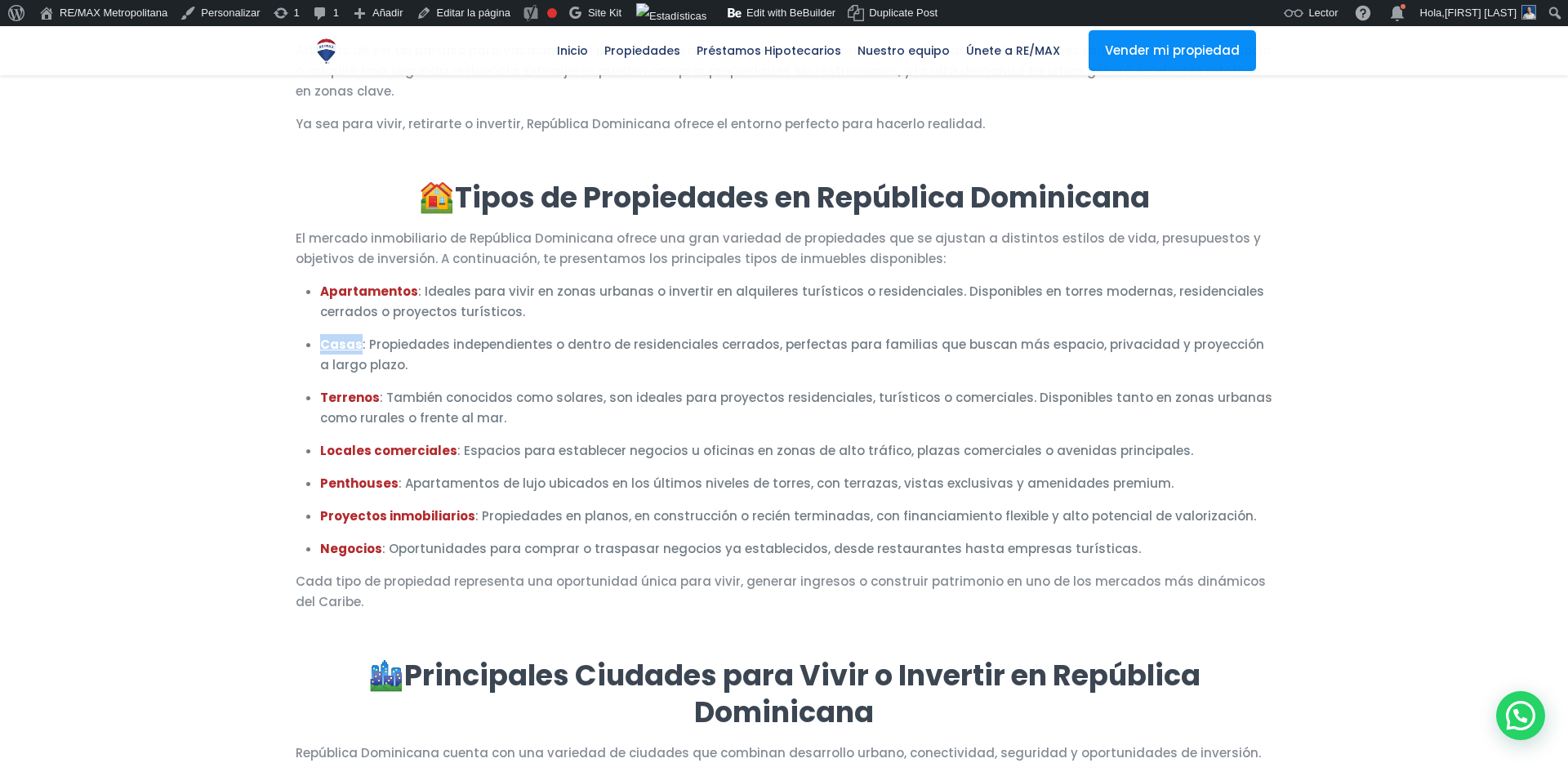 click on "Casas" at bounding box center (341, 344) 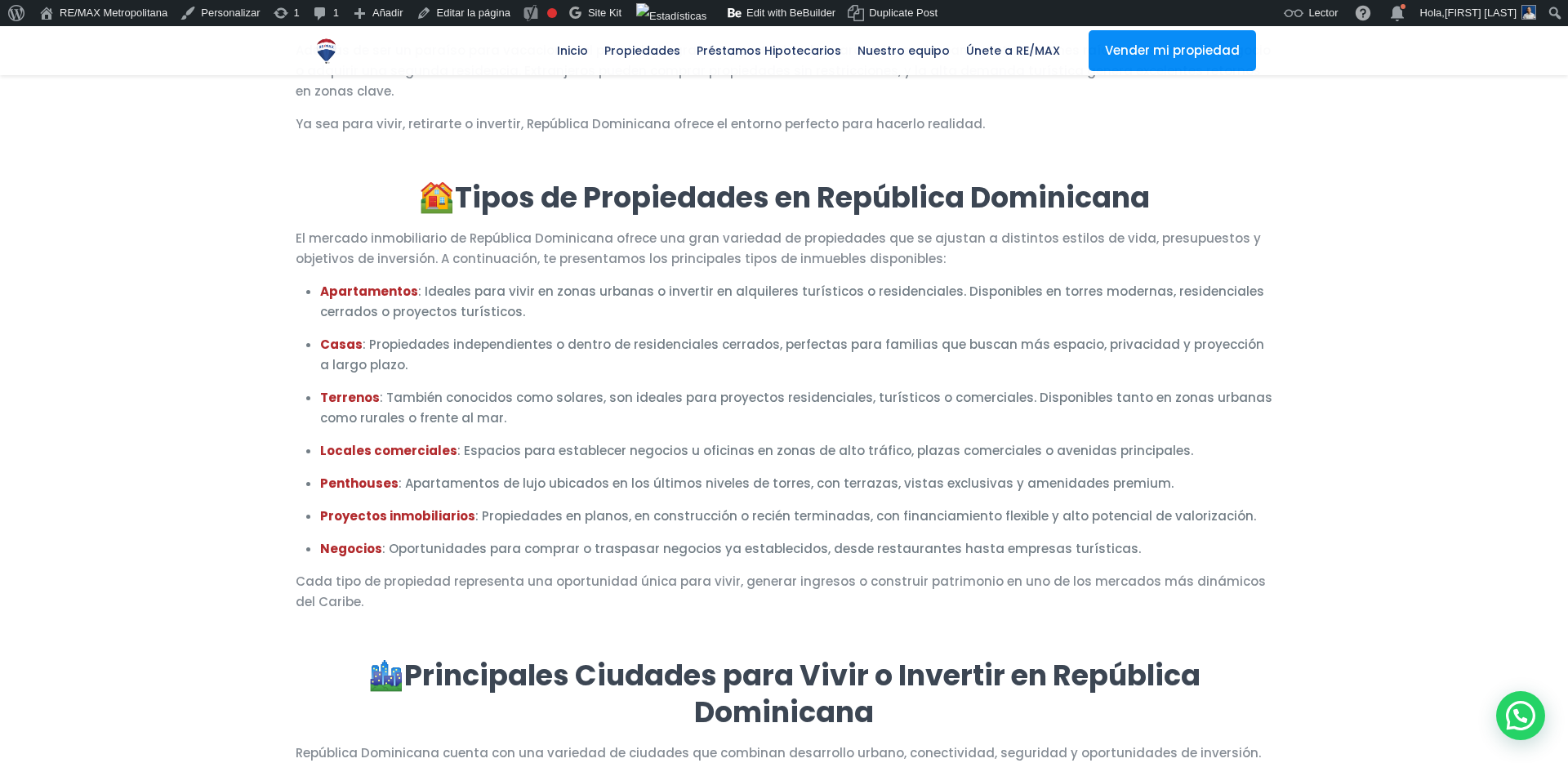 click on "Casas : Propiedades independientes o dentro de residenciales cerrados, perfectas para familias que buscan más espacio, privacidad y proyección a largo plazo." at bounding box center [796, 355] 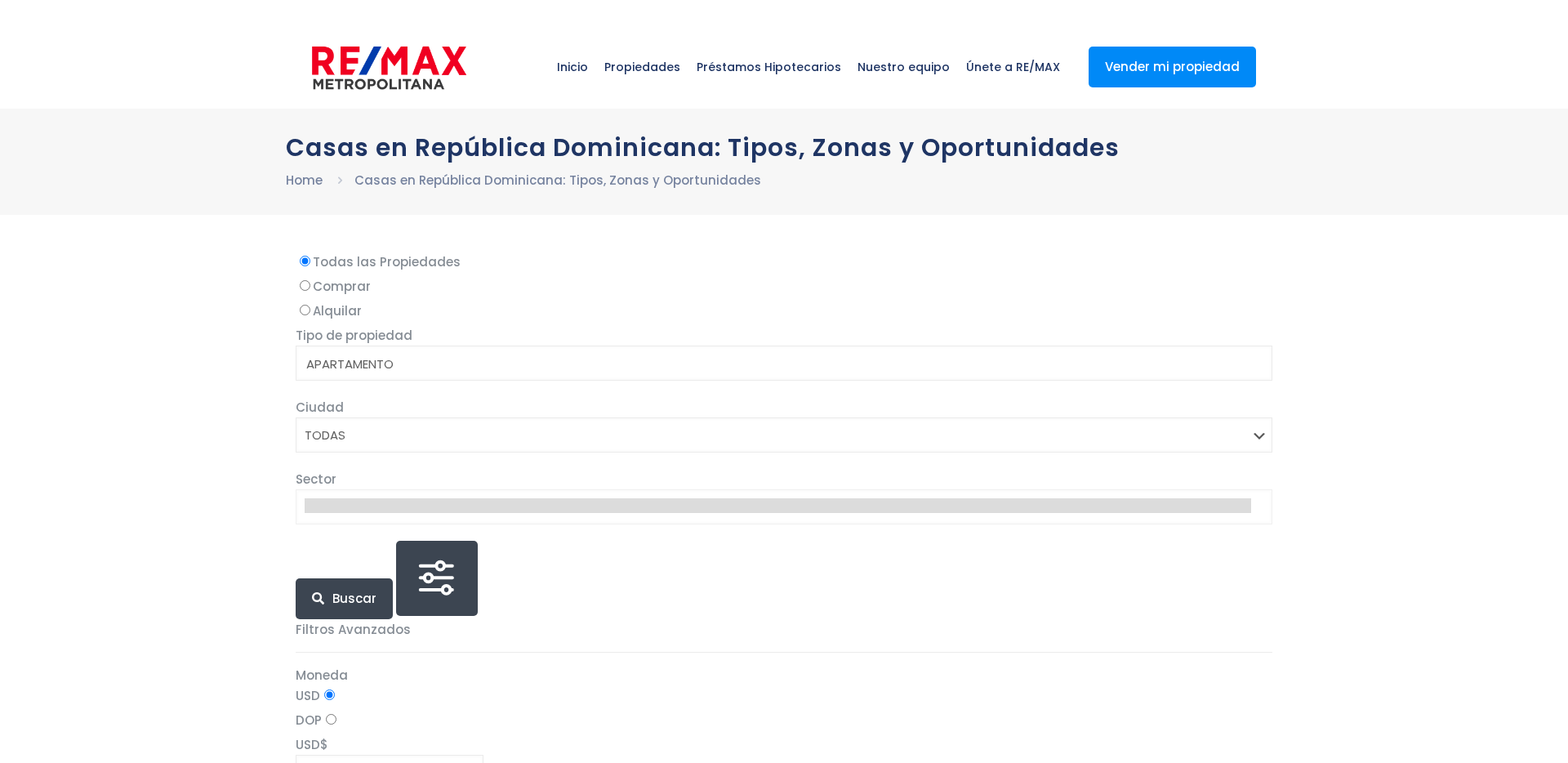 select 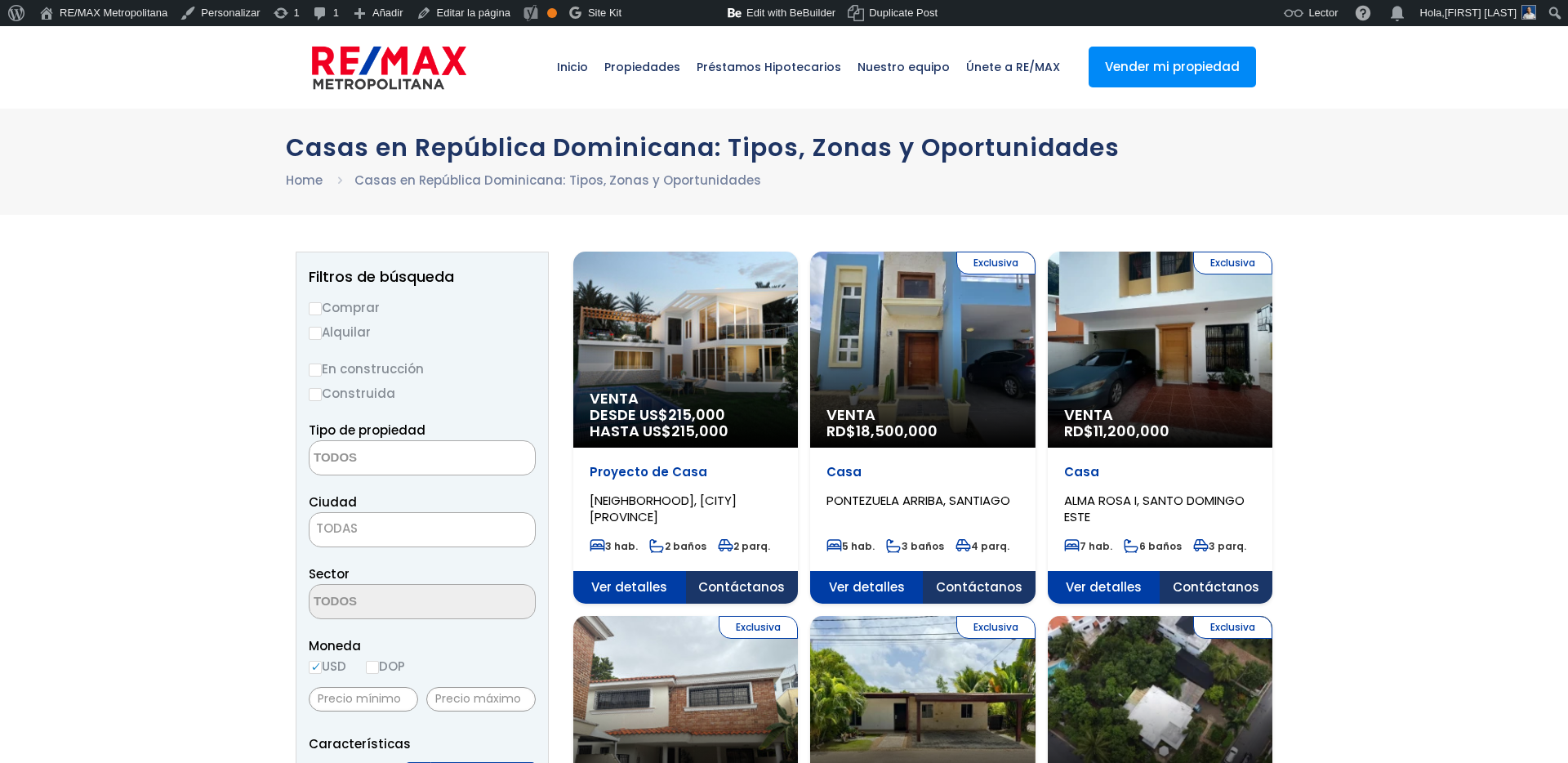 scroll, scrollTop: 0, scrollLeft: 0, axis: both 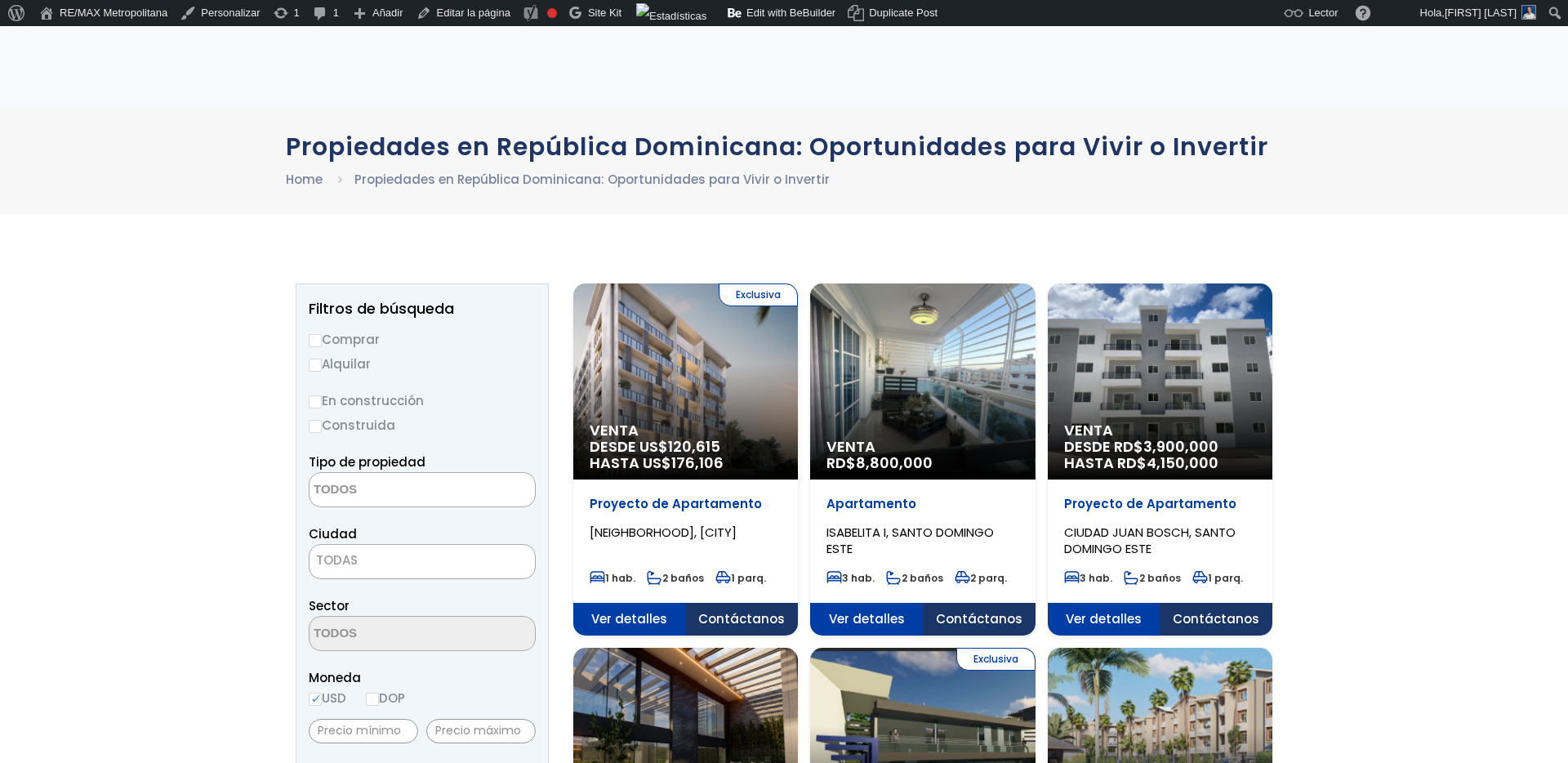 select 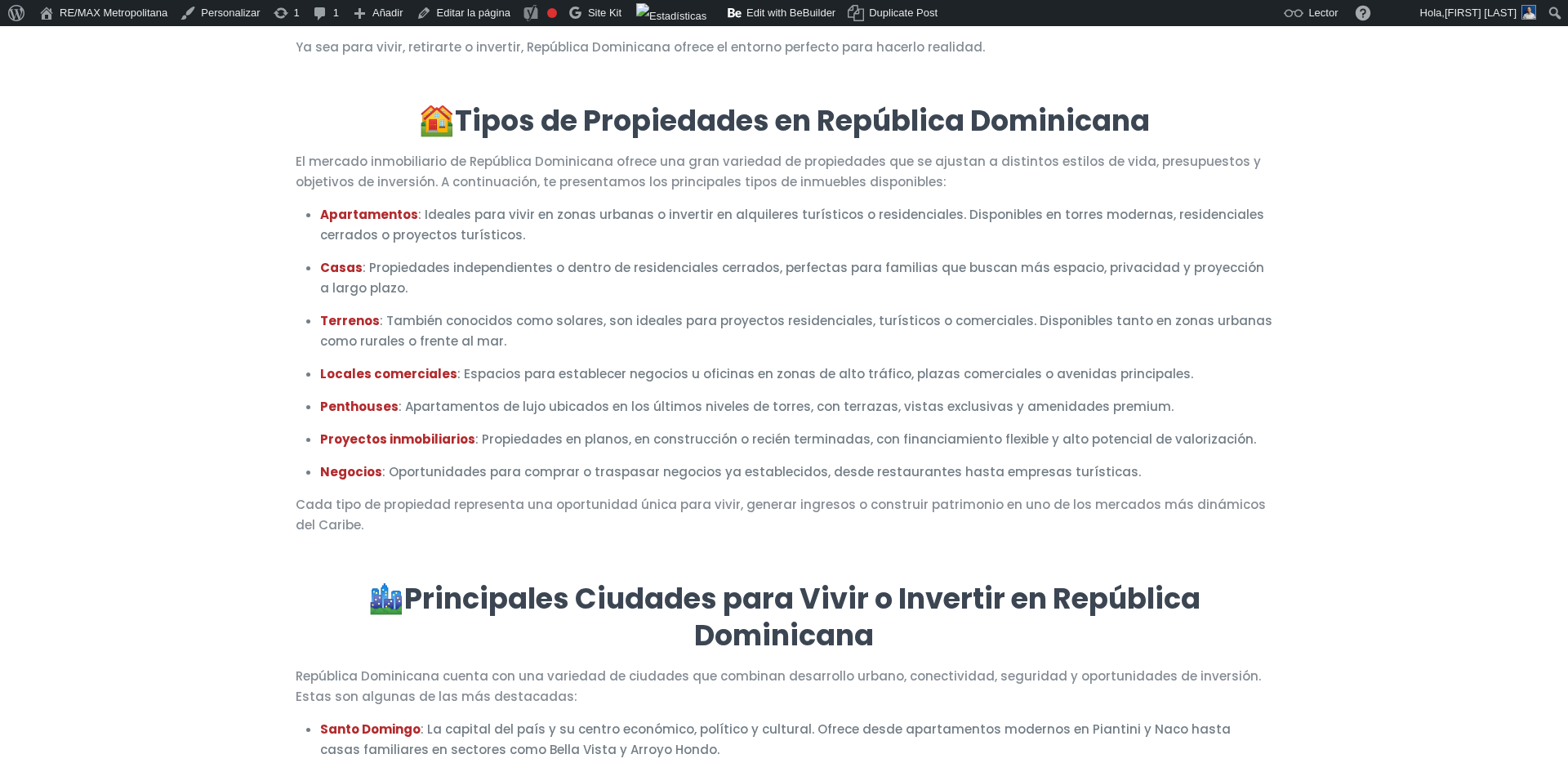 scroll, scrollTop: 0, scrollLeft: 0, axis: both 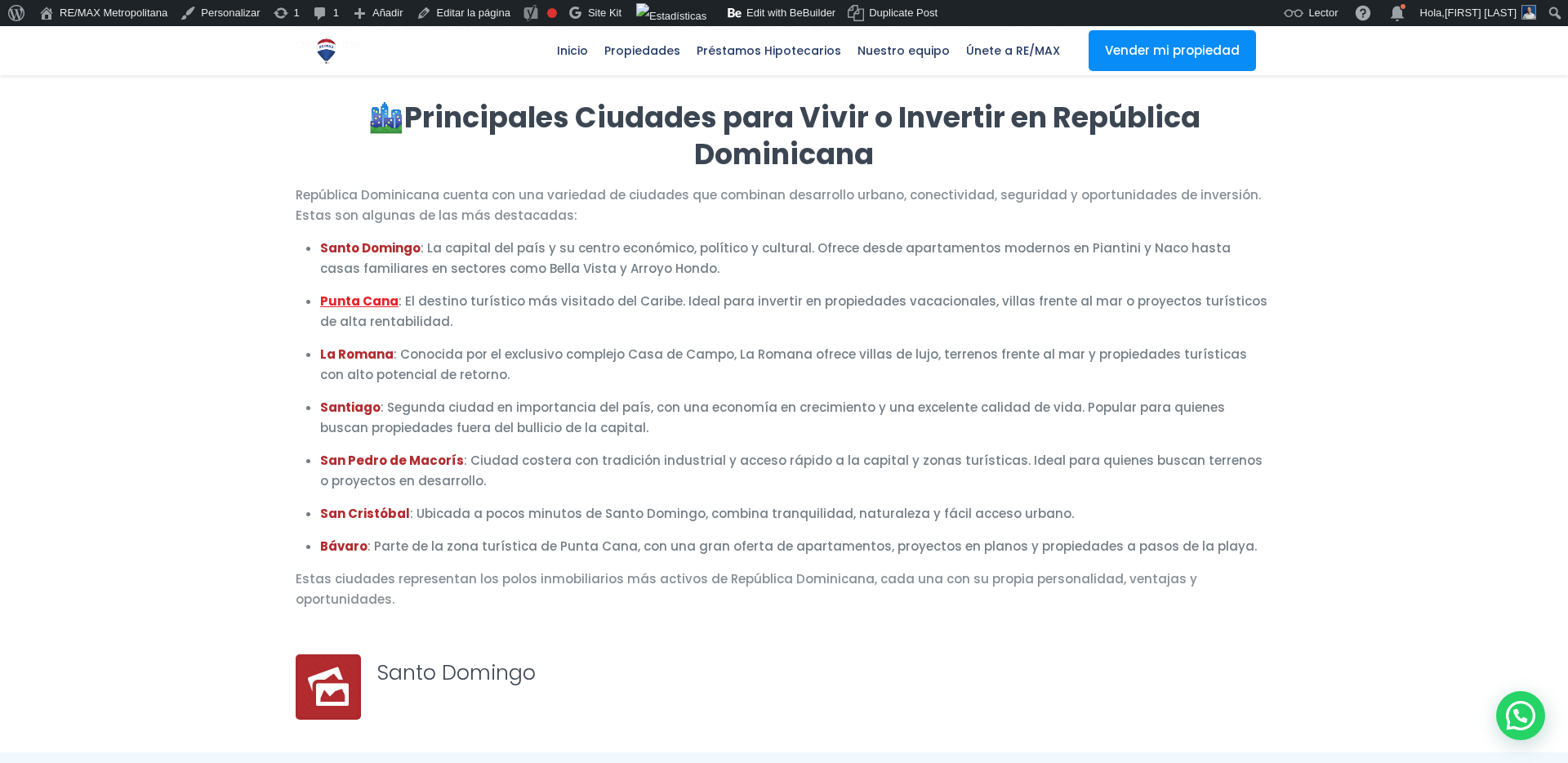 click on "Punta Cana" at bounding box center (359, 301) 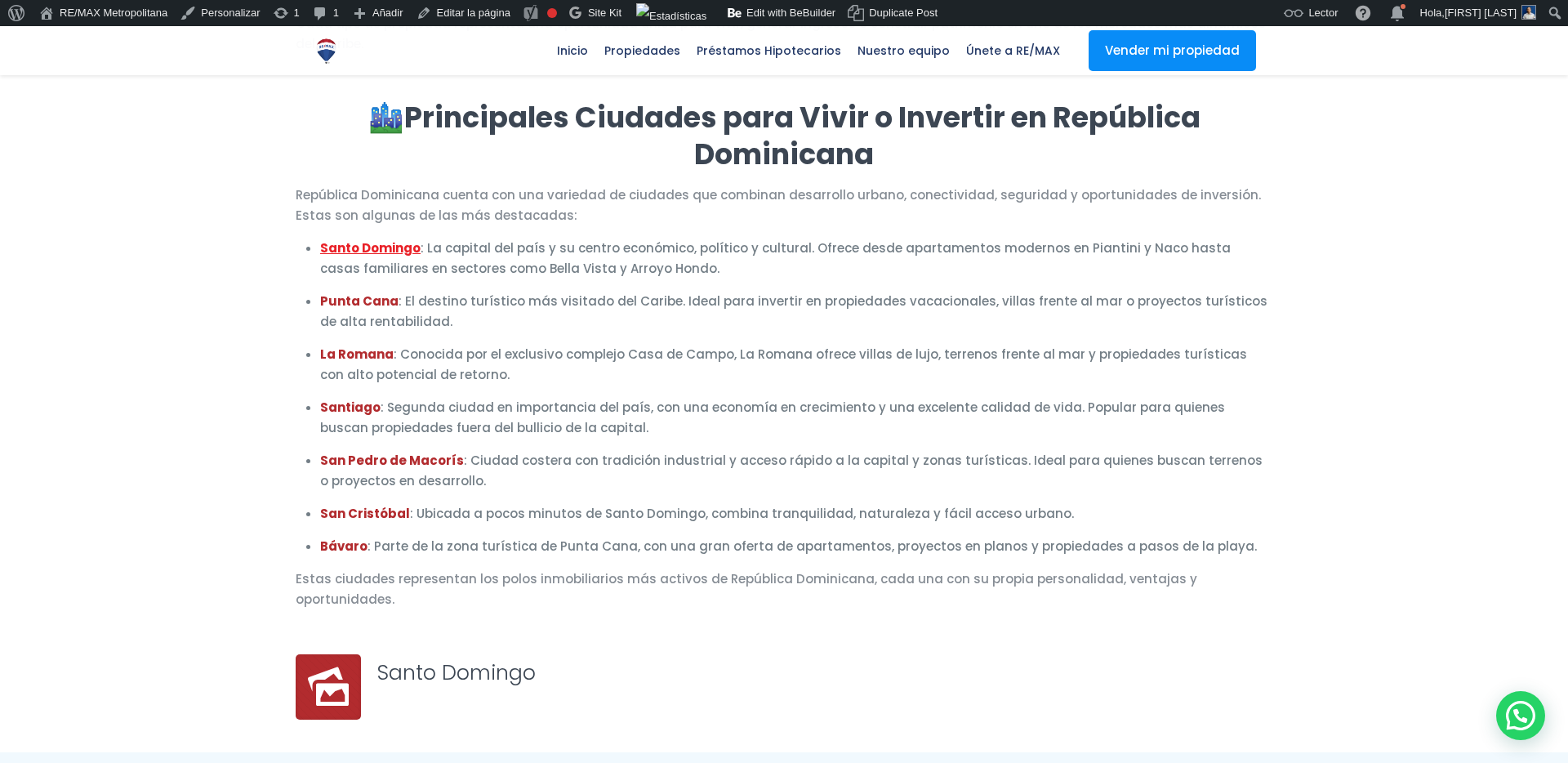 click on "Santo Domingo" at bounding box center [370, 248] 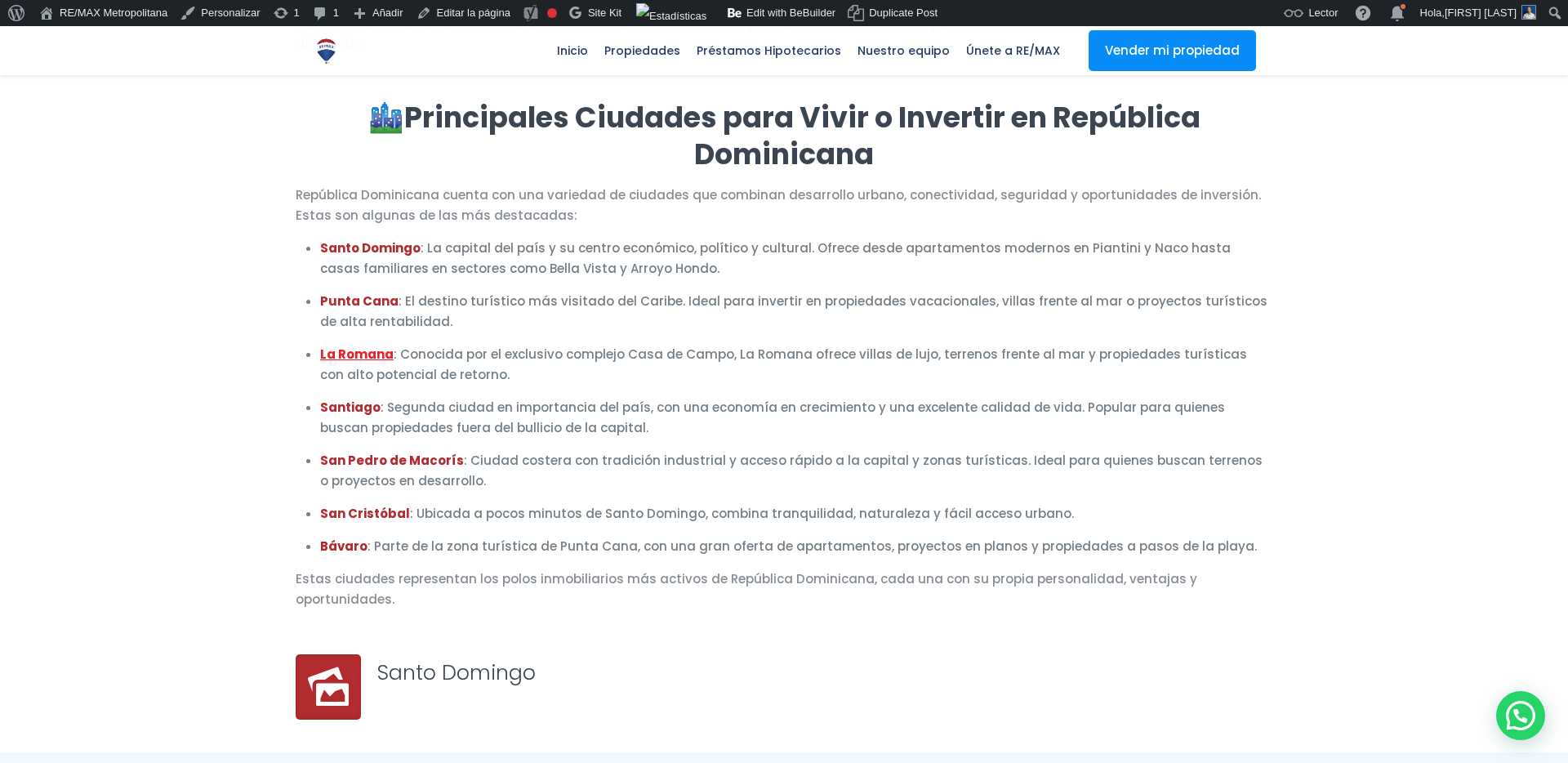 click on "La Romana" at bounding box center [357, 354] 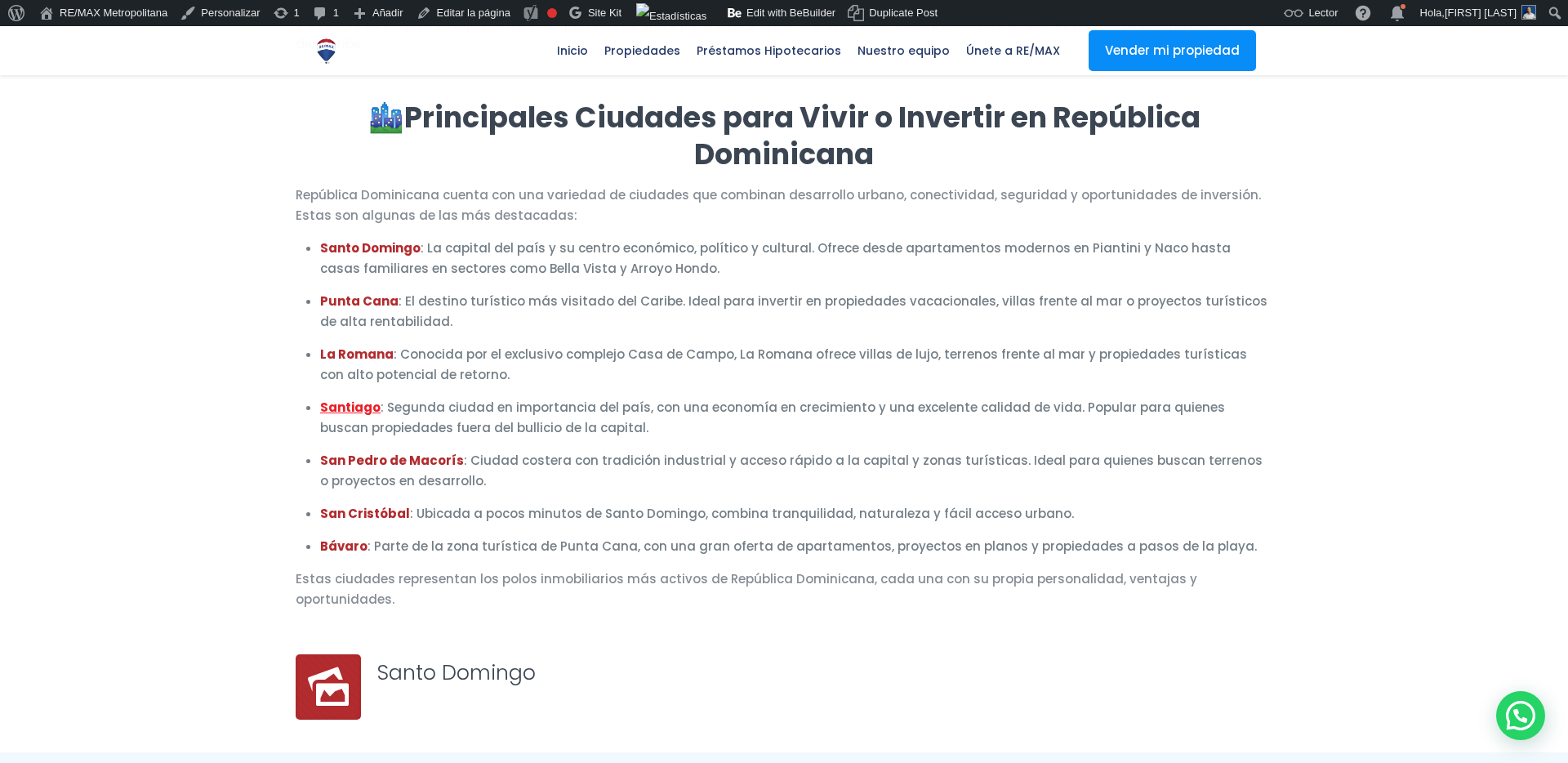 click on "Santiago" at bounding box center [350, 407] 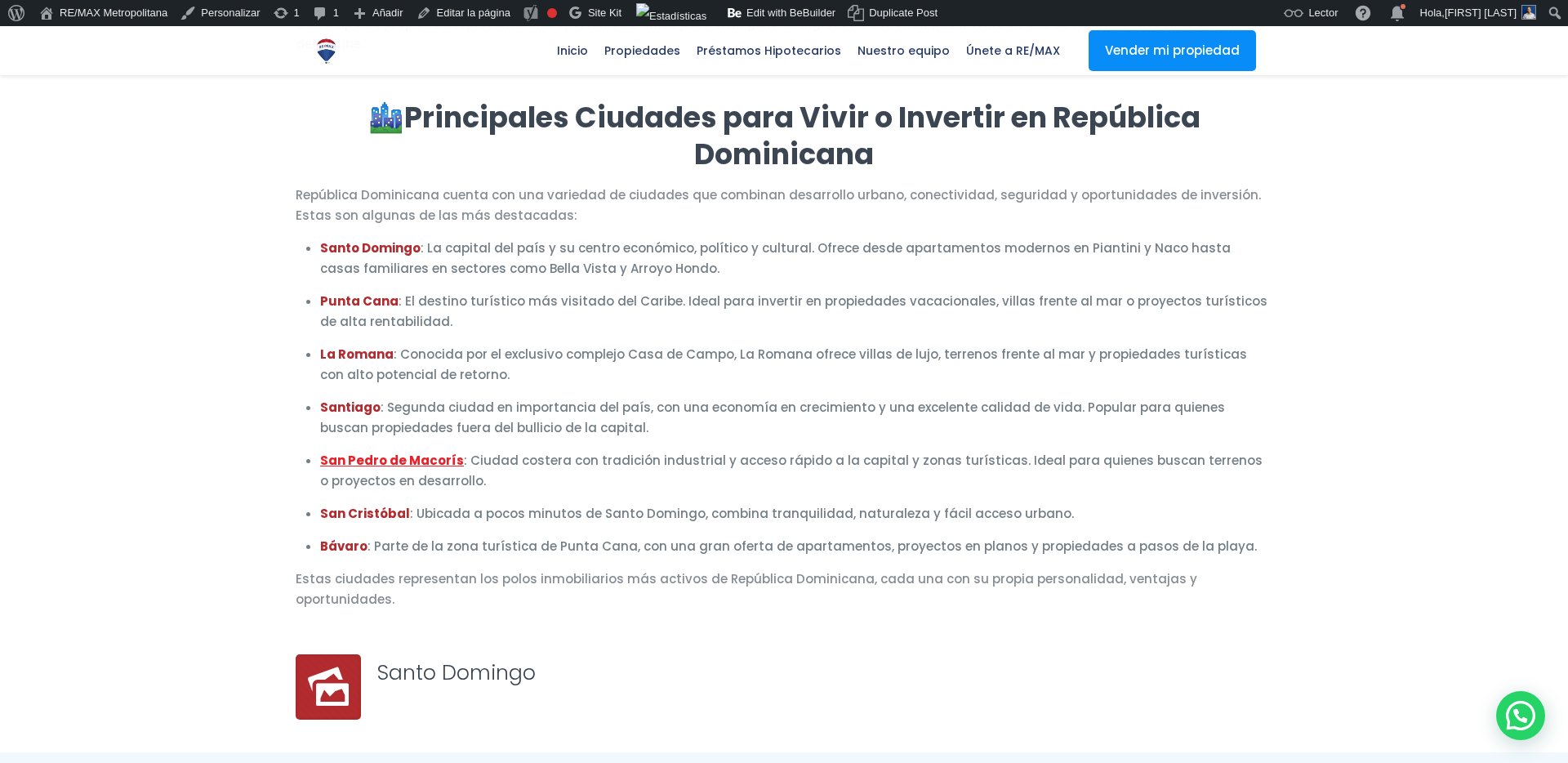 click on "San Pedro de Macorís" at bounding box center (392, 460) 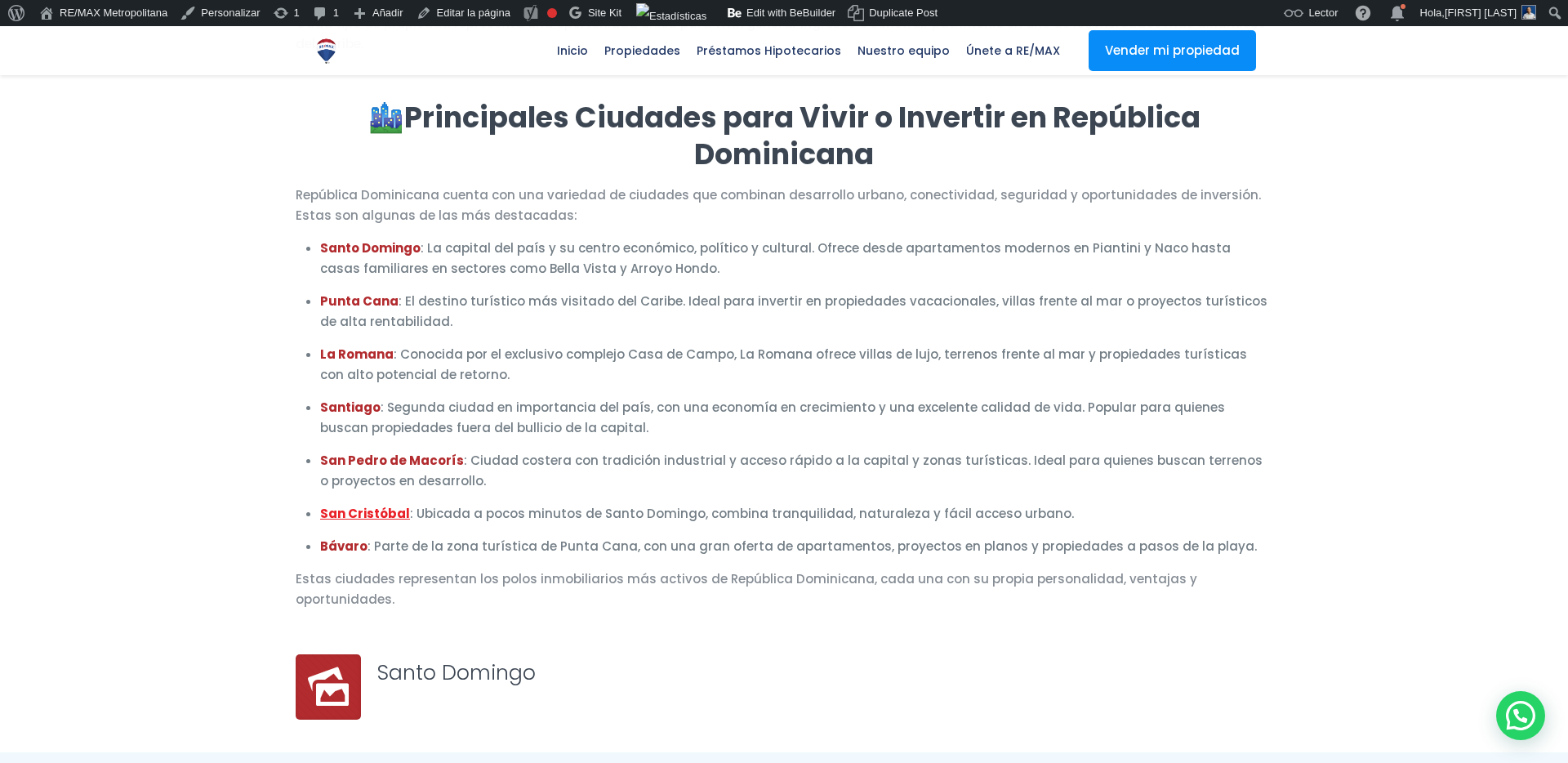 click on "San Cristóbal" at bounding box center [365, 513] 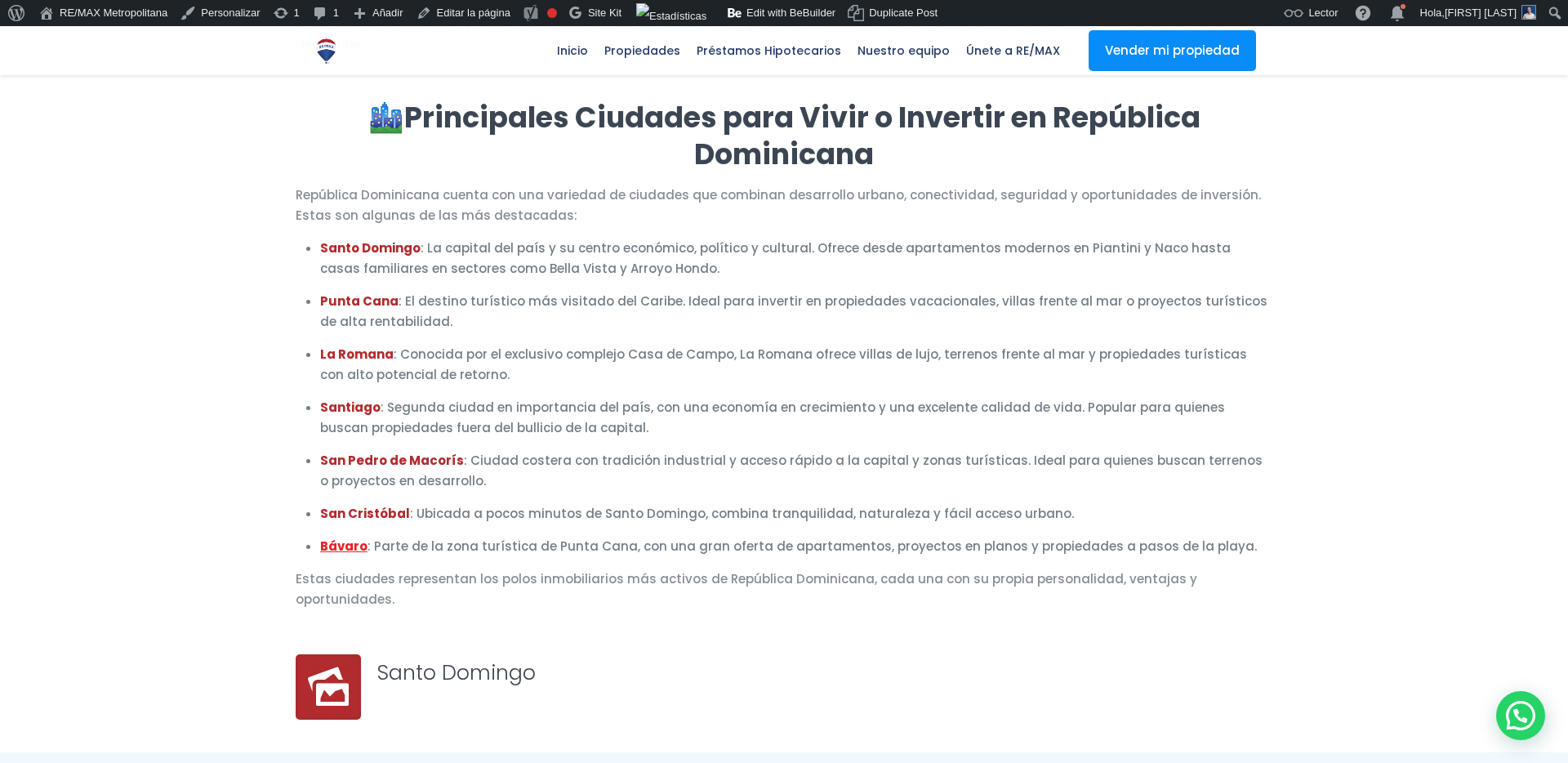 click on "Bávaro" at bounding box center [344, 546] 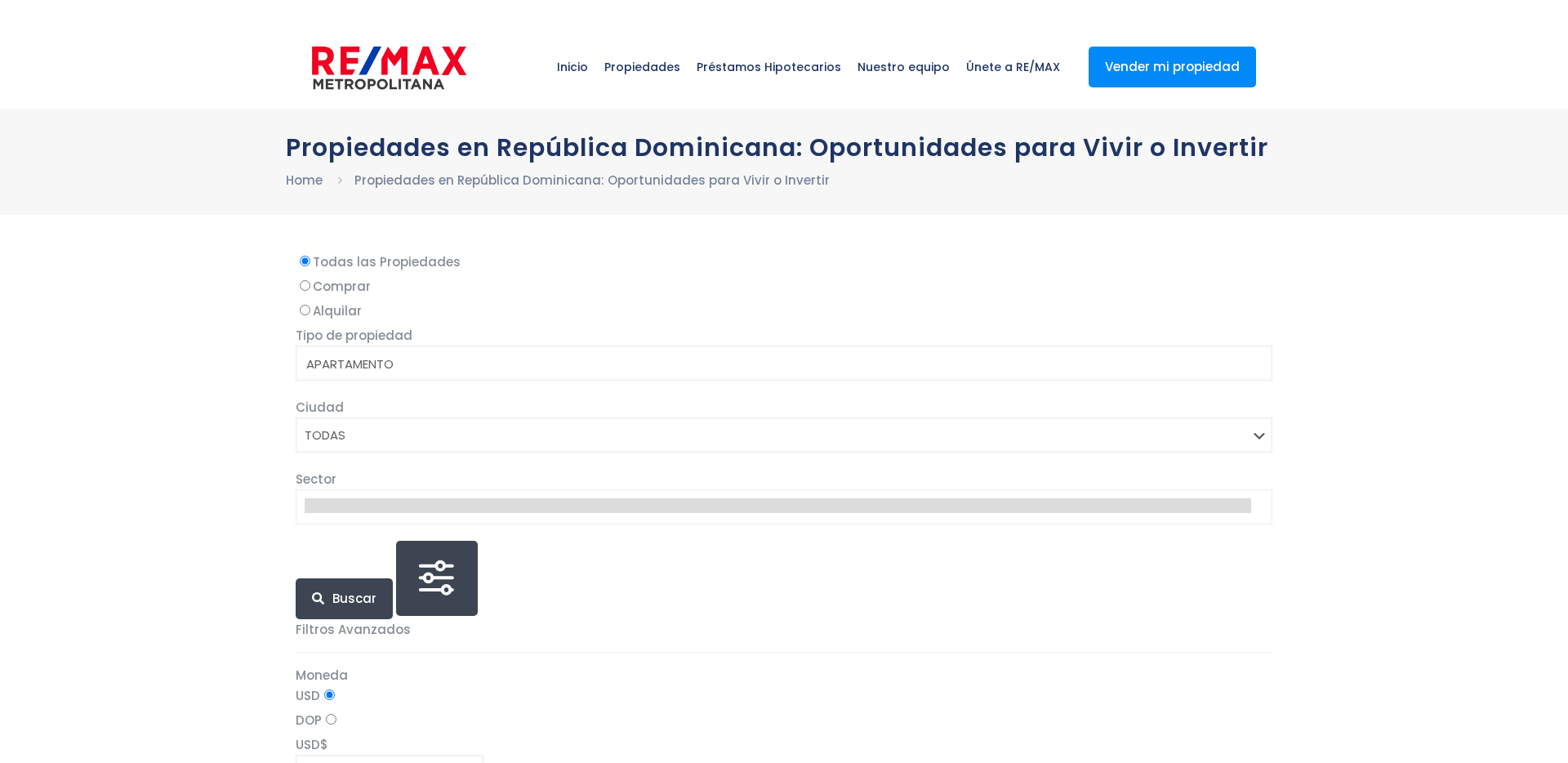 select 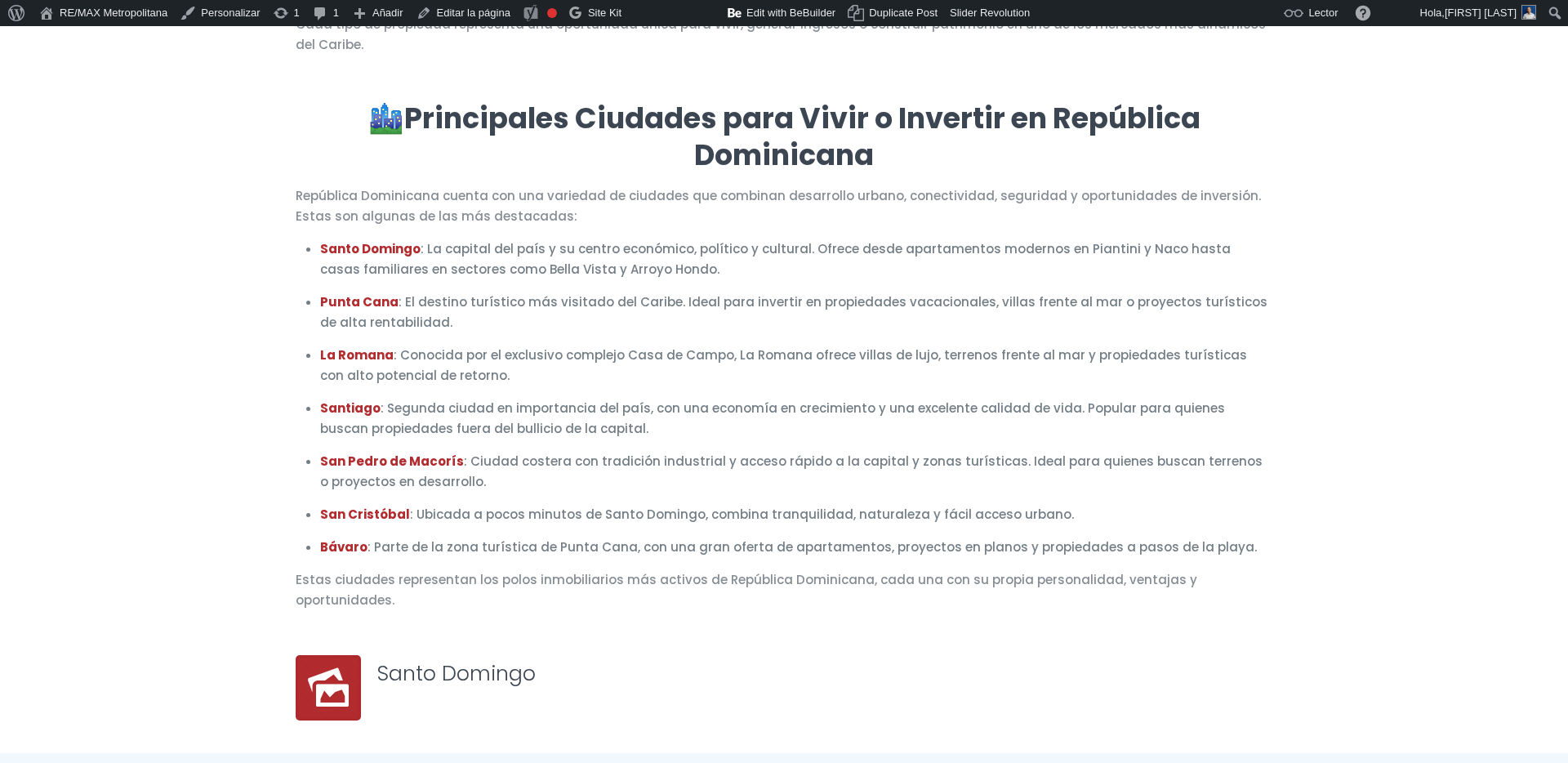 scroll, scrollTop: 0, scrollLeft: 0, axis: both 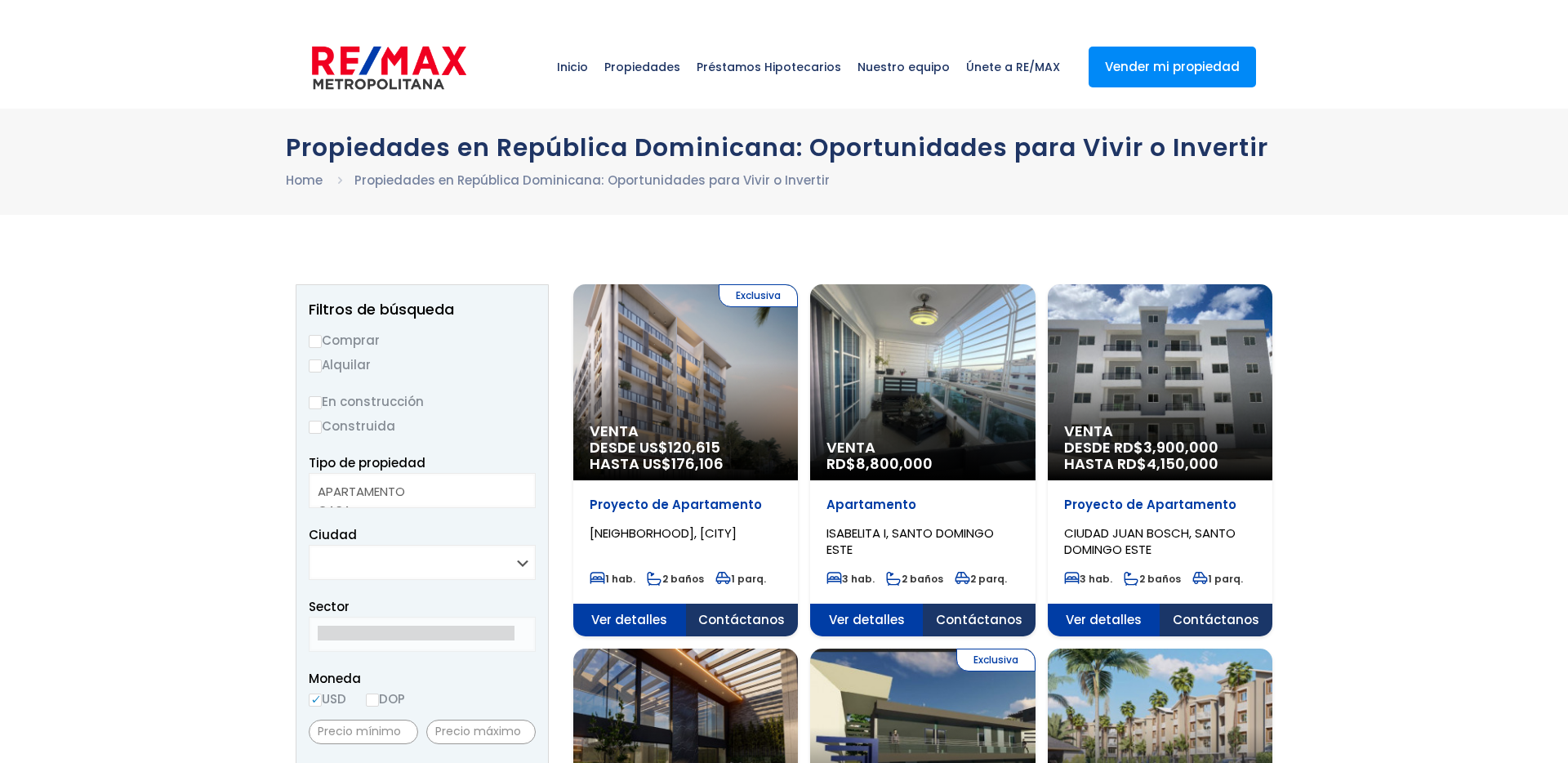 select 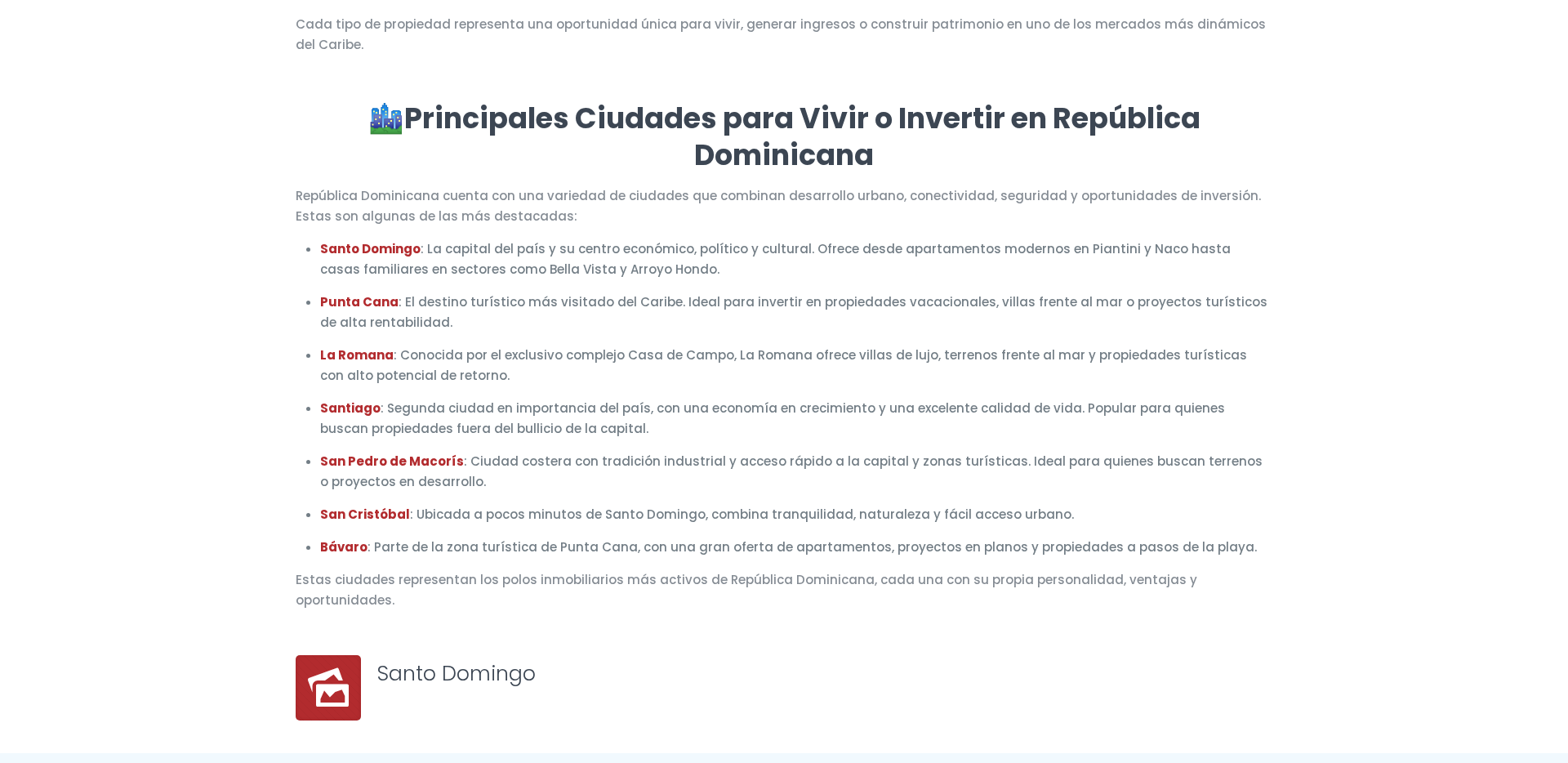 scroll, scrollTop: 0, scrollLeft: 0, axis: both 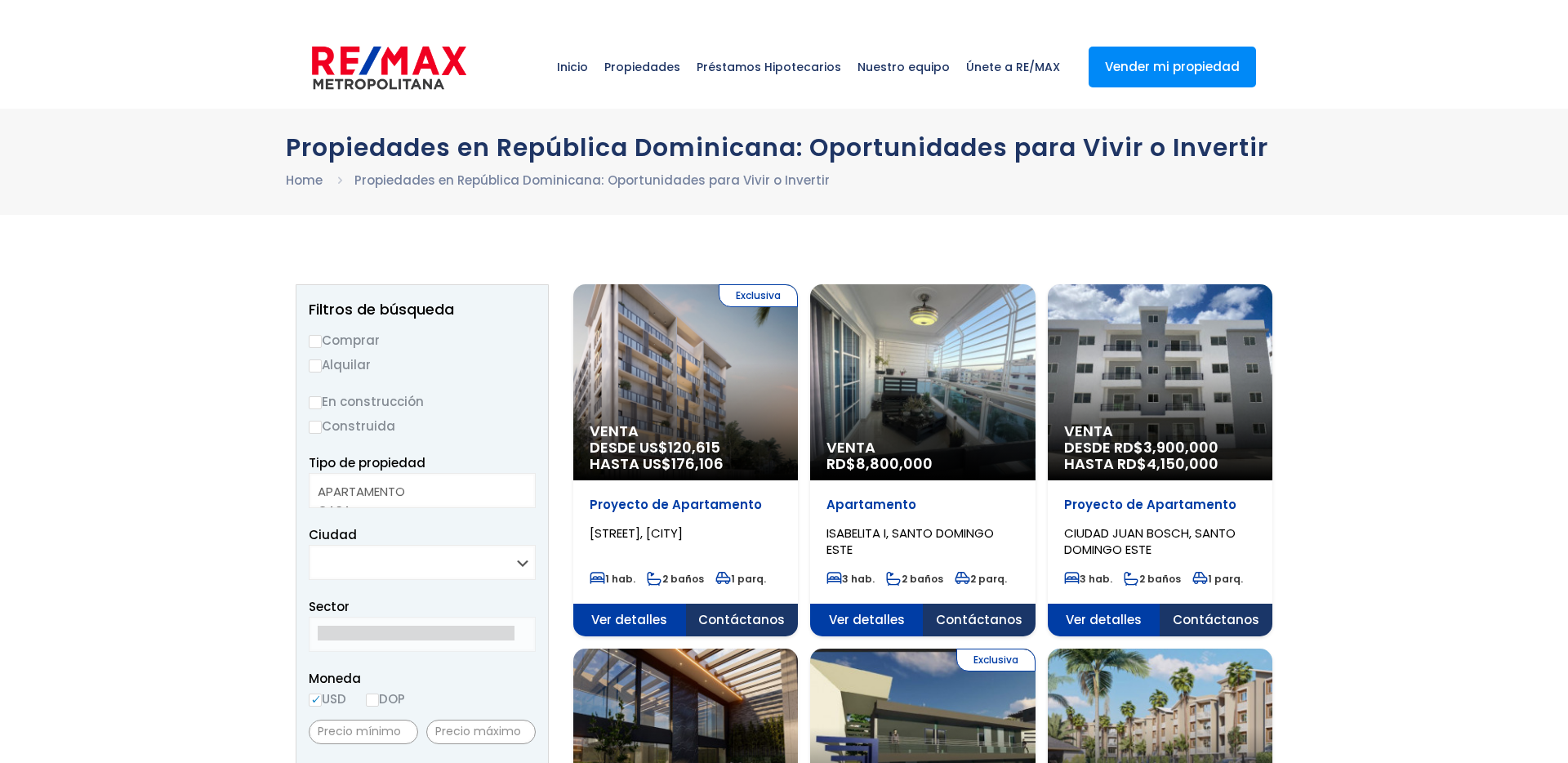 select 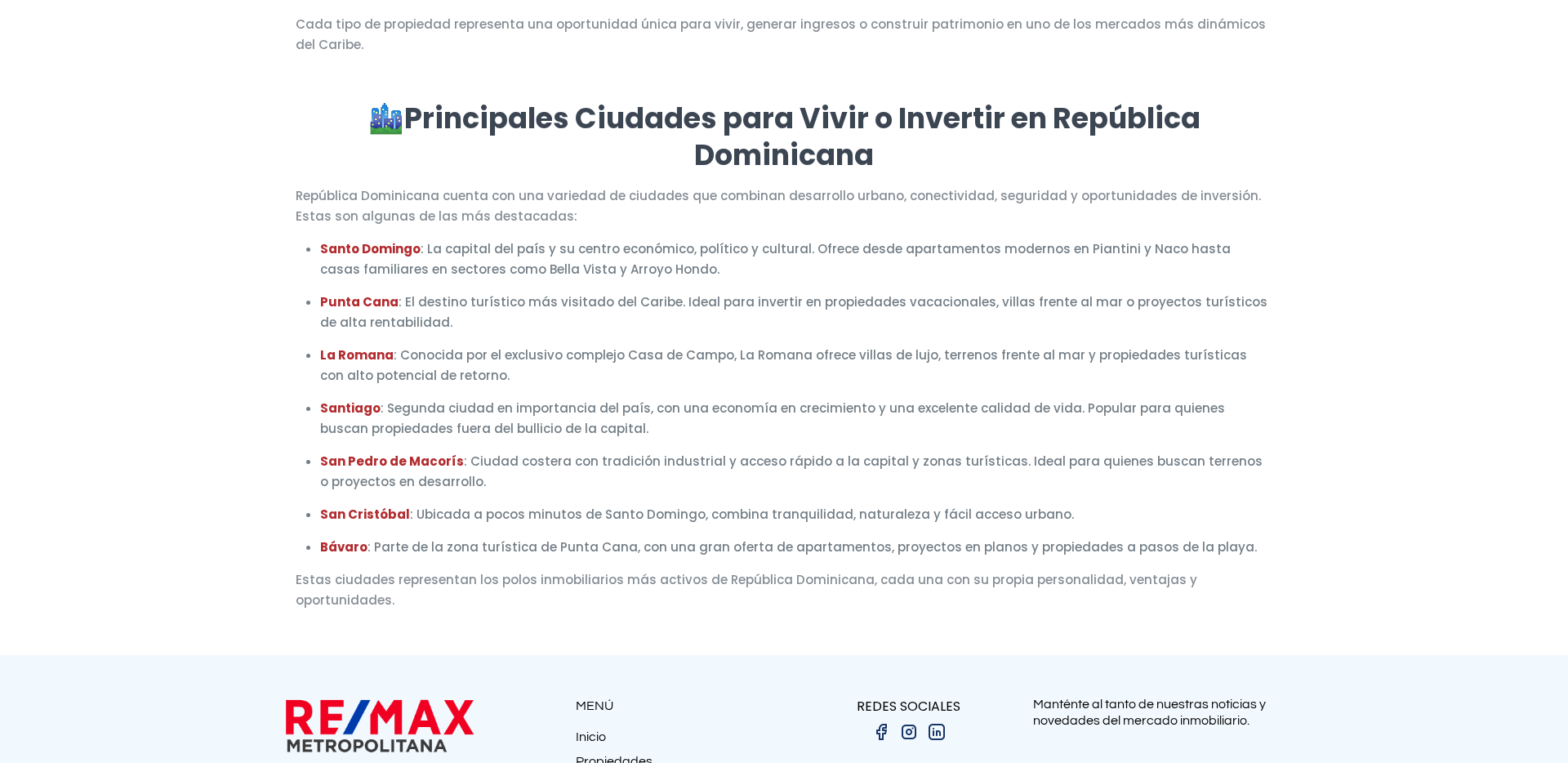 scroll, scrollTop: 0, scrollLeft: 0, axis: both 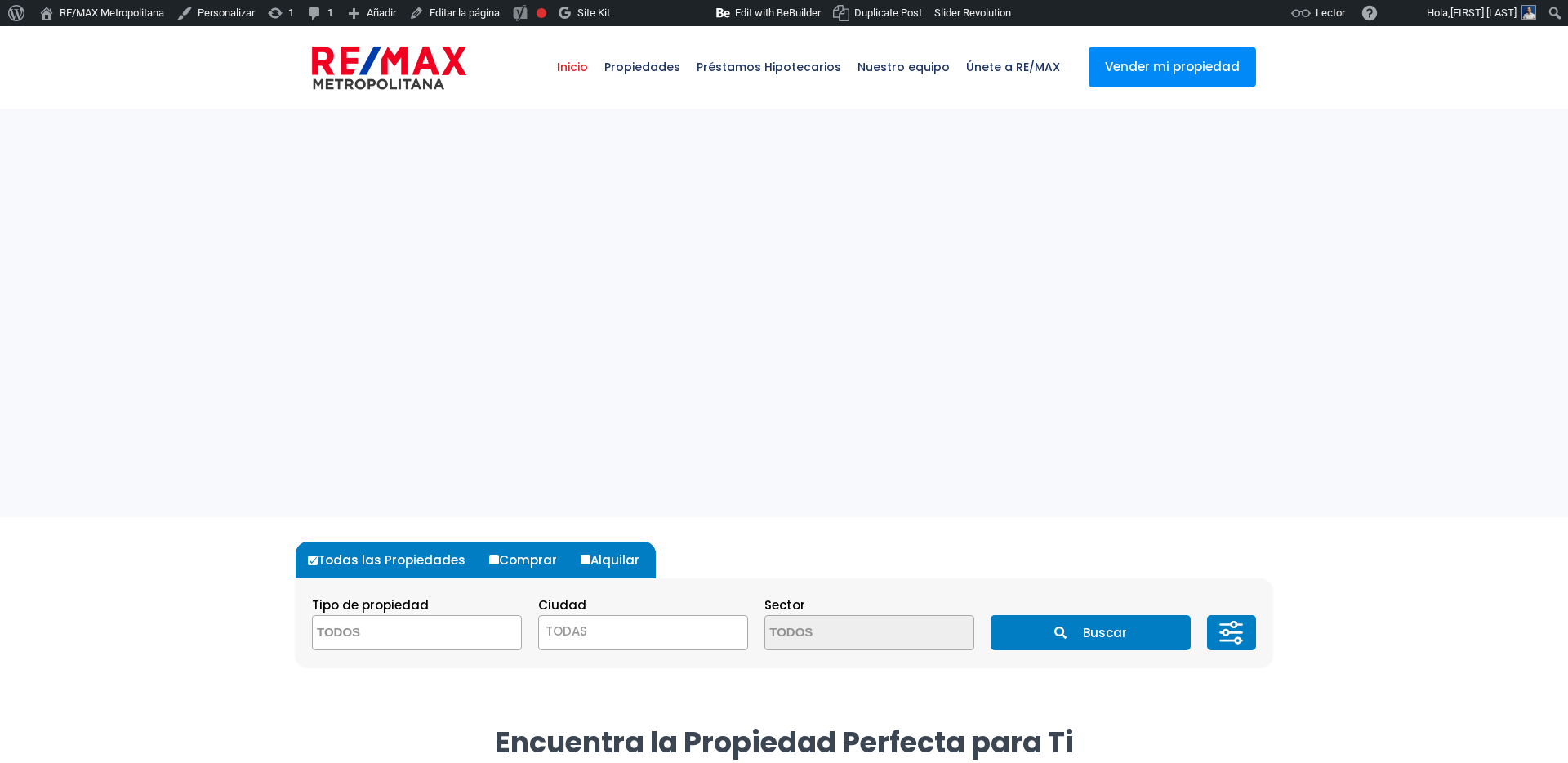 select 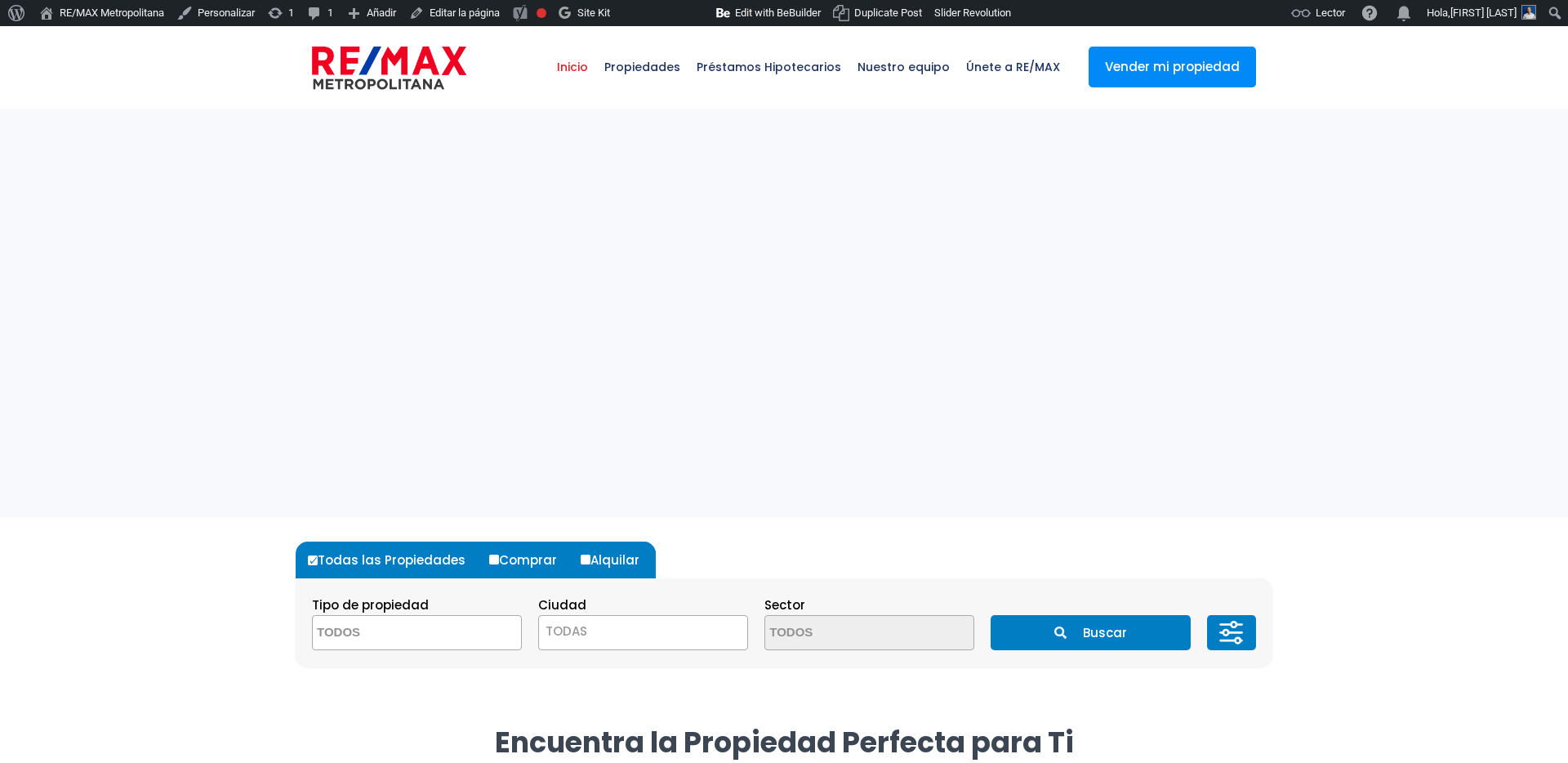 scroll, scrollTop: 0, scrollLeft: 0, axis: both 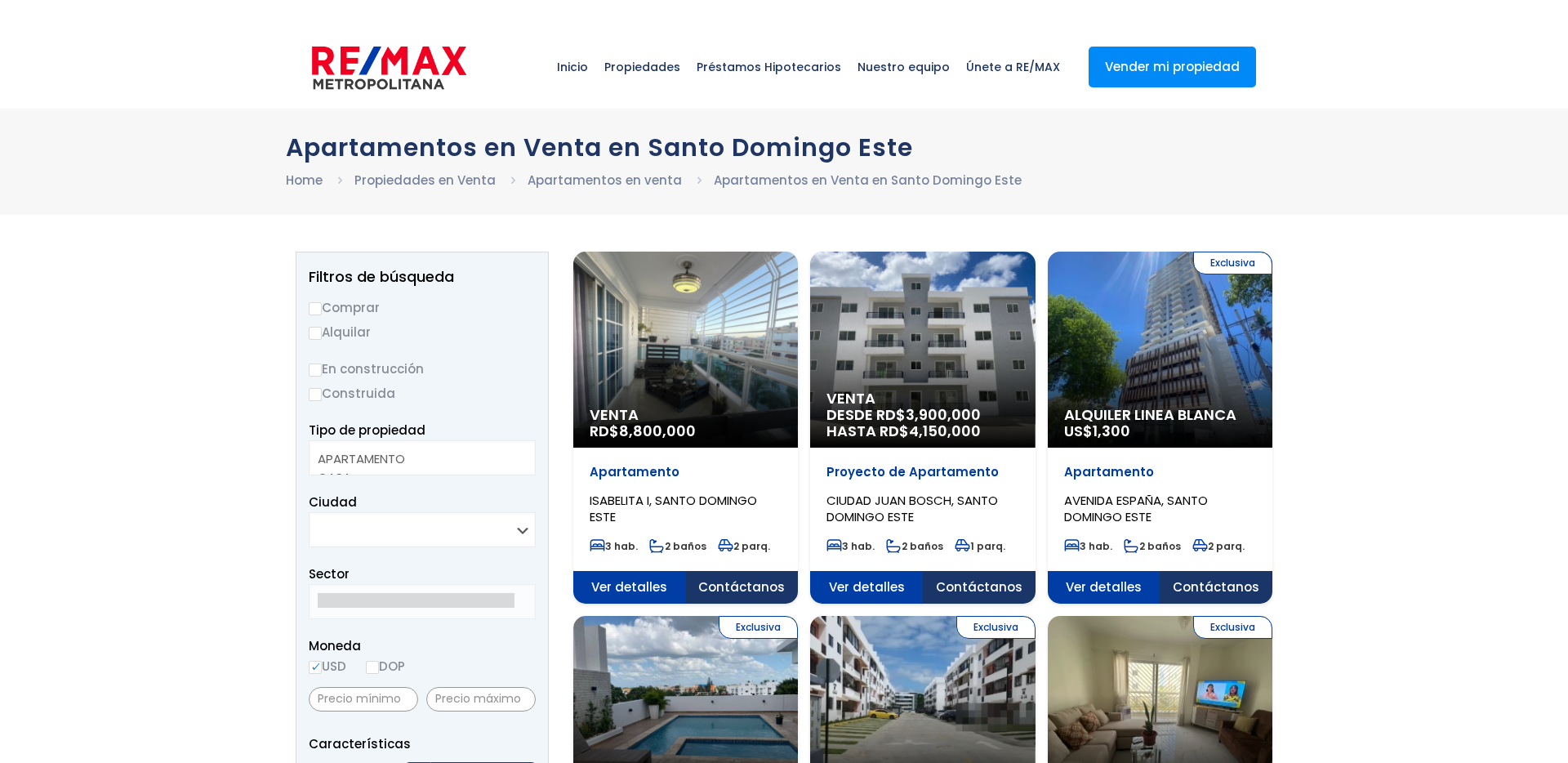 select 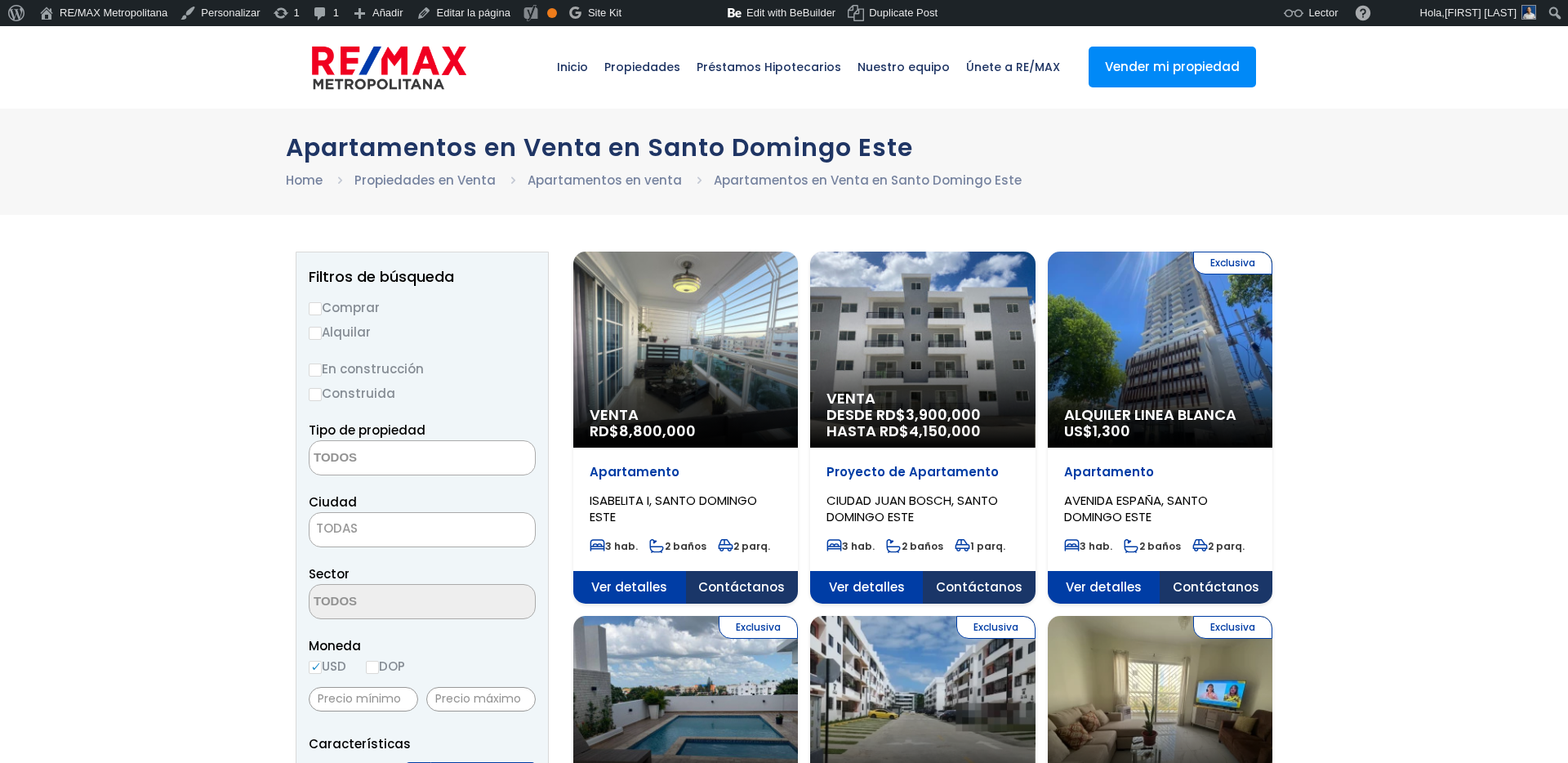 scroll, scrollTop: 0, scrollLeft: 0, axis: both 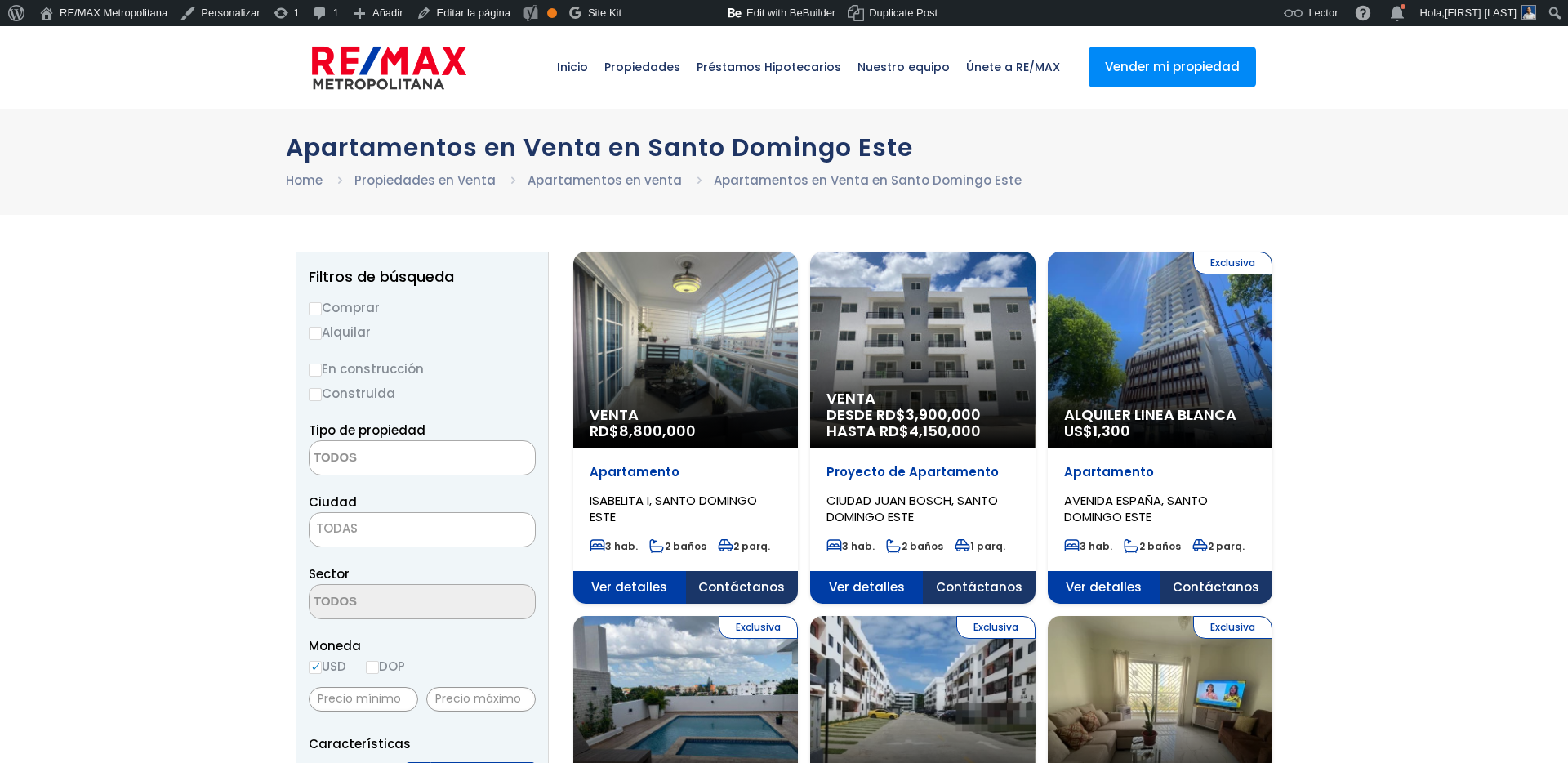 click on "Inicio
Propiedades
Préstamos Hipotecarios
Calculadora de préstamos
Nuestro equipo
Únete a RE/MAX
Vender mi propiedad
.path{fill:none;stroke:#000;stroke-miterlimit:10;stroke-width:1.5px;}
✕" at bounding box center [784, 67] 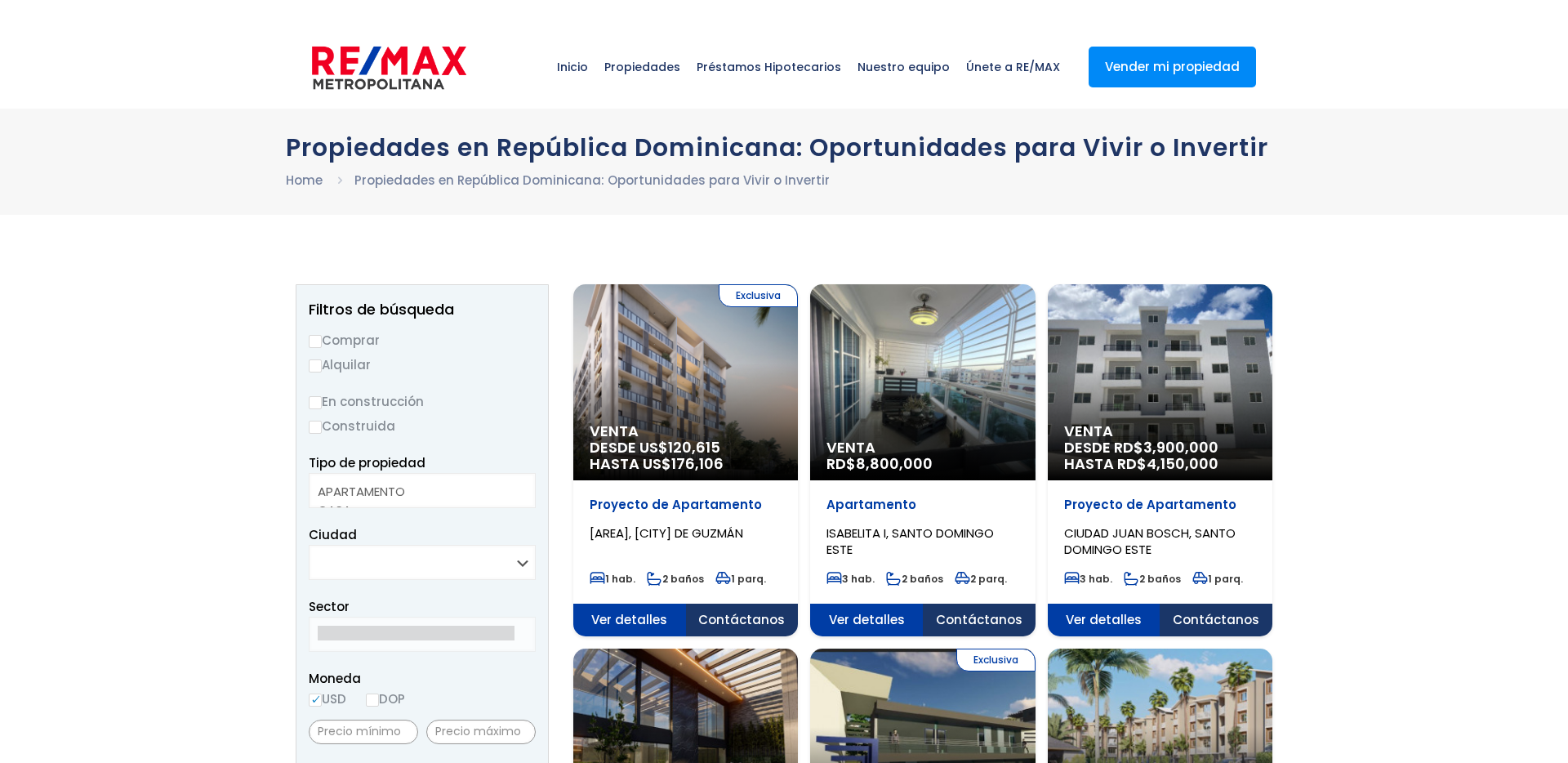 select 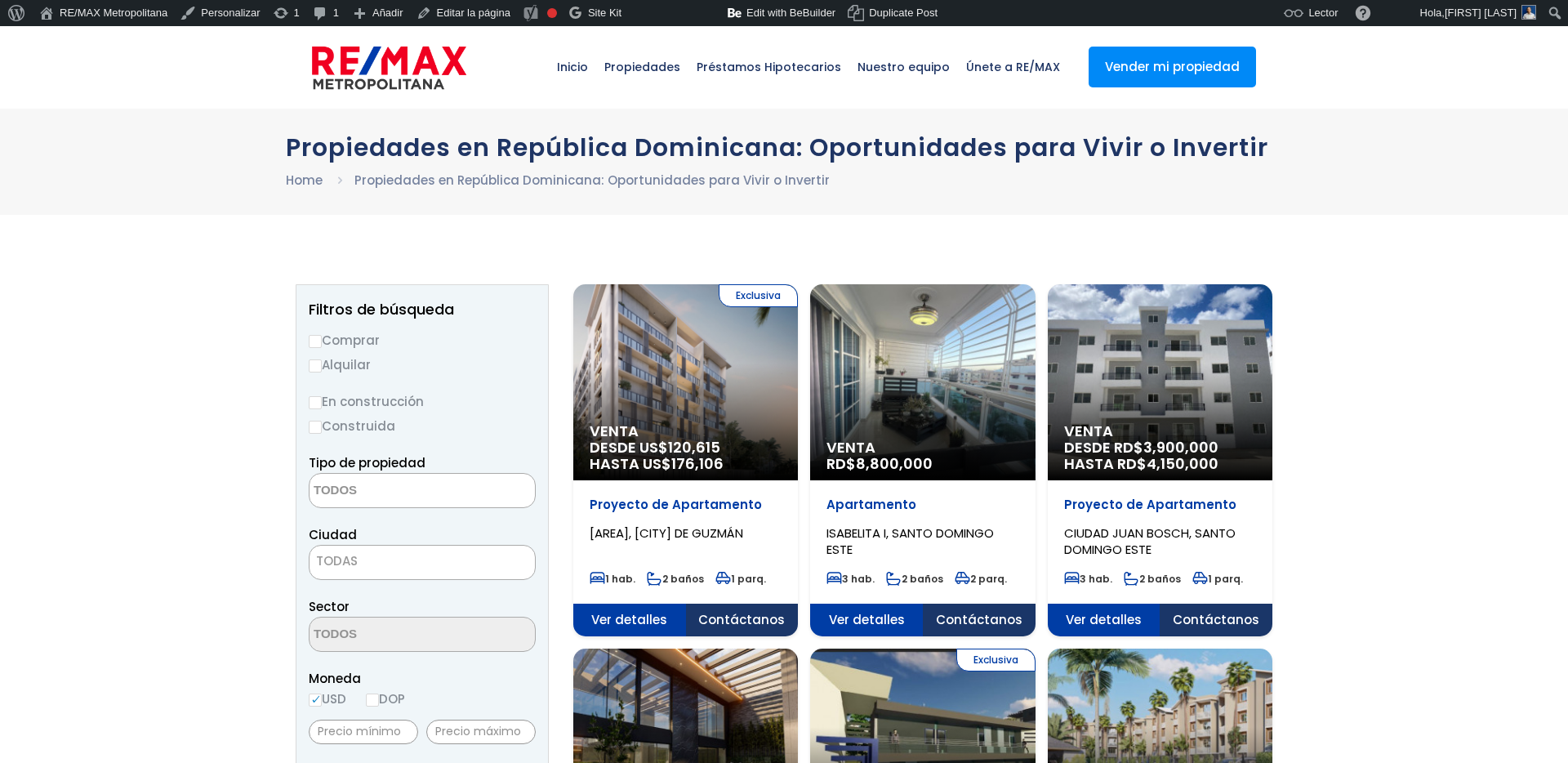 scroll, scrollTop: 0, scrollLeft: 0, axis: both 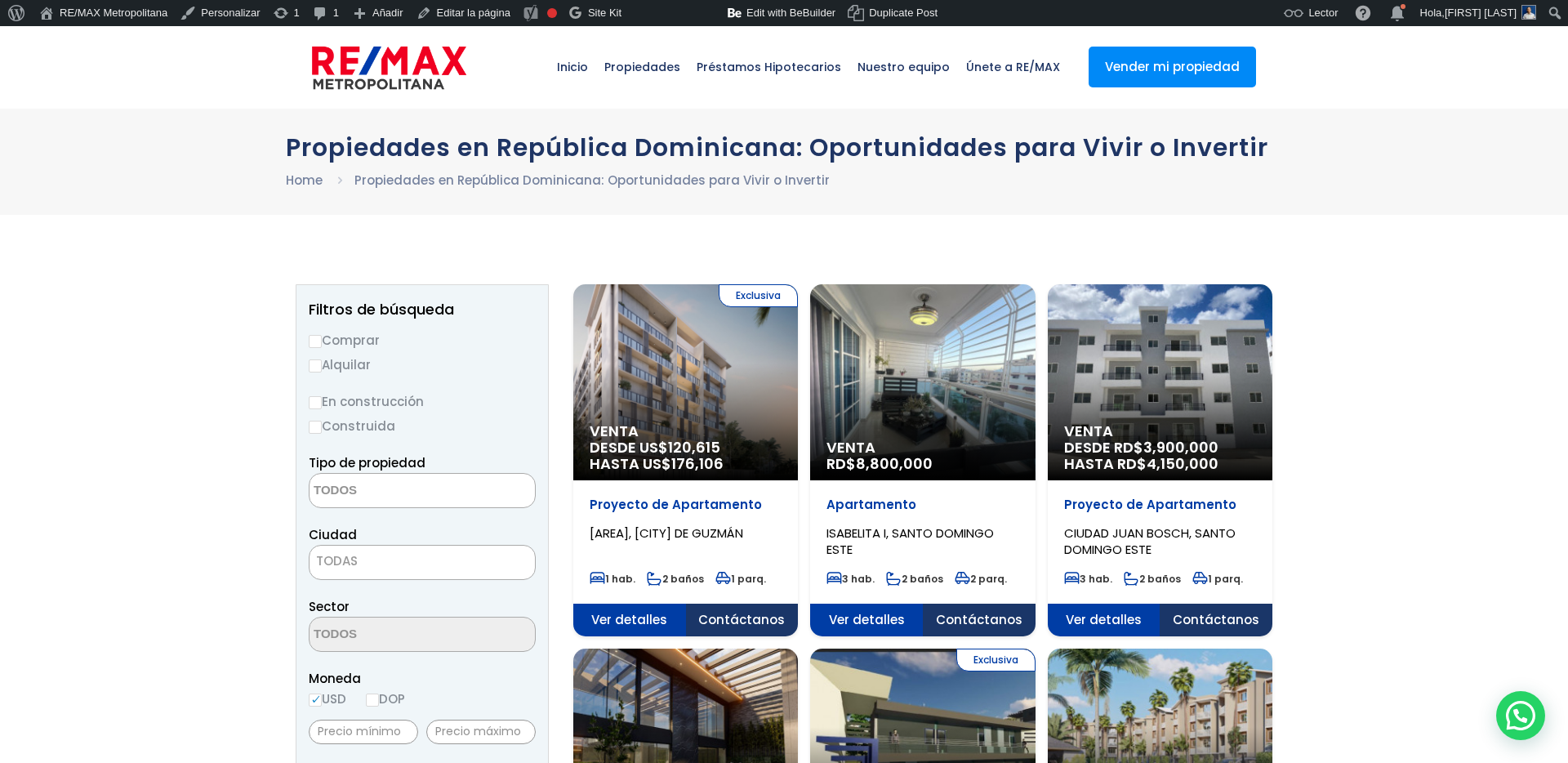 drag, startPoint x: 255, startPoint y: 69, endPoint x: 318, endPoint y: 82, distance: 64.327288 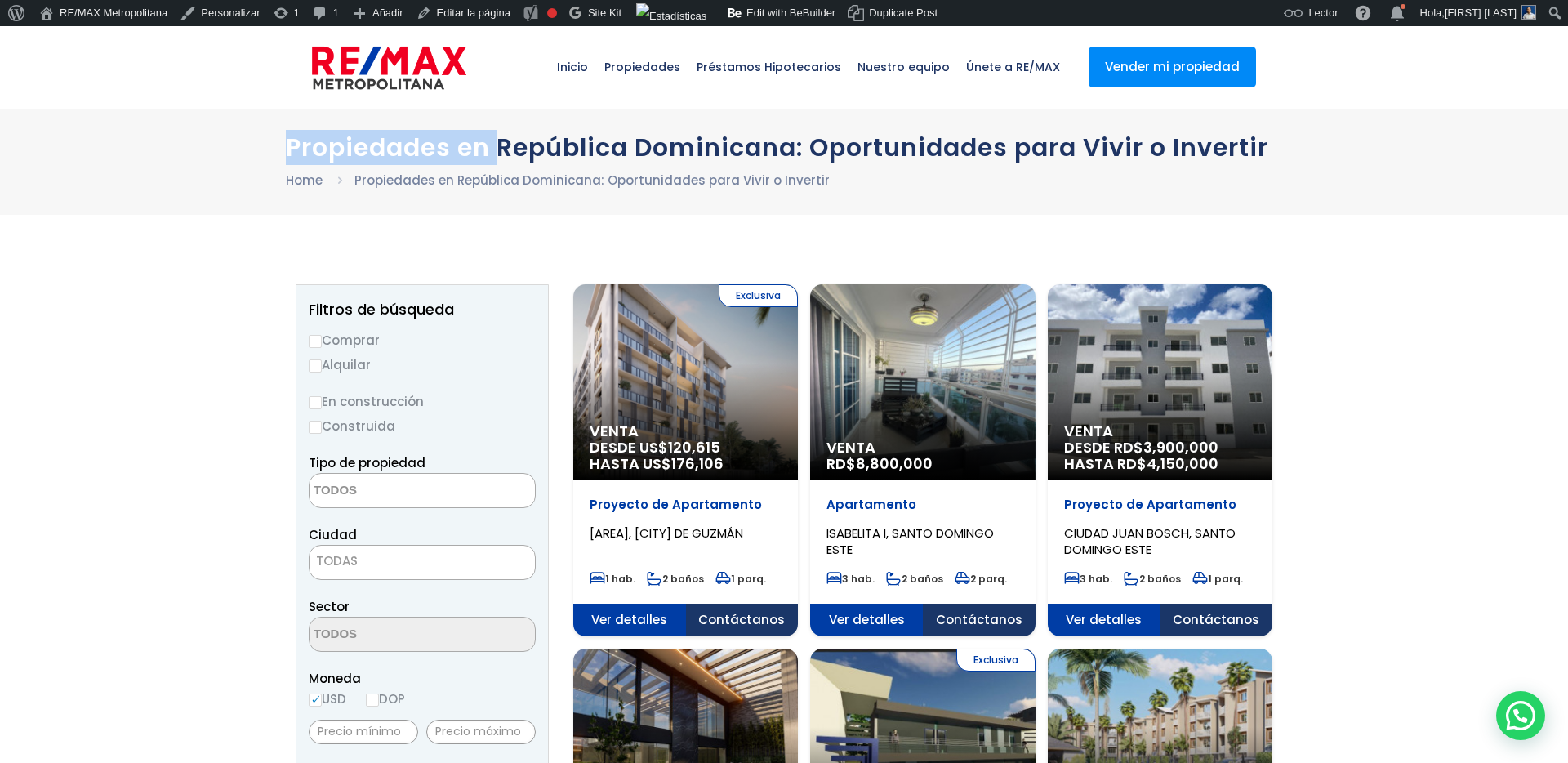 drag, startPoint x: 279, startPoint y: 149, endPoint x: 500, endPoint y: 163, distance: 221.44299 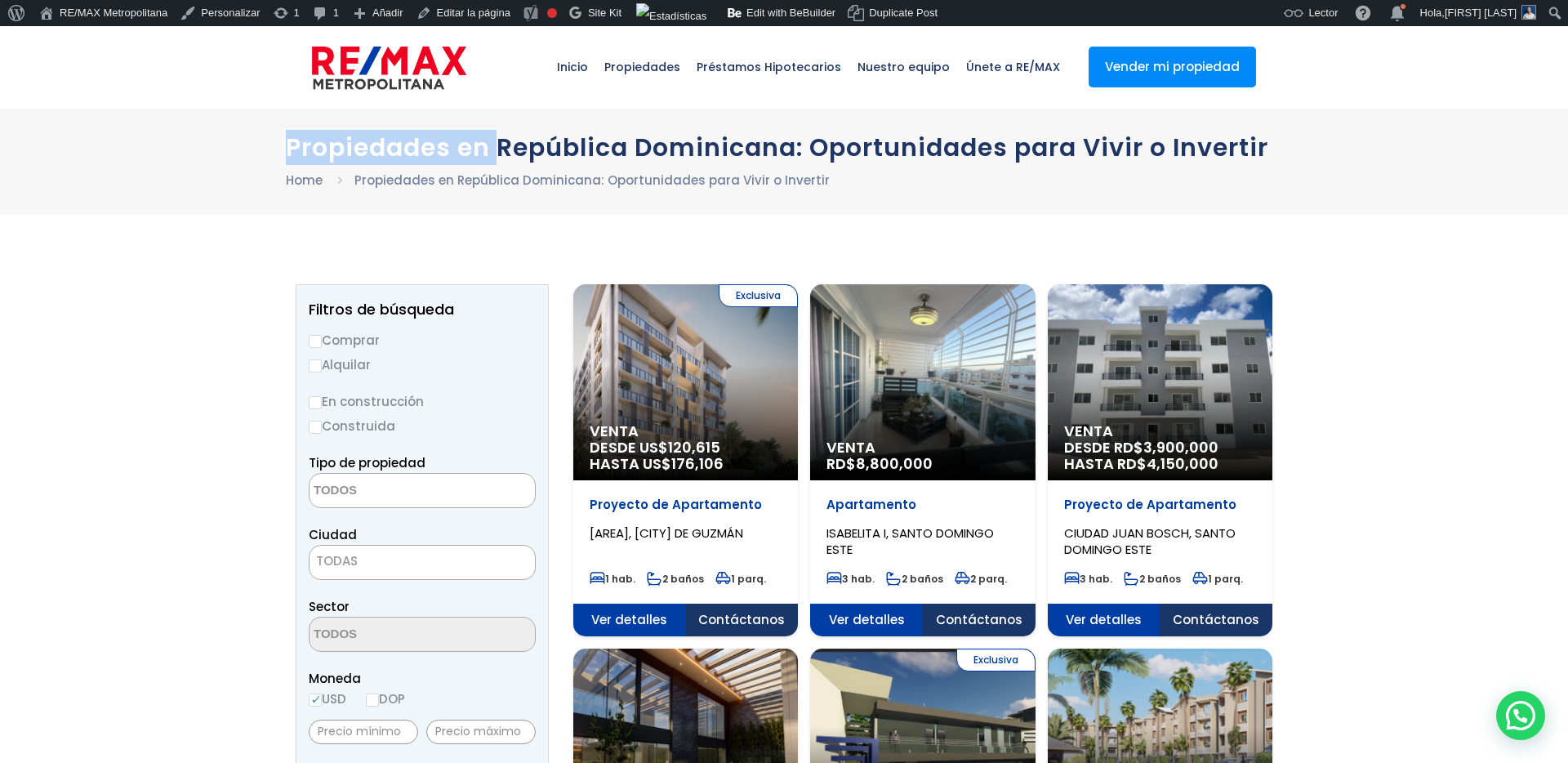 click on "Propiedades en República Dominicana: Oportunidades para Vivir o Invertir Home   Propiedades en República Dominicana: Oportunidades para Vivir o Invertir" at bounding box center (784, 162) 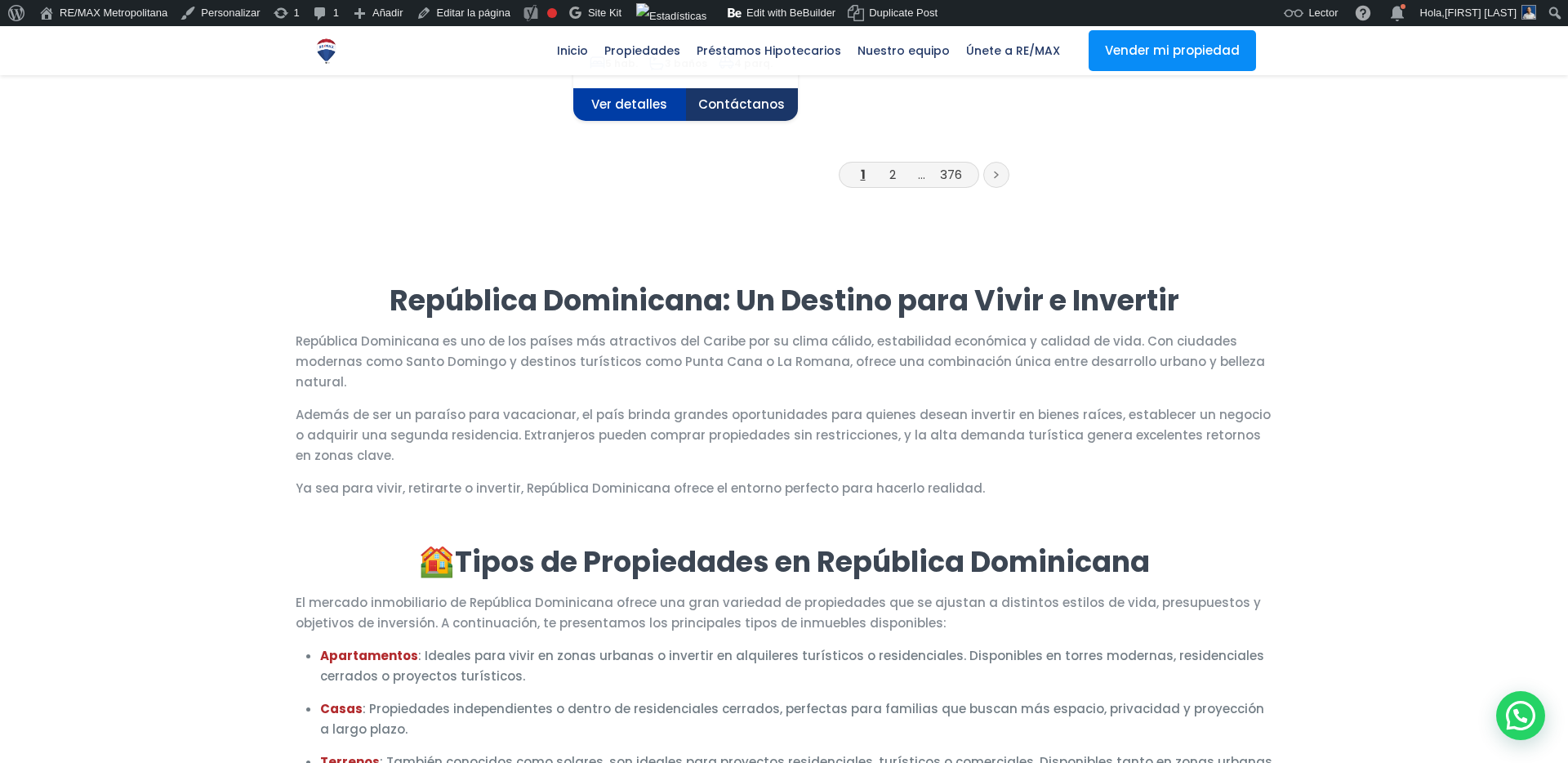 scroll, scrollTop: 2341, scrollLeft: 0, axis: vertical 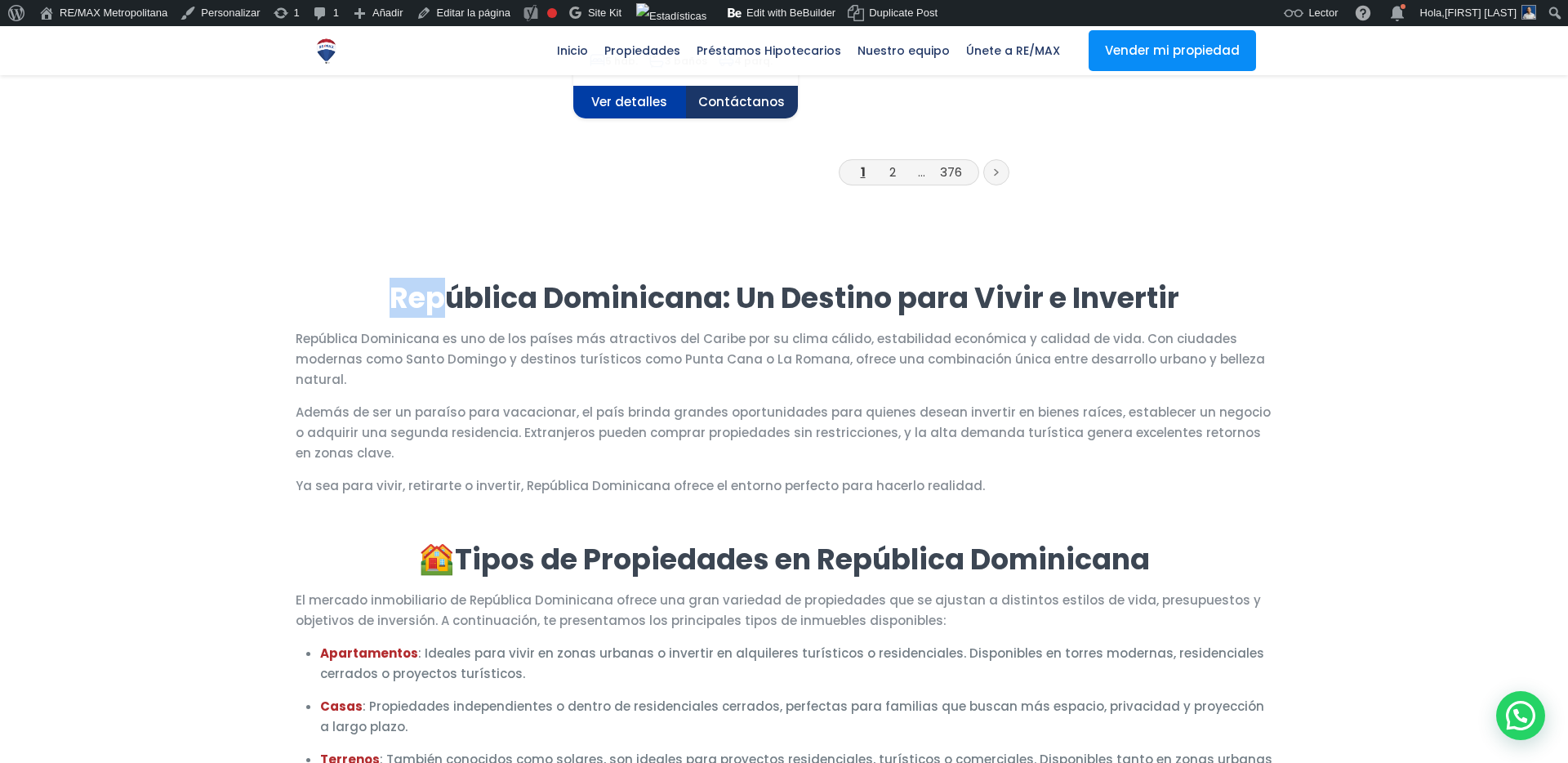 drag, startPoint x: 362, startPoint y: 301, endPoint x: 443, endPoint y: 314, distance: 82.03658 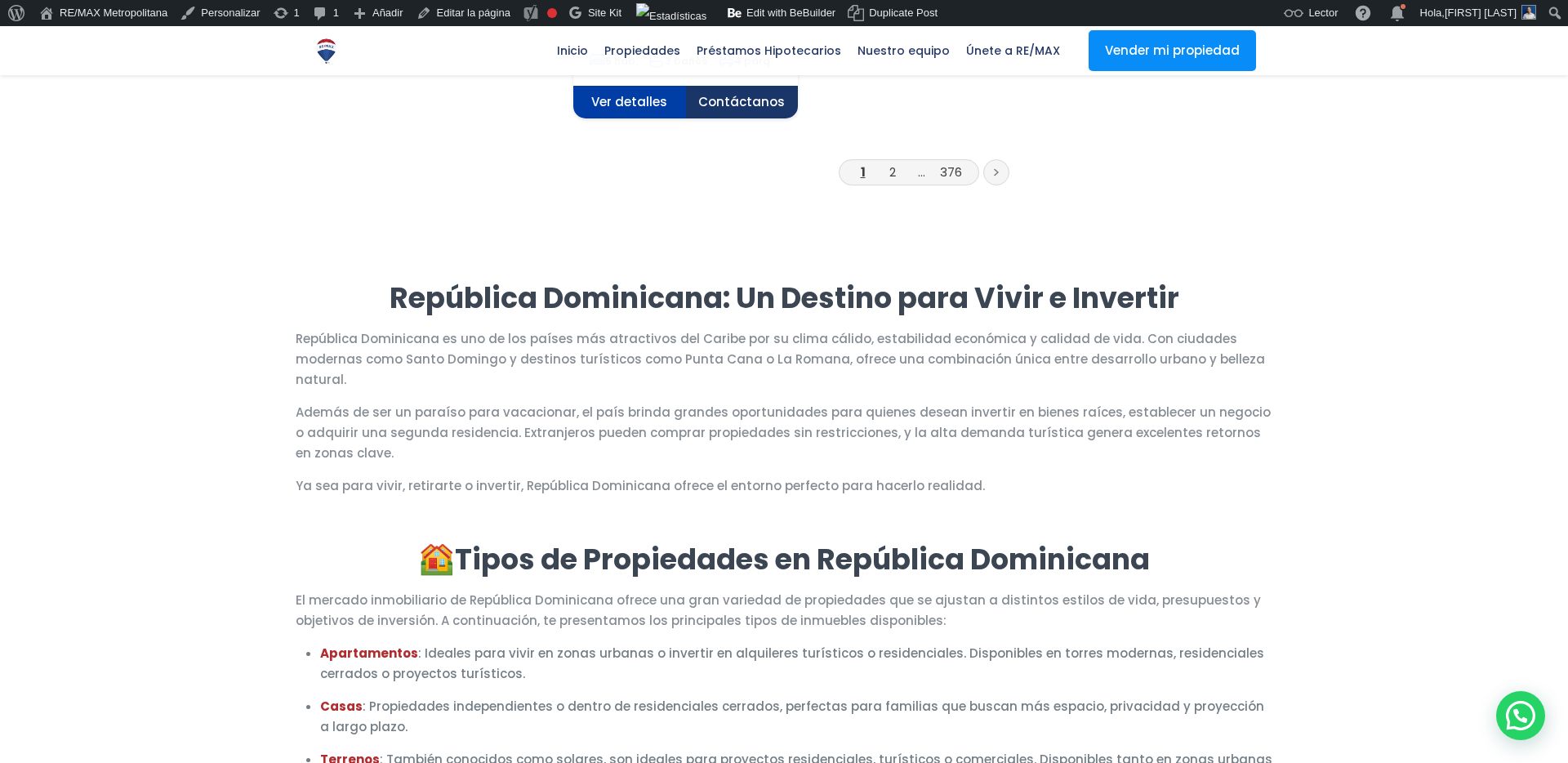 click on "República Dominicana es uno de los países más atractivos del Caribe por su clima cálido, estabilidad económica y calidad de vida. Con ciudades modernas como Santo Domingo y destinos turísticos como Punta Cana o La Romana, ofrece una combinación única entre desarrollo urbano y belleza natural." at bounding box center (784, 359) 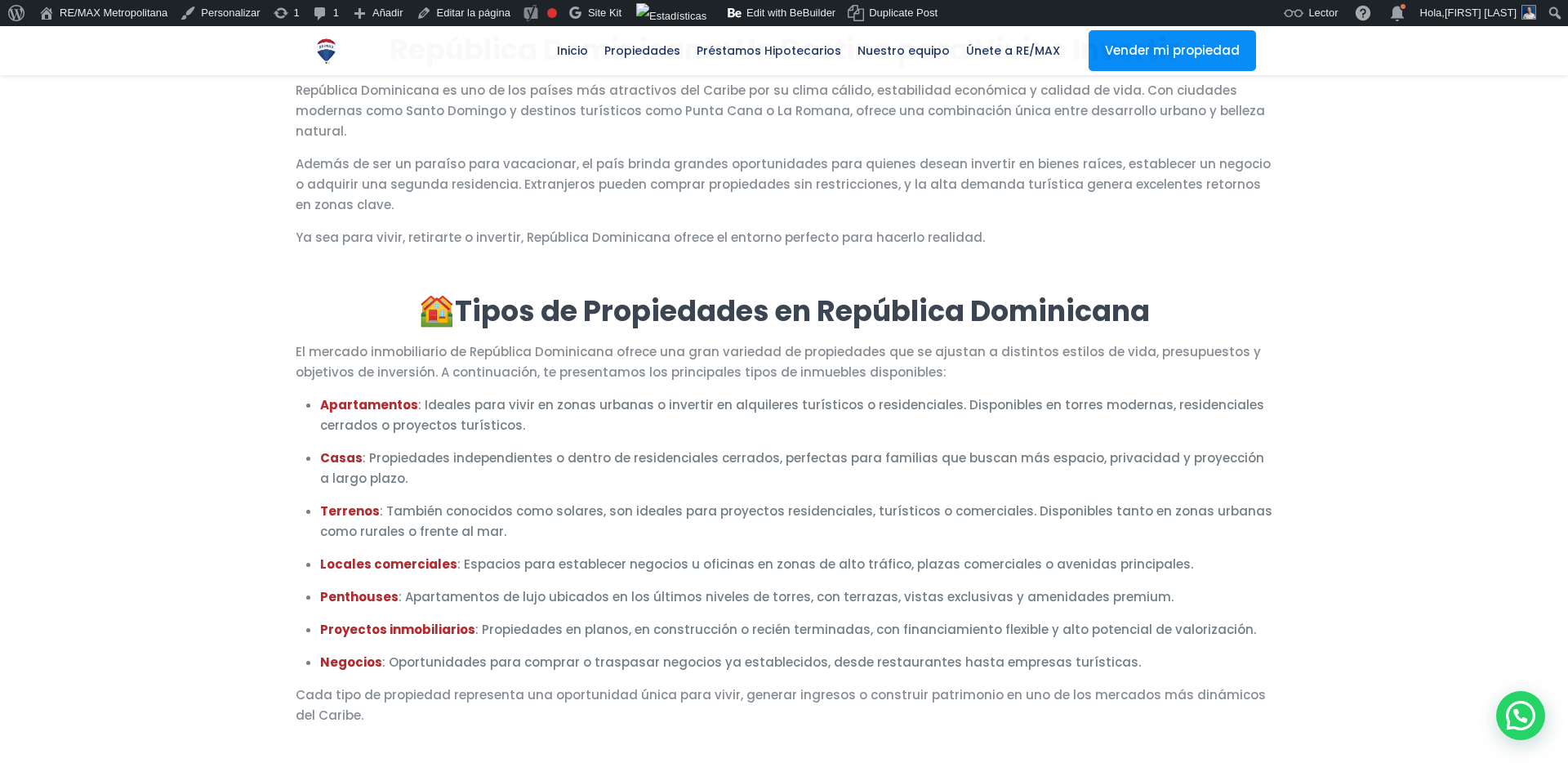 scroll, scrollTop: 2643, scrollLeft: 0, axis: vertical 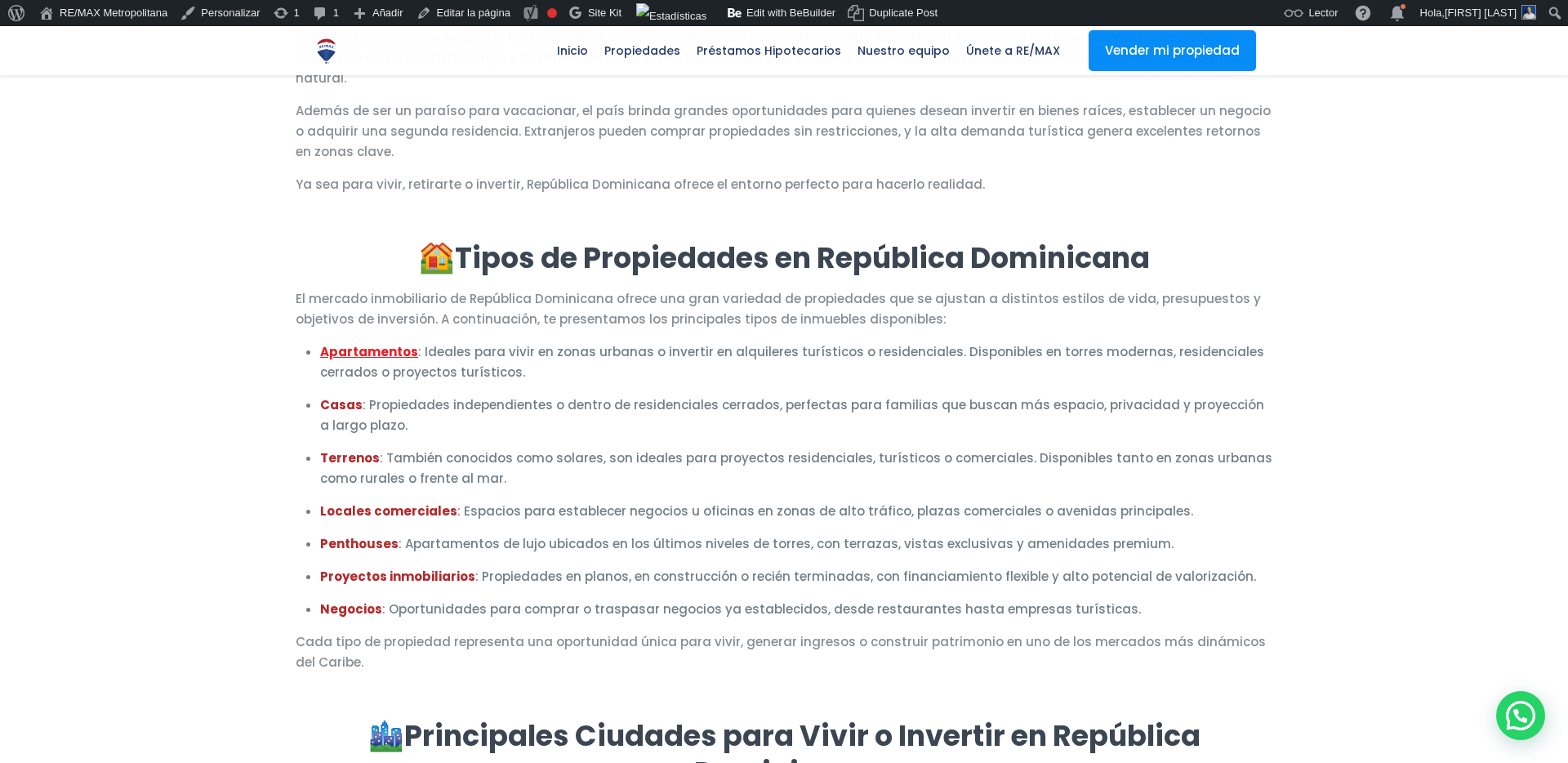 click on "Apartamentos" at bounding box center (369, 351) 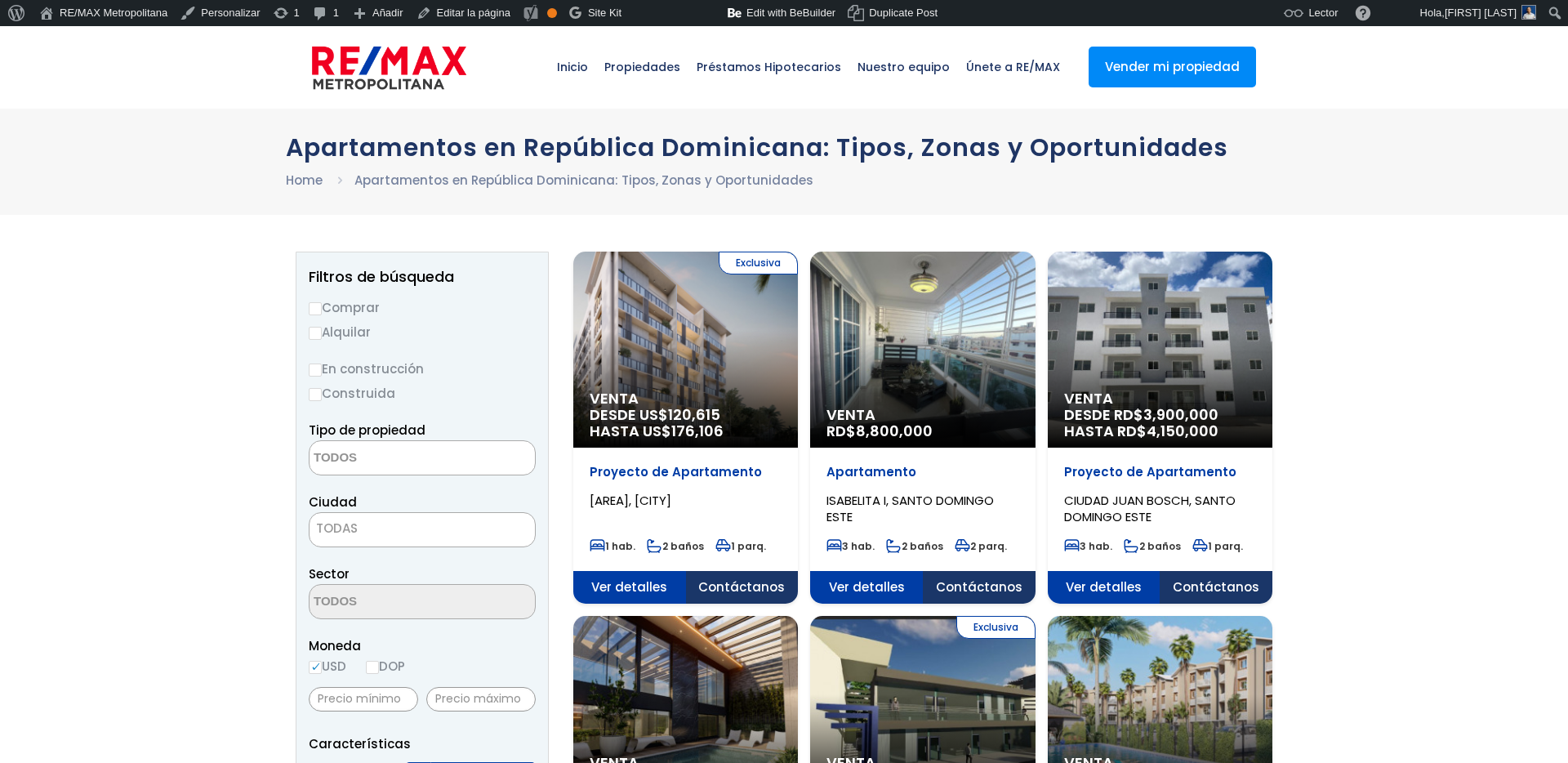 select 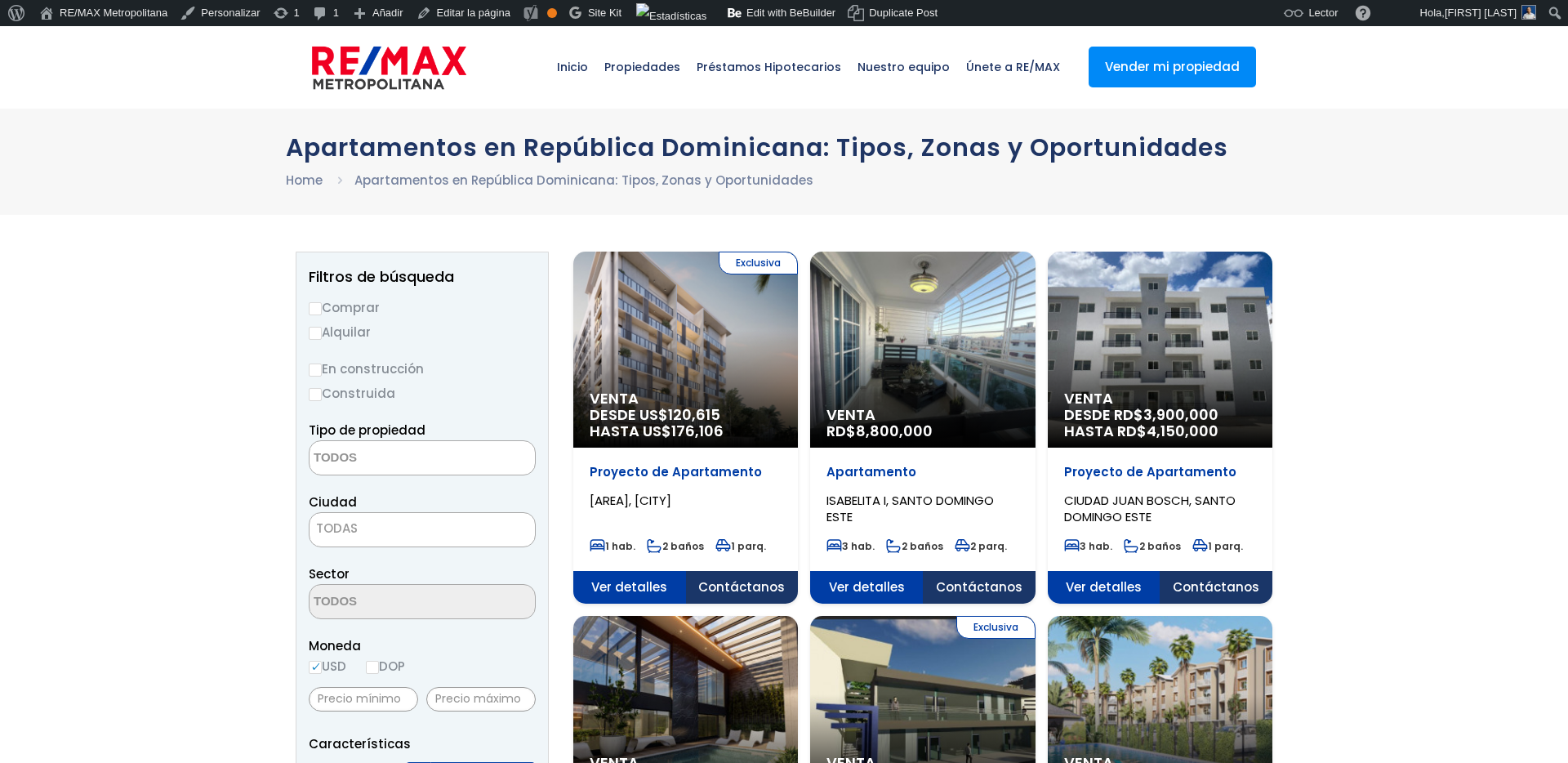 scroll, scrollTop: 0, scrollLeft: 0, axis: both 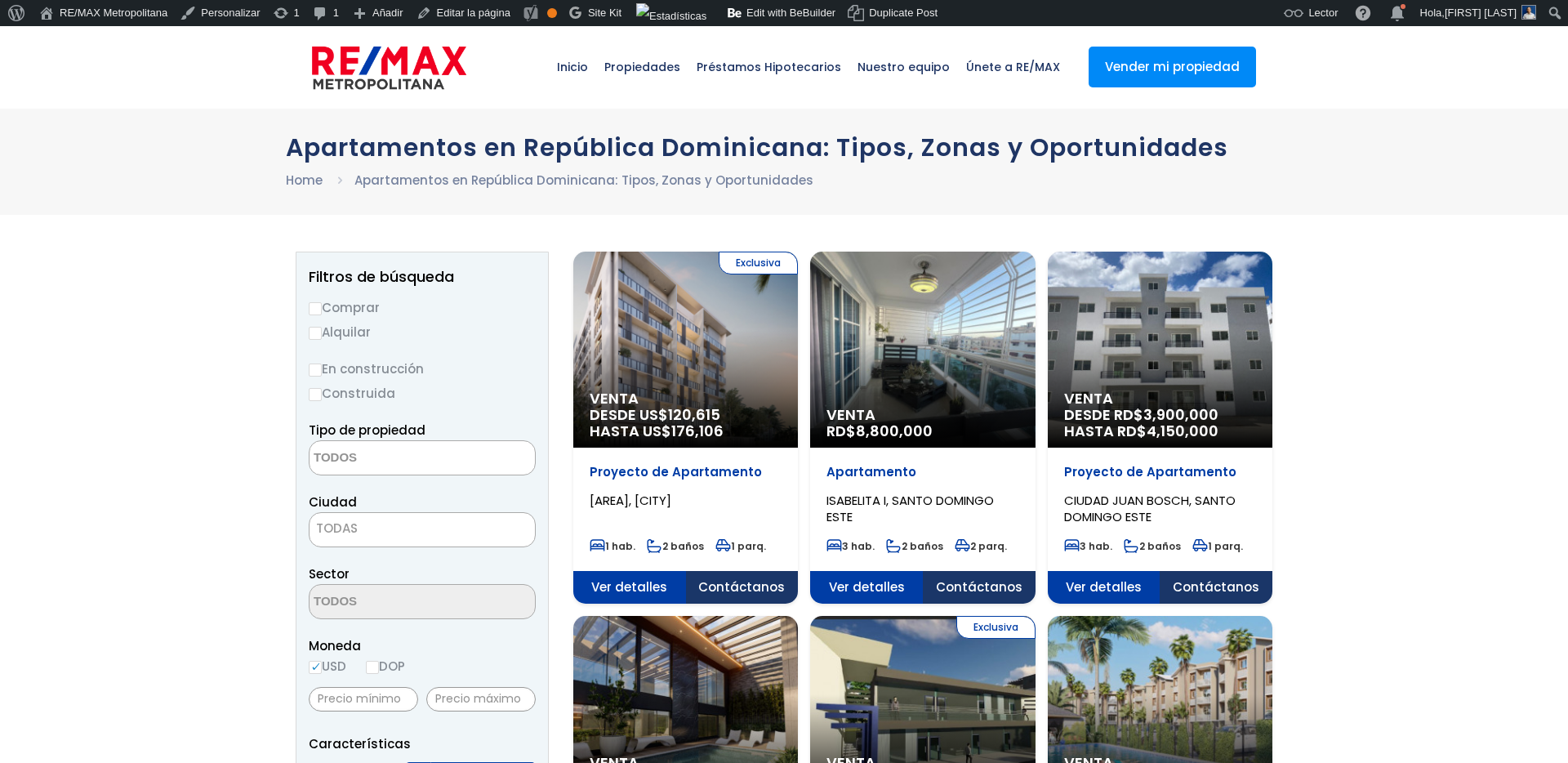 click on "Apartamentos en [COUNTRY]: Tipos, Zonas y Oportunidades Home   Apartamentos en [COUNTRY]: Tipos, Zonas y Oportunidades" at bounding box center [784, 162] 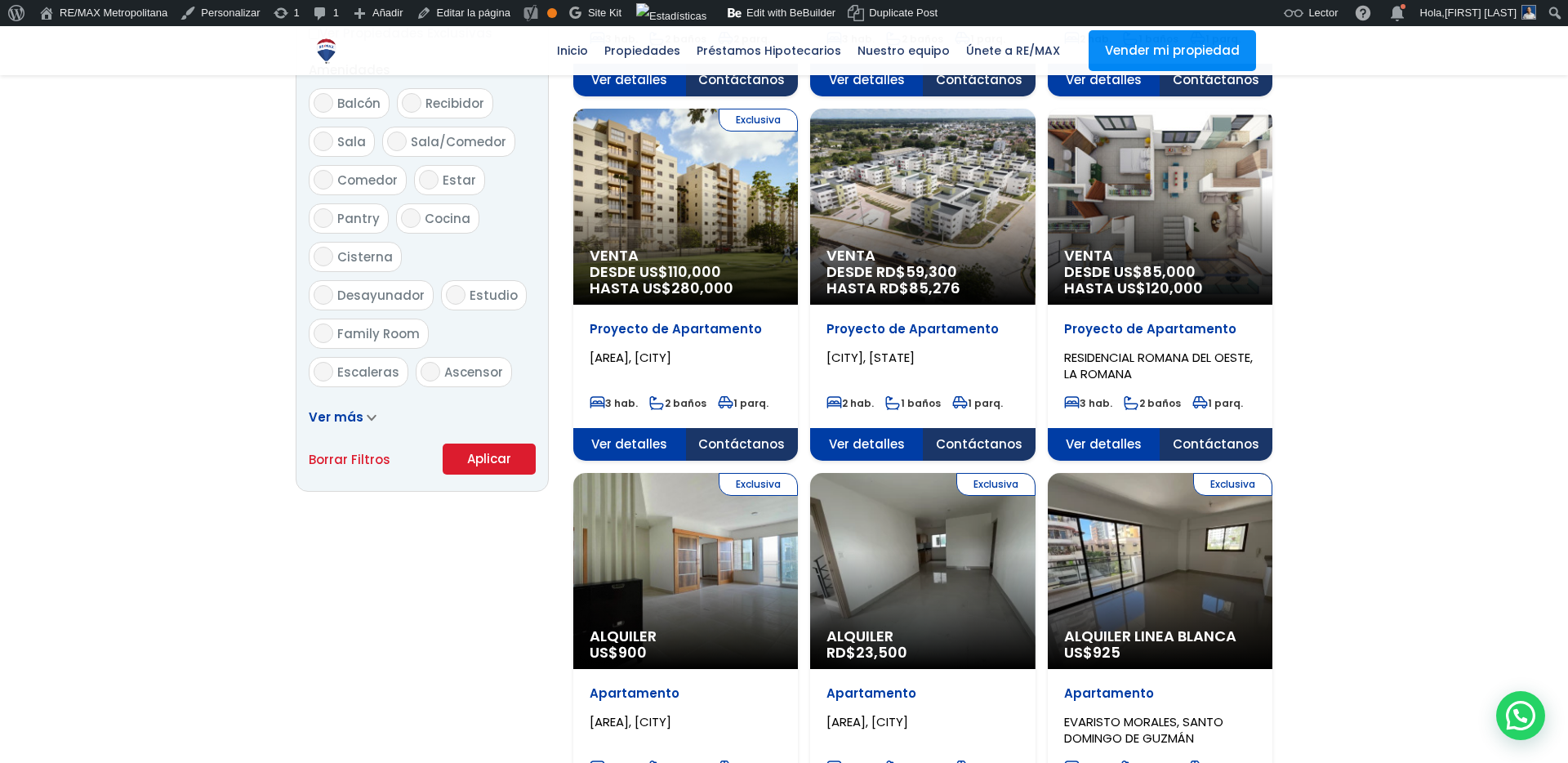 scroll, scrollTop: 585, scrollLeft: 0, axis: vertical 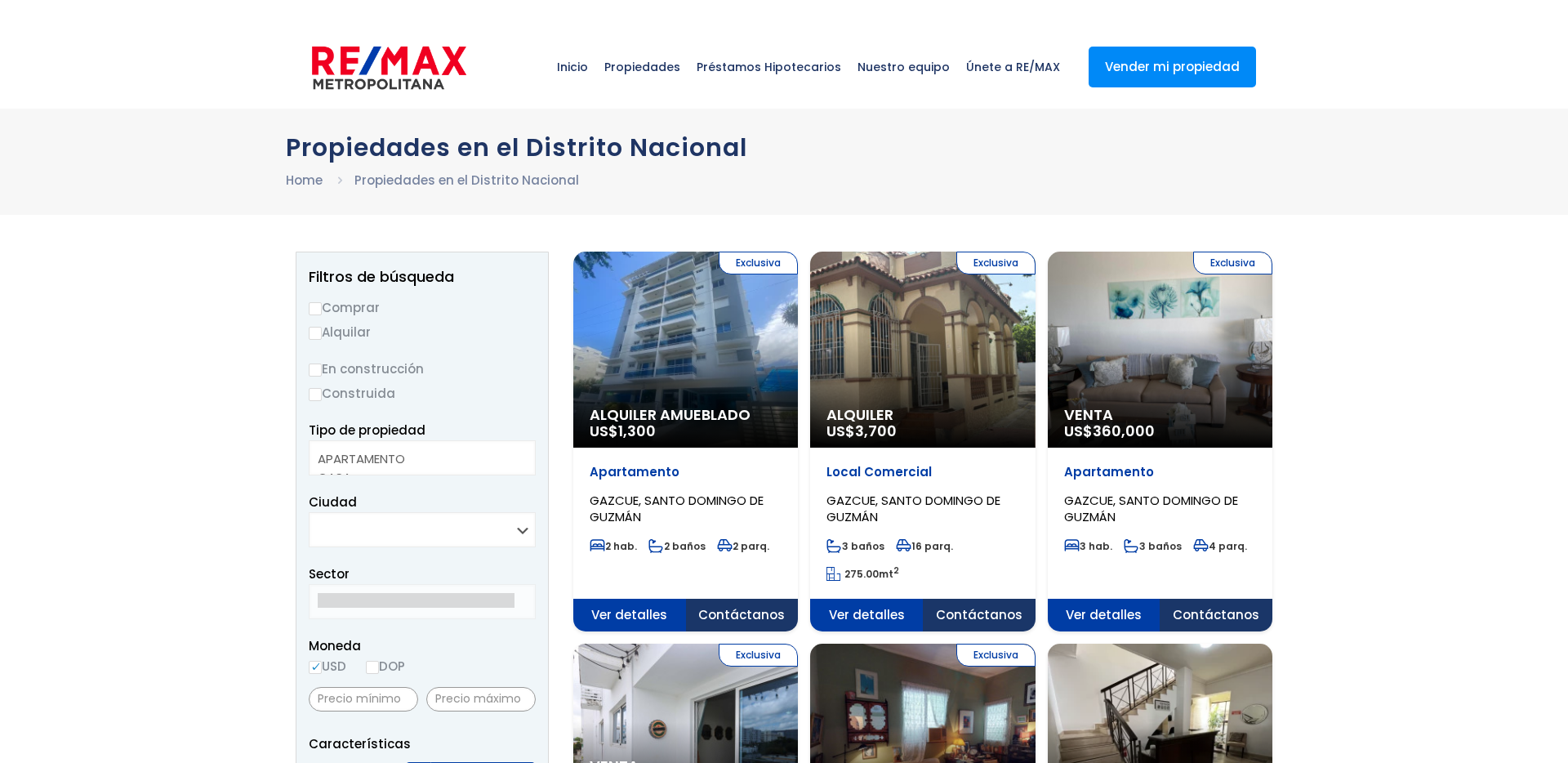 select 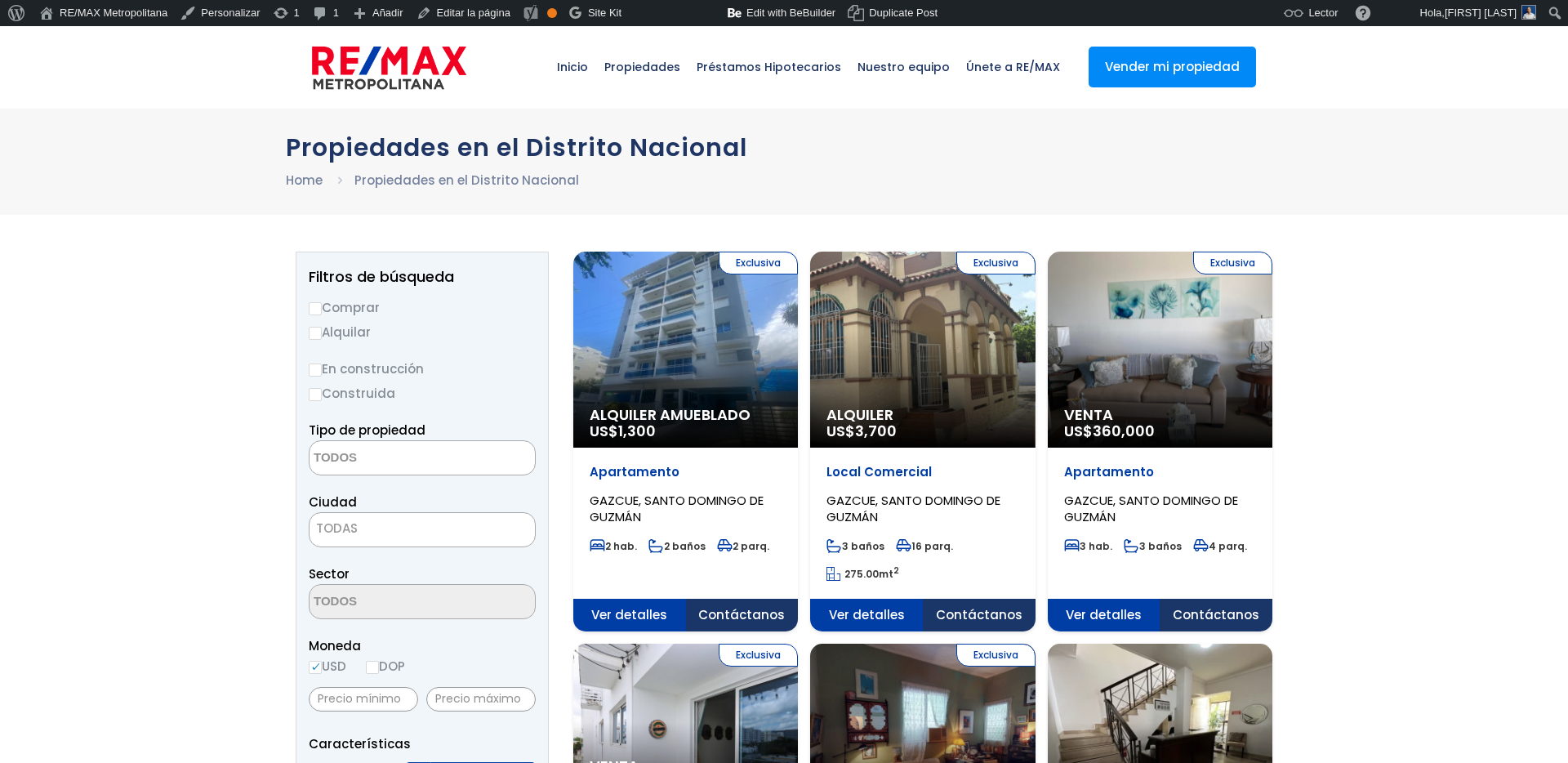 scroll, scrollTop: 0, scrollLeft: 0, axis: both 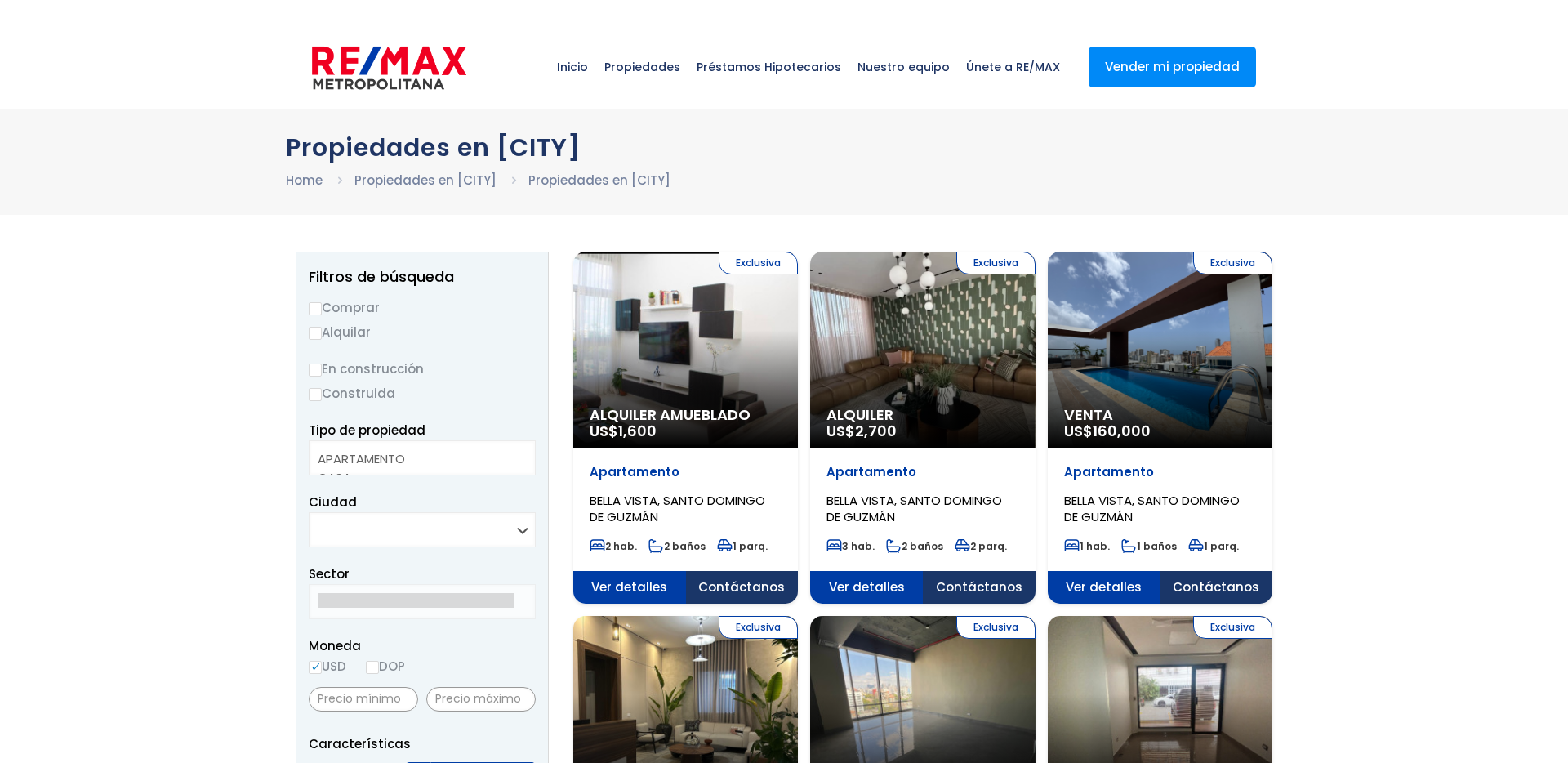 select 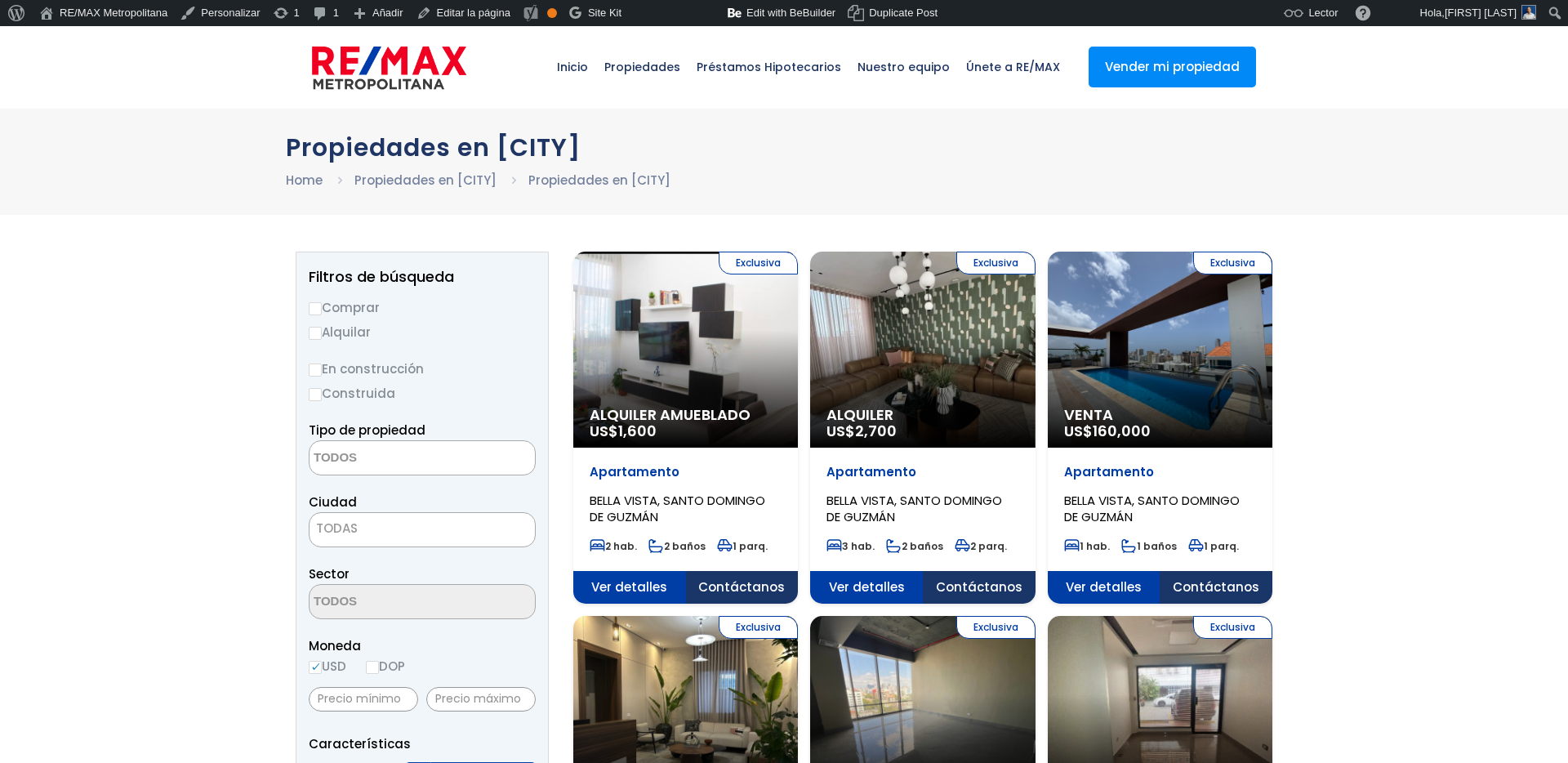 scroll, scrollTop: 0, scrollLeft: 0, axis: both 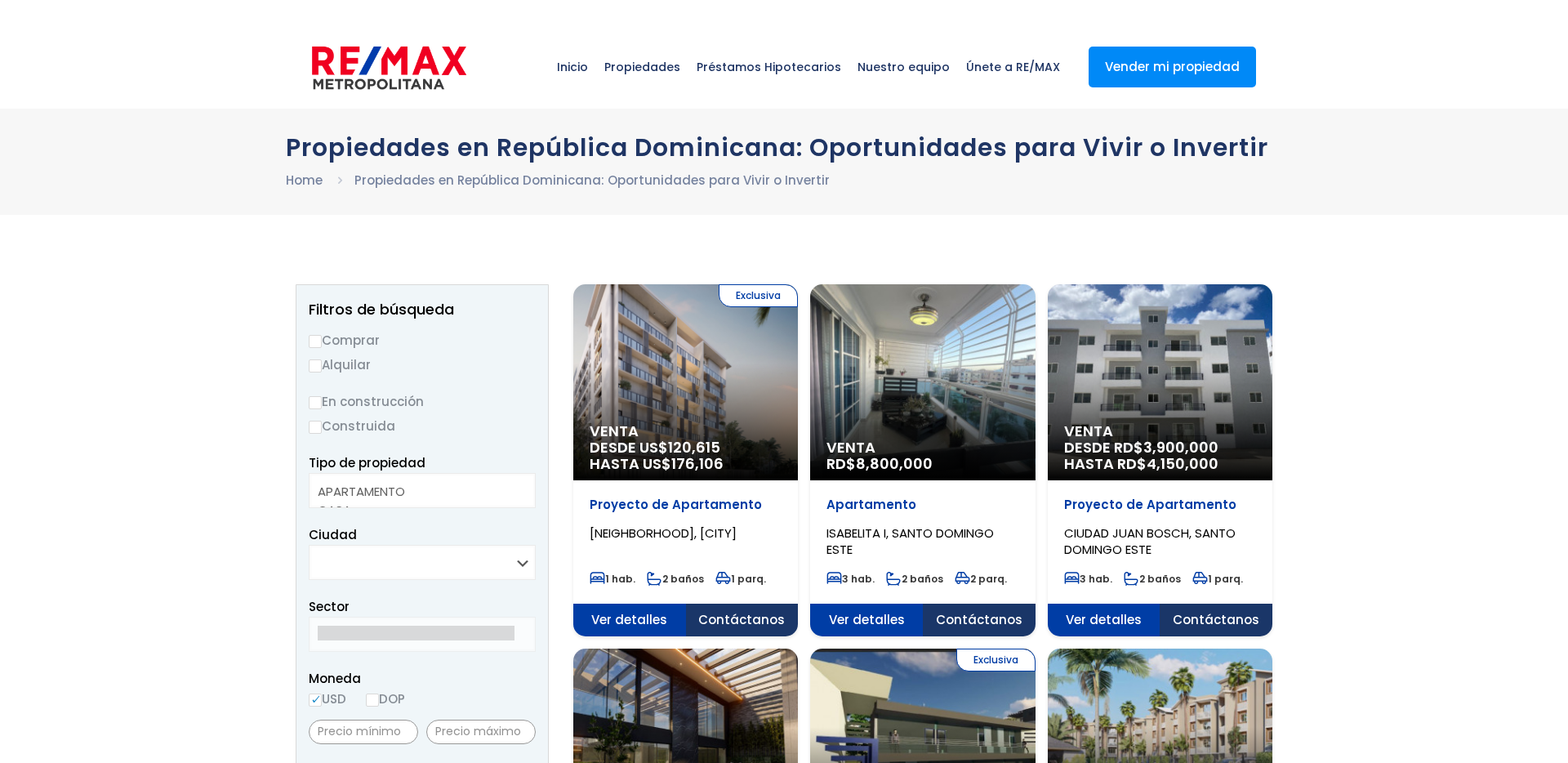 select 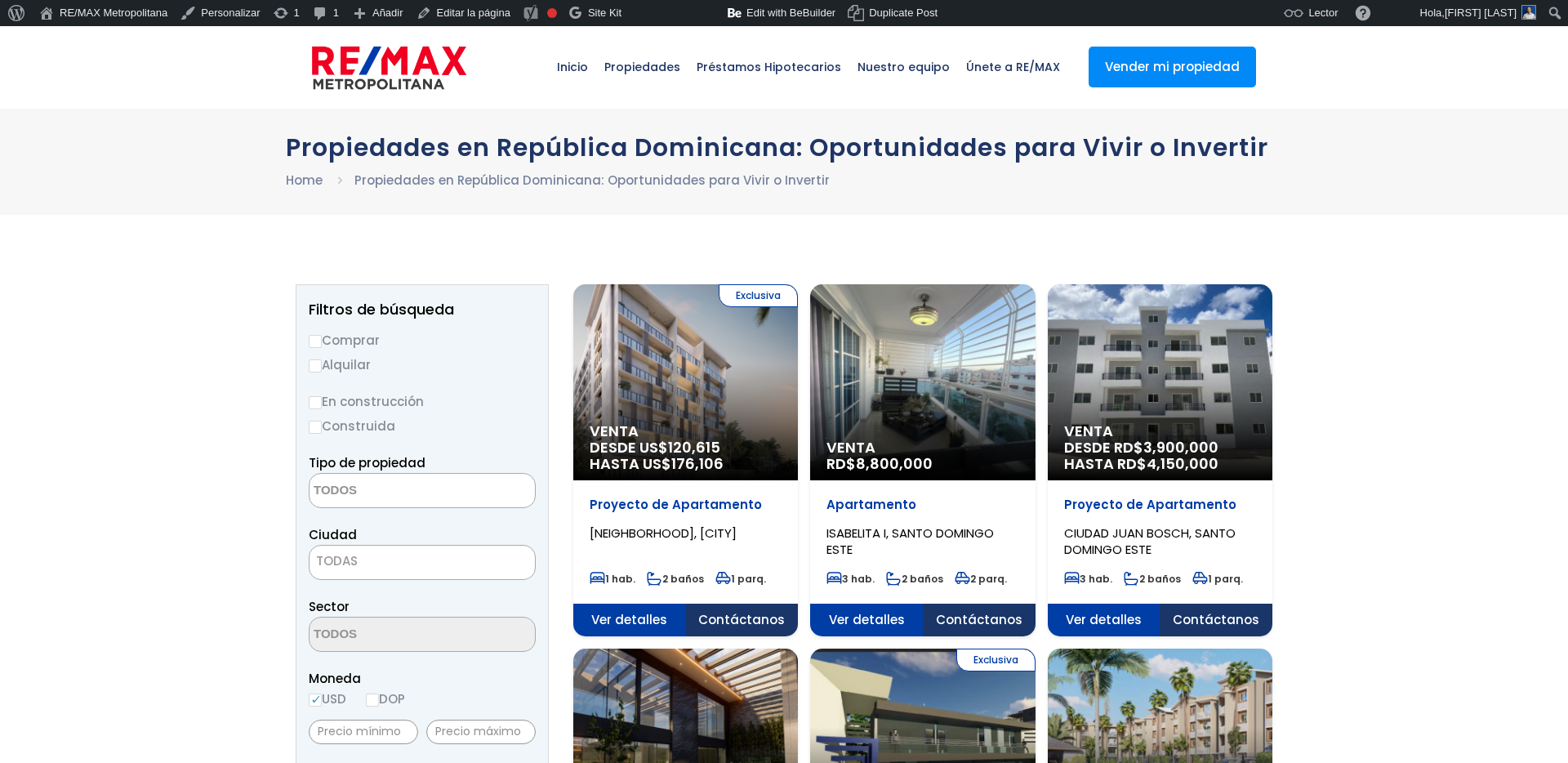 scroll, scrollTop: 0, scrollLeft: 0, axis: both 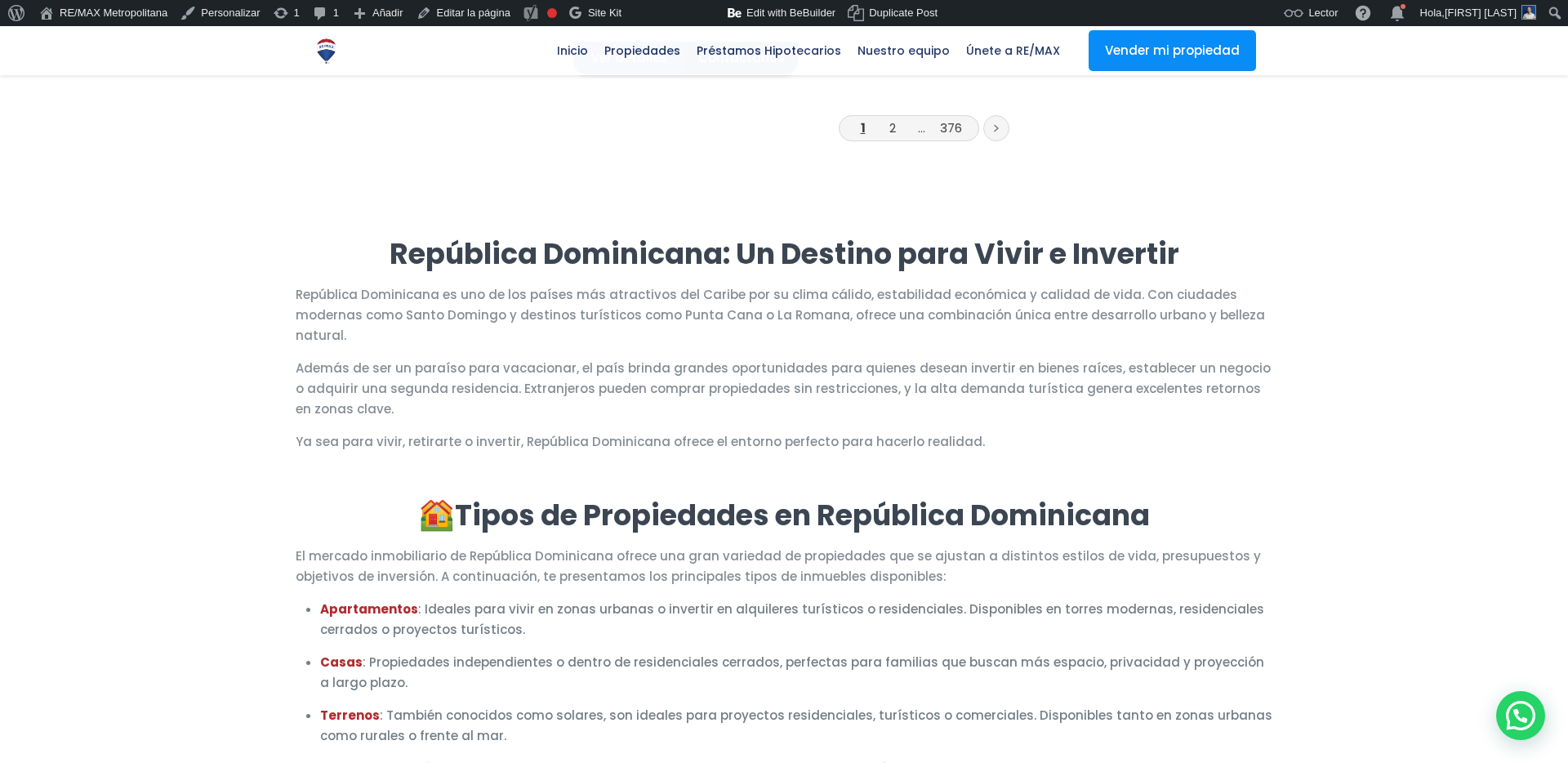 click on "República Dominicana: Un Destino para Vivir e Invertir" at bounding box center [784, 253] 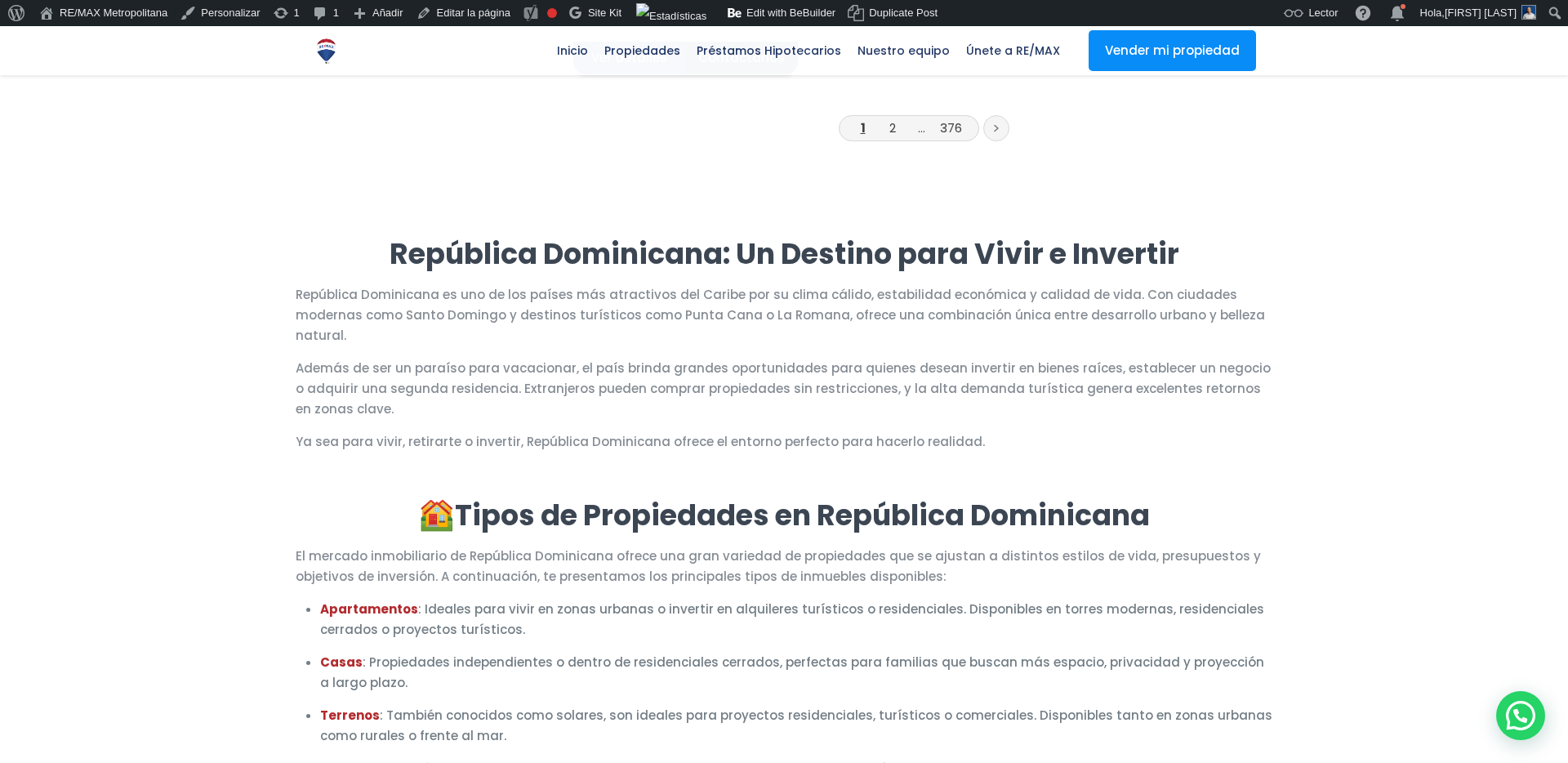 scroll, scrollTop: 2411, scrollLeft: 0, axis: vertical 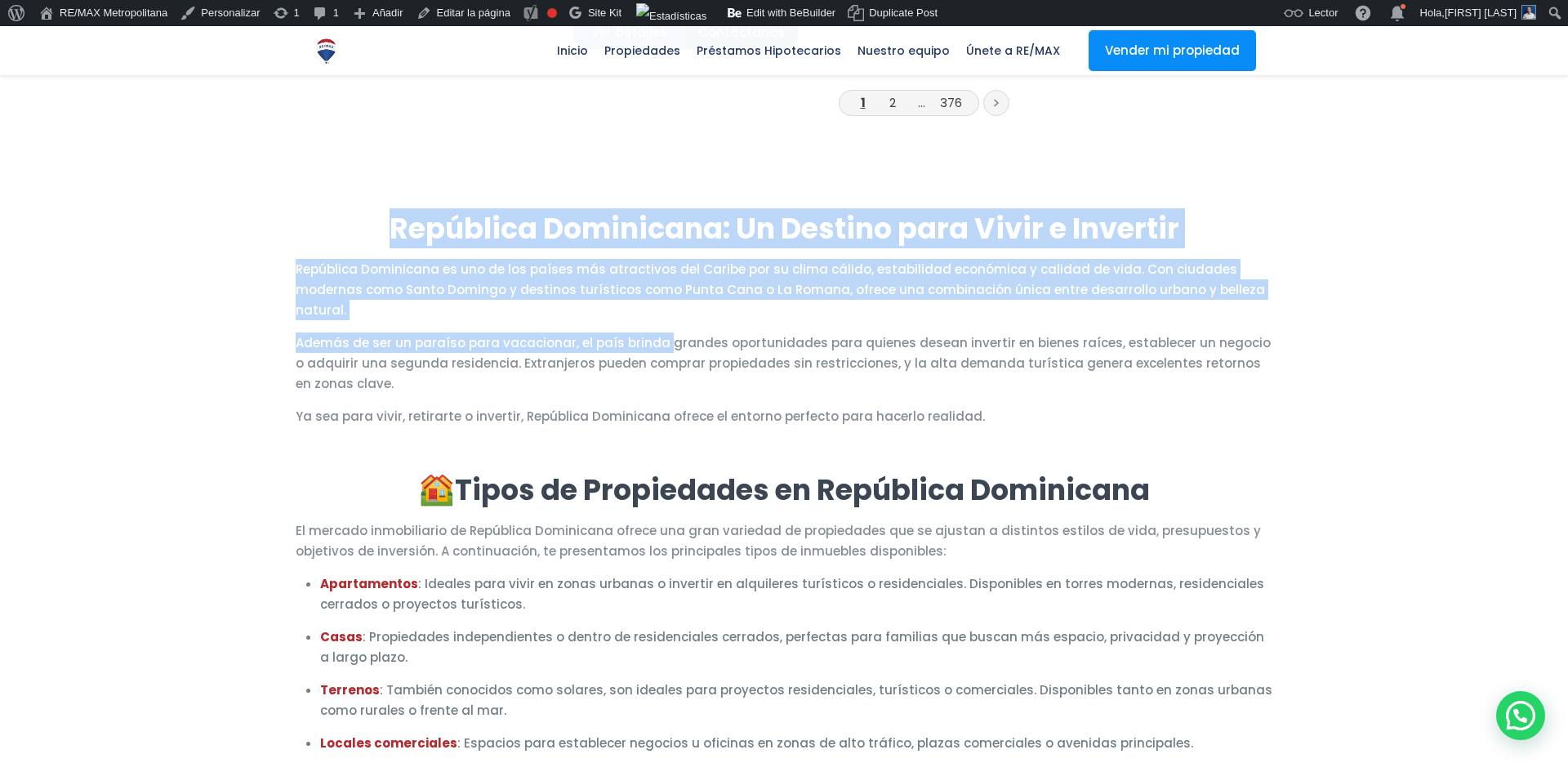 drag, startPoint x: 386, startPoint y: 226, endPoint x: 658, endPoint y: 315, distance: 286.1905 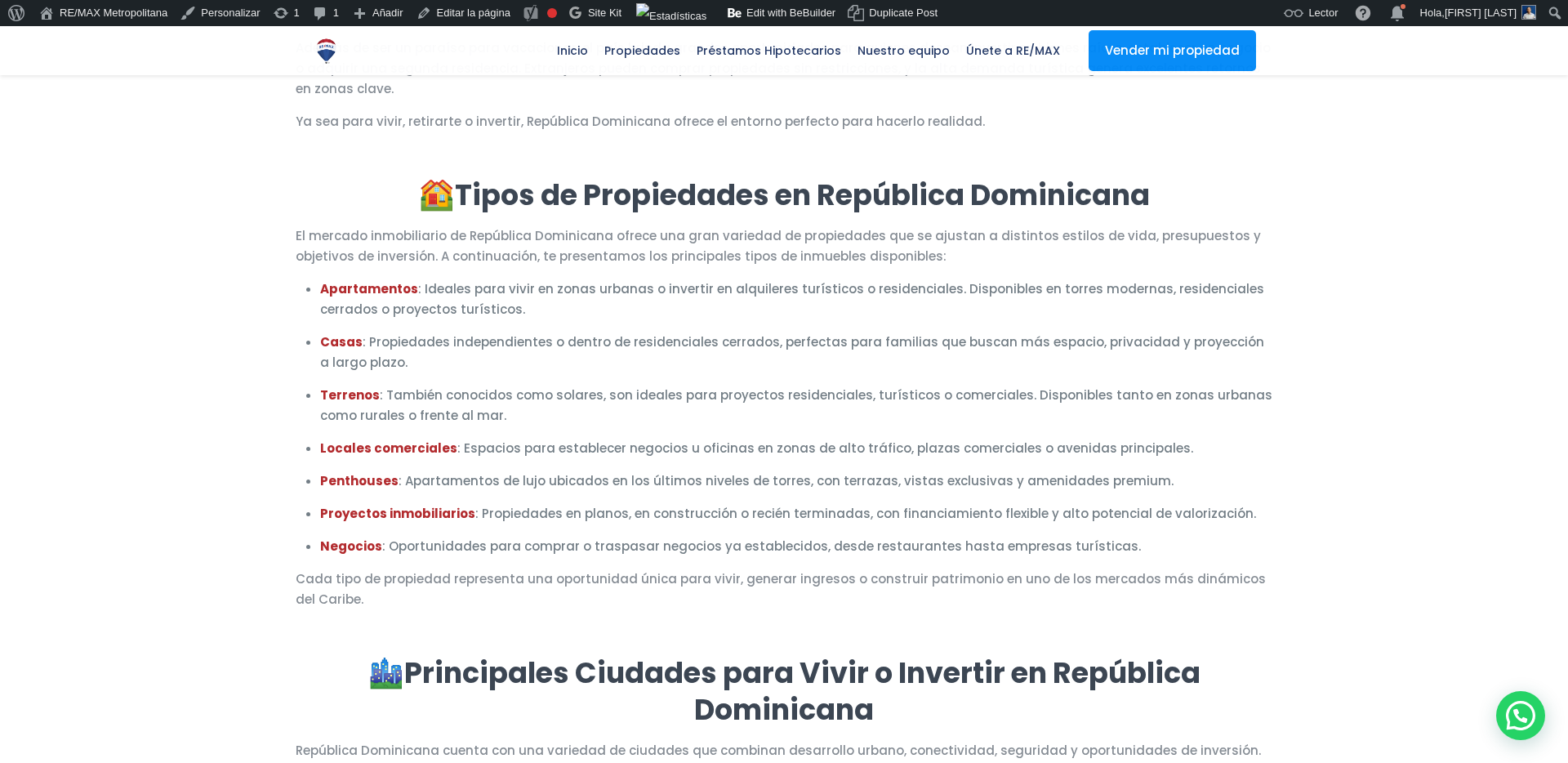 scroll, scrollTop: 2712, scrollLeft: 0, axis: vertical 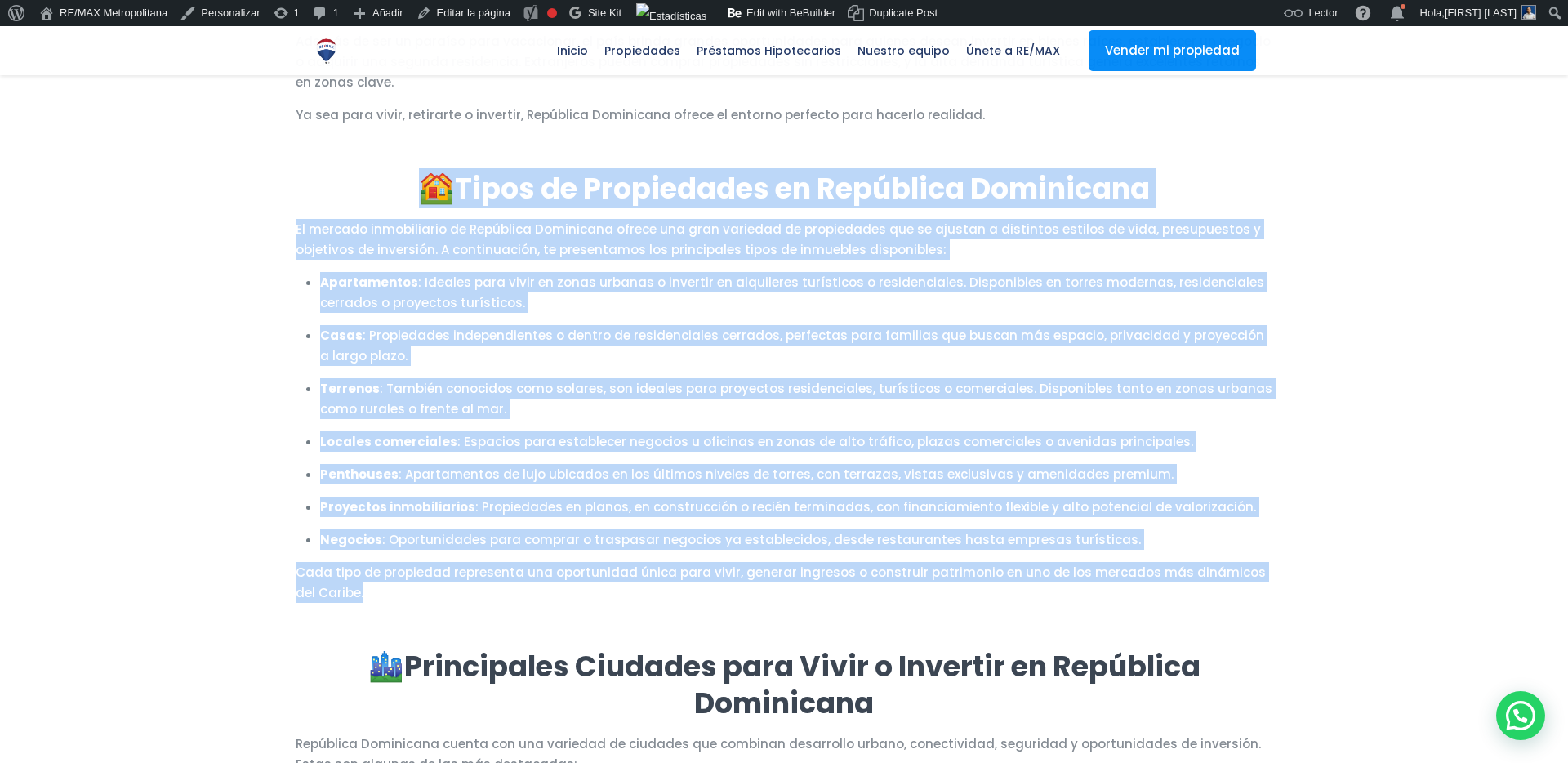 drag, startPoint x: 407, startPoint y: 162, endPoint x: 706, endPoint y: 577, distance: 511.494 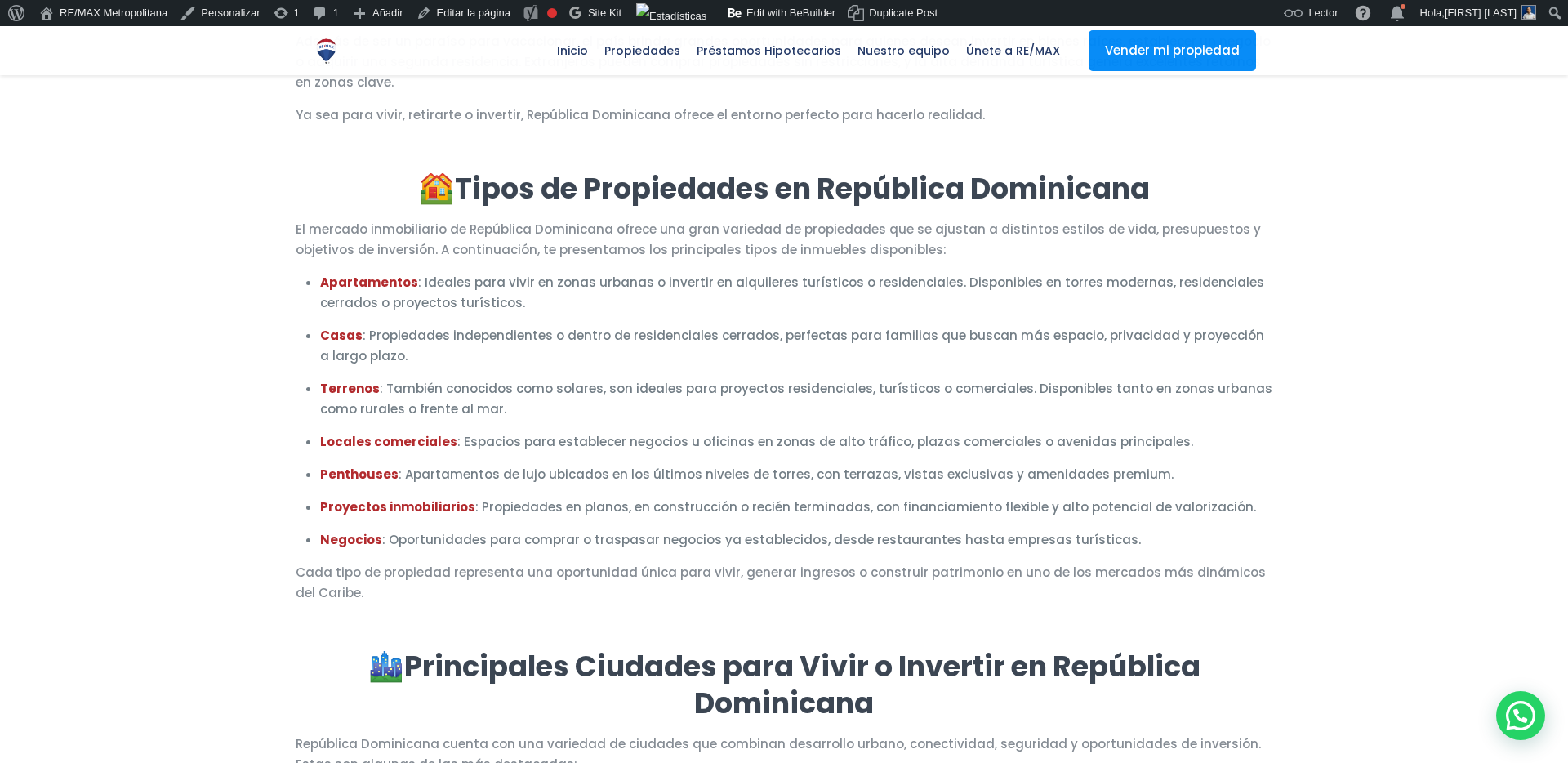 click on "Tipos de Propiedades en República Dominicana" at bounding box center (802, 188) 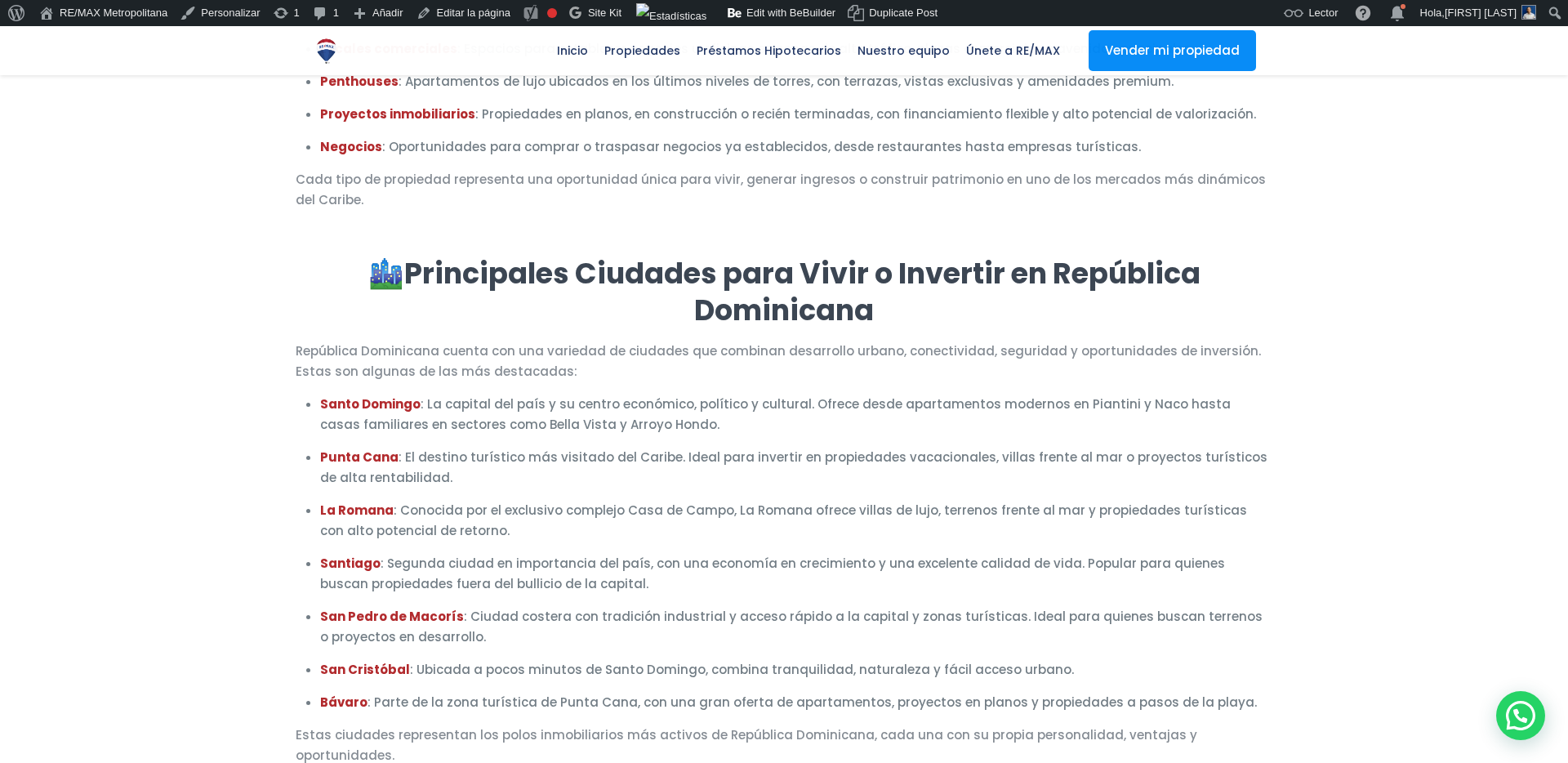 scroll, scrollTop: 3109, scrollLeft: 0, axis: vertical 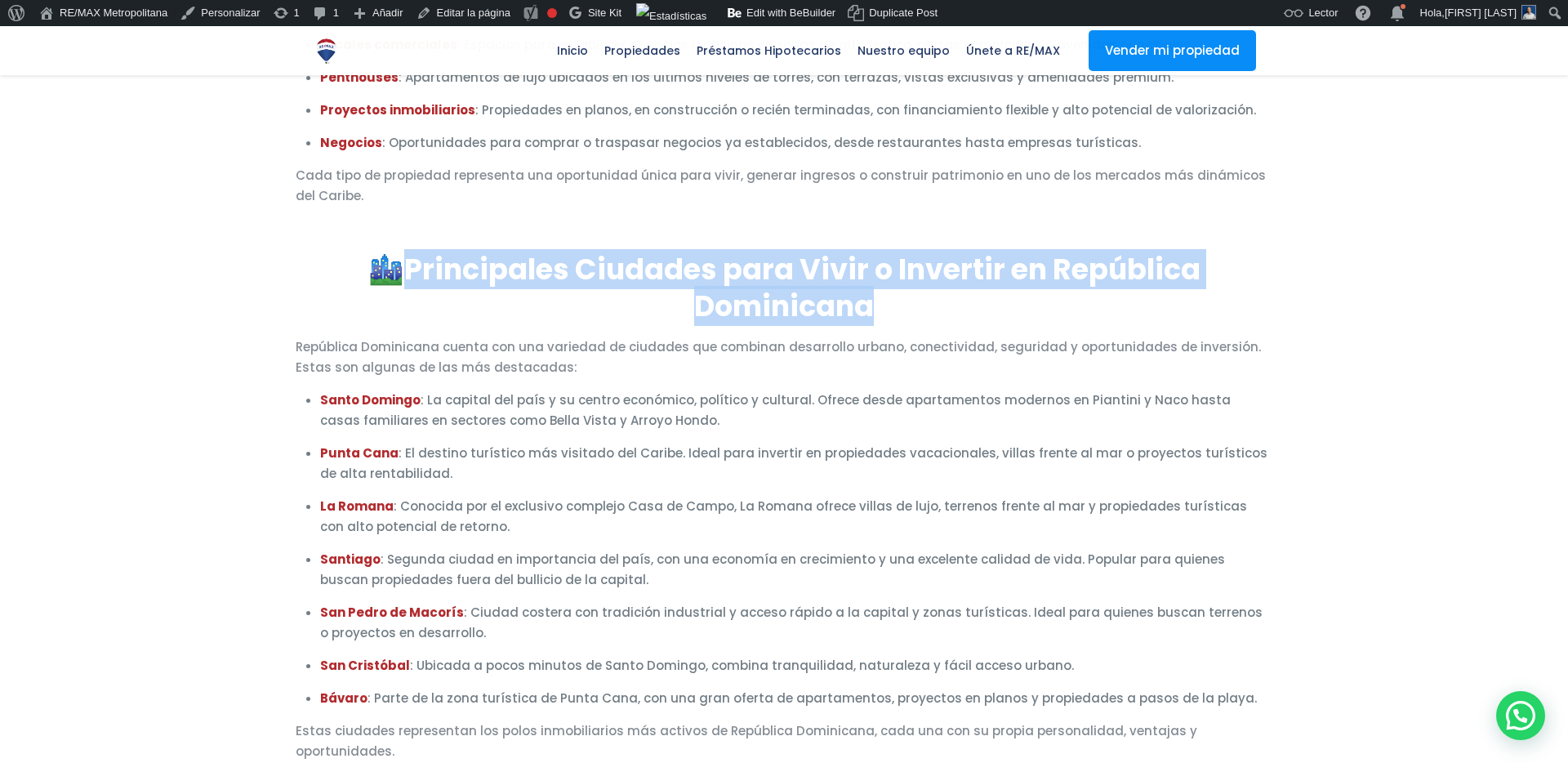 drag, startPoint x: 407, startPoint y: 247, endPoint x: 883, endPoint y: 292, distance: 478.1224 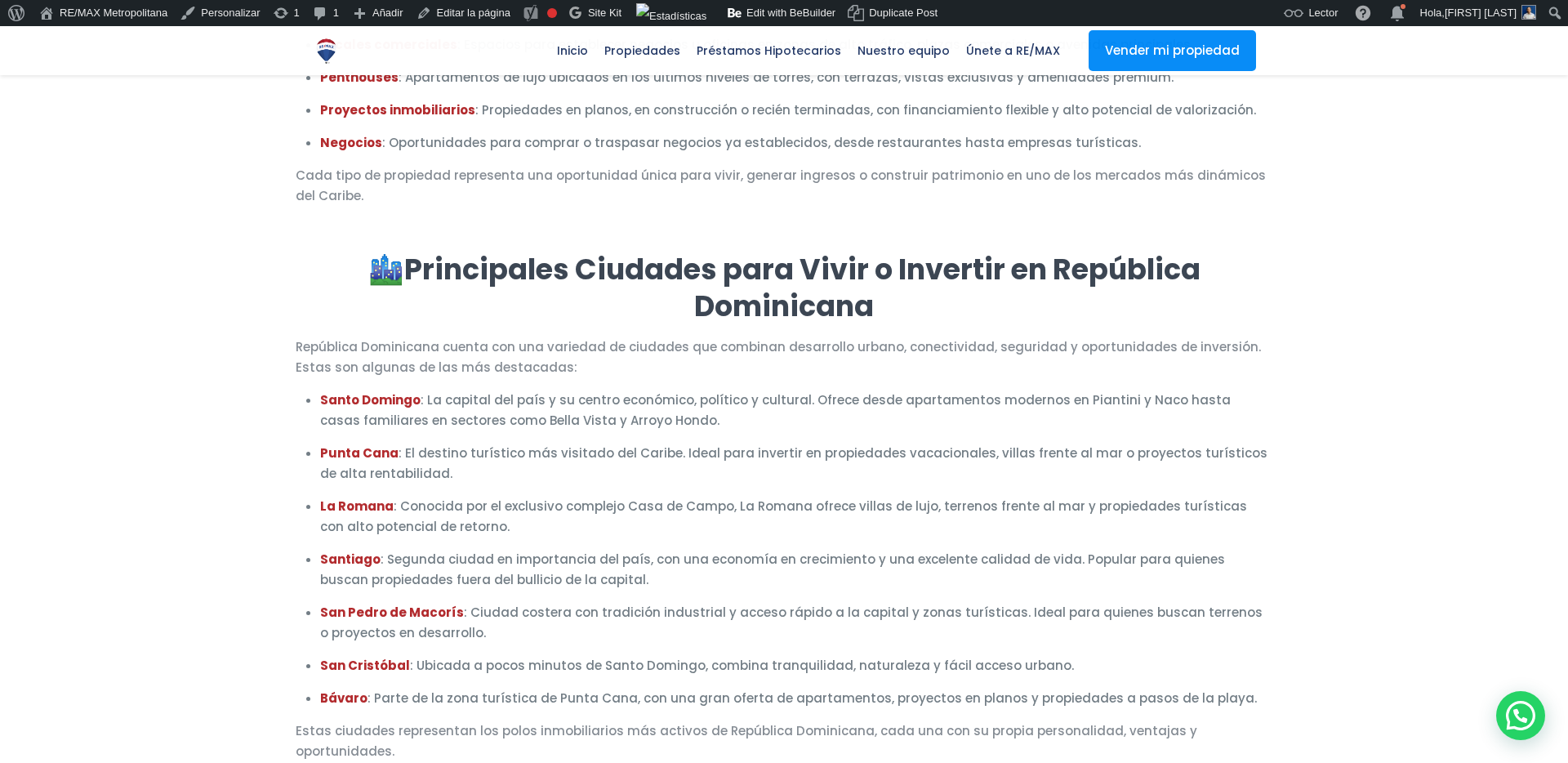 click on "🏙️  Principales Ciudades para Vivir o Invertir en República Dominicana" at bounding box center [784, 288] 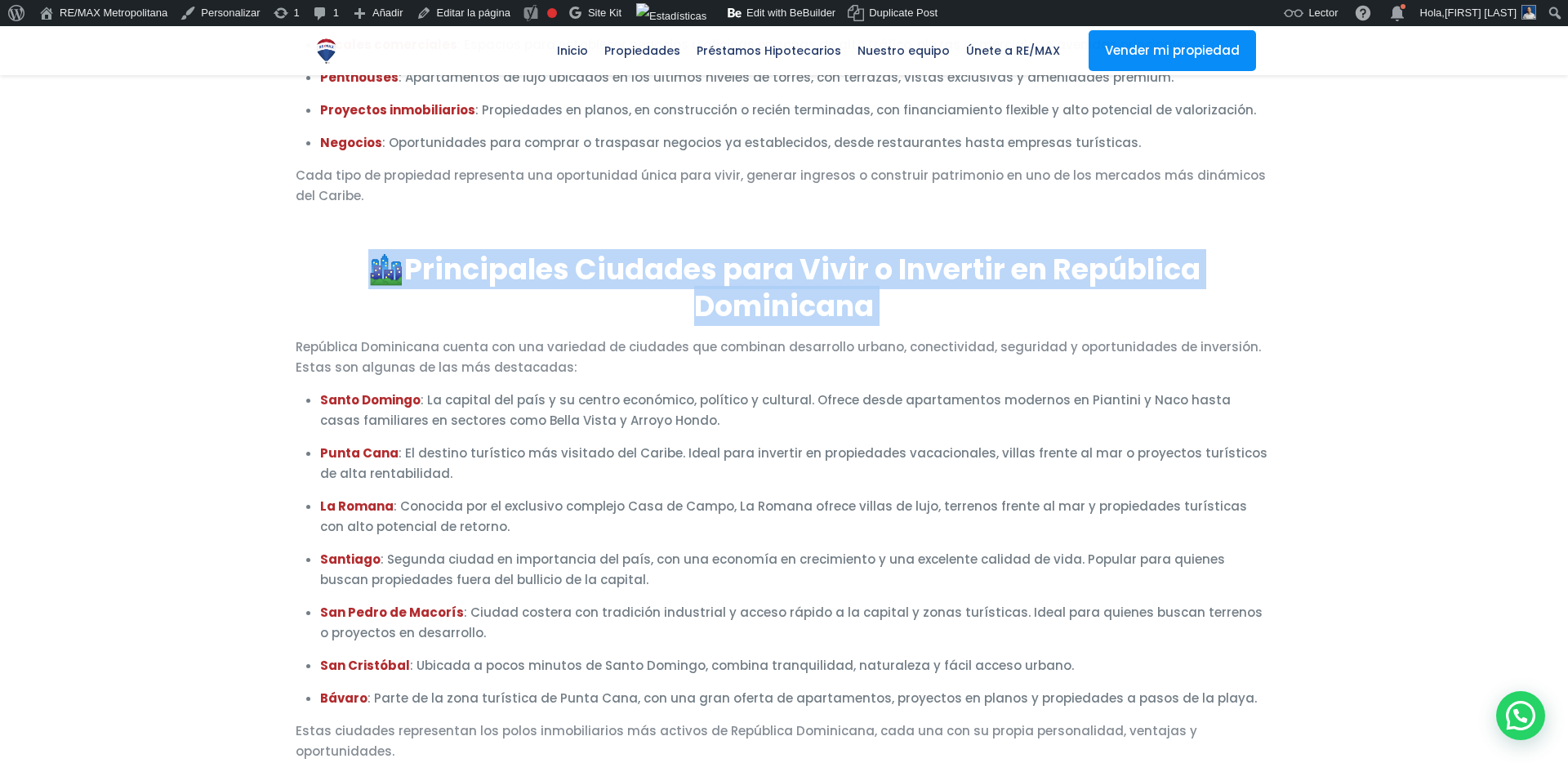 click on "🏙️  Principales Ciudades para Vivir o Invertir en República Dominicana" at bounding box center [784, 288] 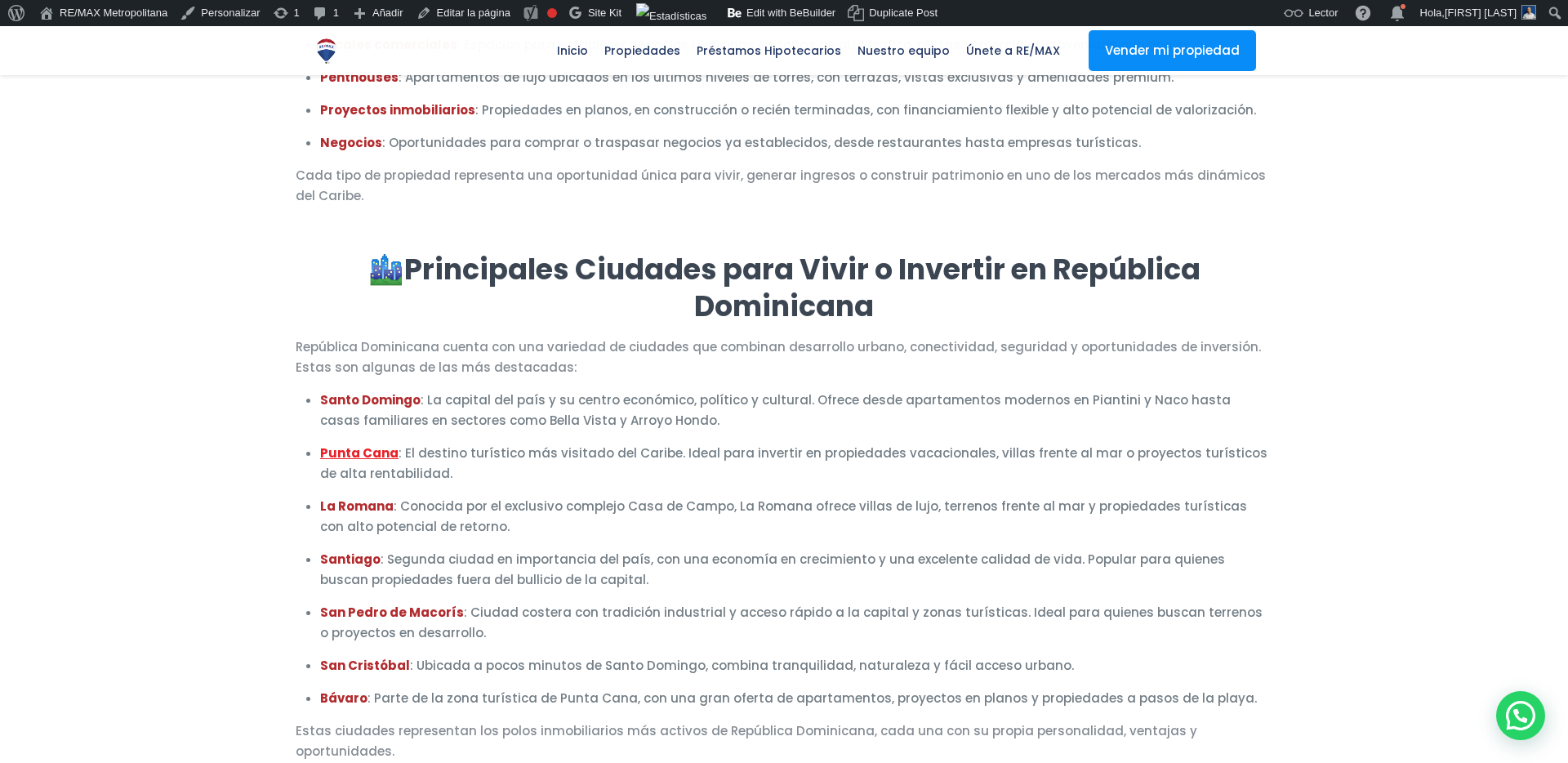 click on "Punta Cana" at bounding box center [359, 453] 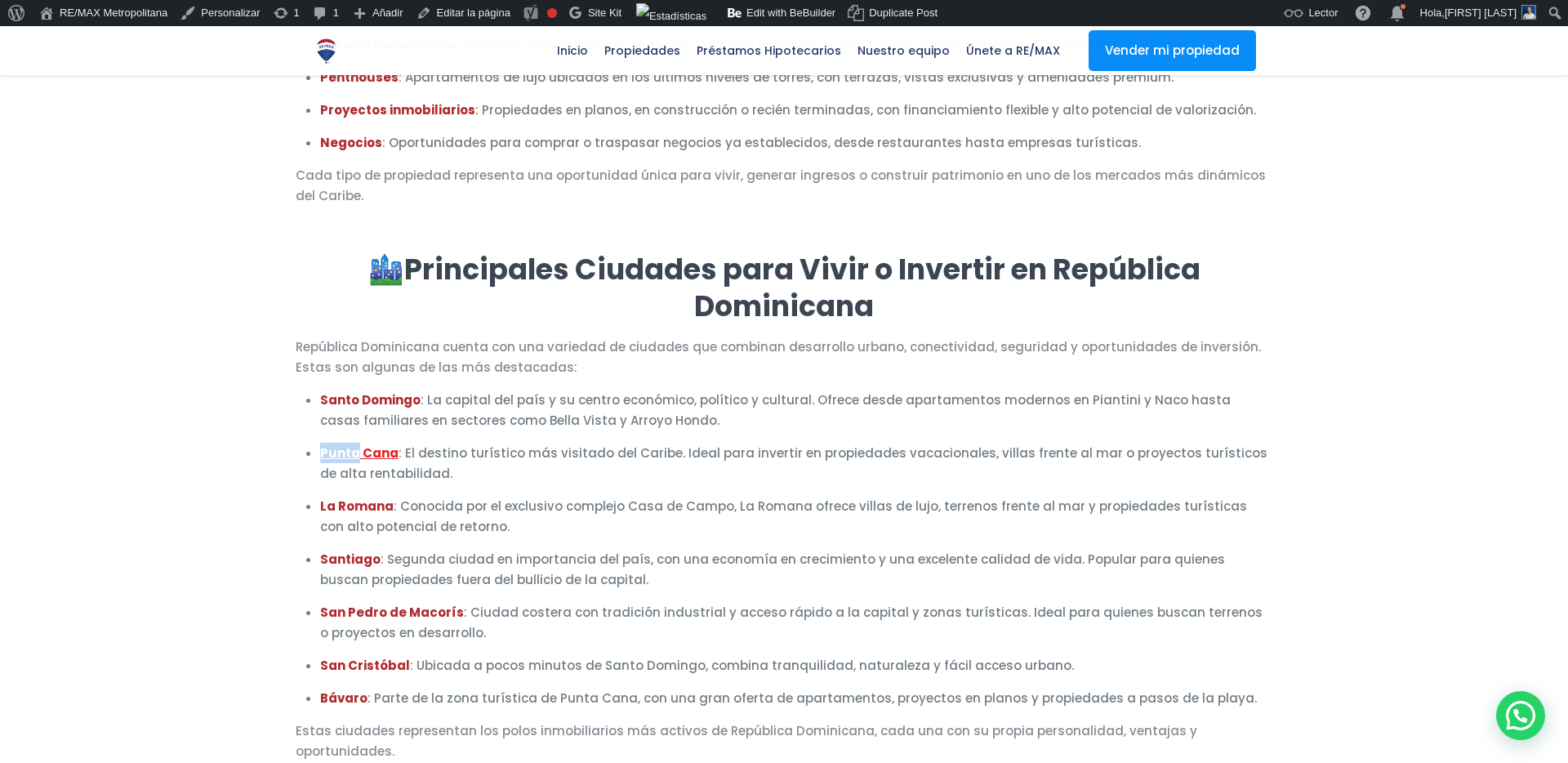 click on "Punta Cana" at bounding box center [359, 453] 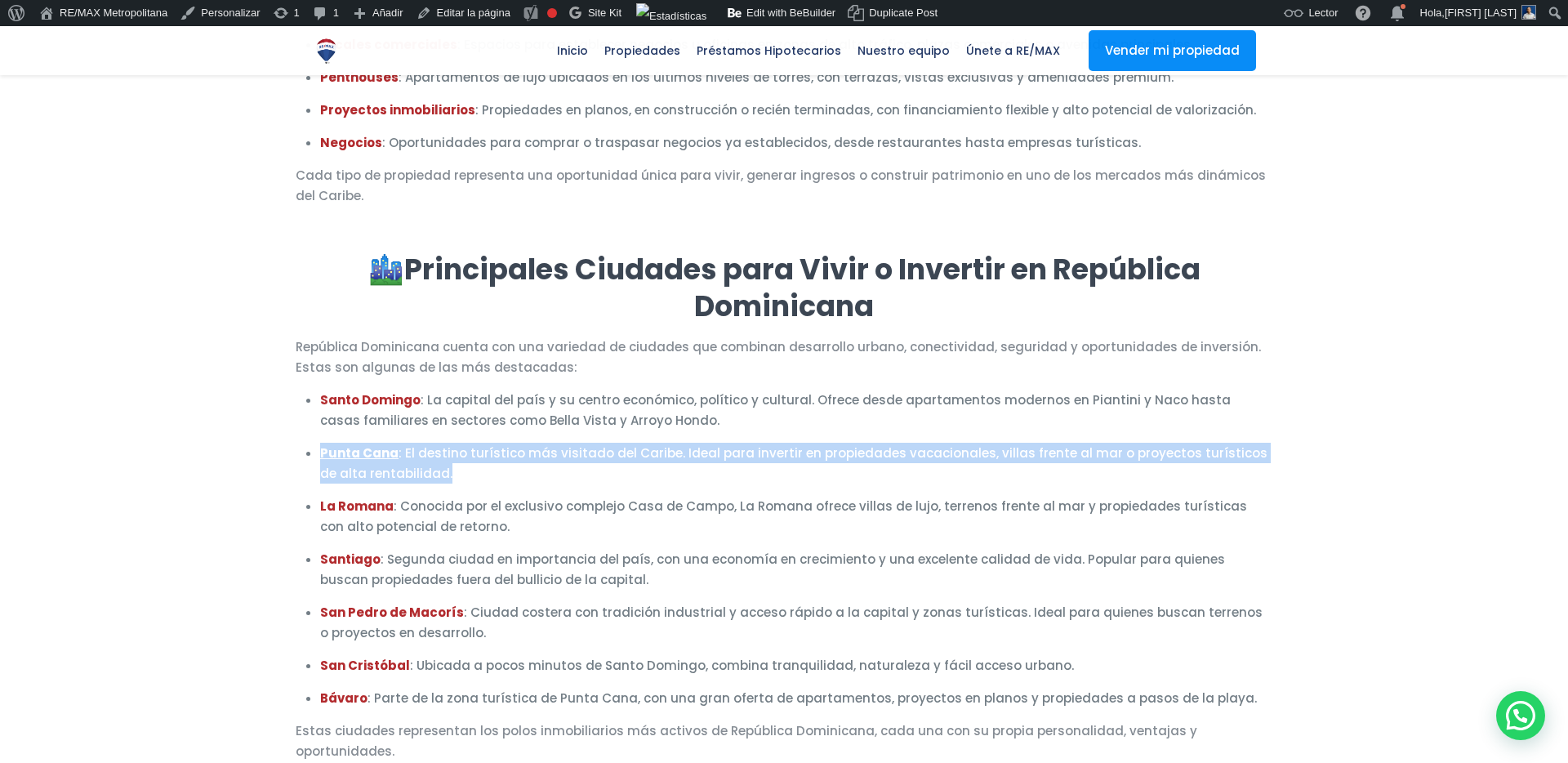 click on "Punta Cana" at bounding box center [359, 453] 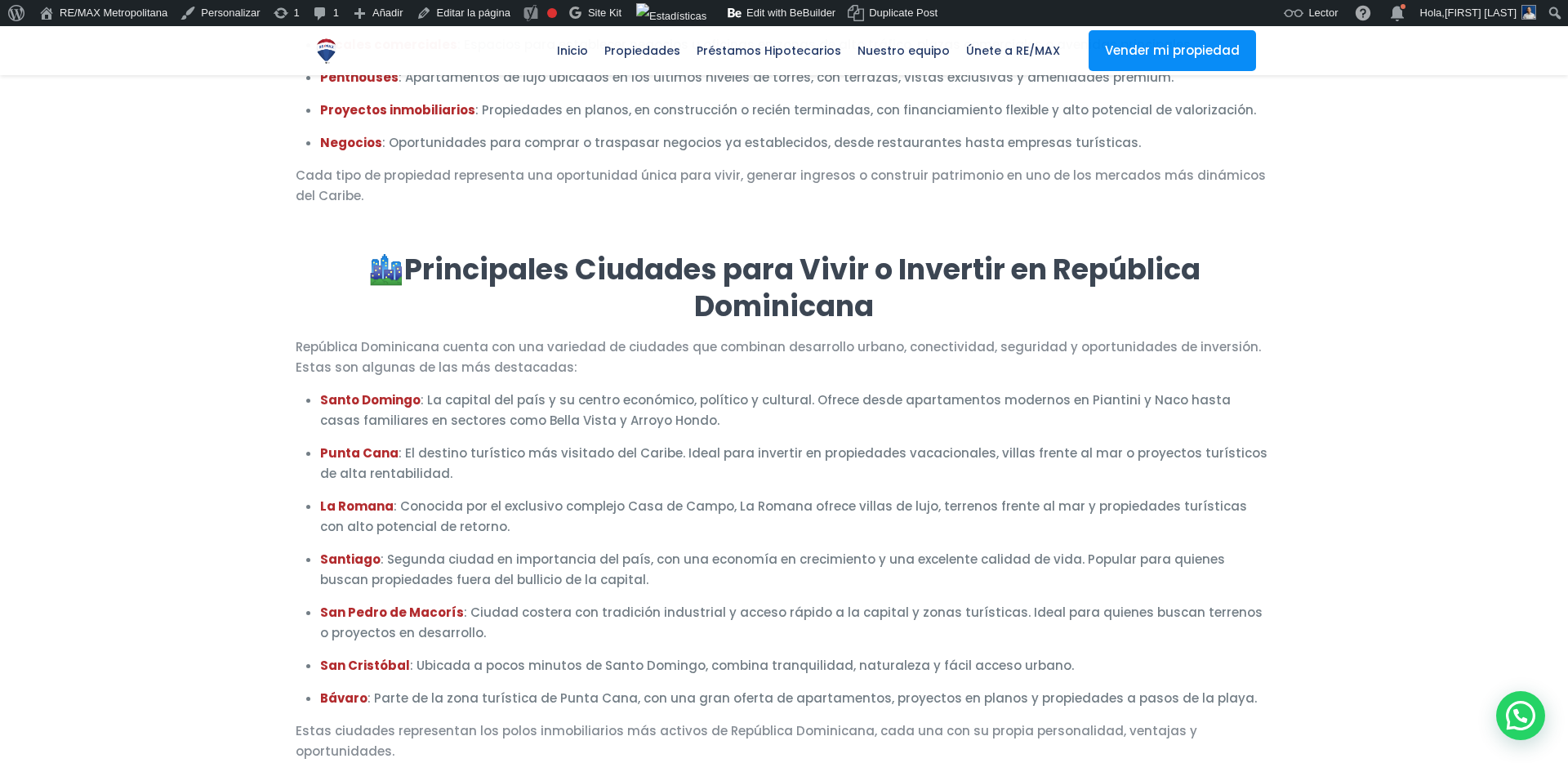 click on "La Romana : Conocida por el exclusivo complejo Casa de Campo, La Romana ofrece villas de lujo, terrenos frente al mar y propiedades turísticas con alto potencial de retorno." at bounding box center [796, 516] 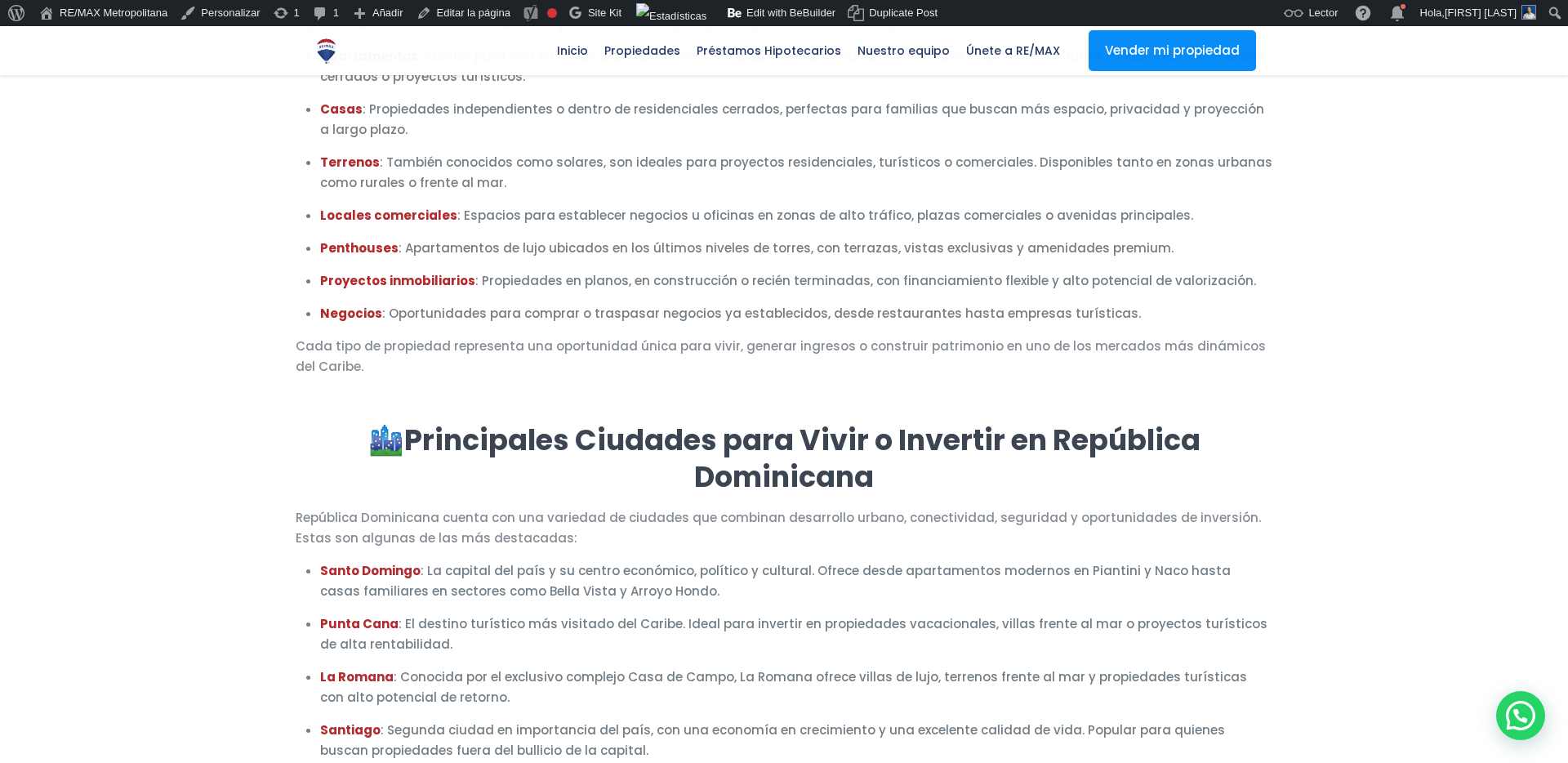 scroll, scrollTop: 3117, scrollLeft: 0, axis: vertical 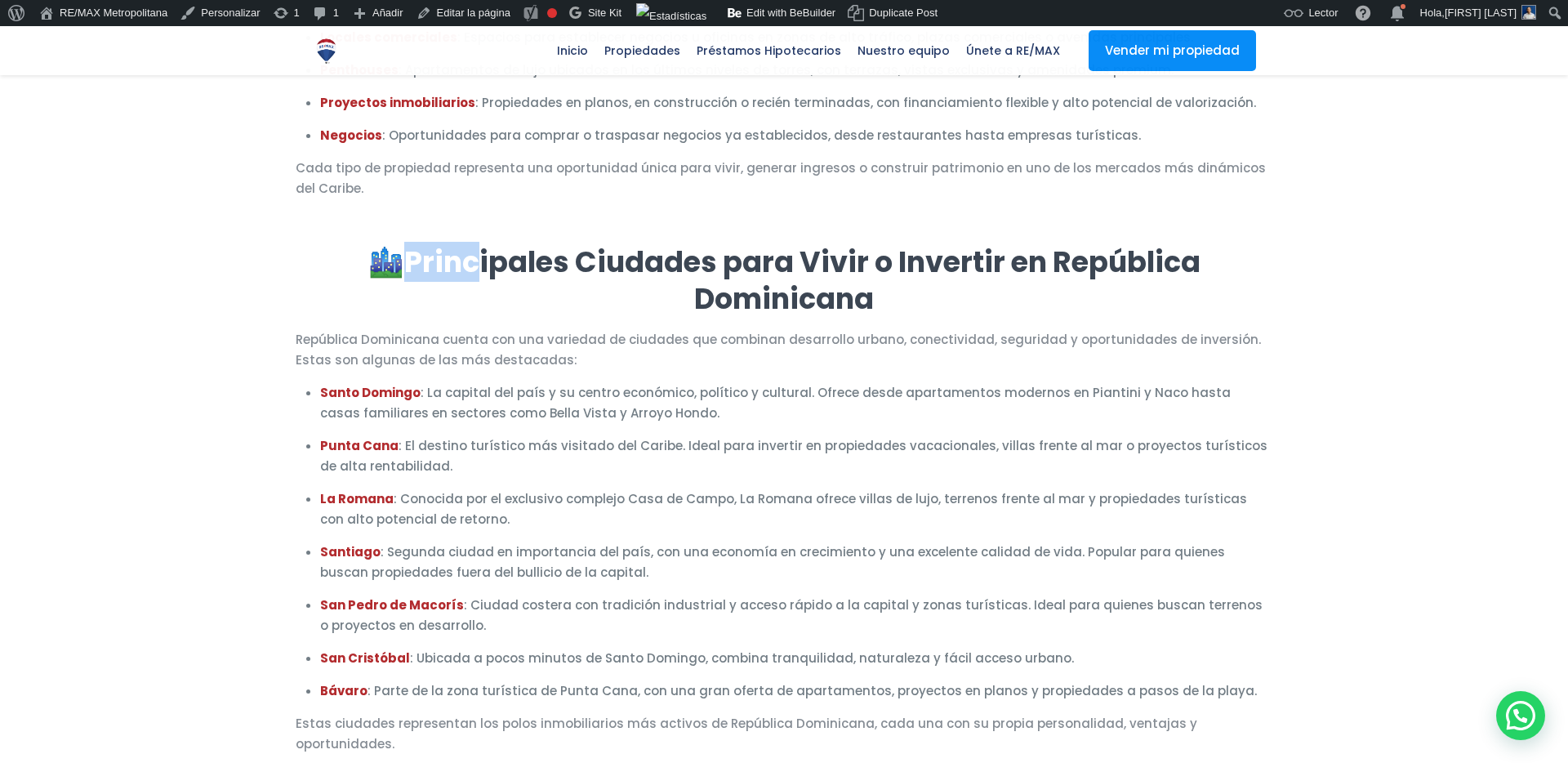 drag, startPoint x: 403, startPoint y: 241, endPoint x: 474, endPoint y: 248, distance: 71.34424 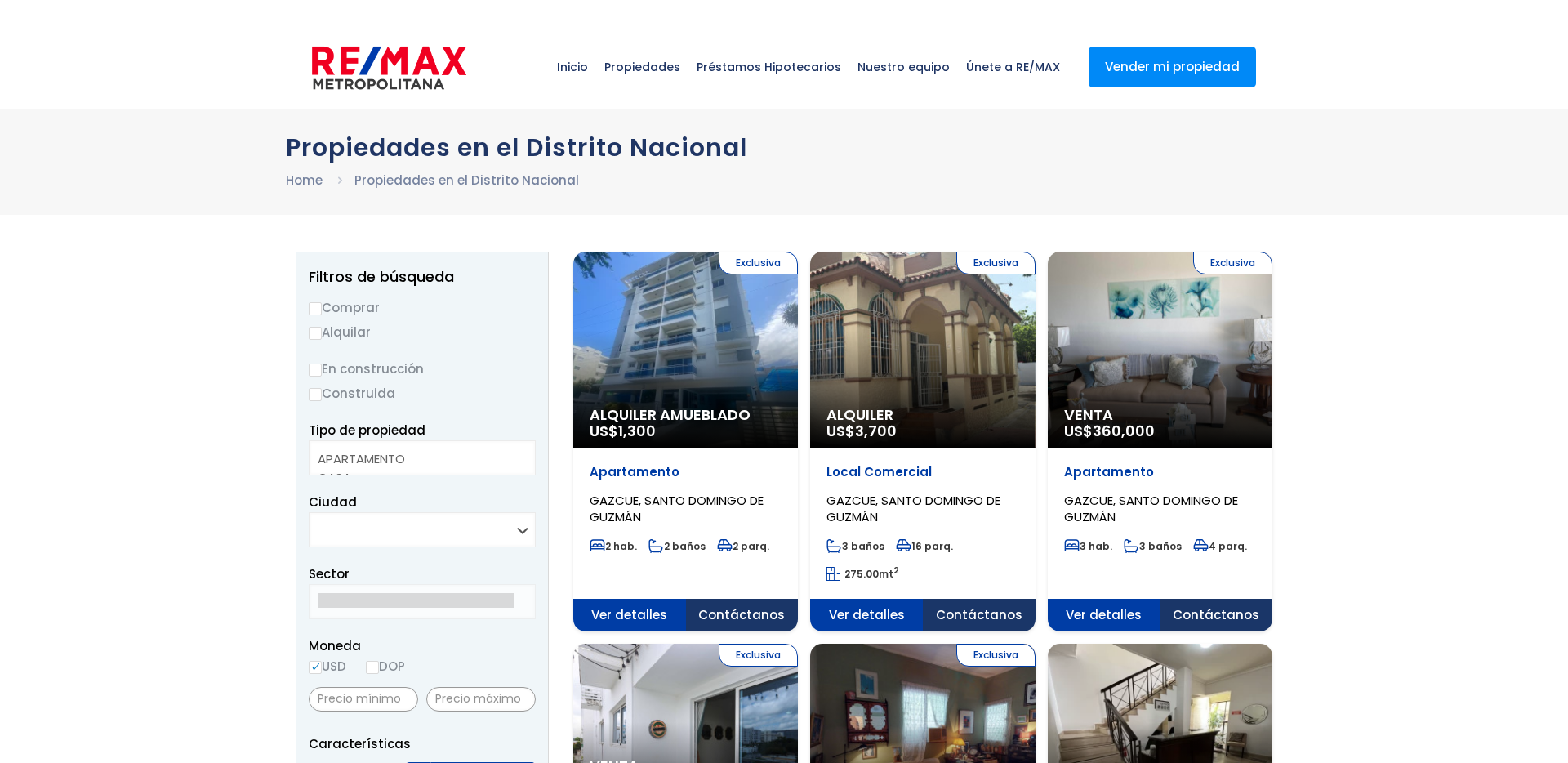 select 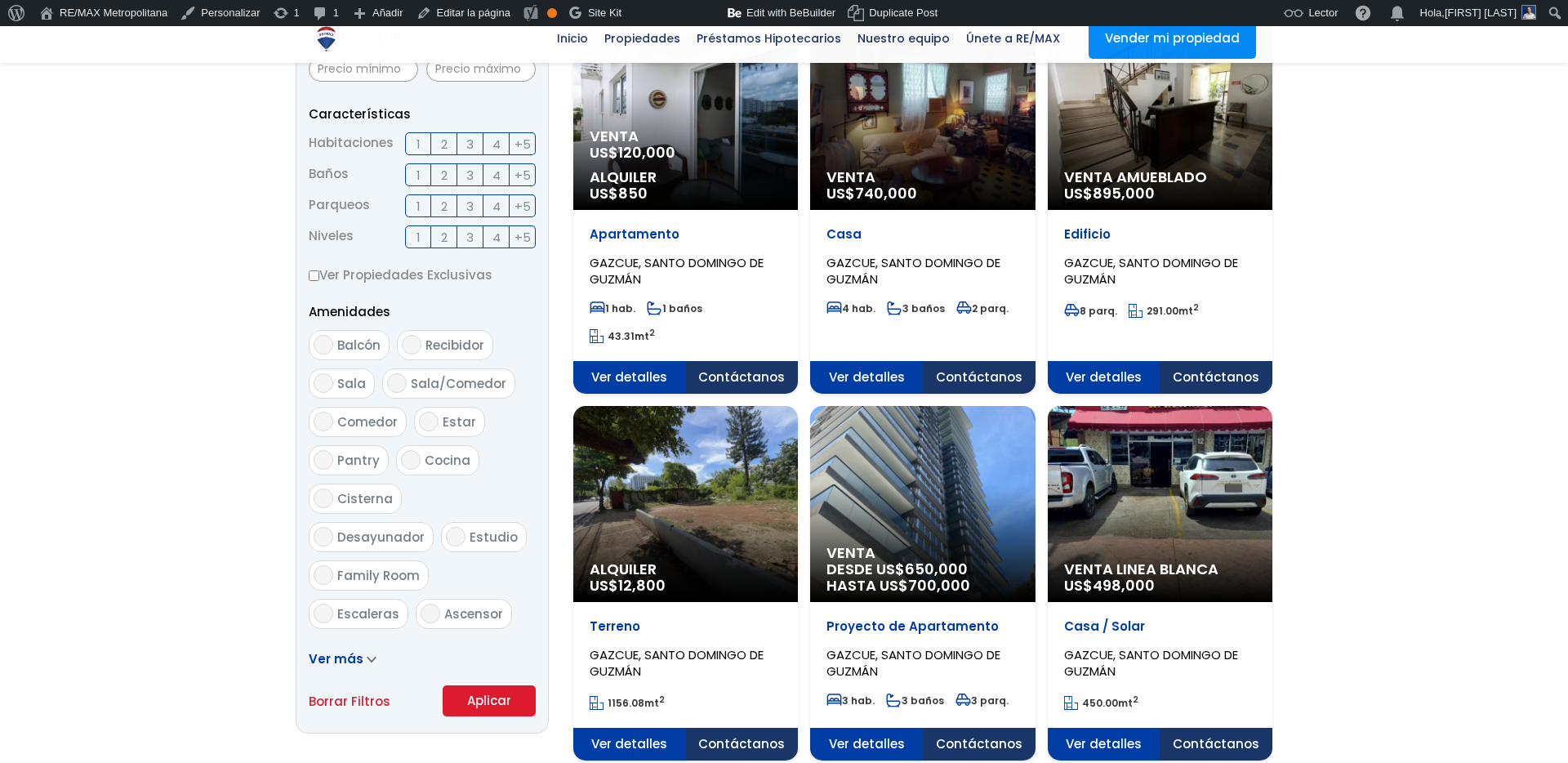 scroll, scrollTop: 0, scrollLeft: 0, axis: both 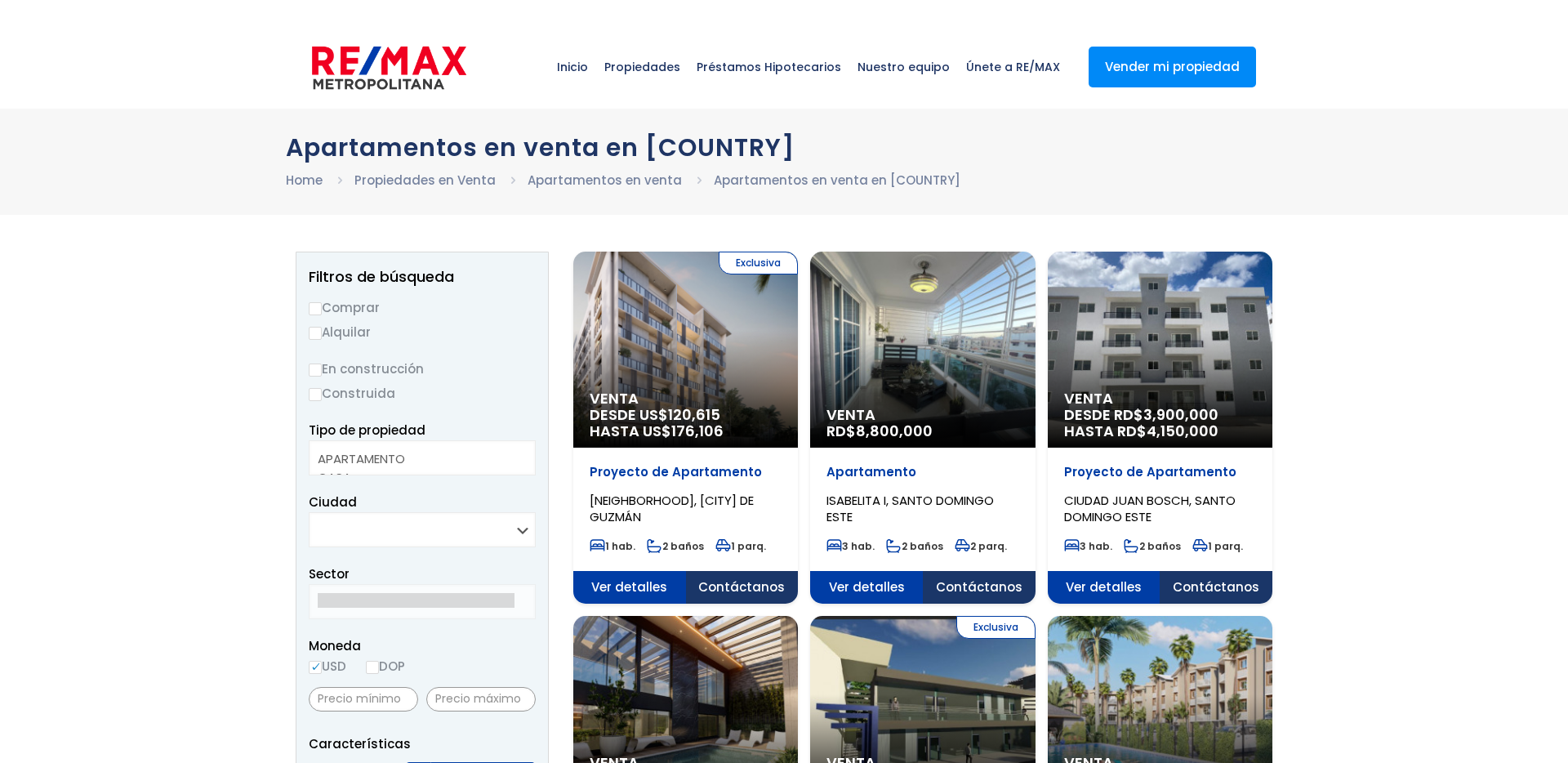 select 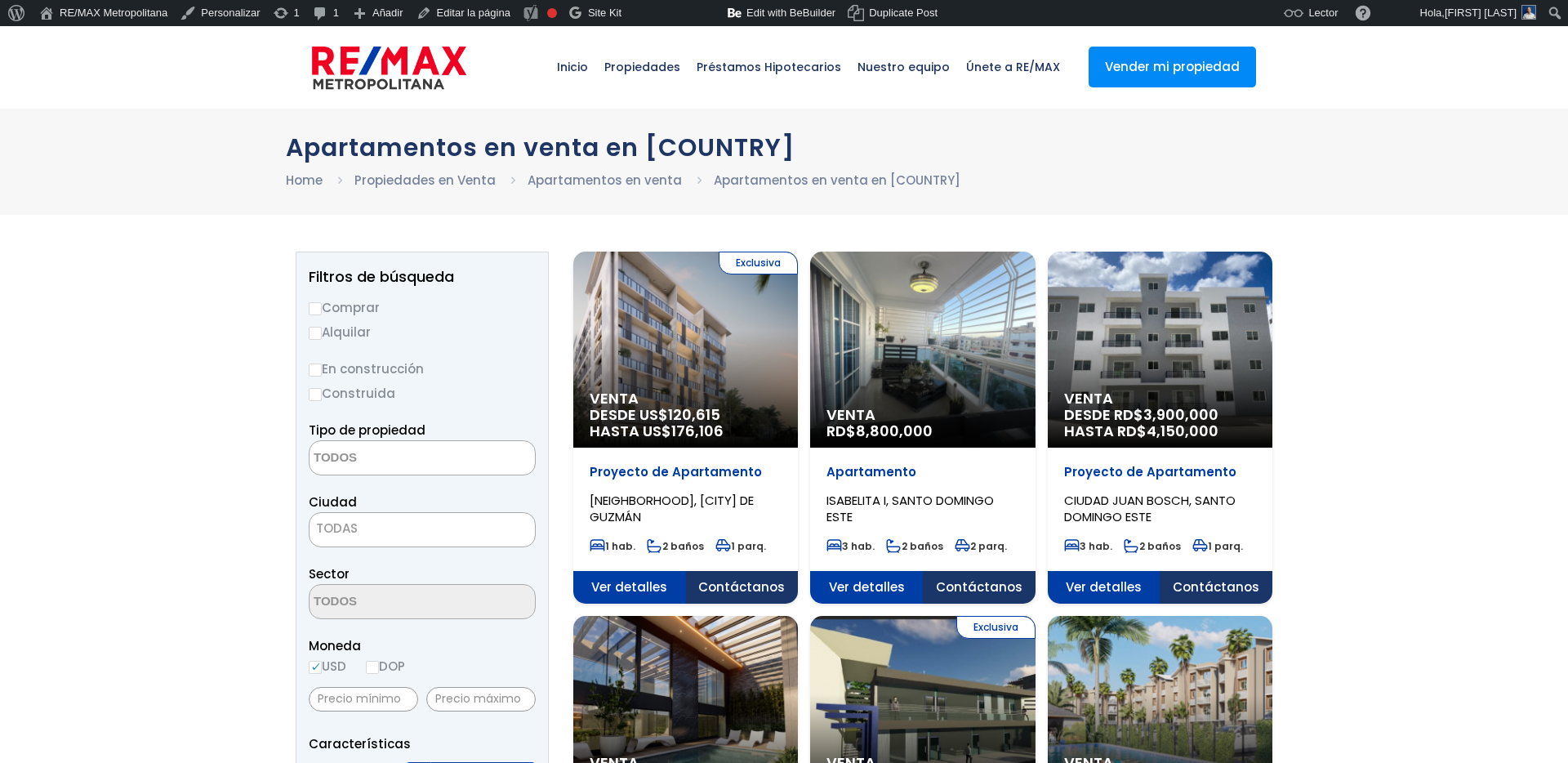scroll, scrollTop: 0, scrollLeft: 0, axis: both 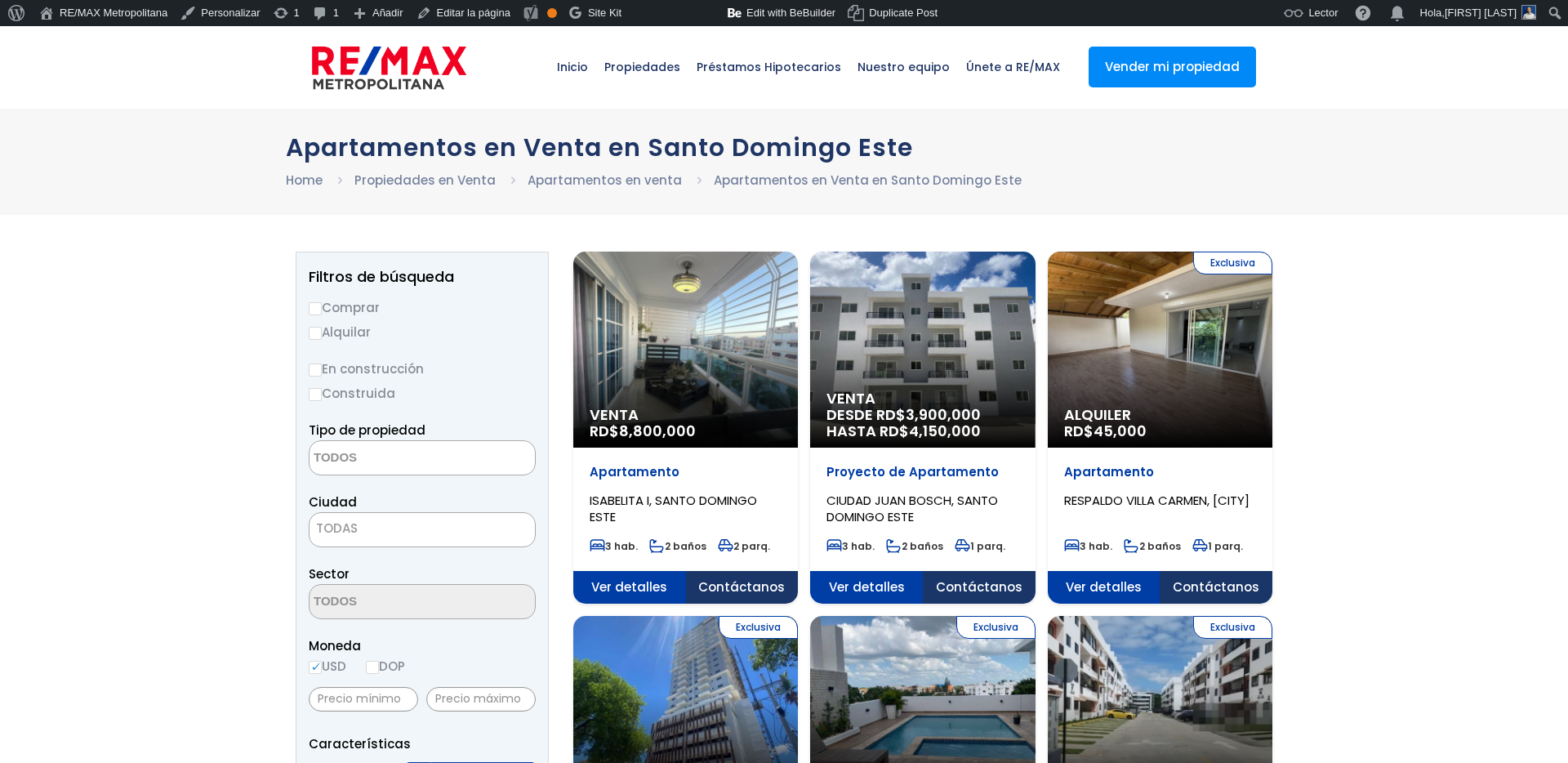 select 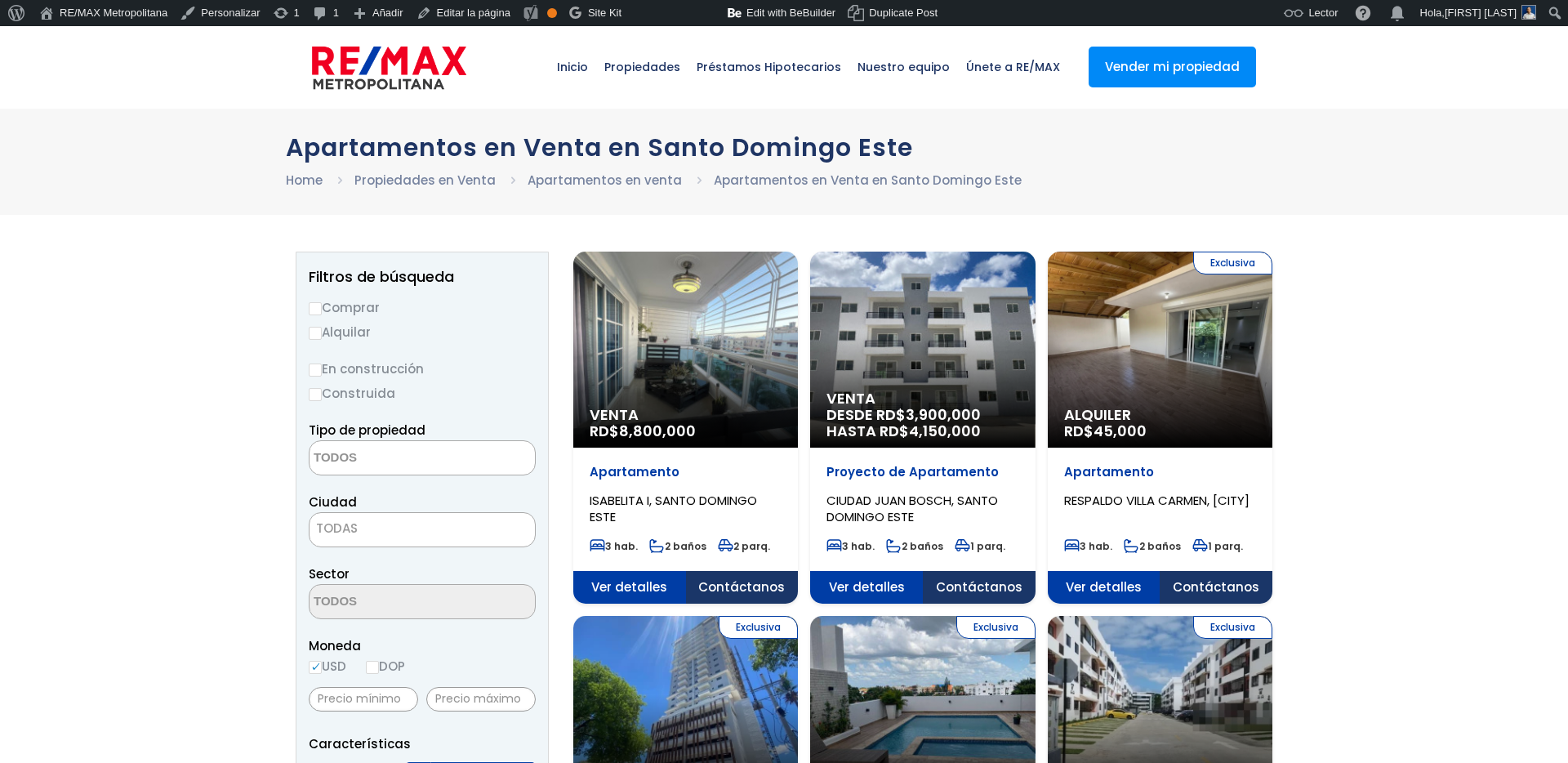 scroll, scrollTop: 0, scrollLeft: 0, axis: both 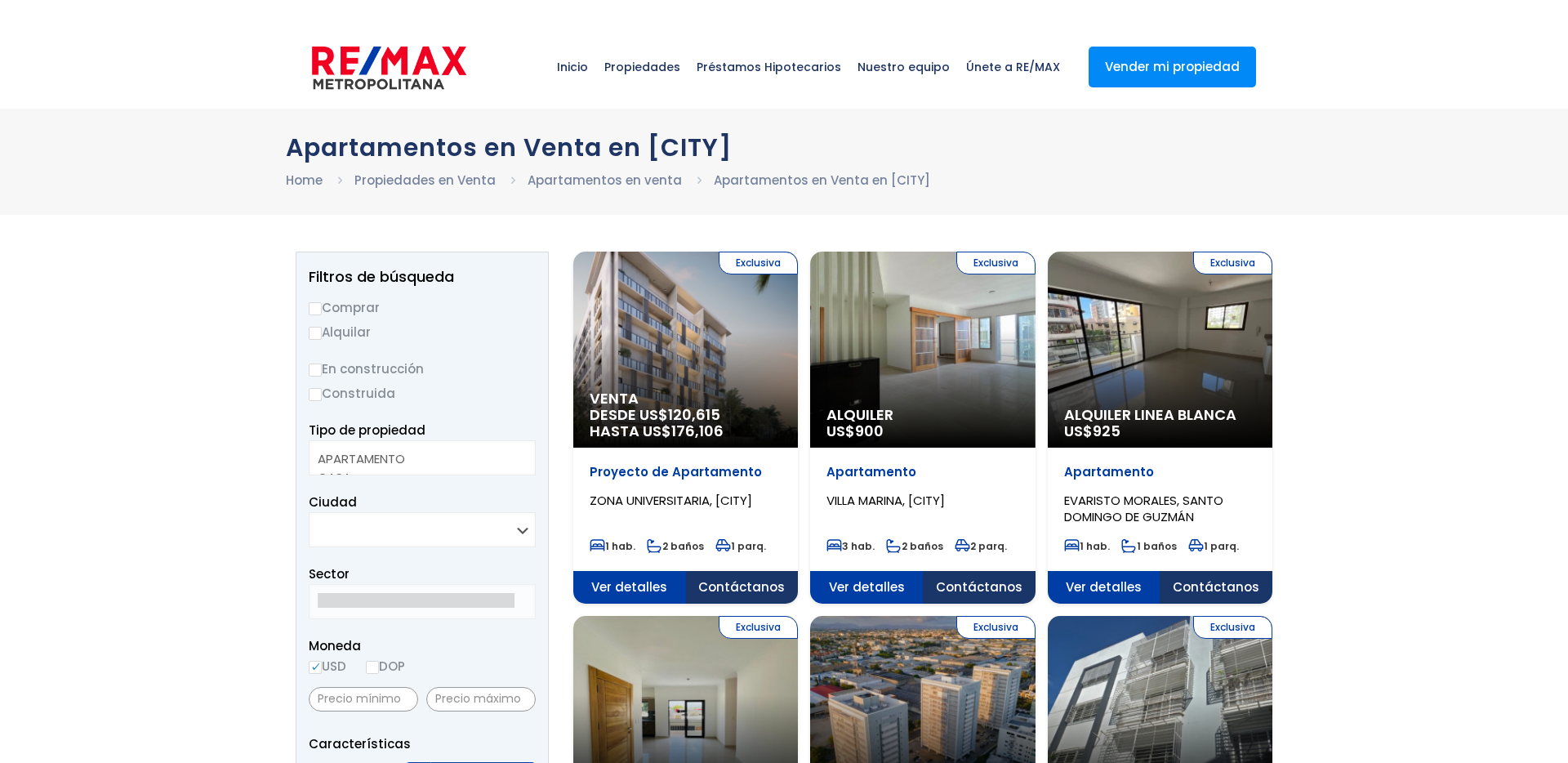 select 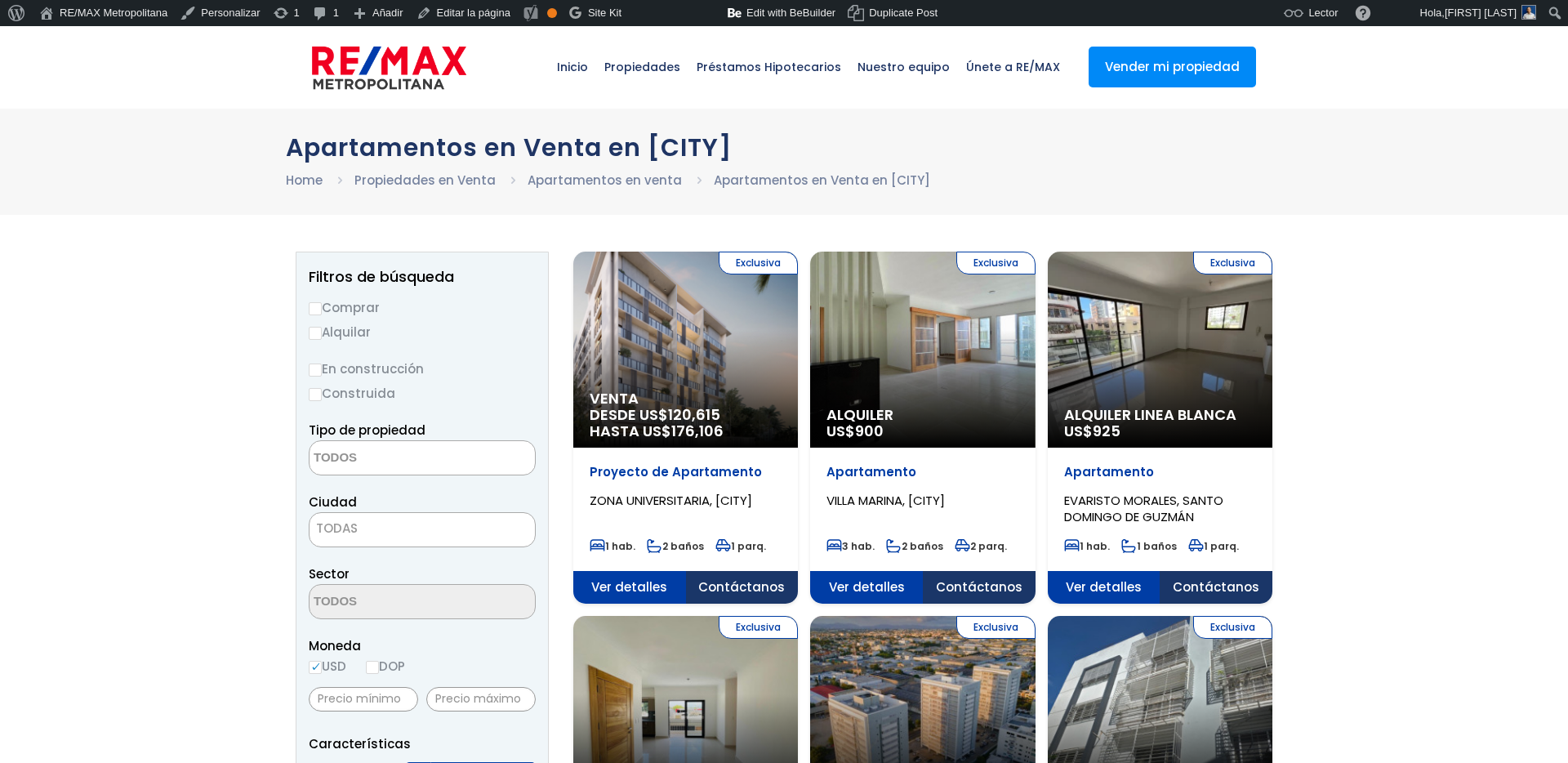 scroll, scrollTop: 0, scrollLeft: 0, axis: both 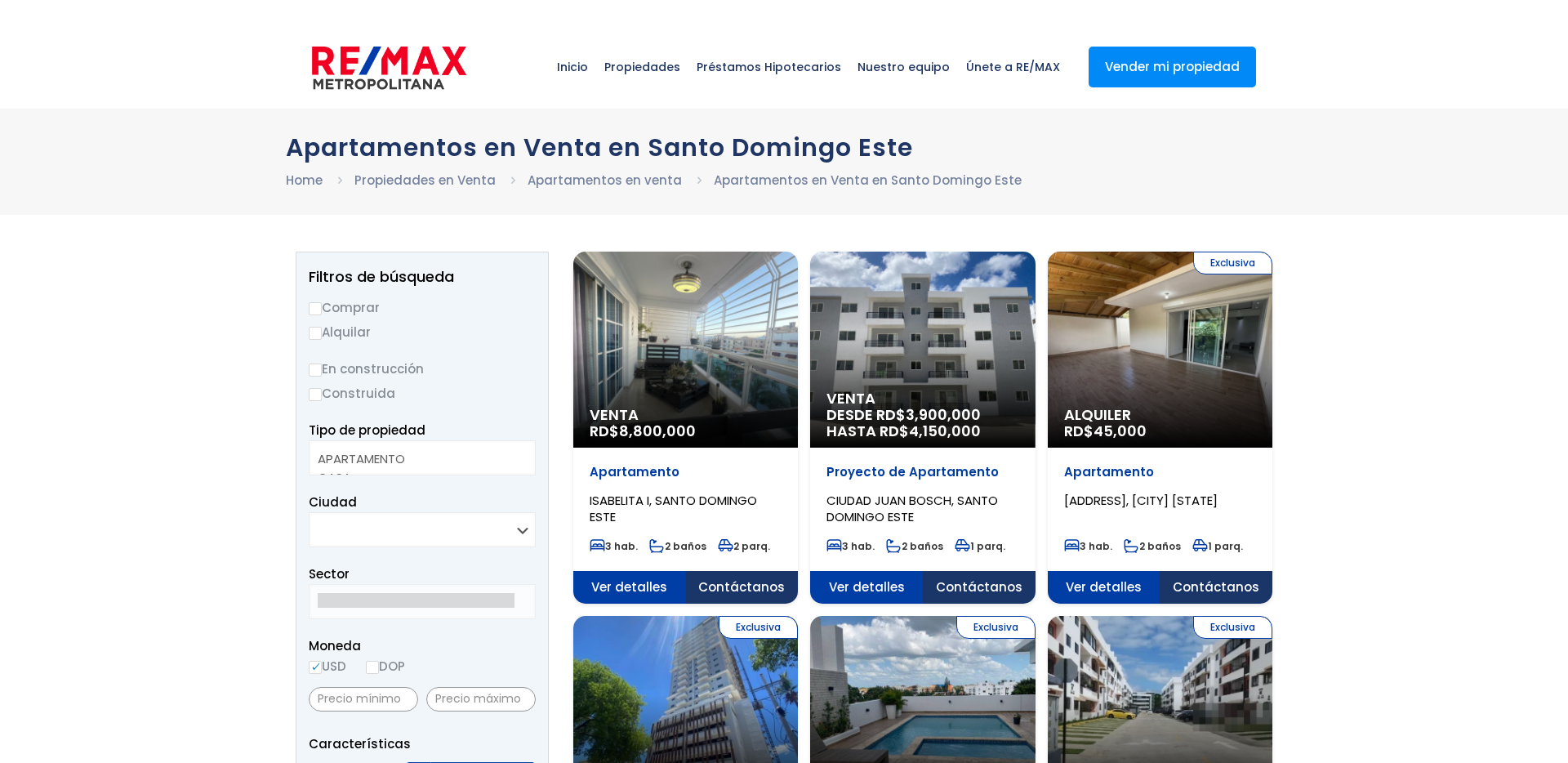select 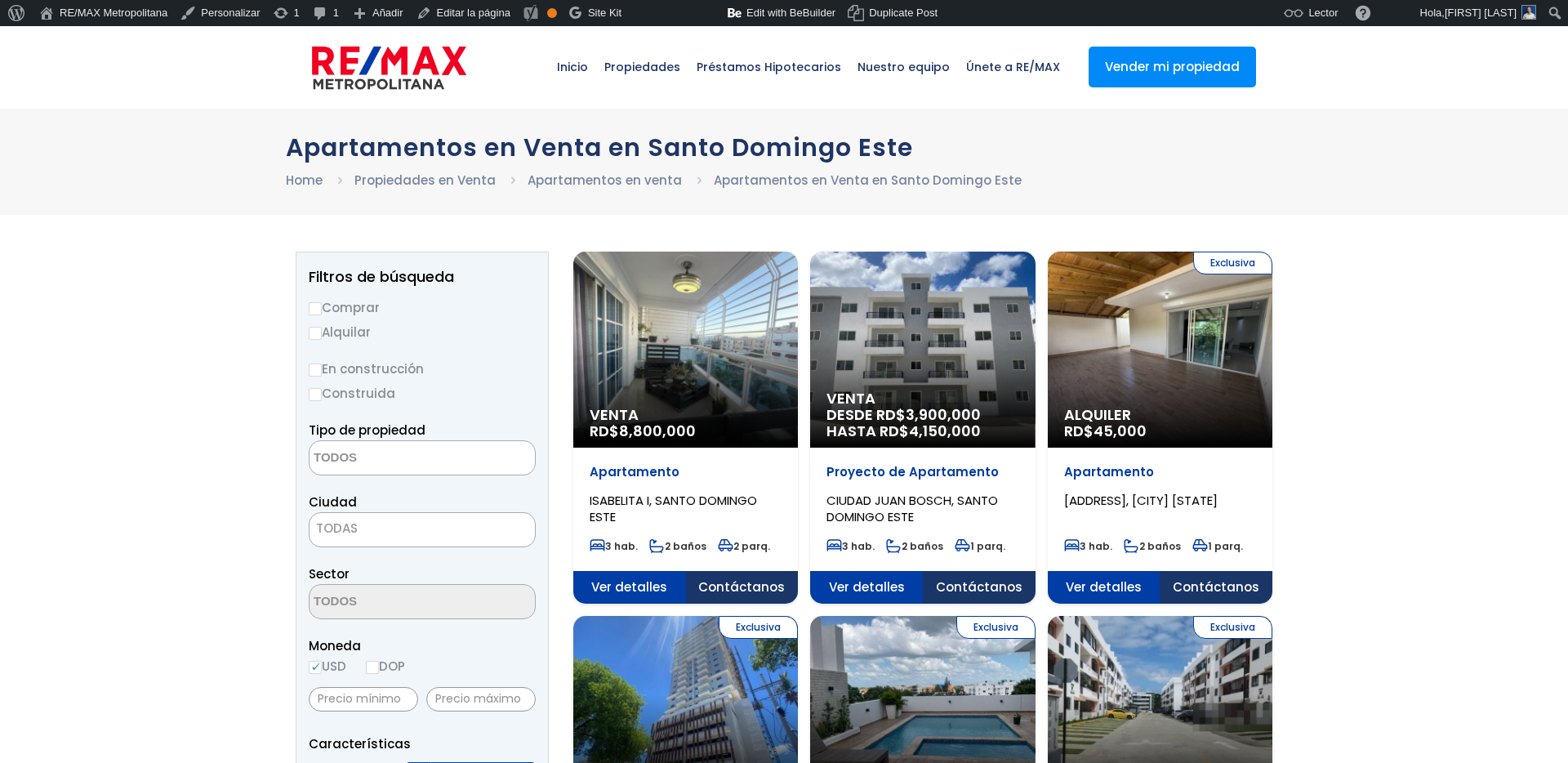 scroll, scrollTop: 0, scrollLeft: 0, axis: both 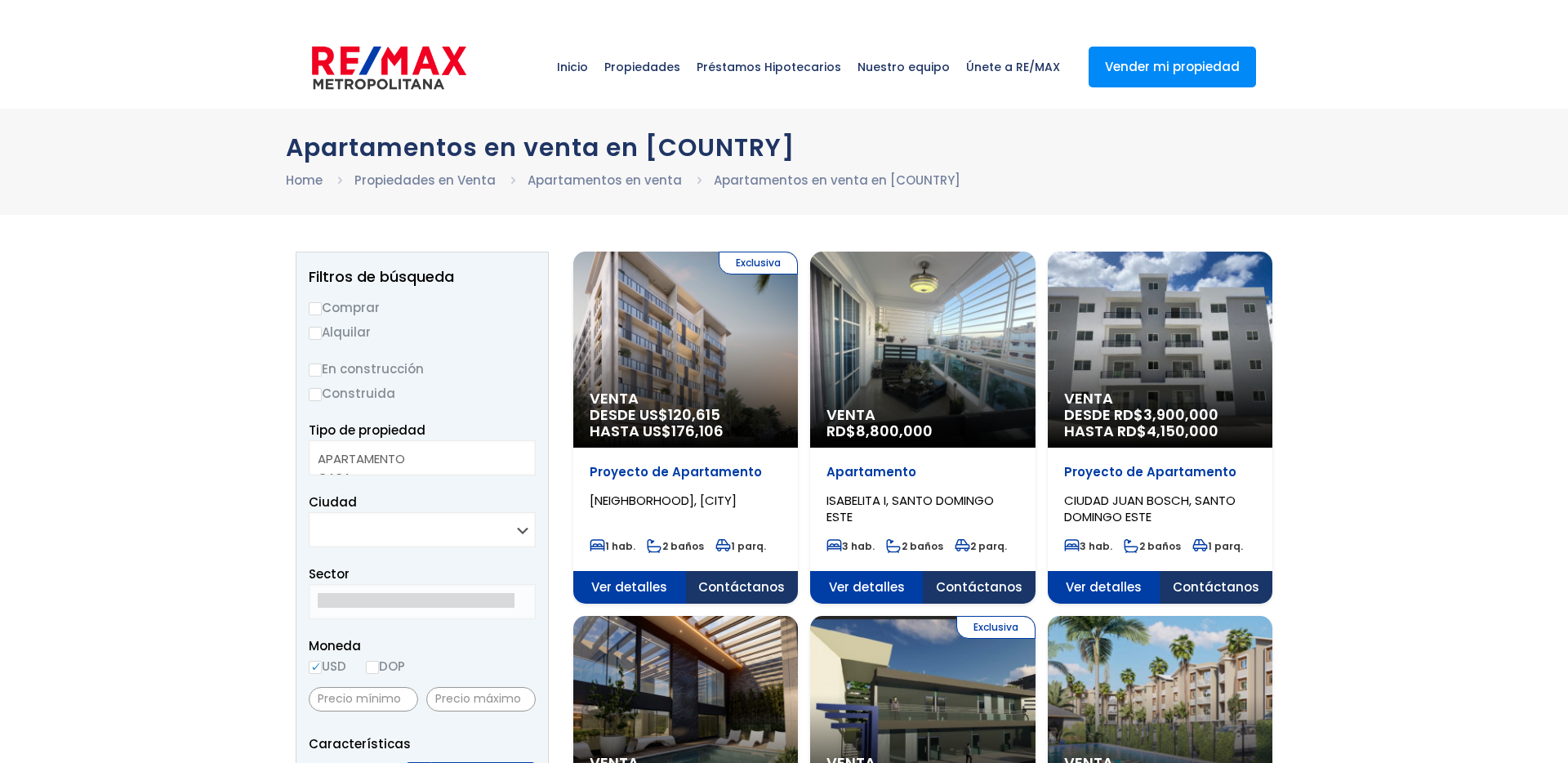 select 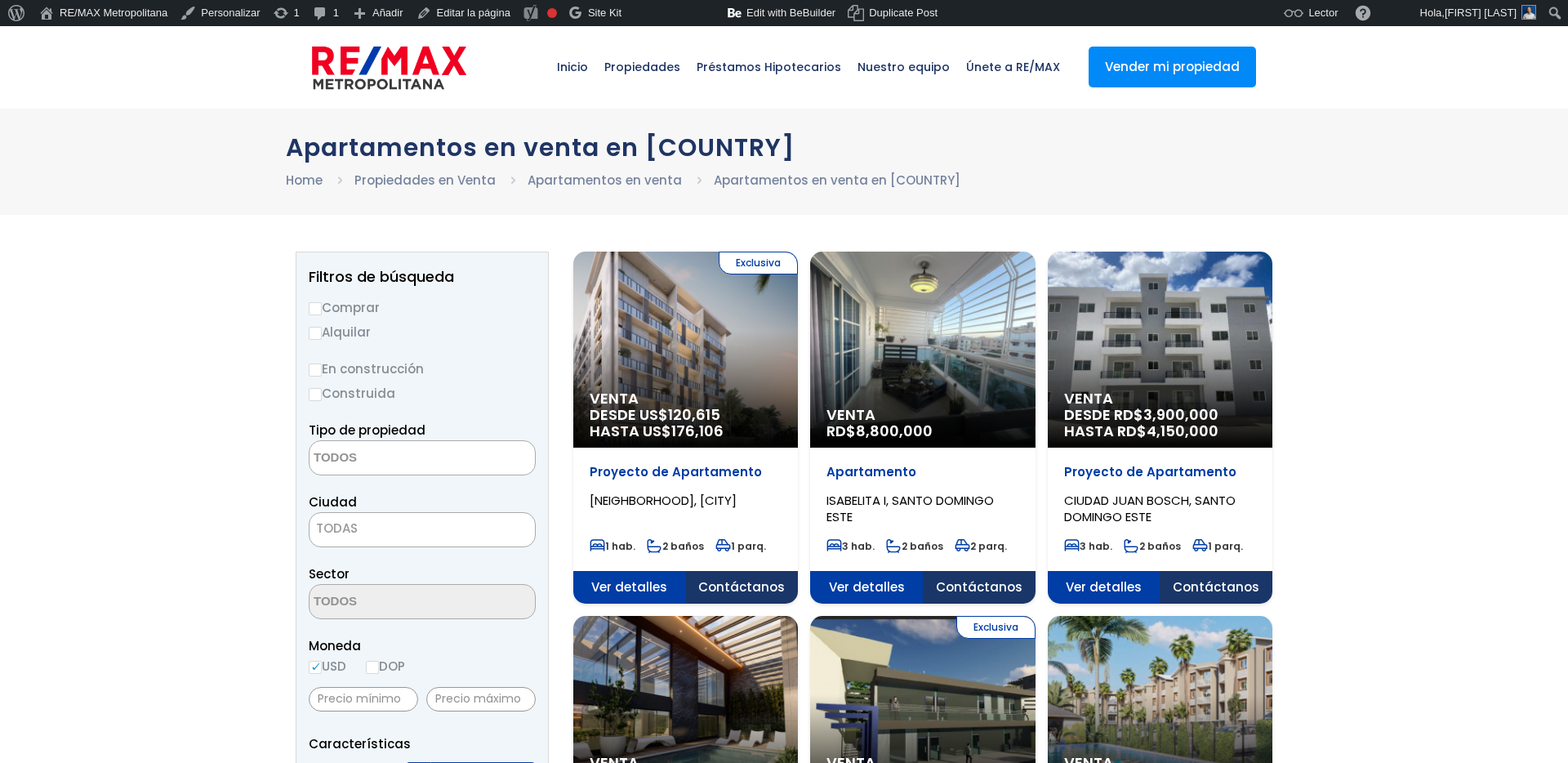 scroll, scrollTop: 0, scrollLeft: 0, axis: both 